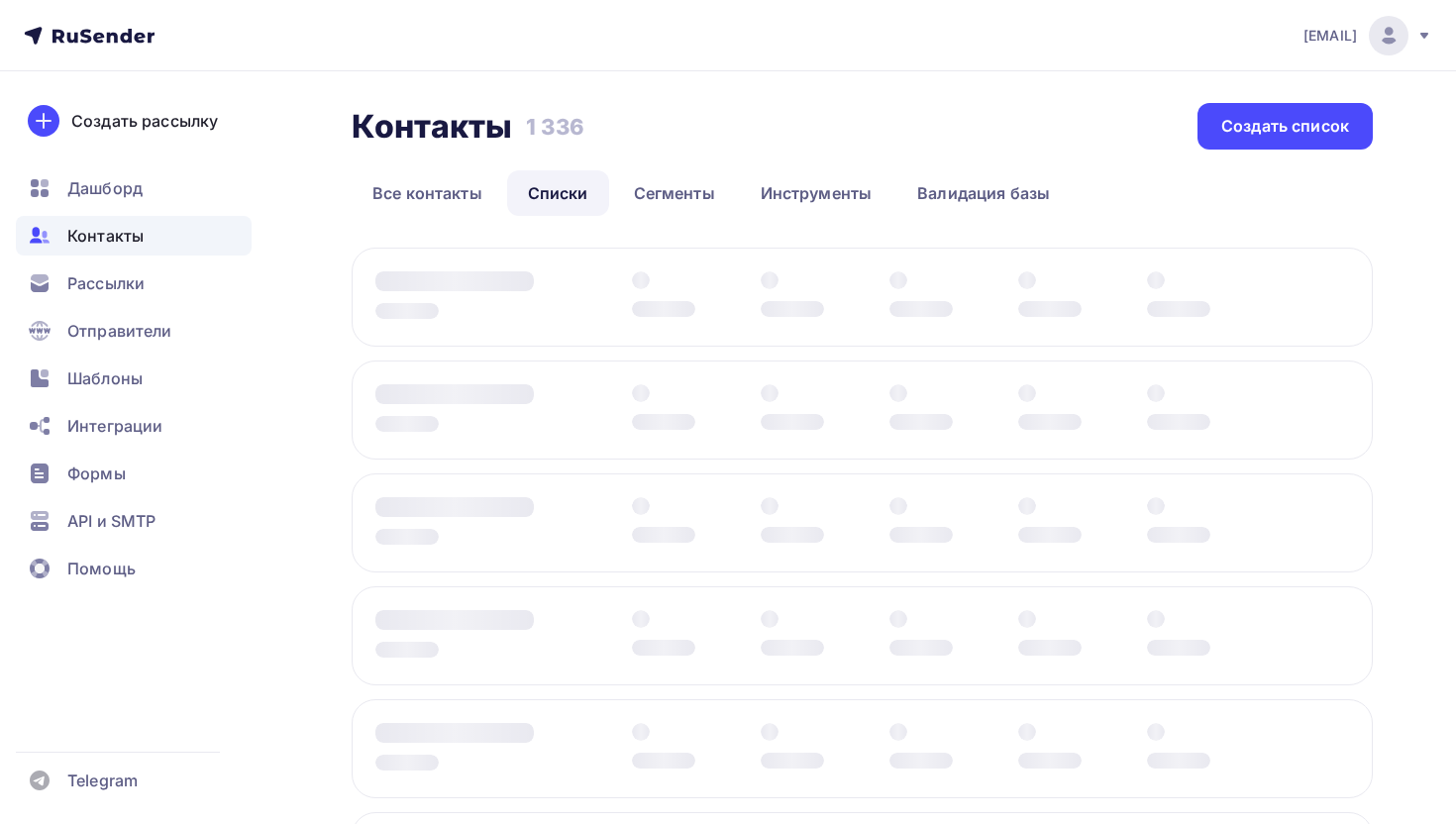 scroll, scrollTop: 0, scrollLeft: 0, axis: both 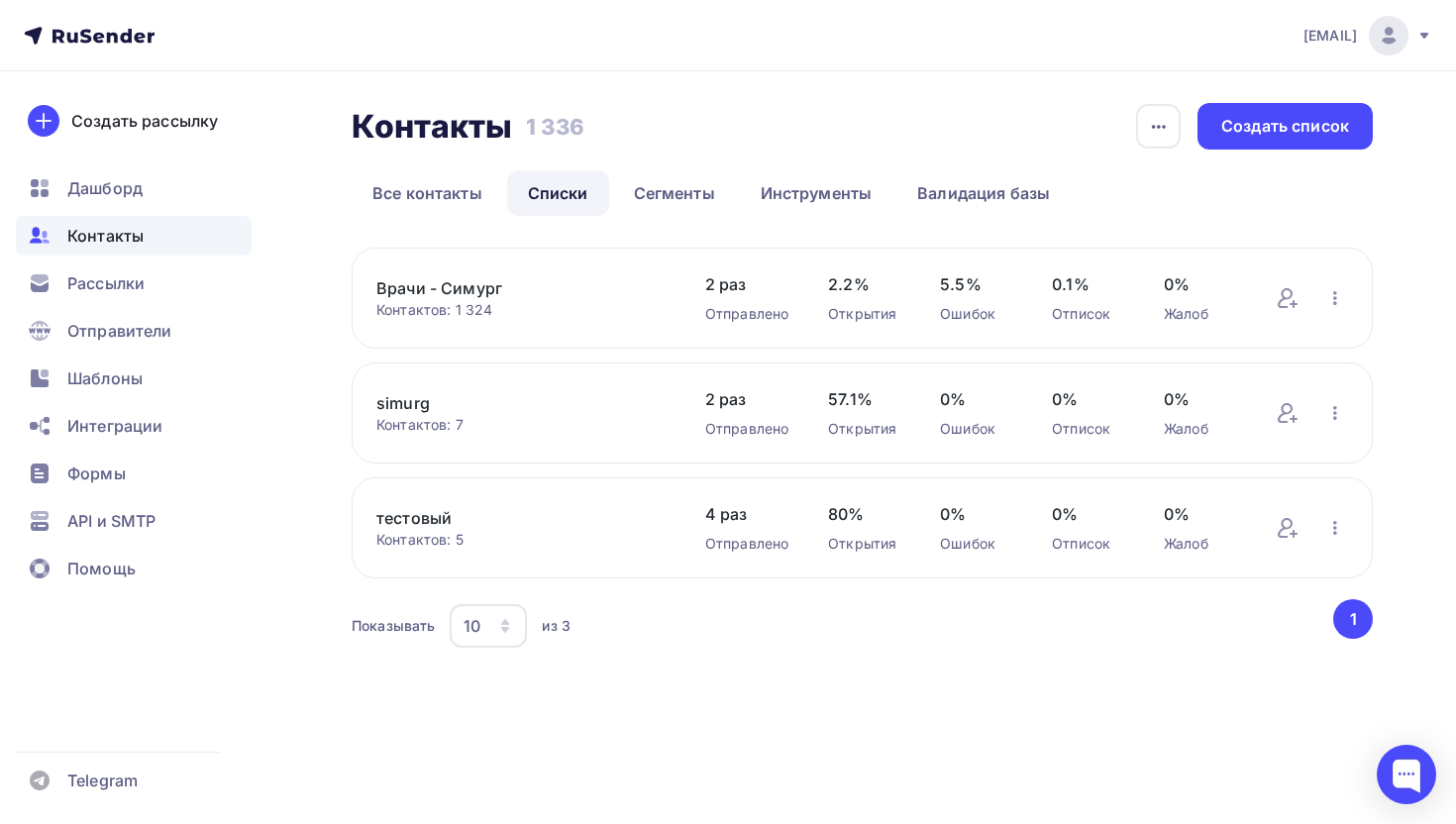 click on "Врачи - Симург" at bounding box center [521, 288] 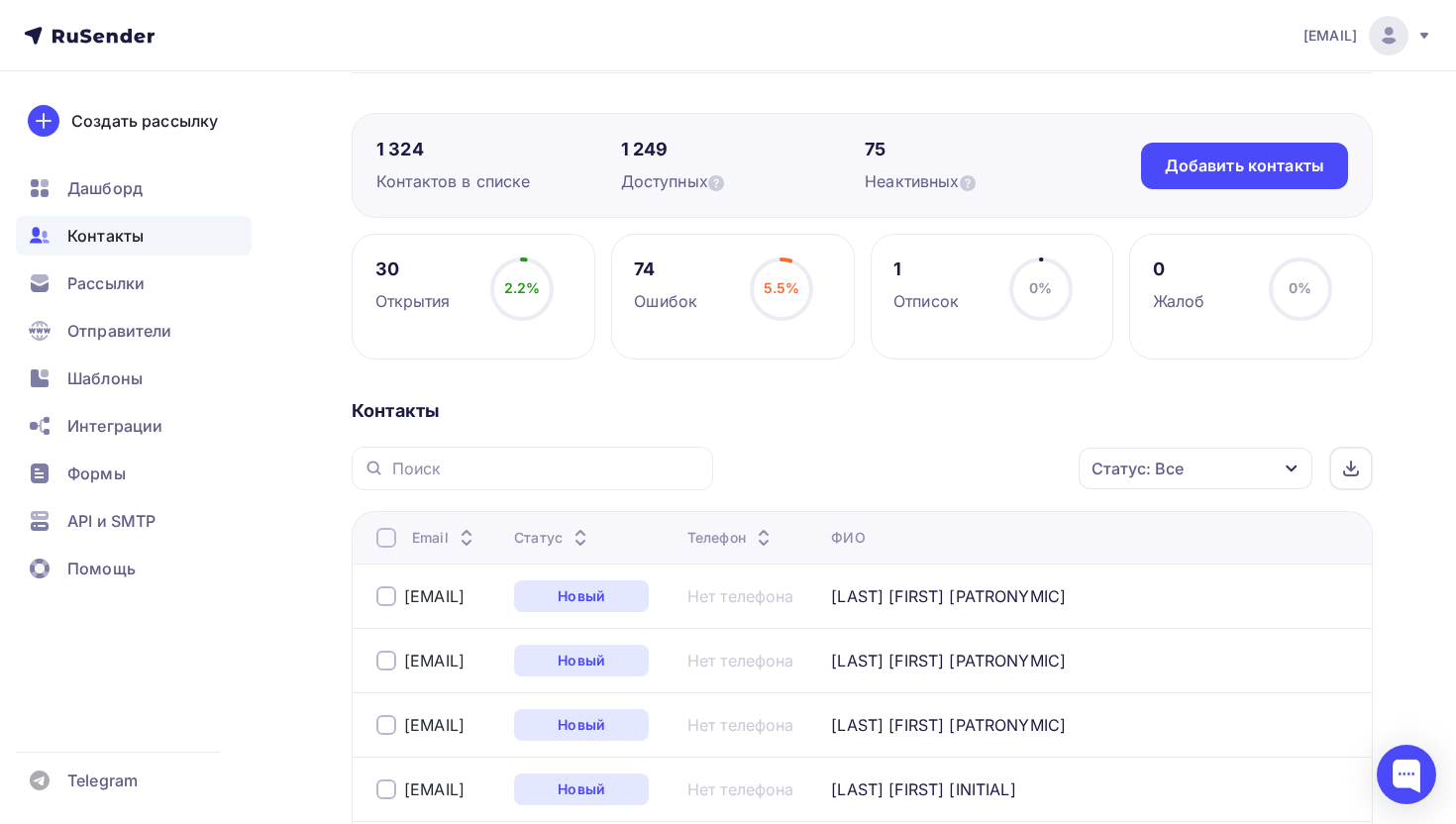 scroll, scrollTop: 0, scrollLeft: 0, axis: both 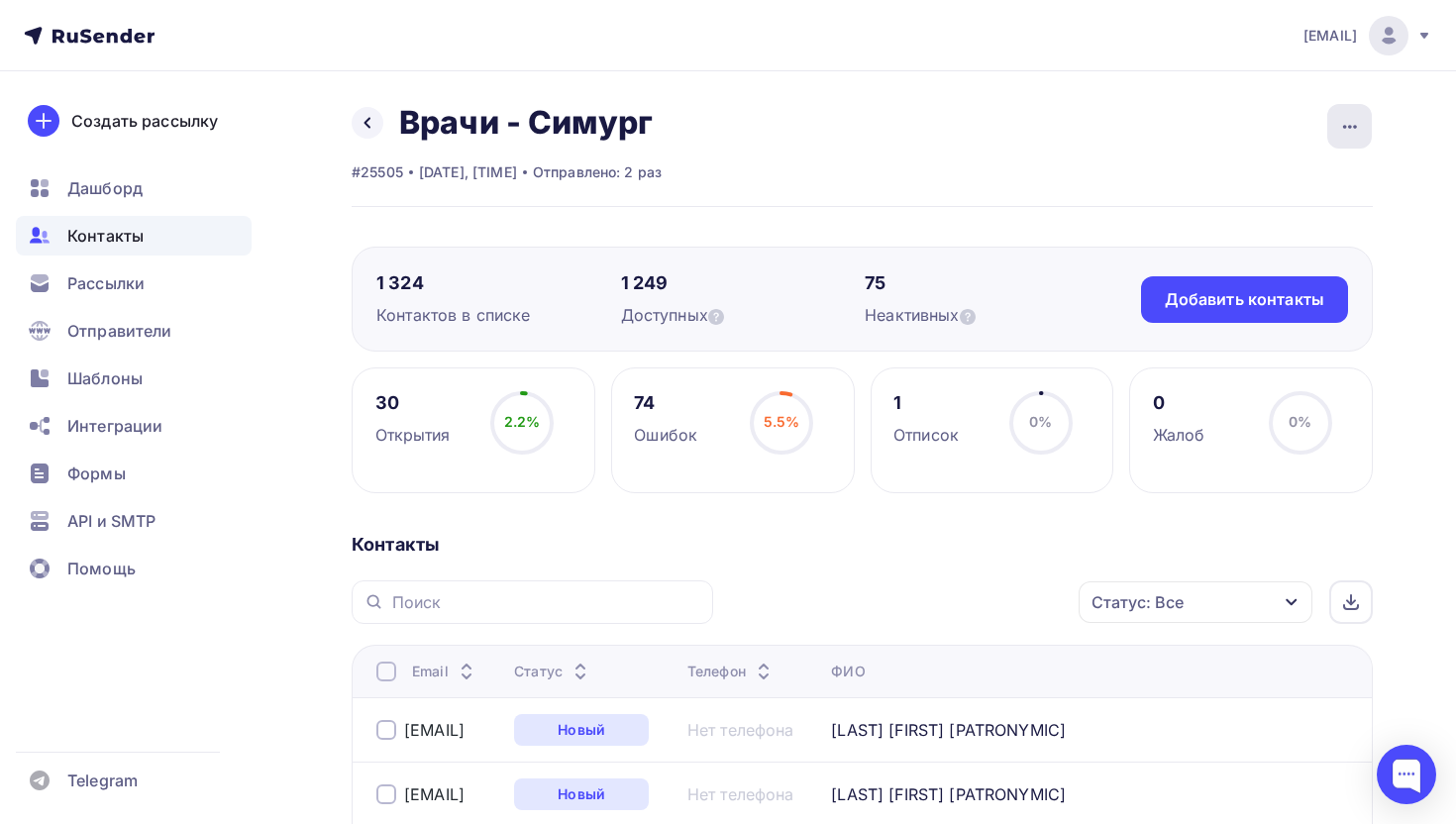 click 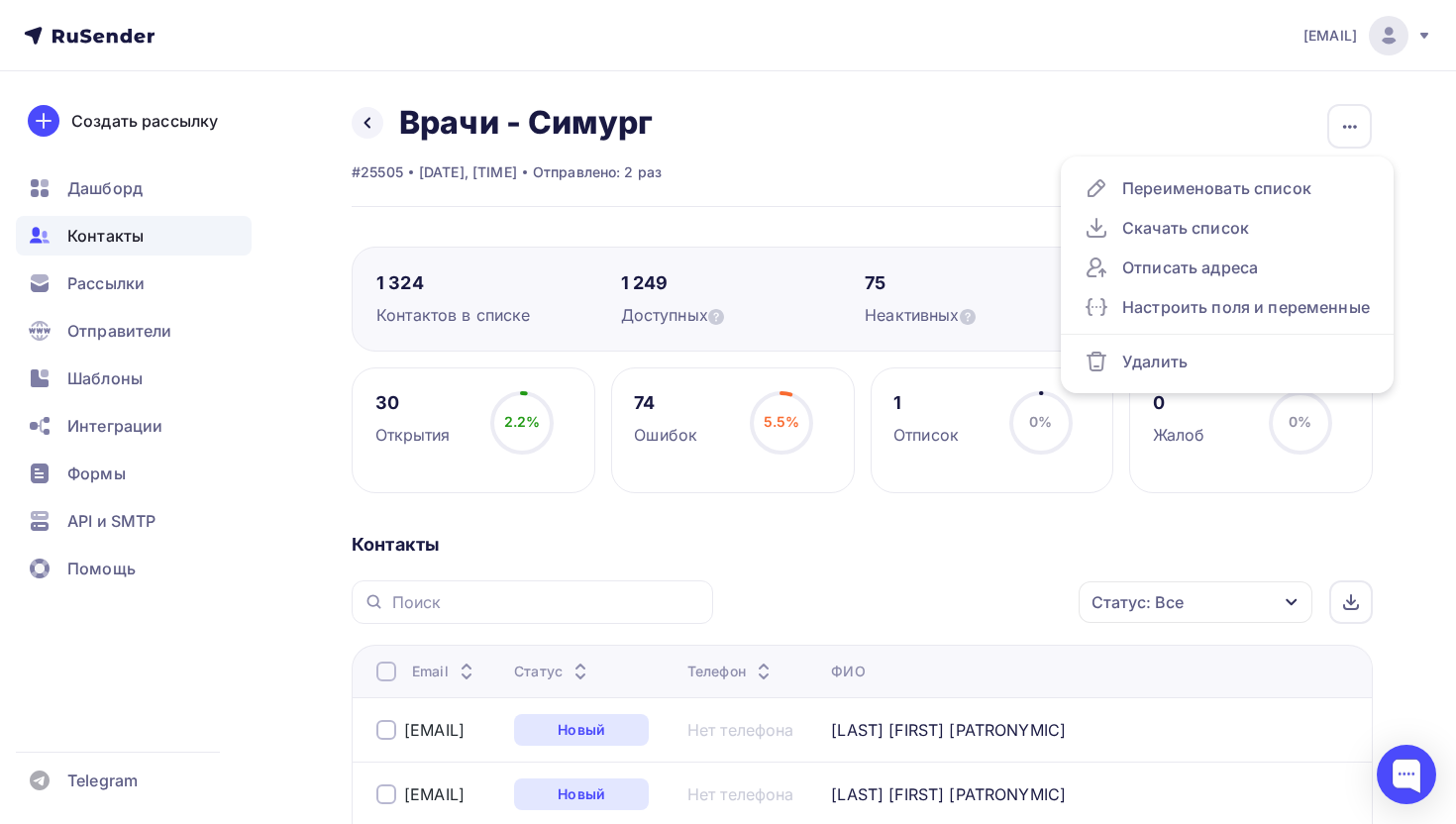 click on "Назад         Врачи - Симург
Переименовать список
Скачать список
Отписать адреса
Настроить поля и переменные
Удалить
#25505
Создан
05.08.2025, 13:48
Отправлено:
2
раз
Переименовать список
Скачать список
Отписать адреса
Настроить поля и переменные
Удалить
1 324
Контактов в списке
1 249
75" at bounding box center (728, 2103) 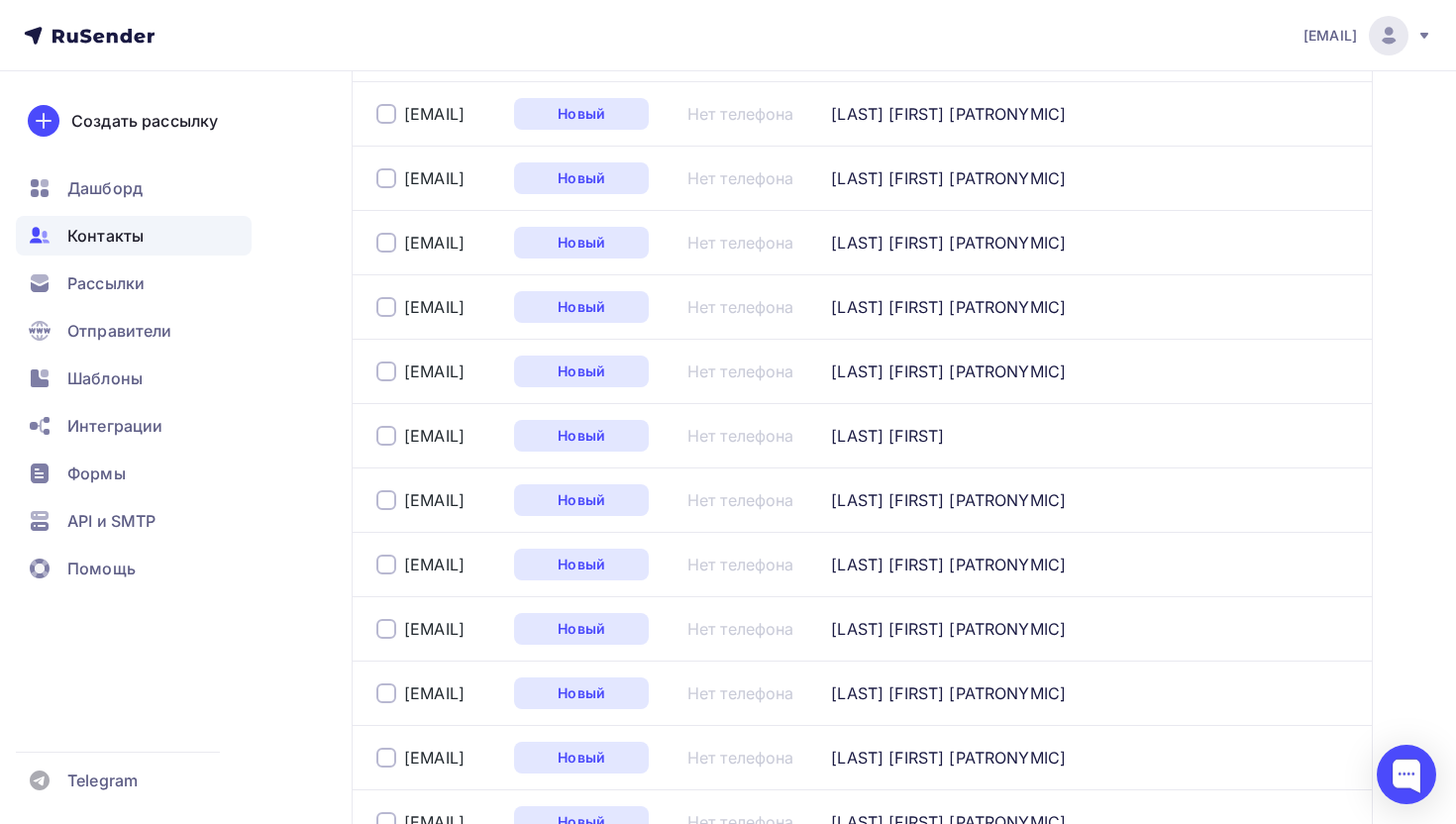 scroll, scrollTop: 0, scrollLeft: 0, axis: both 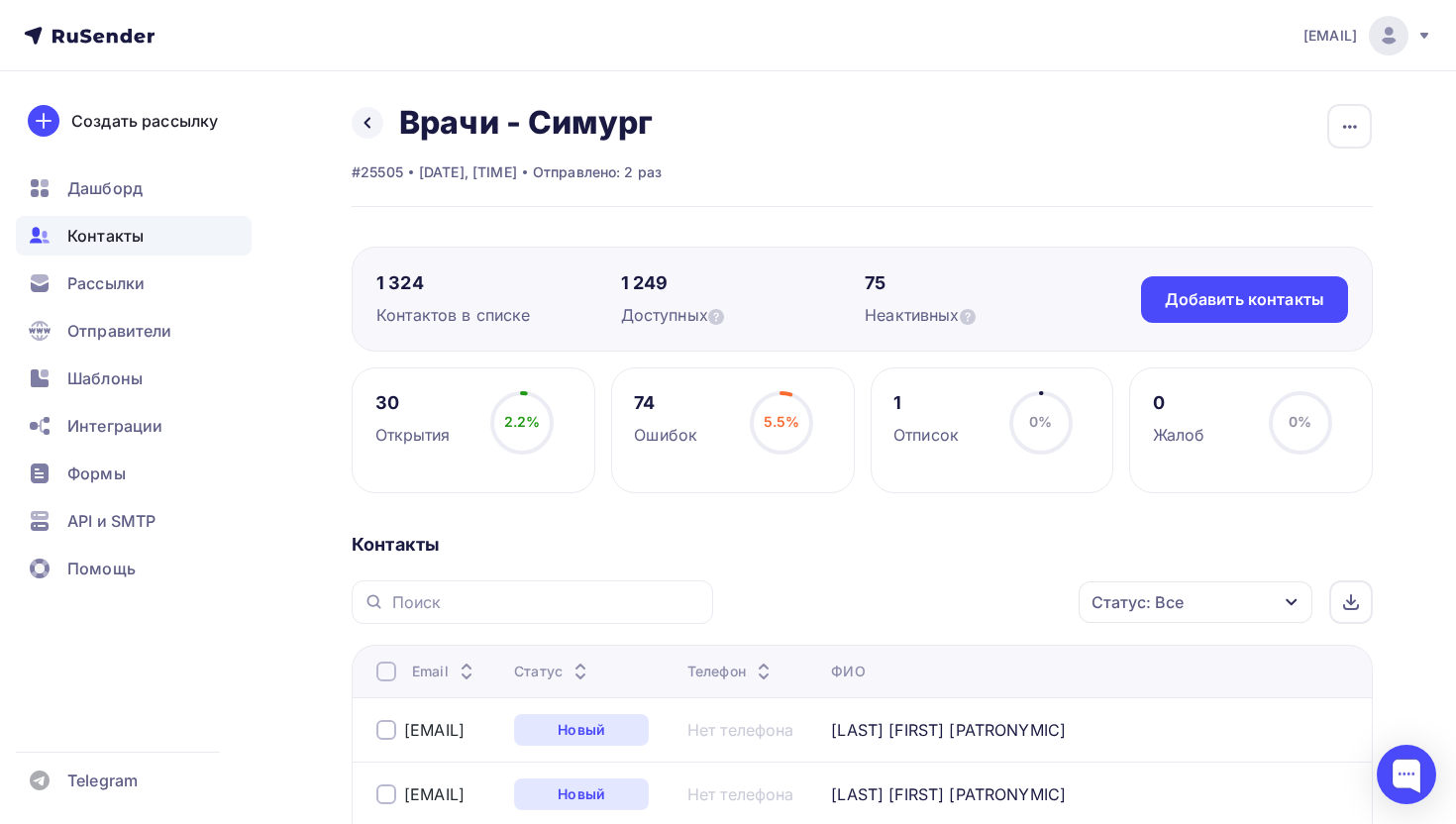 click on "Контакты" at bounding box center (134, 236) 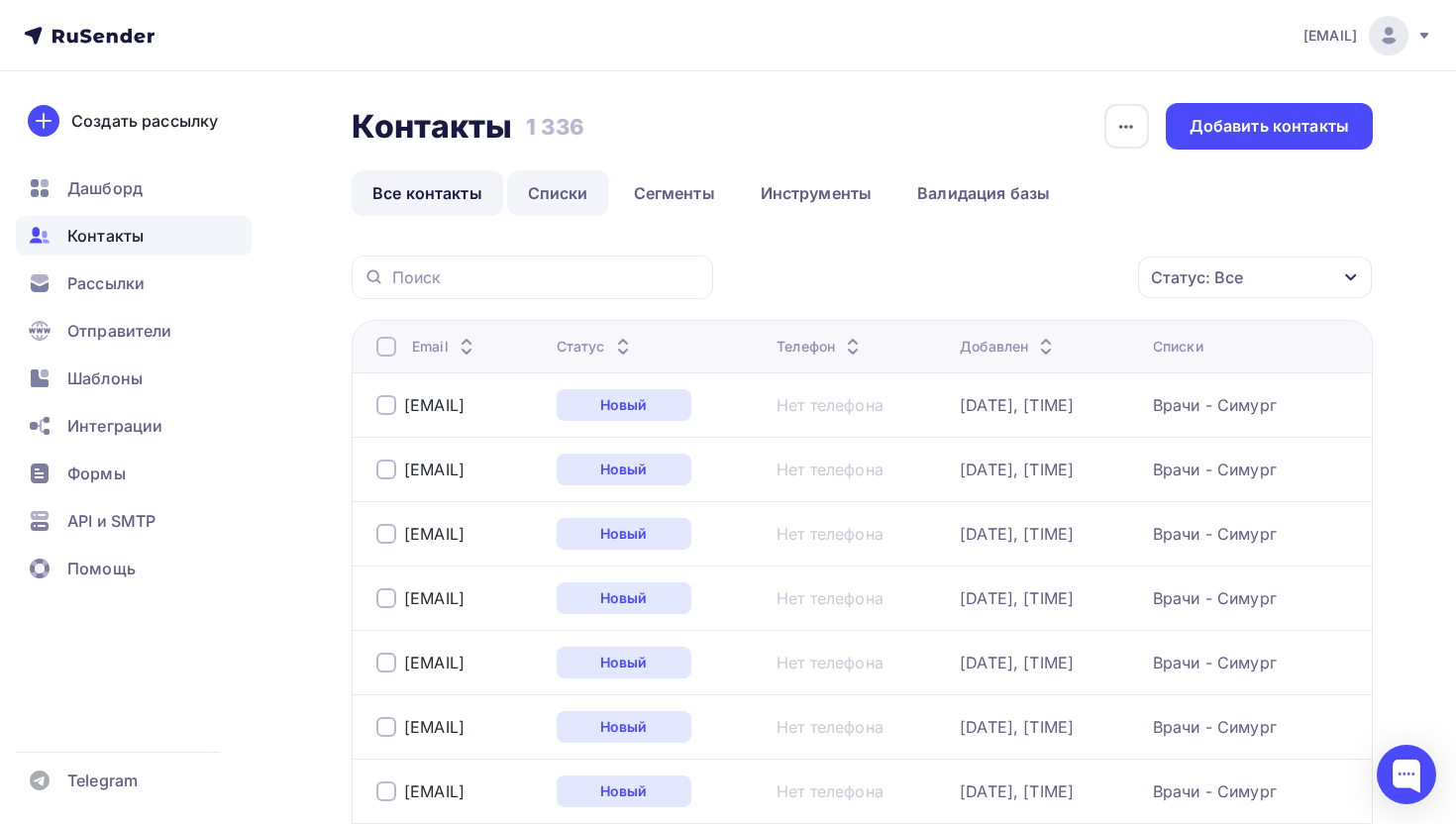 click on "Списки" at bounding box center [558, 193] 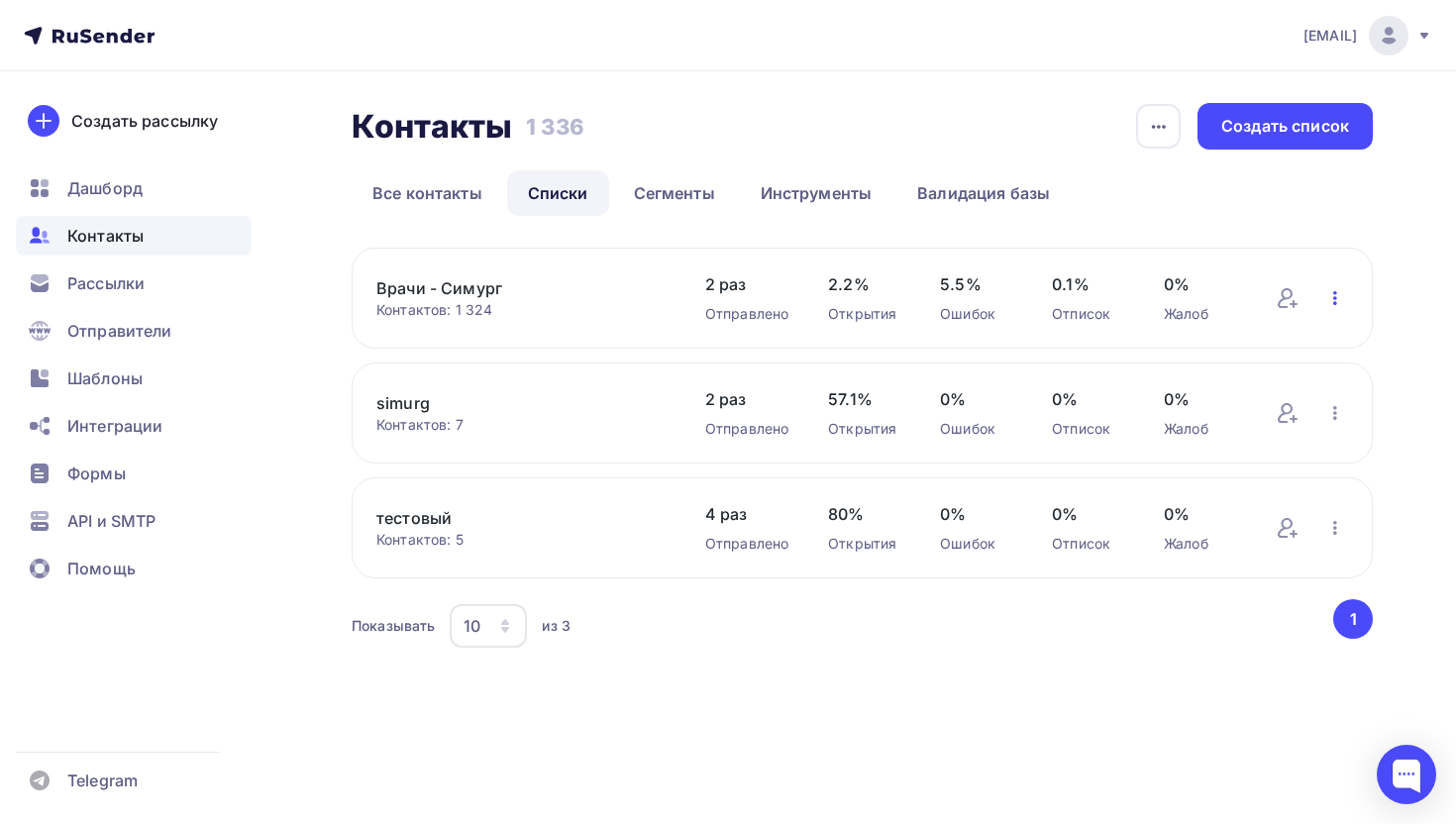 click 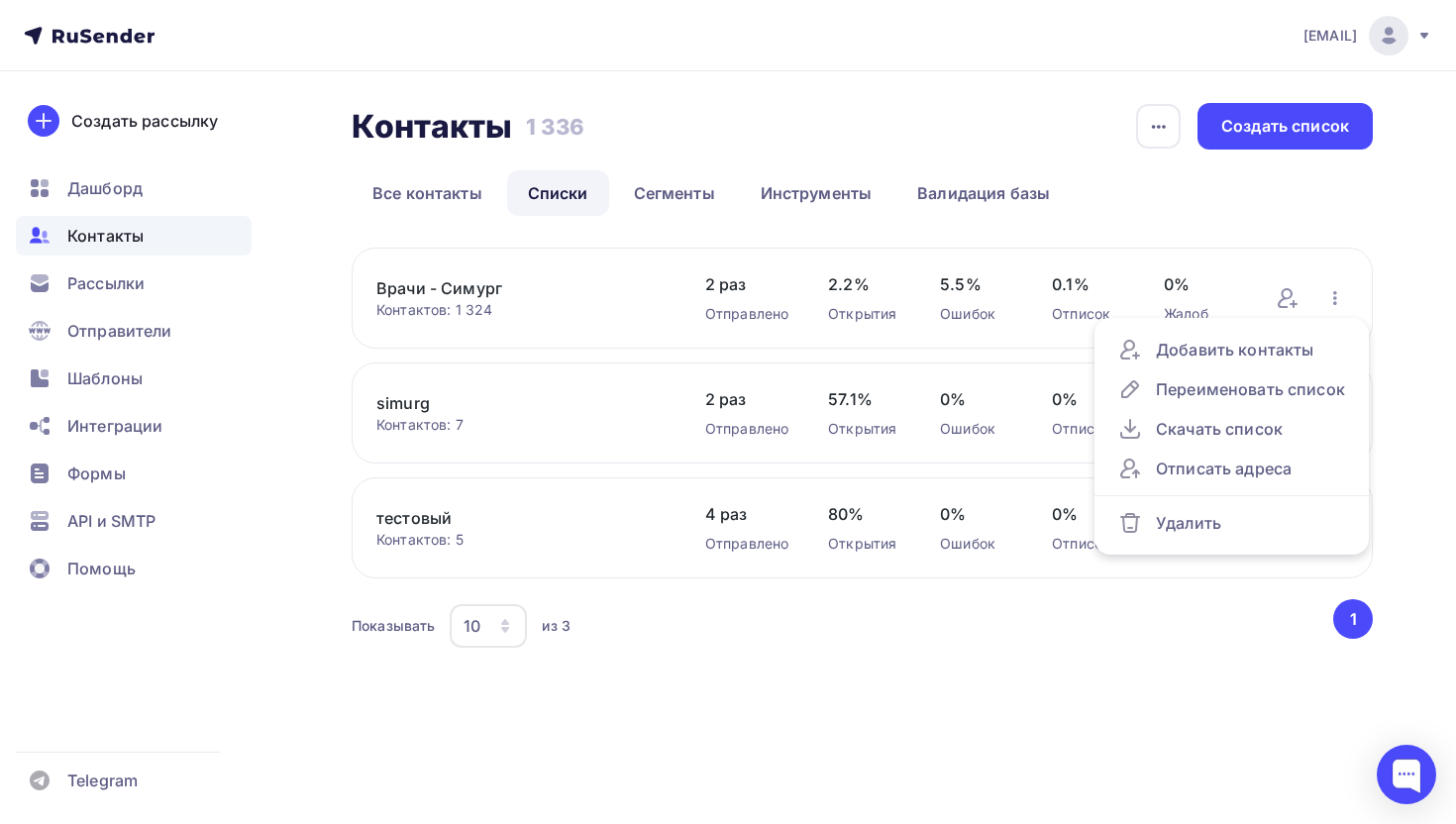 click on "Показывать
10
10
20
50
100
из 3" at bounding box center [841, 626] 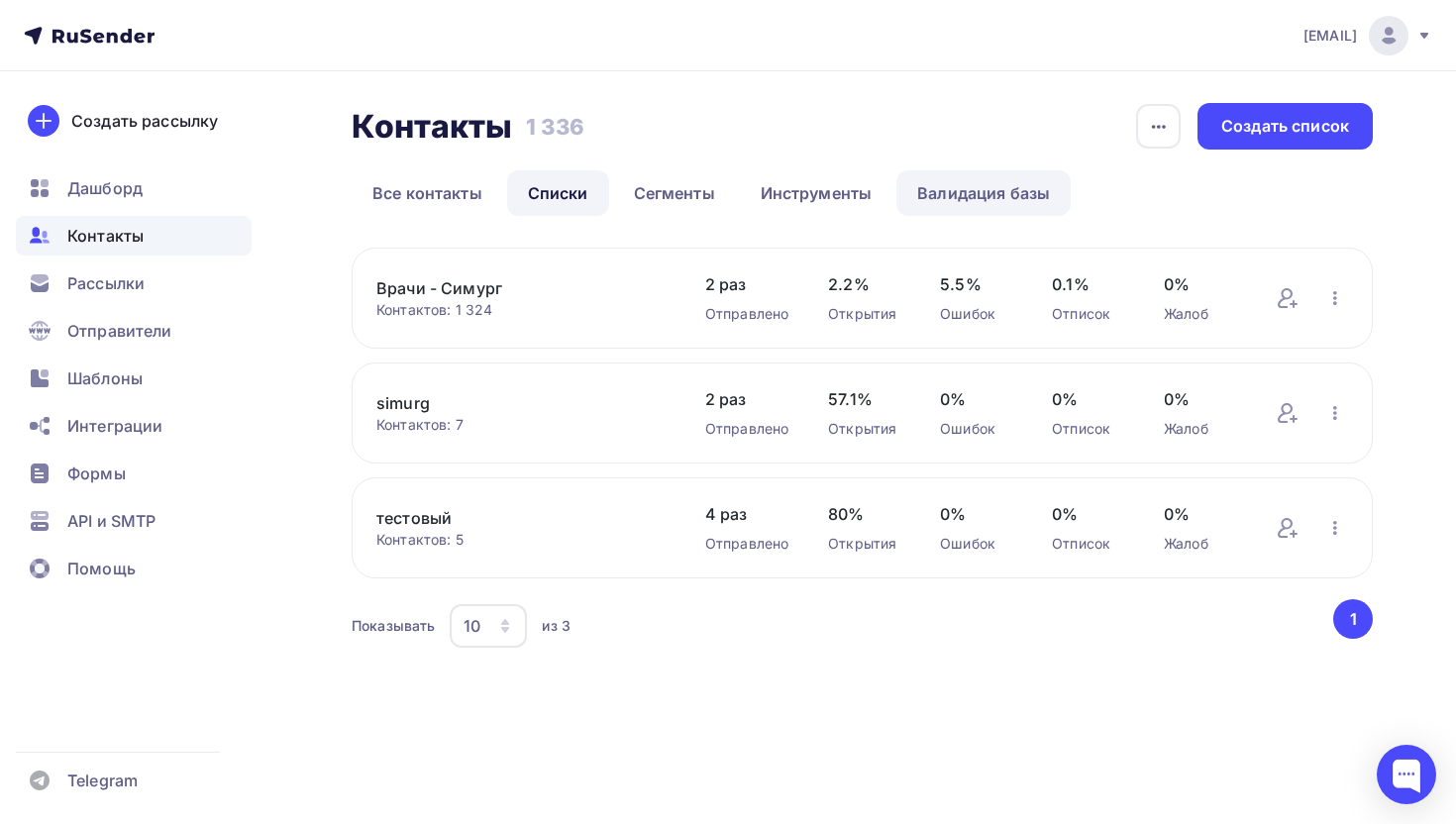 click on "Валидация базы" at bounding box center [984, 193] 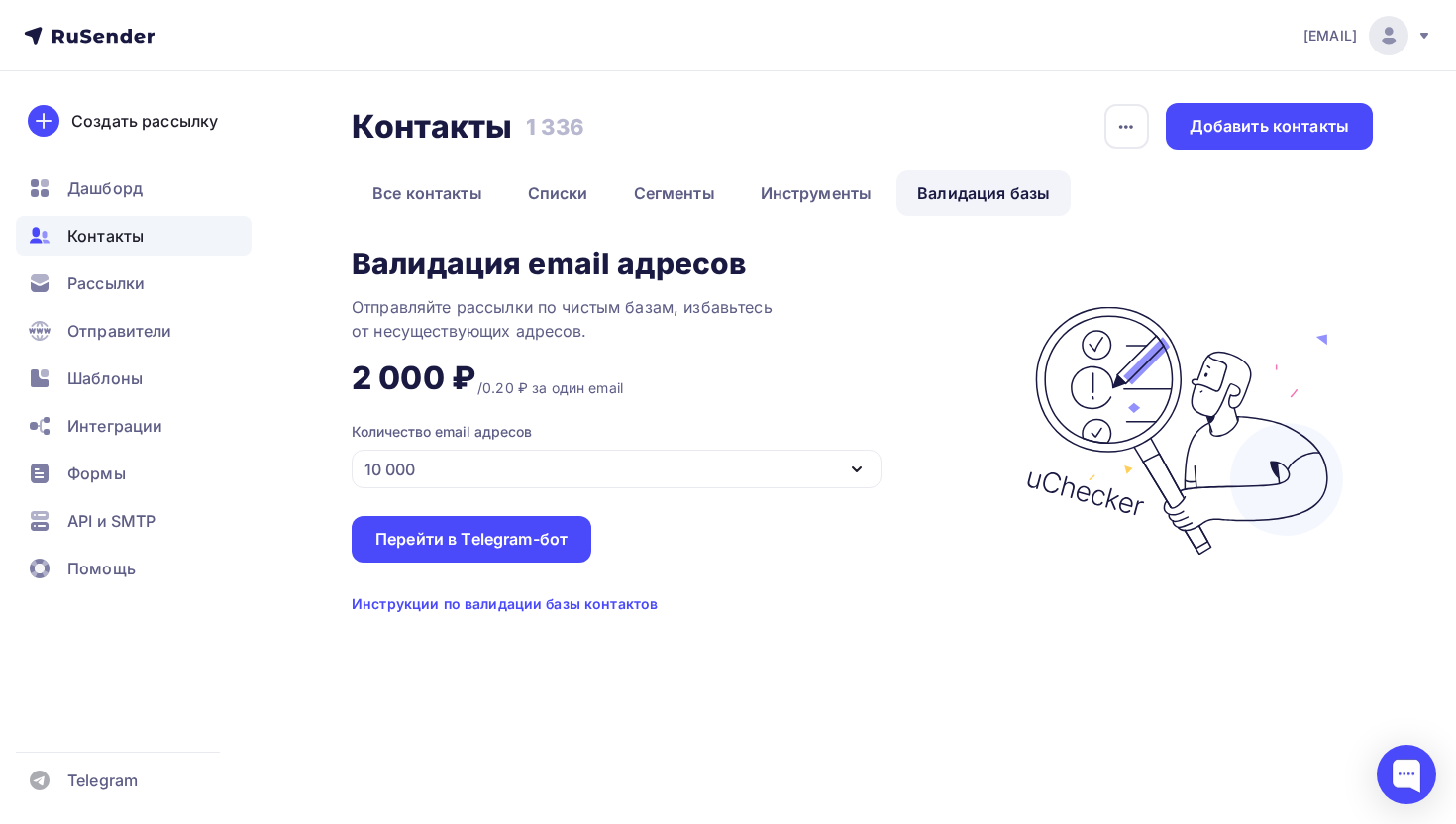 click on "10 000" at bounding box center (616, 468) 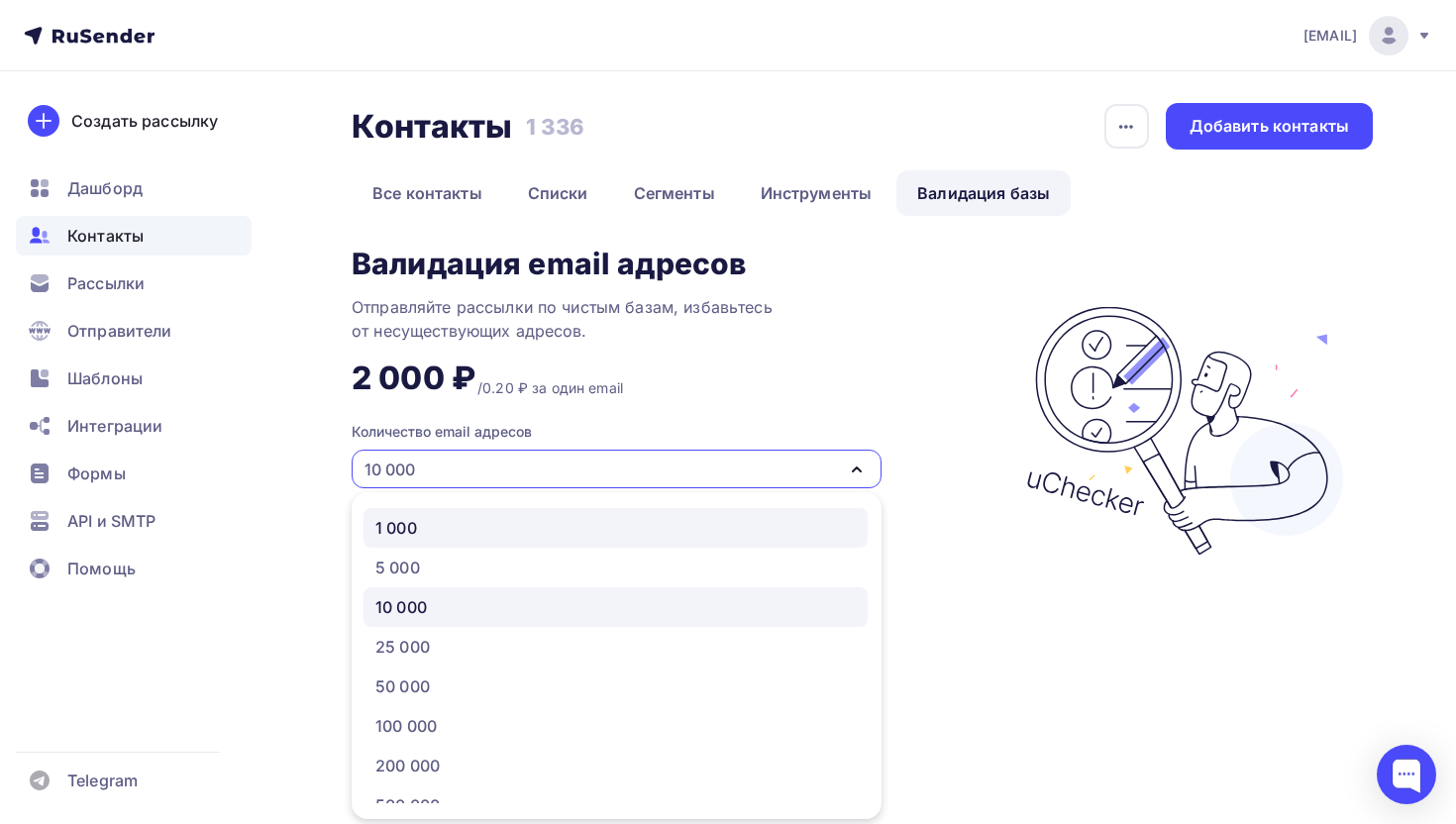 click on "1 000" at bounding box center (615, 528) 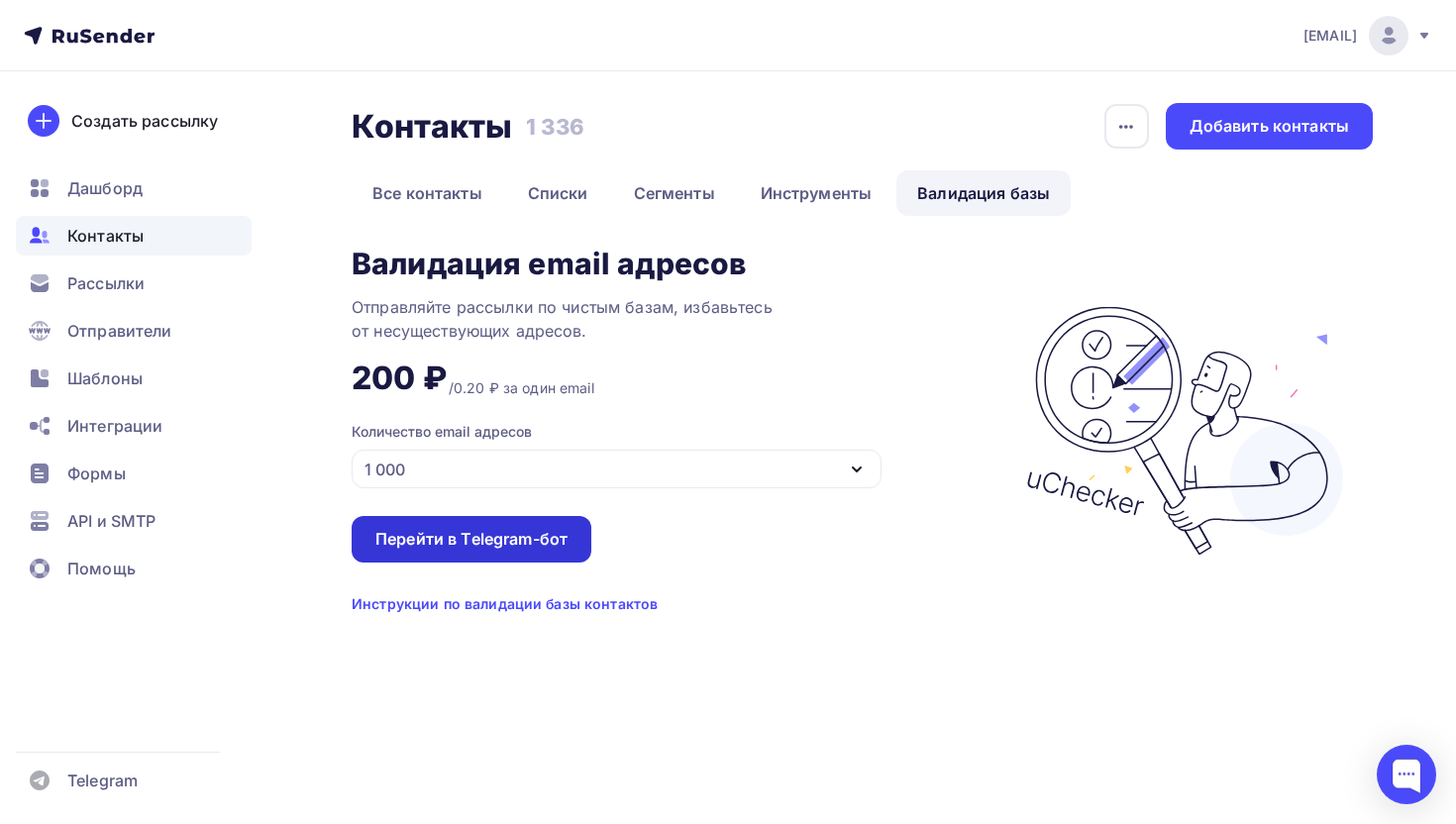click on "Перейти в Telegram-бот" at bounding box center (471, 539) 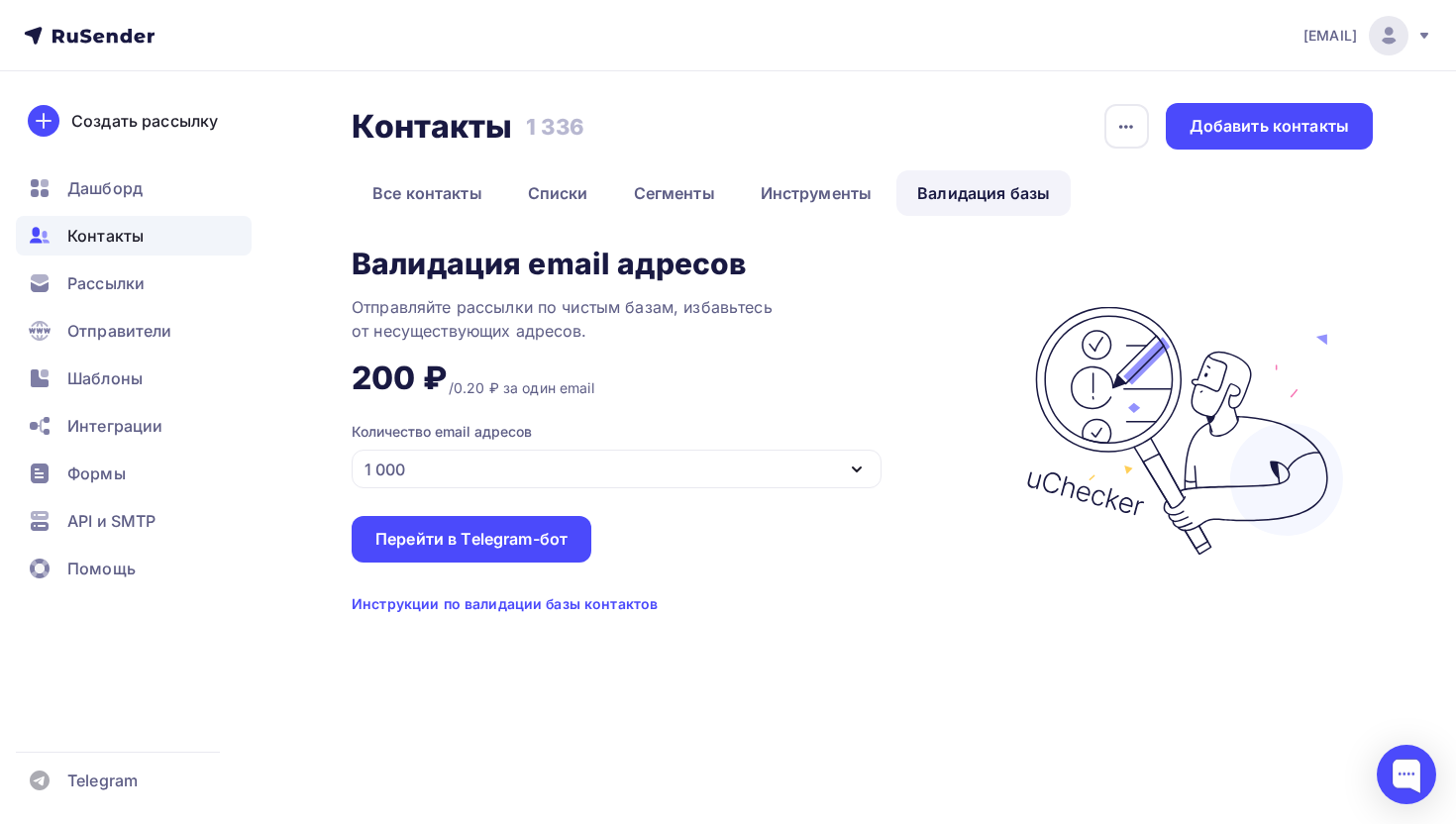 click on "Инструкции по валидации базы контактов" at bounding box center [504, 604] 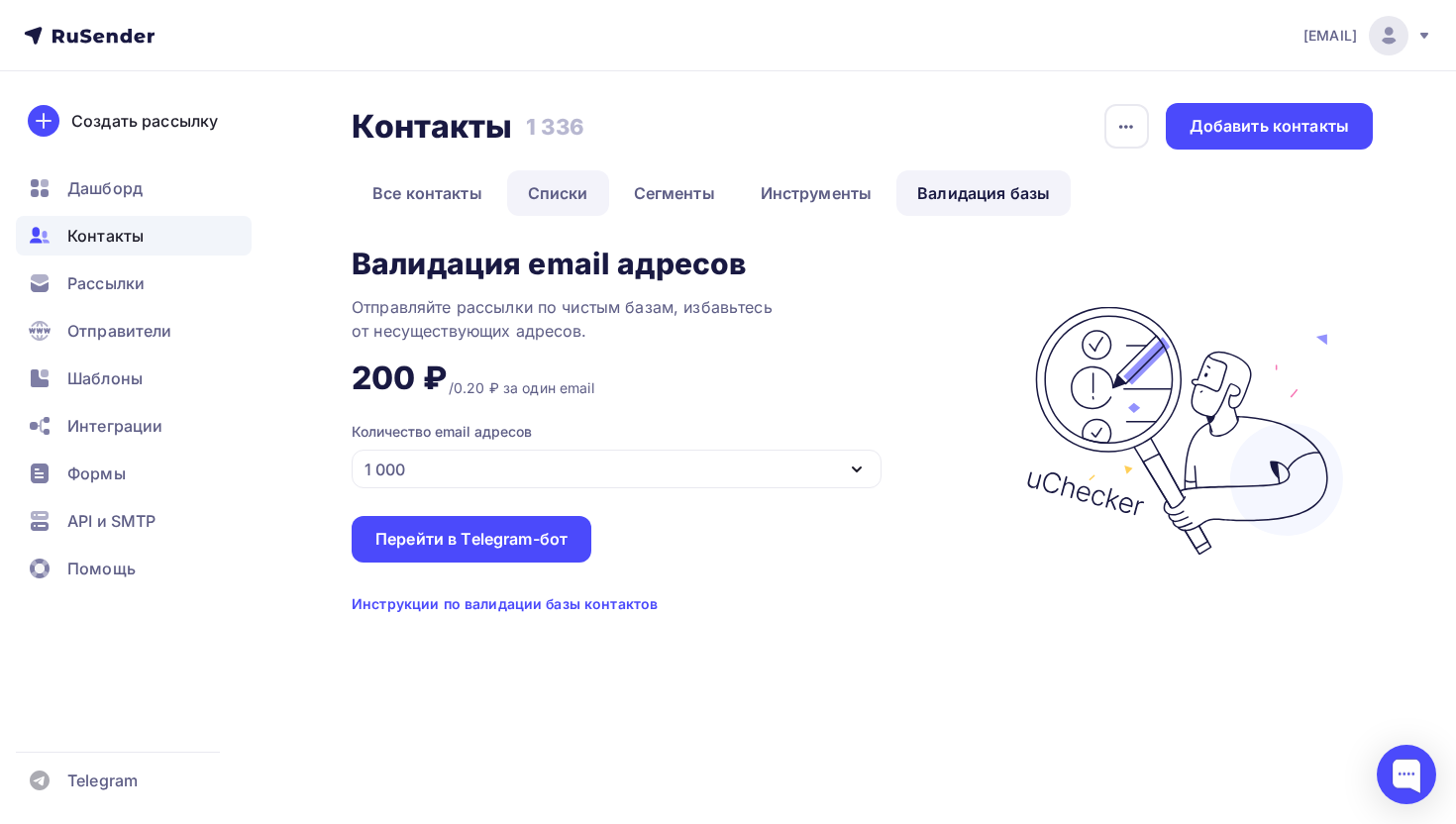 click on "Списки" at bounding box center [558, 193] 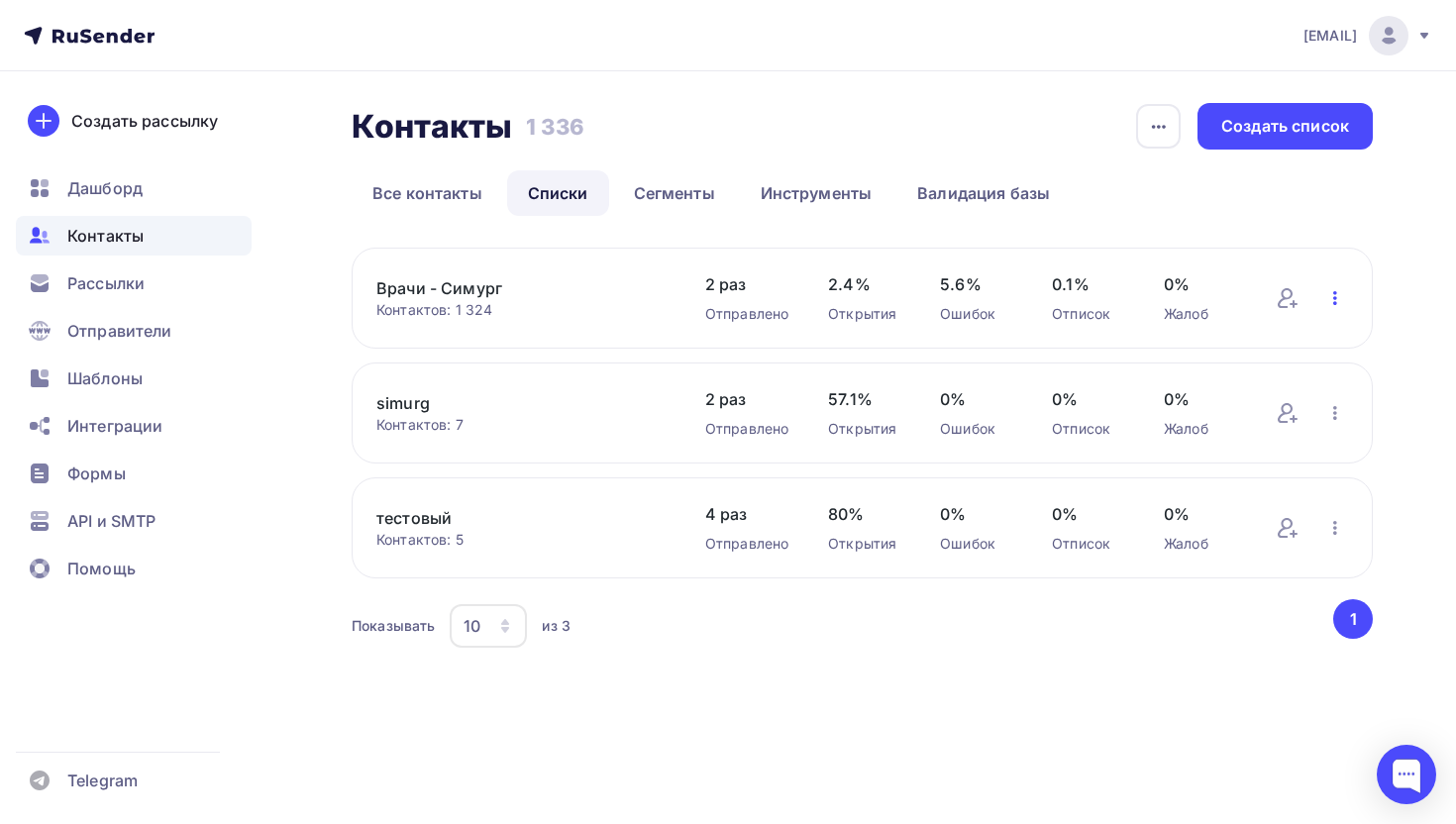 click 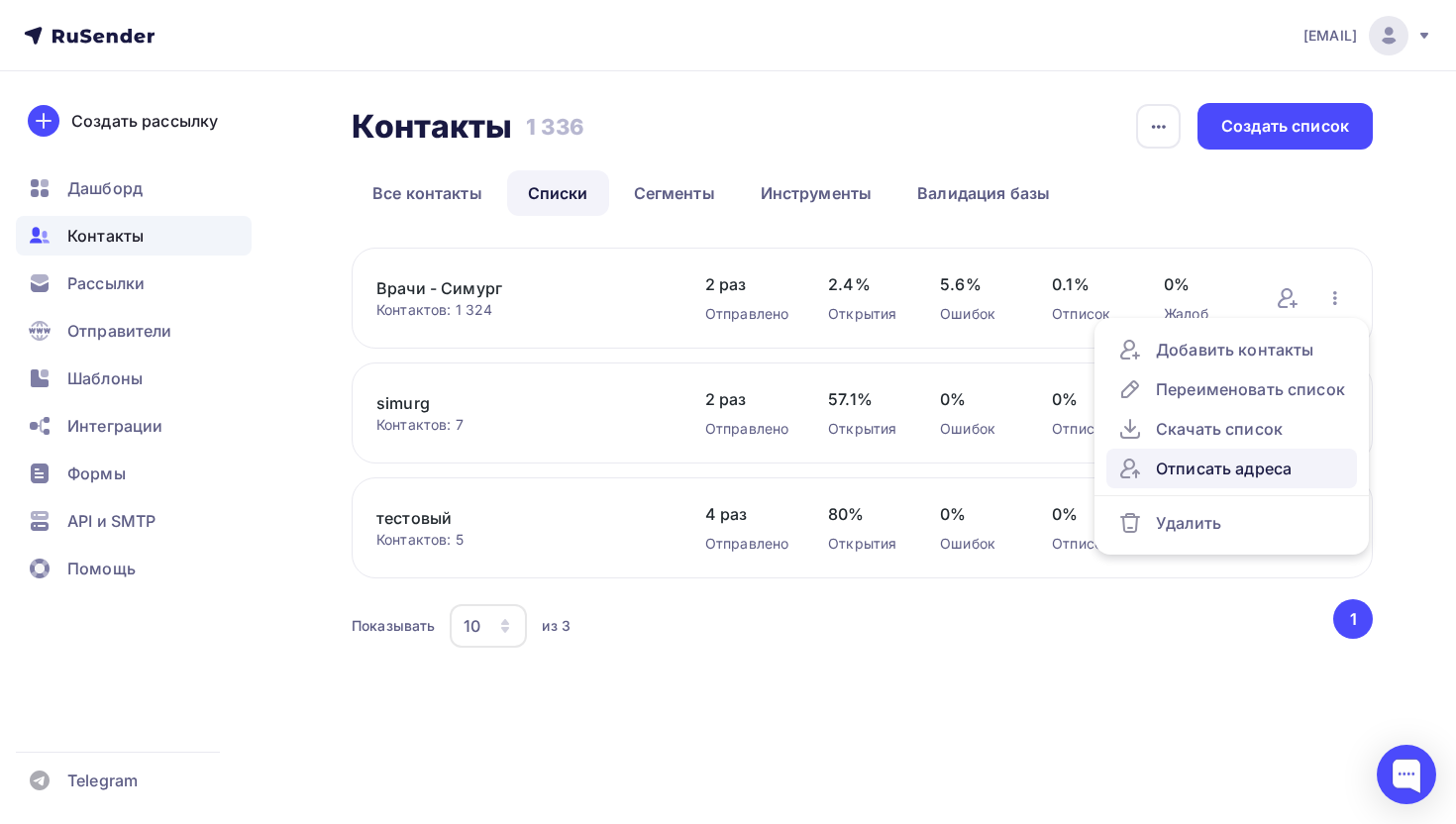 click on "Отписать адреса" at bounding box center [1231, 468] 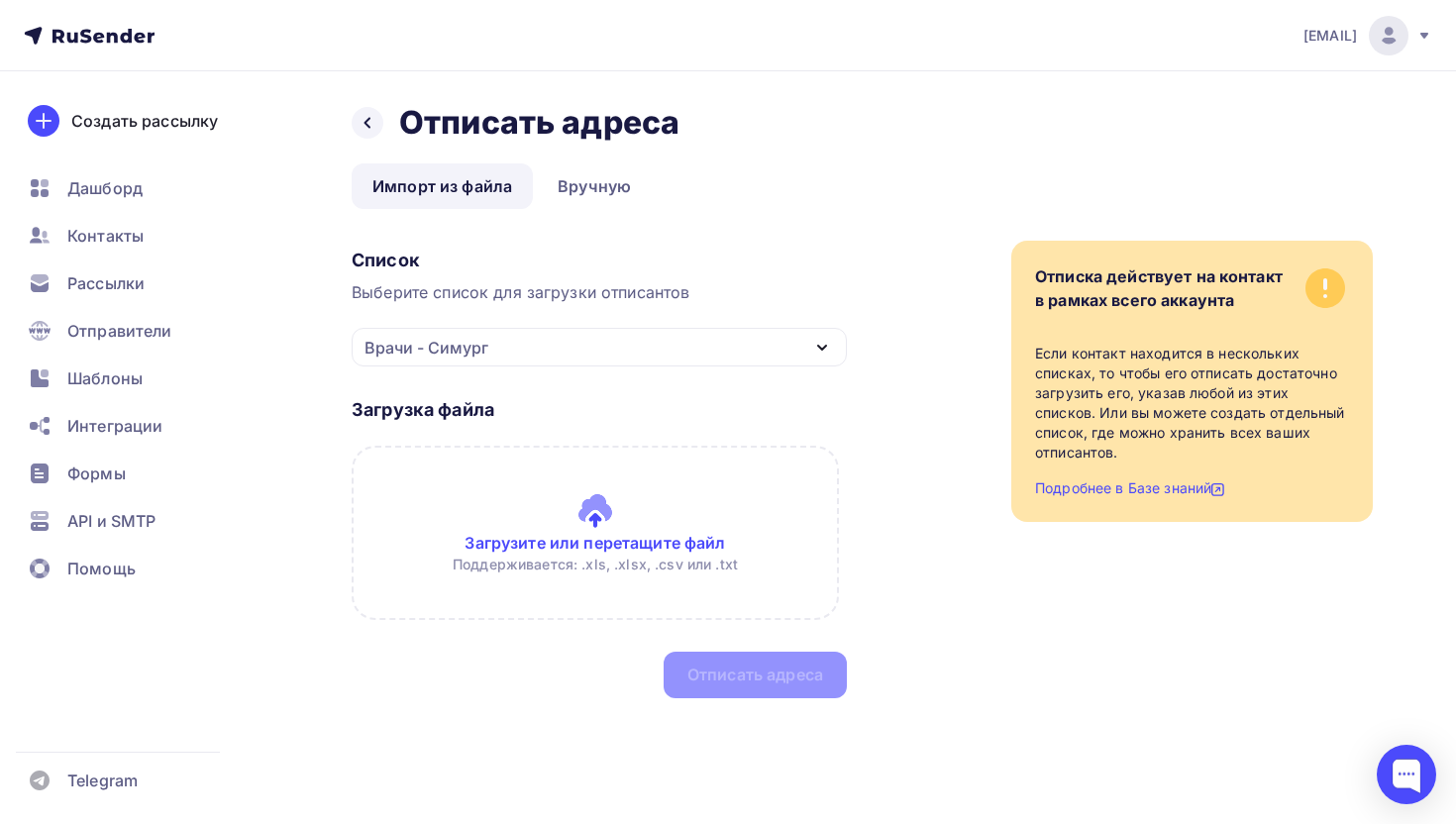 click on "Врачи - Симург" at bounding box center [599, 347] 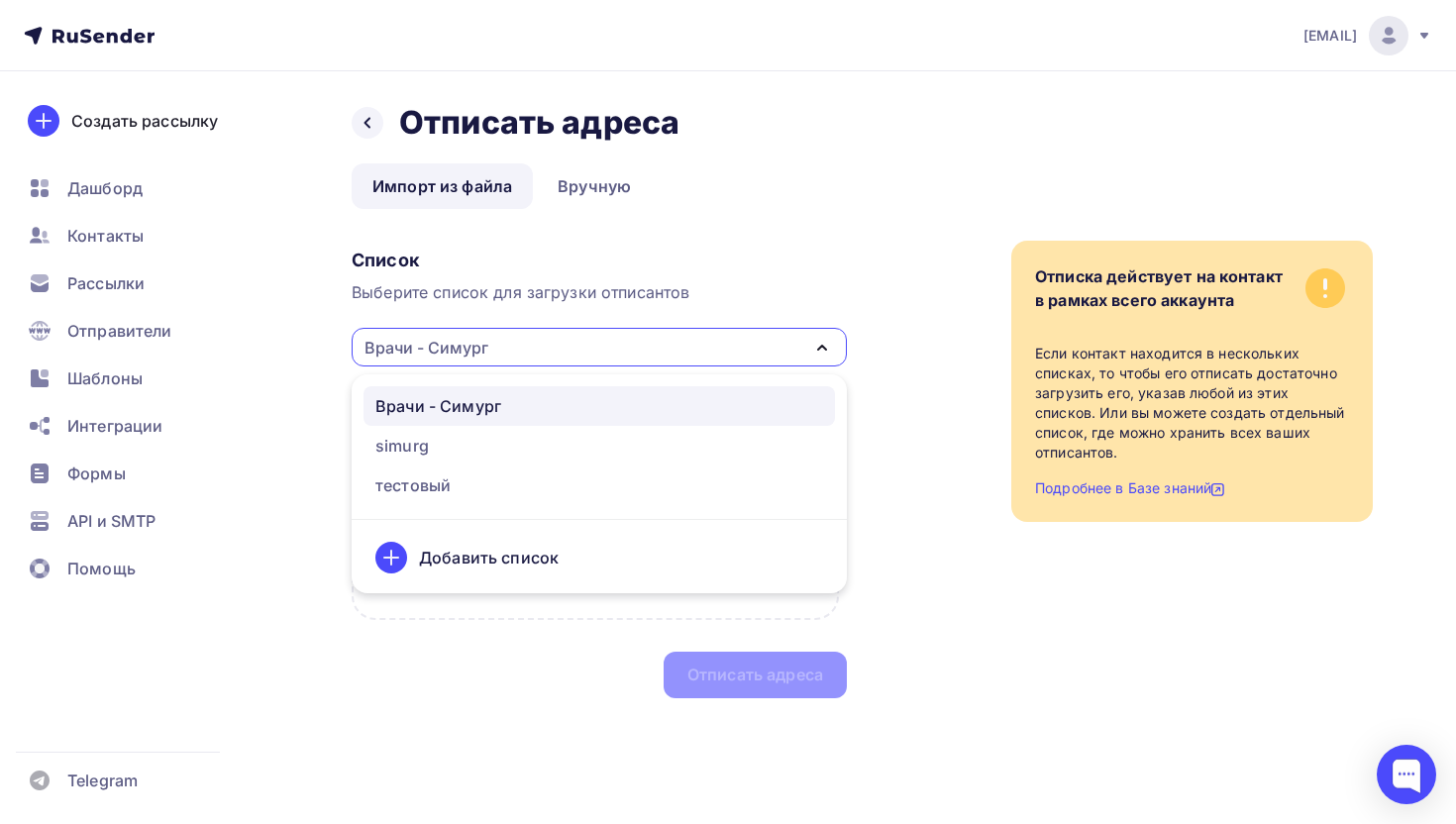 click on "Список
Выберите список для загрузки отписантов
Врачи - Симург
Врачи - Симург           simurg           тестовый               Добавить список" at bounding box center [599, 303] 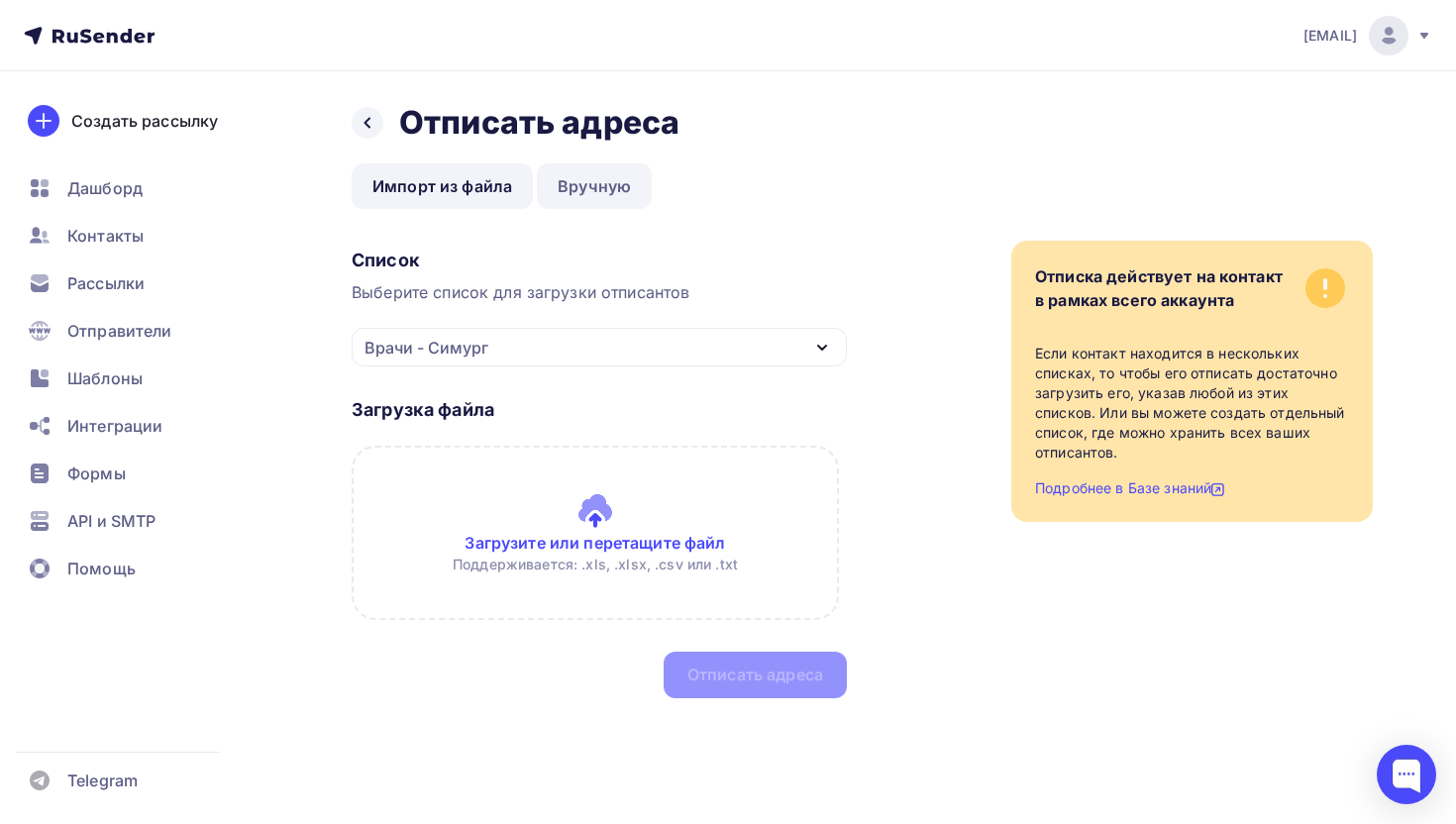 click on "Вручную" at bounding box center (594, 186) 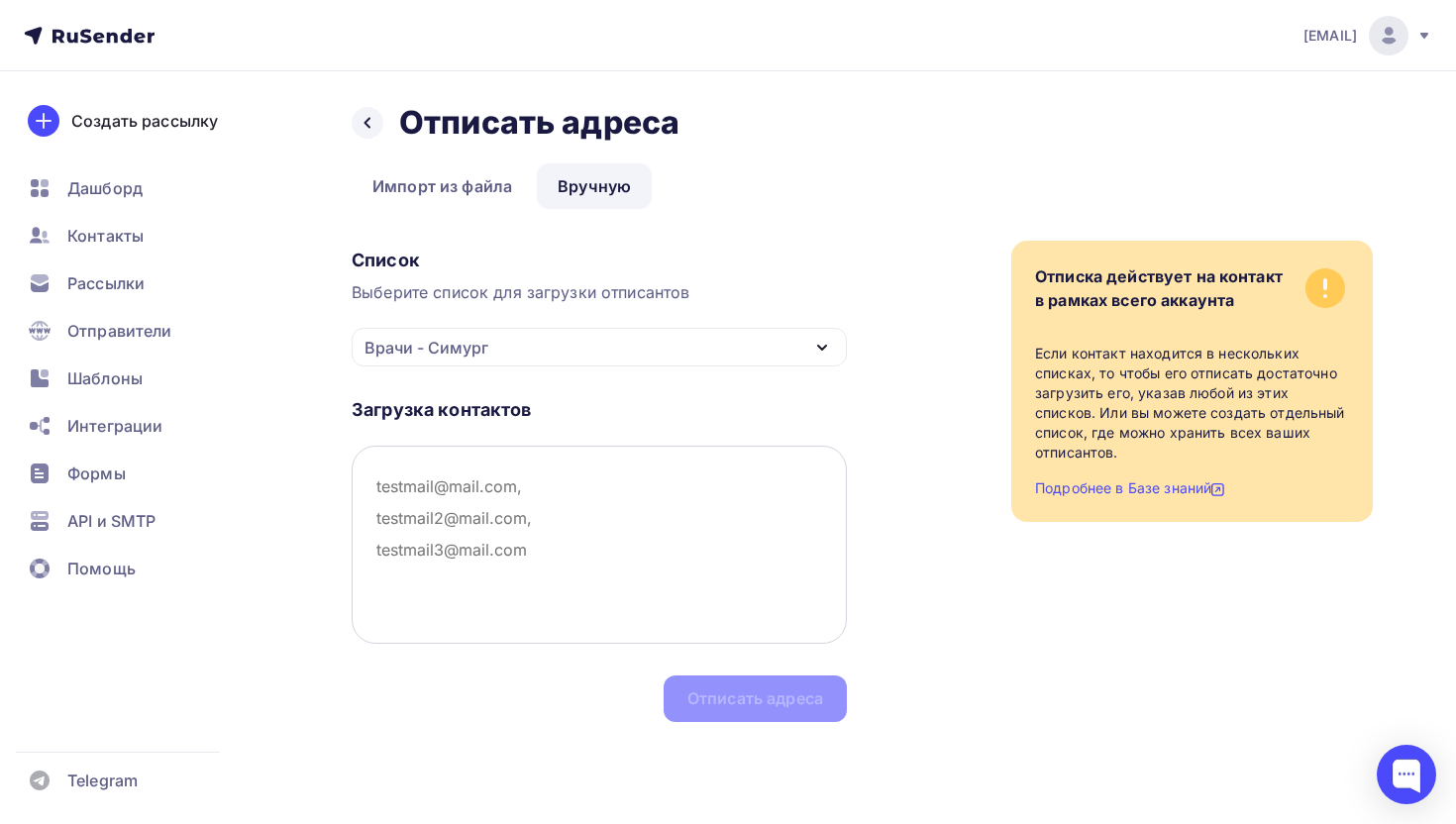 click at bounding box center (599, 545) 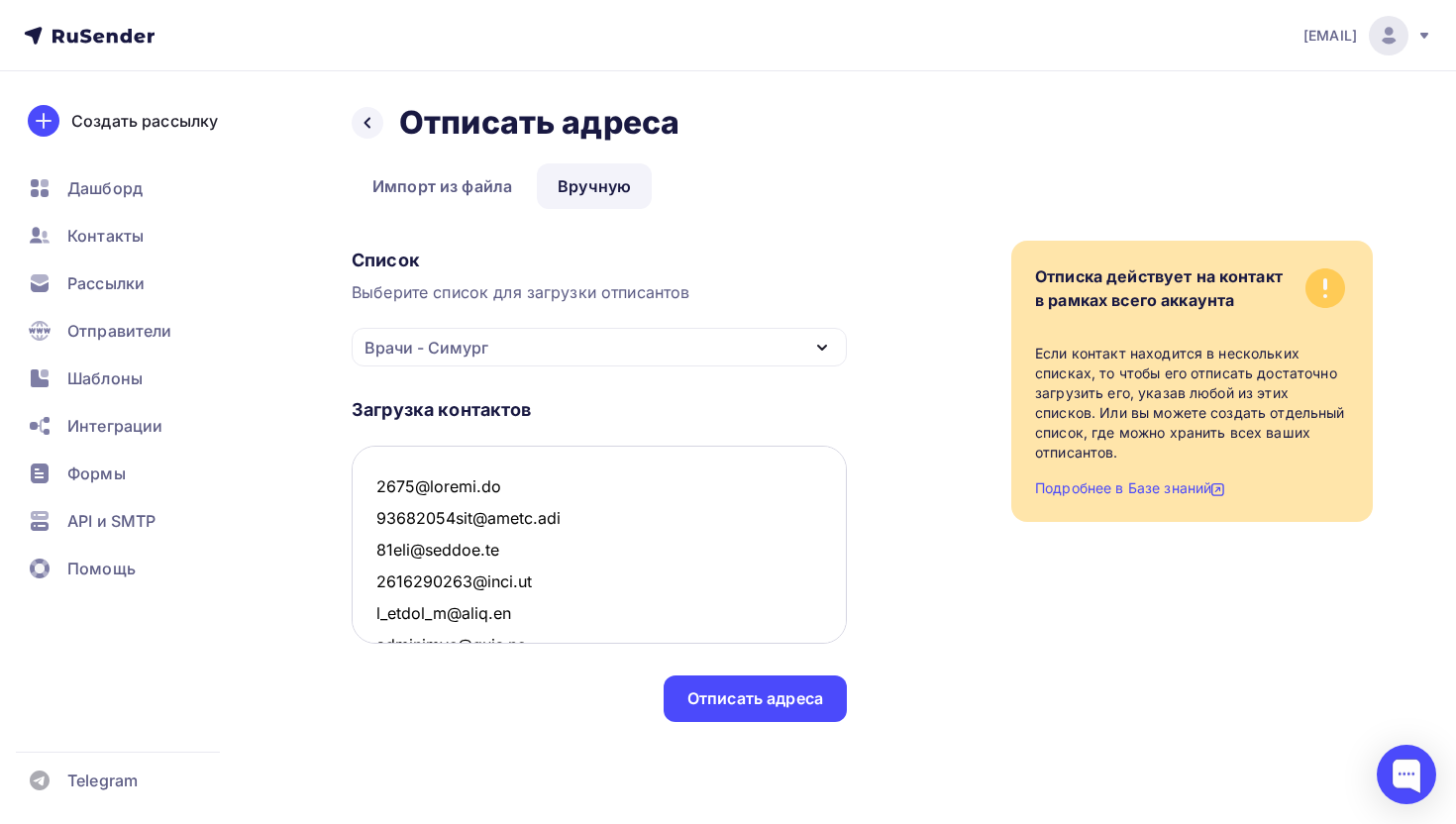 scroll, scrollTop: 11231, scrollLeft: 0, axis: vertical 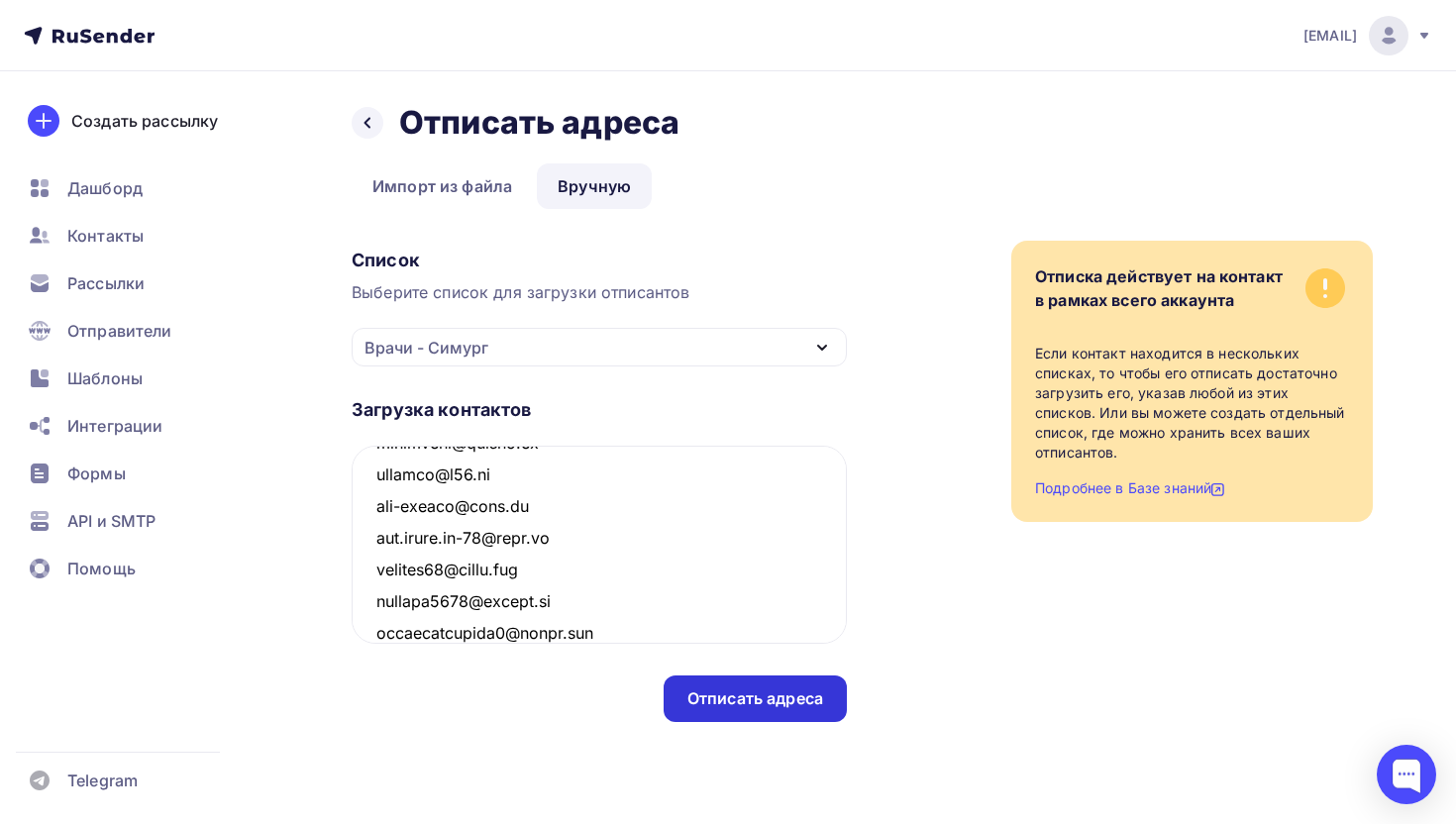type on "2010@yandex.ru
21011987als@gmail.com
24rge@yandex.ru
9122428818@mail.ru
a_luiza_e@mail.ru
achkanova@list.ru
akhtemnatalja@rambler.ru
akiliev@mail.ru
alimosova.ira@bk.ru
andrey.kostianiuyk@yandex.ru
angelina-chalaja@rumbler.ru
anna-vagputina@yandex.ru
annabogoslavsraa178@gmail.com
anoshina.av@mail.ru
anzhelicatenvazheva@gmail.com
artem_tulkien@mail.ru
bambulahsu167@mail.ru
boroleva.67@mail.ru
carbg@yandex.ru
docbor.krasnodar@mail.ru
dr-mogorovskaya@list.ru
dr-samchuk@mail.ru
dr.bylox@yandex.ru
drrussia74@gmail.com
eapopava11@mail.ru
ekaterinaboyakevich@mail.ru
elena.kankurova@mail.ru
elena.makarova@tularegion.ru
elena.moratkan@mail.ru
elena196688@mail.ru
elenakogut@bk.ru
elglubokina@yandex.ru
g.emeljanova@mail.ru
gadjieva.m@mail.ru
granuloma@list.ru
gucu231@mail.ru
gutova.svetlana2@mail.ru
ijakovleva2010@mail.ru
ilatovskay-tatyana@mail.ru
info@mcclinics.ru
katangserh@yandex.ru
khatmat95@mail.ru
kostoeza.zareta@yandex.ru
kumysheva.diana.0707@mail.ru
lar4ap@gmail.com
larisa6731@yandex.ru
lopuhova-yulia@mail.r..." 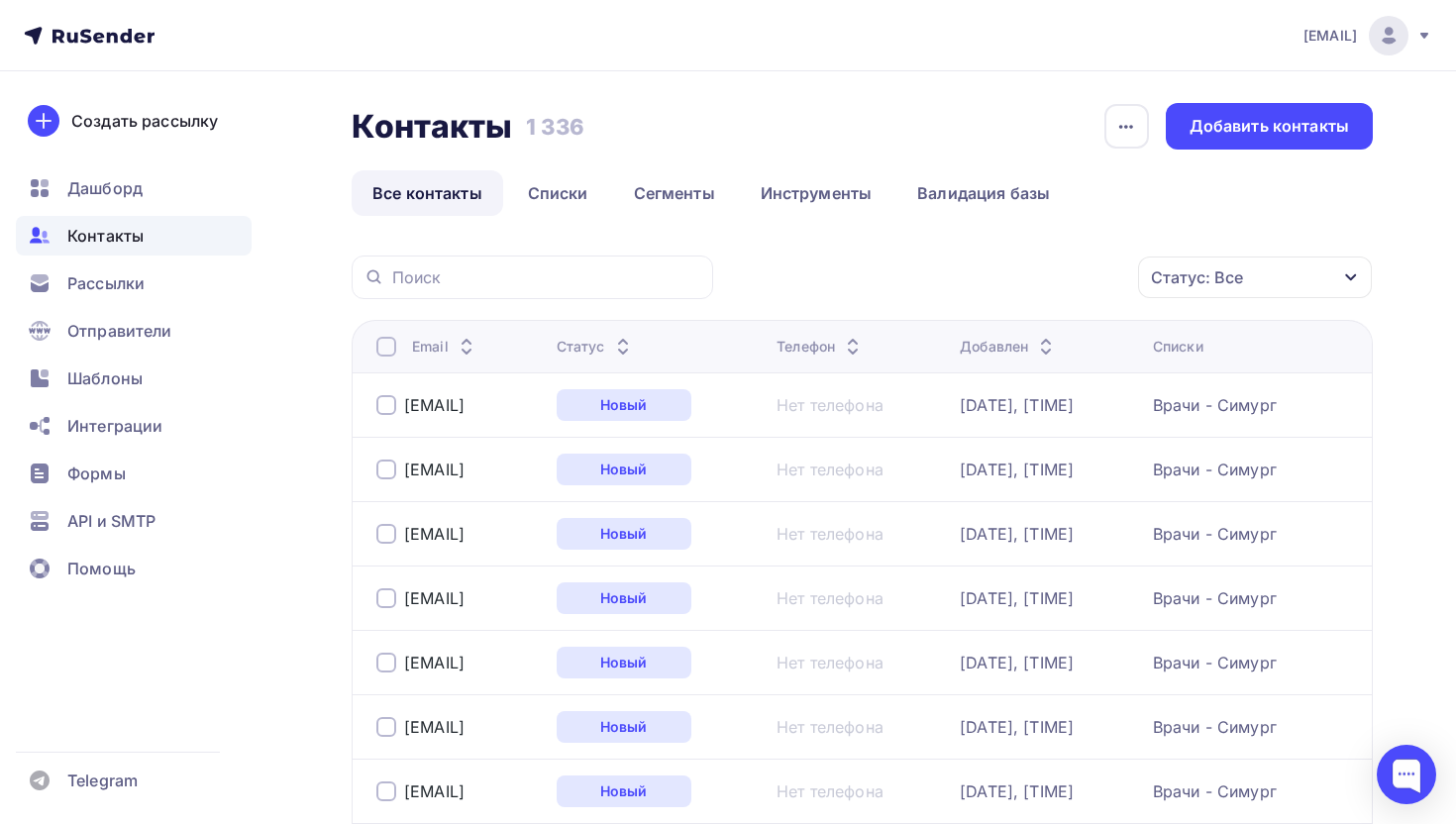 click on "Статус: Все" at bounding box center [1255, 277] 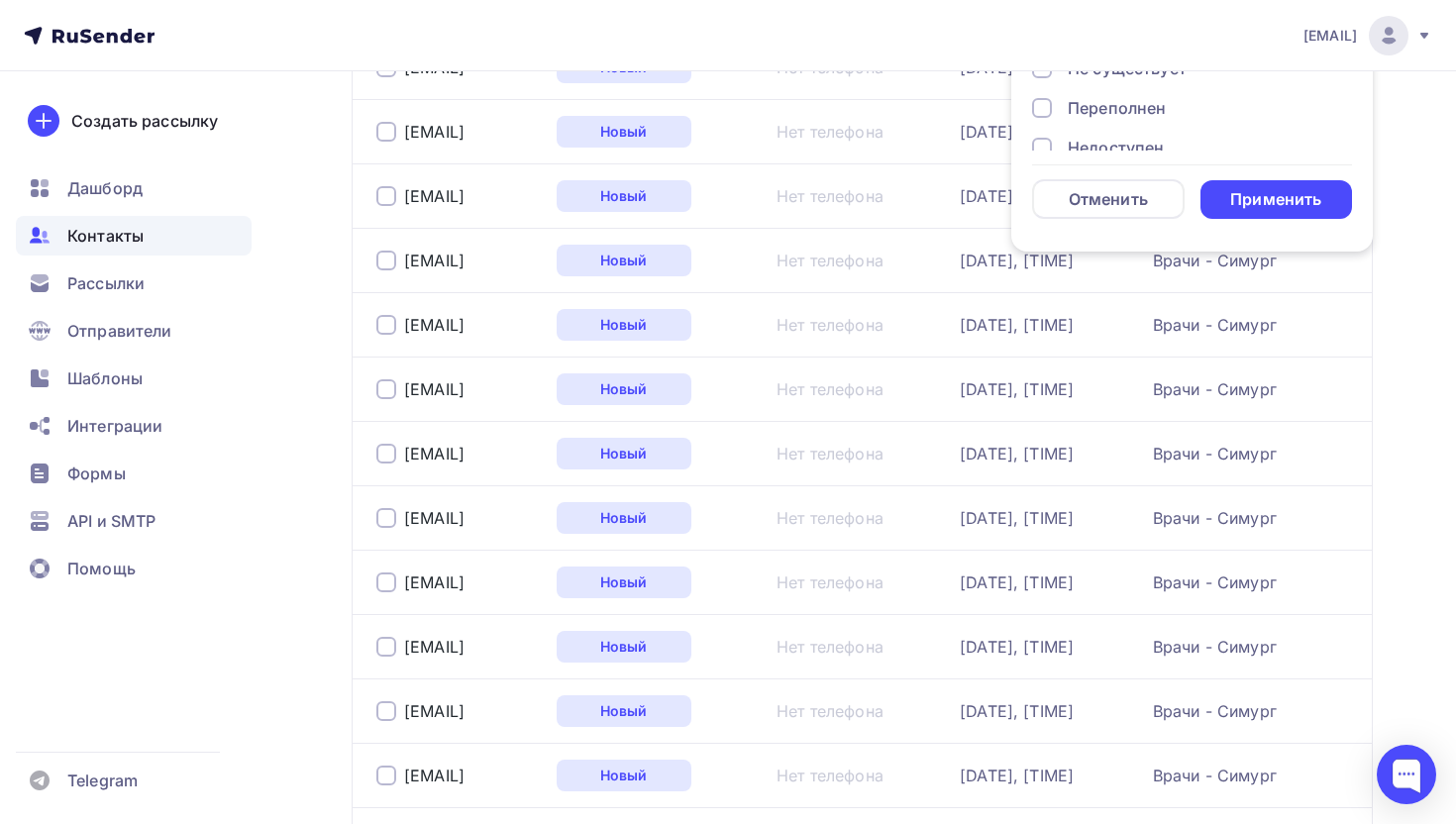 scroll, scrollTop: 0, scrollLeft: 0, axis: both 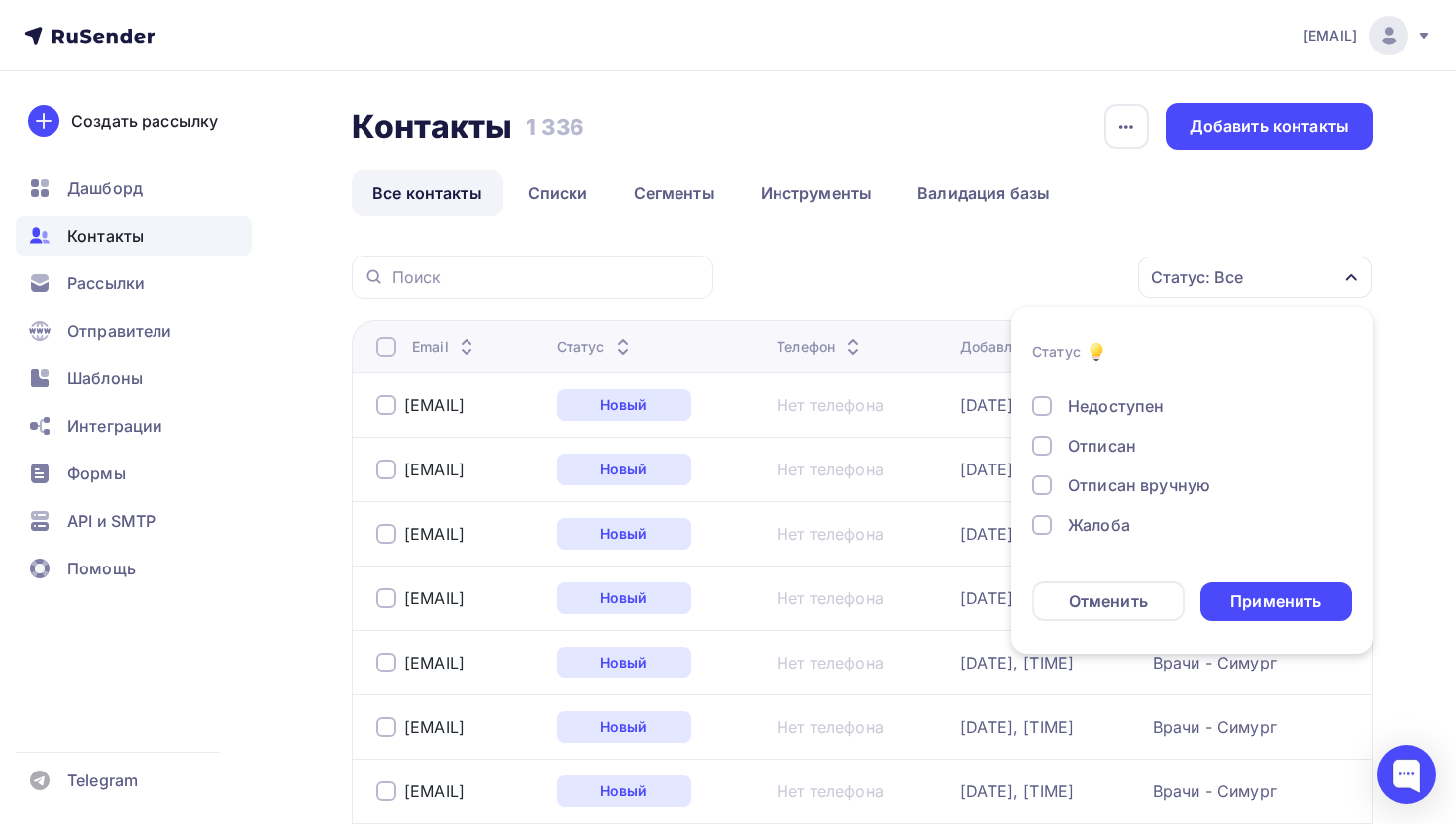 click on "Отписан вручную" at bounding box center [1139, 485] 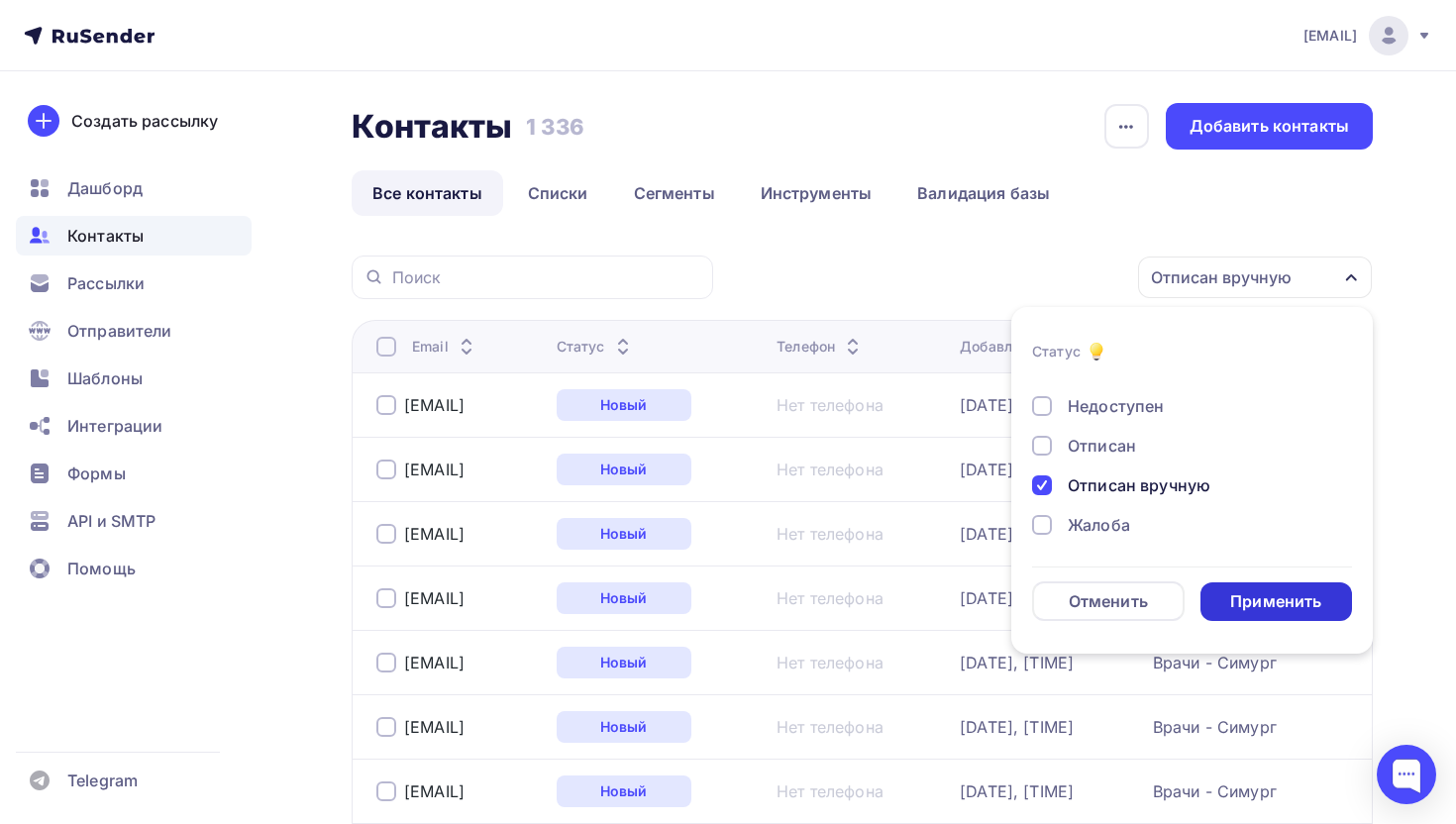 click on "Применить" at bounding box center (1276, 601) 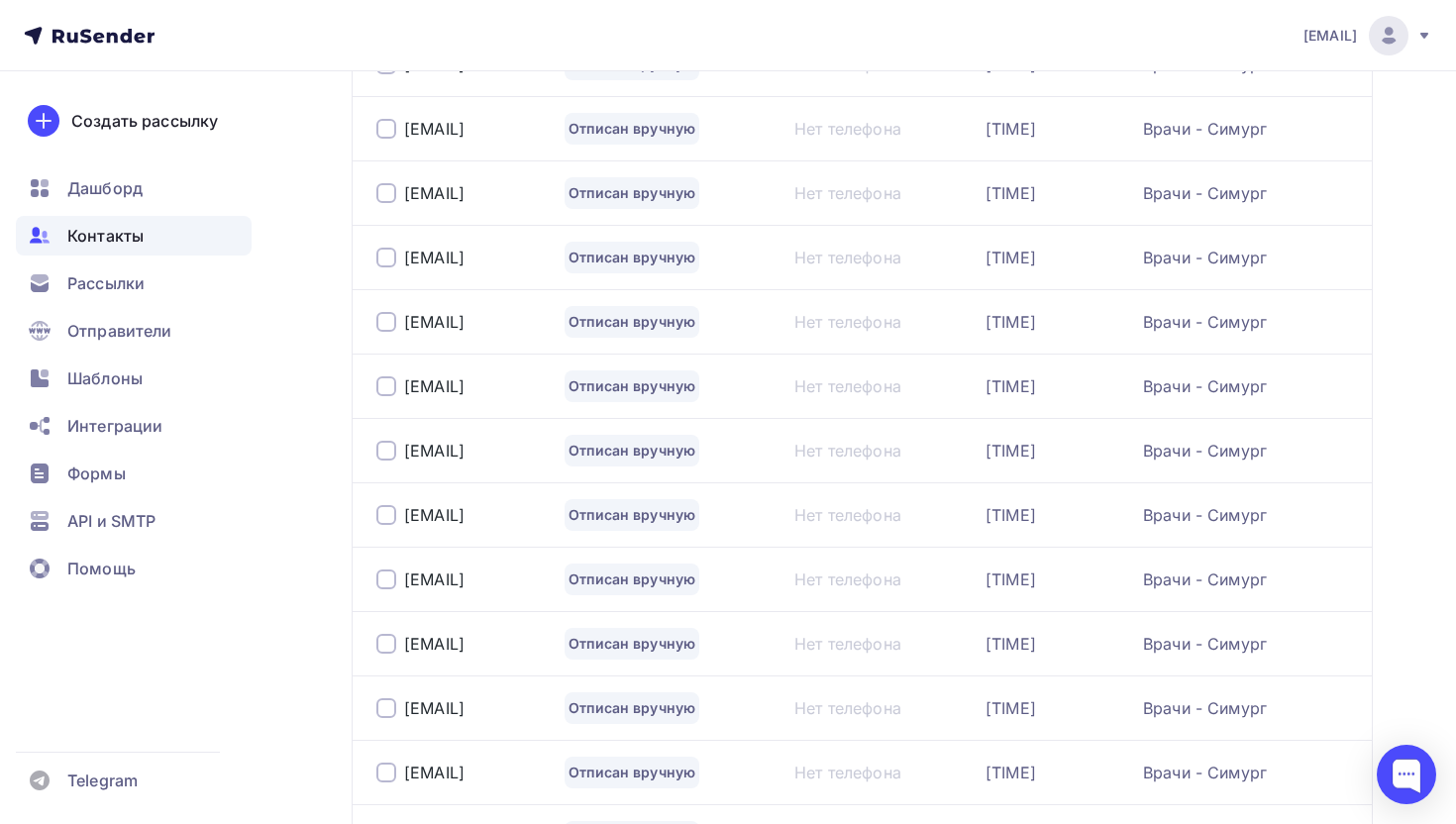scroll, scrollTop: 2971, scrollLeft: 0, axis: vertical 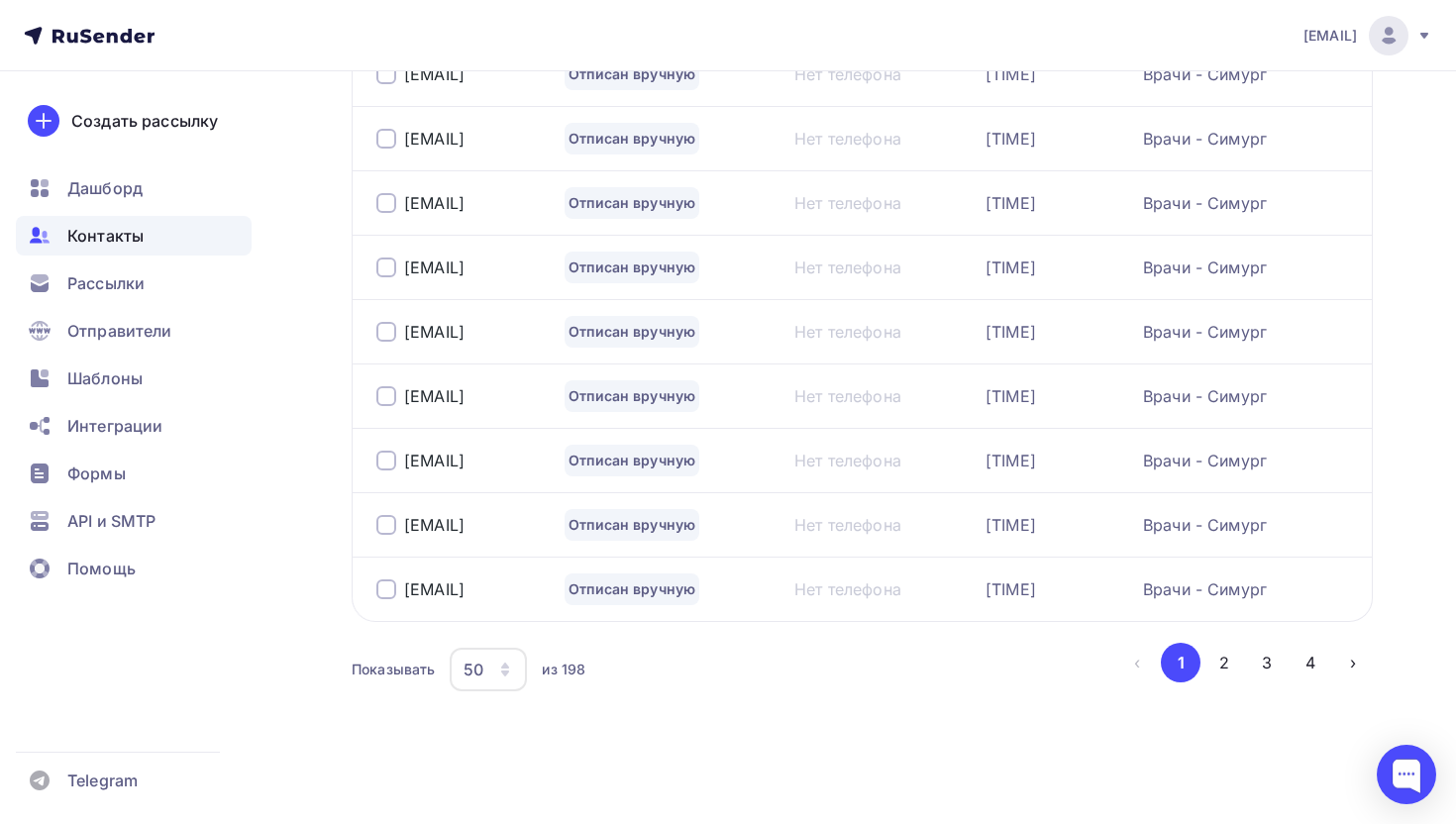 click 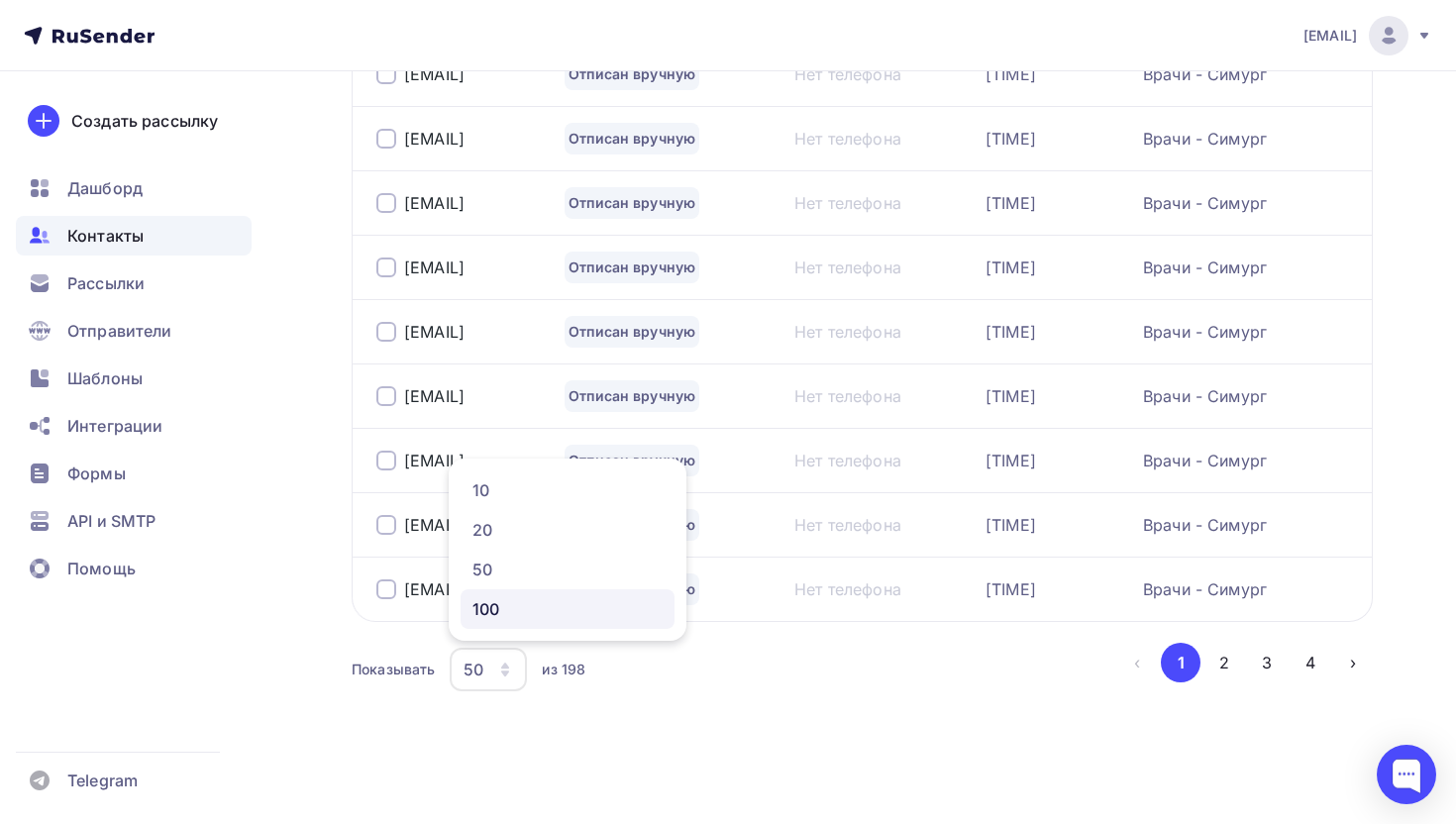 click on "100" at bounding box center [568, 609] 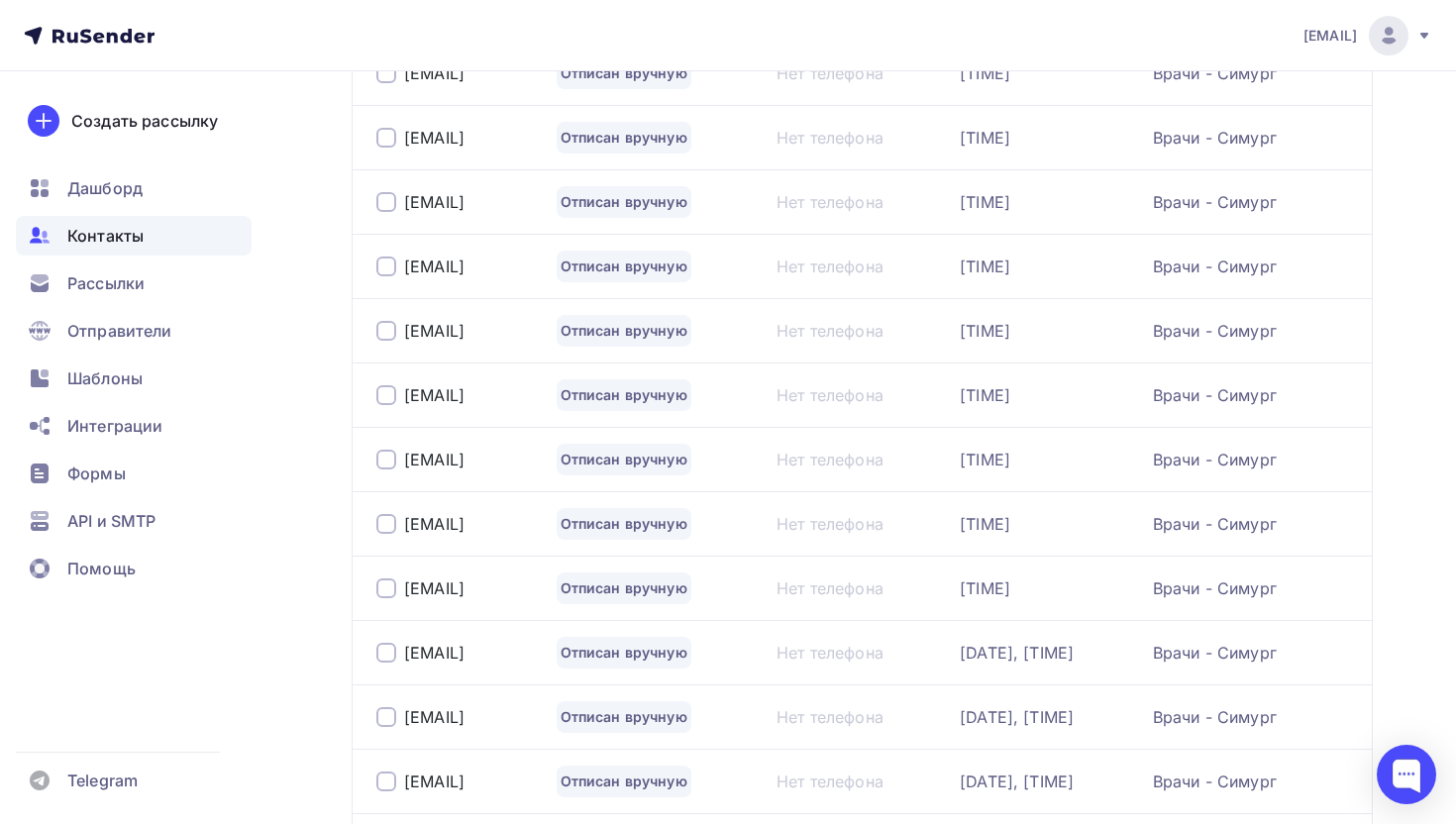 scroll, scrollTop: 156, scrollLeft: 0, axis: vertical 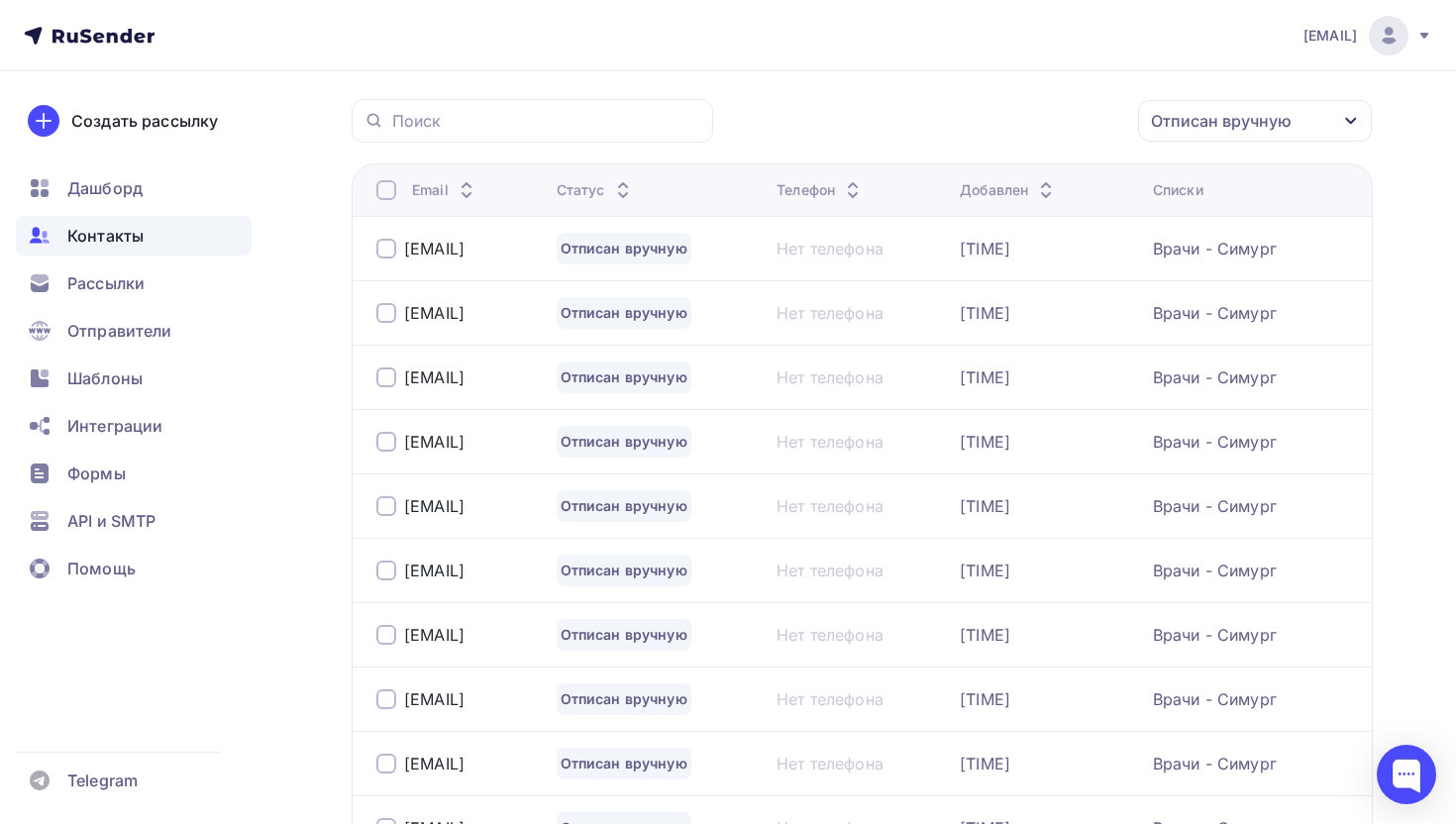 click at bounding box center (386, 190) 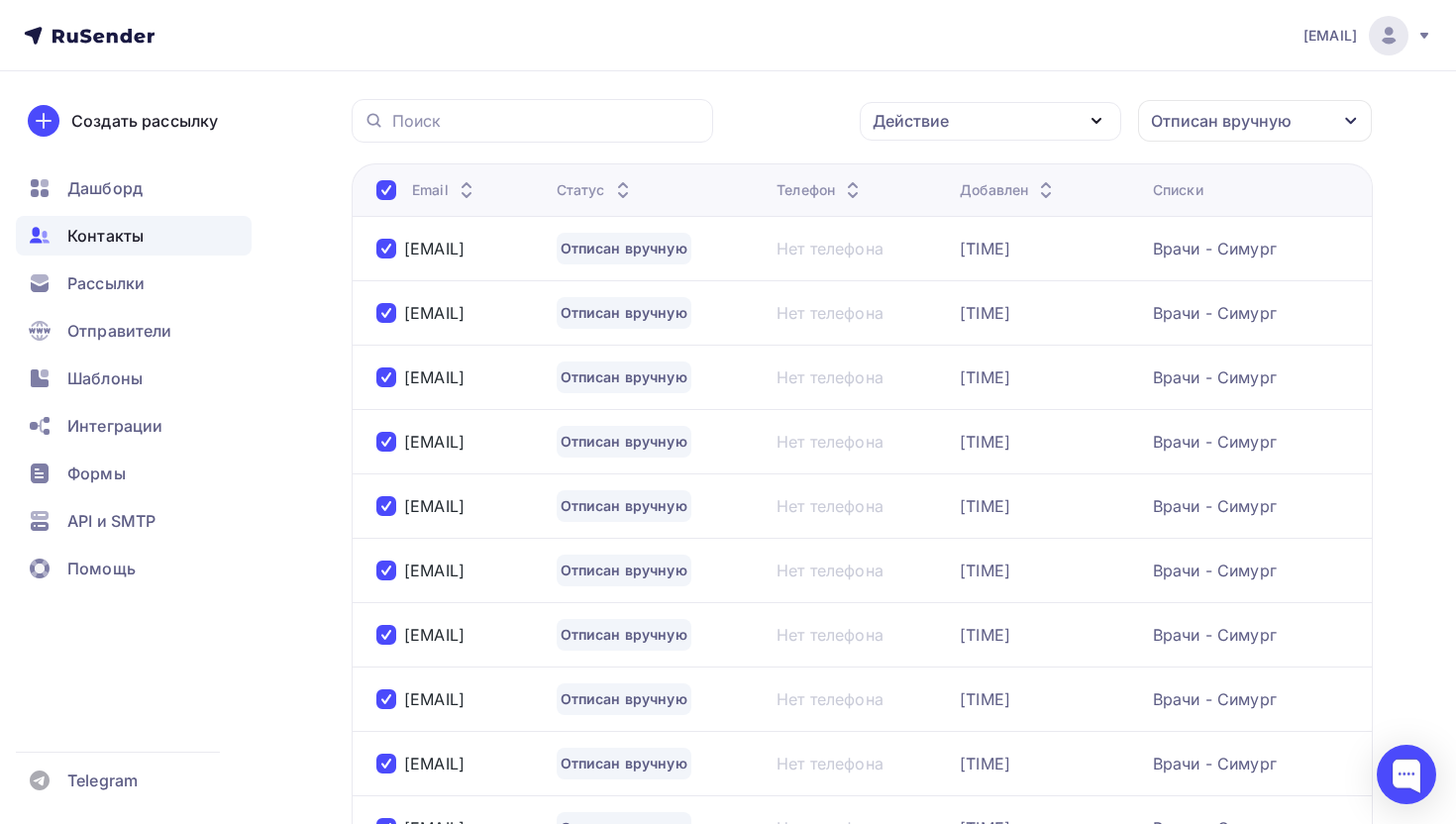 click on "Действие" at bounding box center [990, 121] 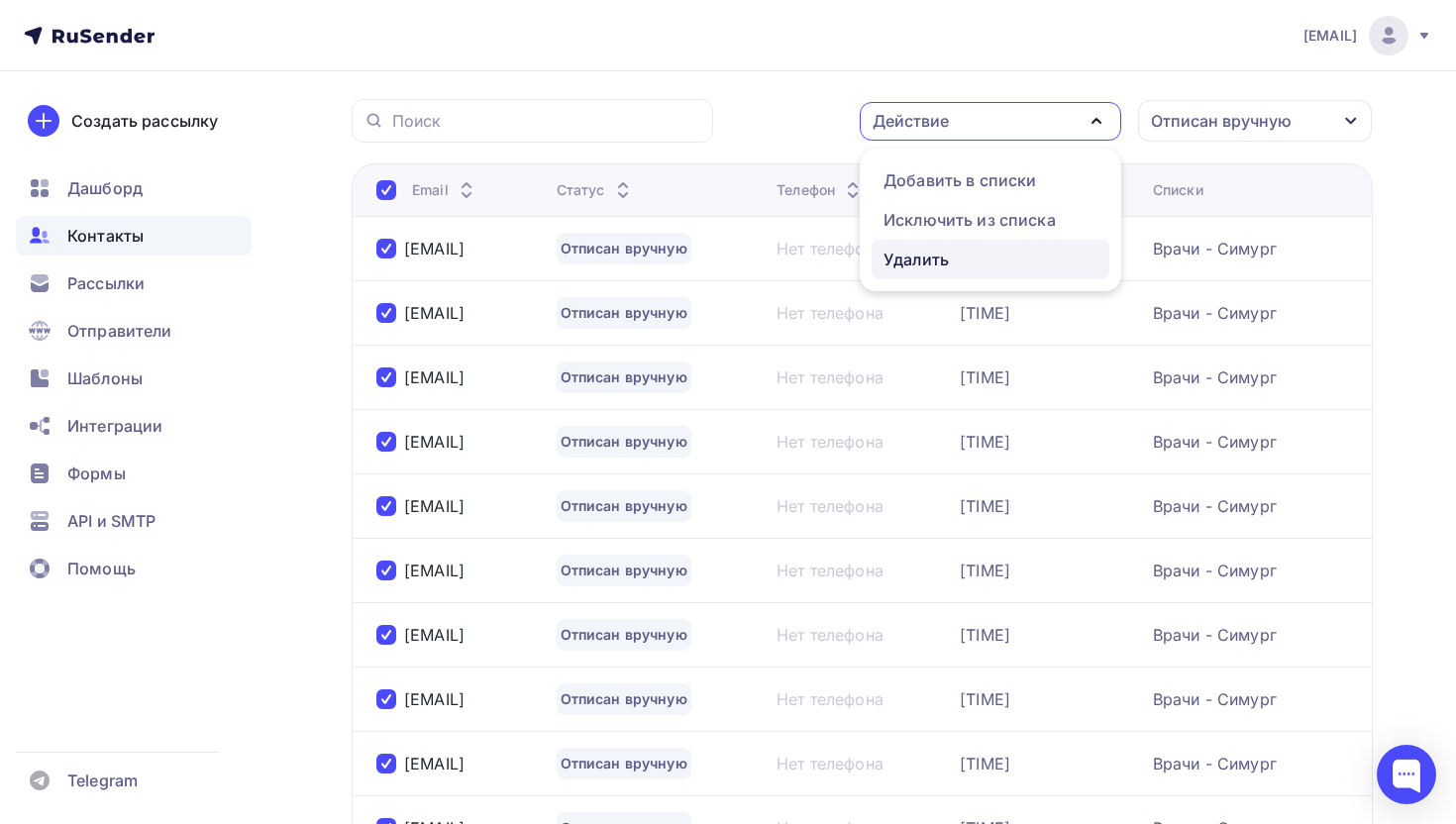 click on "Удалить" at bounding box center (990, 259) 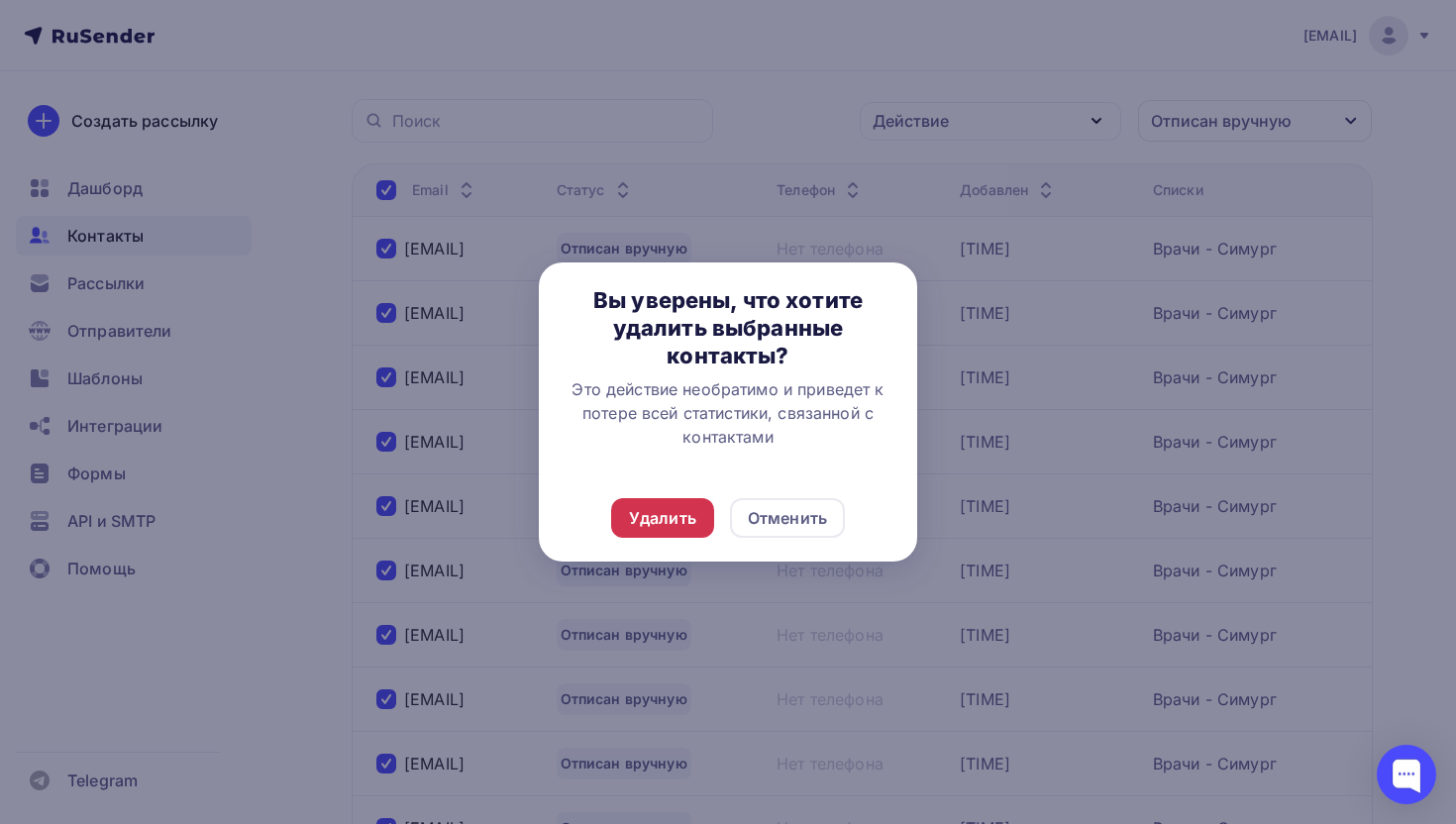 click on "Удалить" at bounding box center (663, 518) 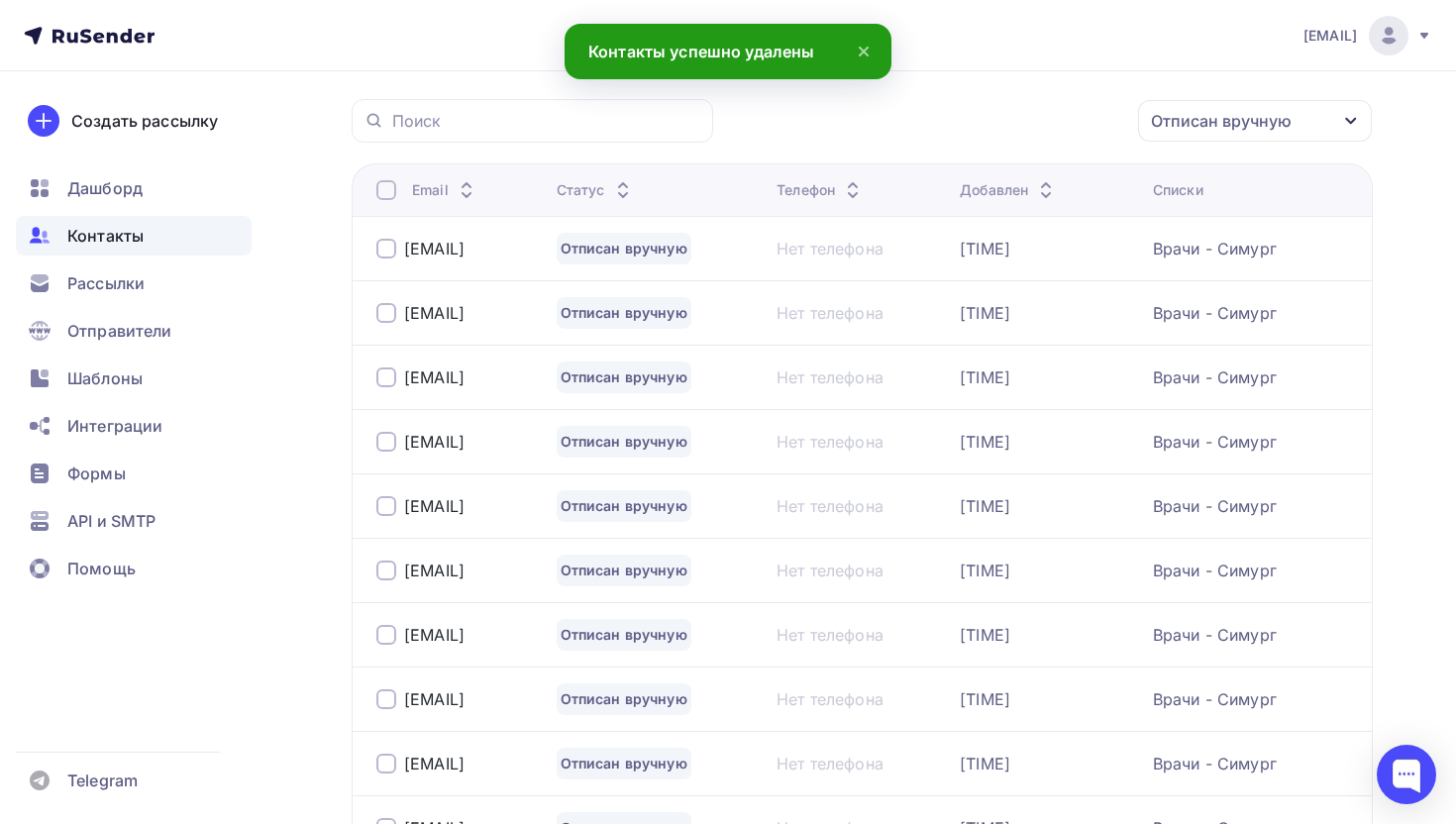 click at bounding box center [386, 190] 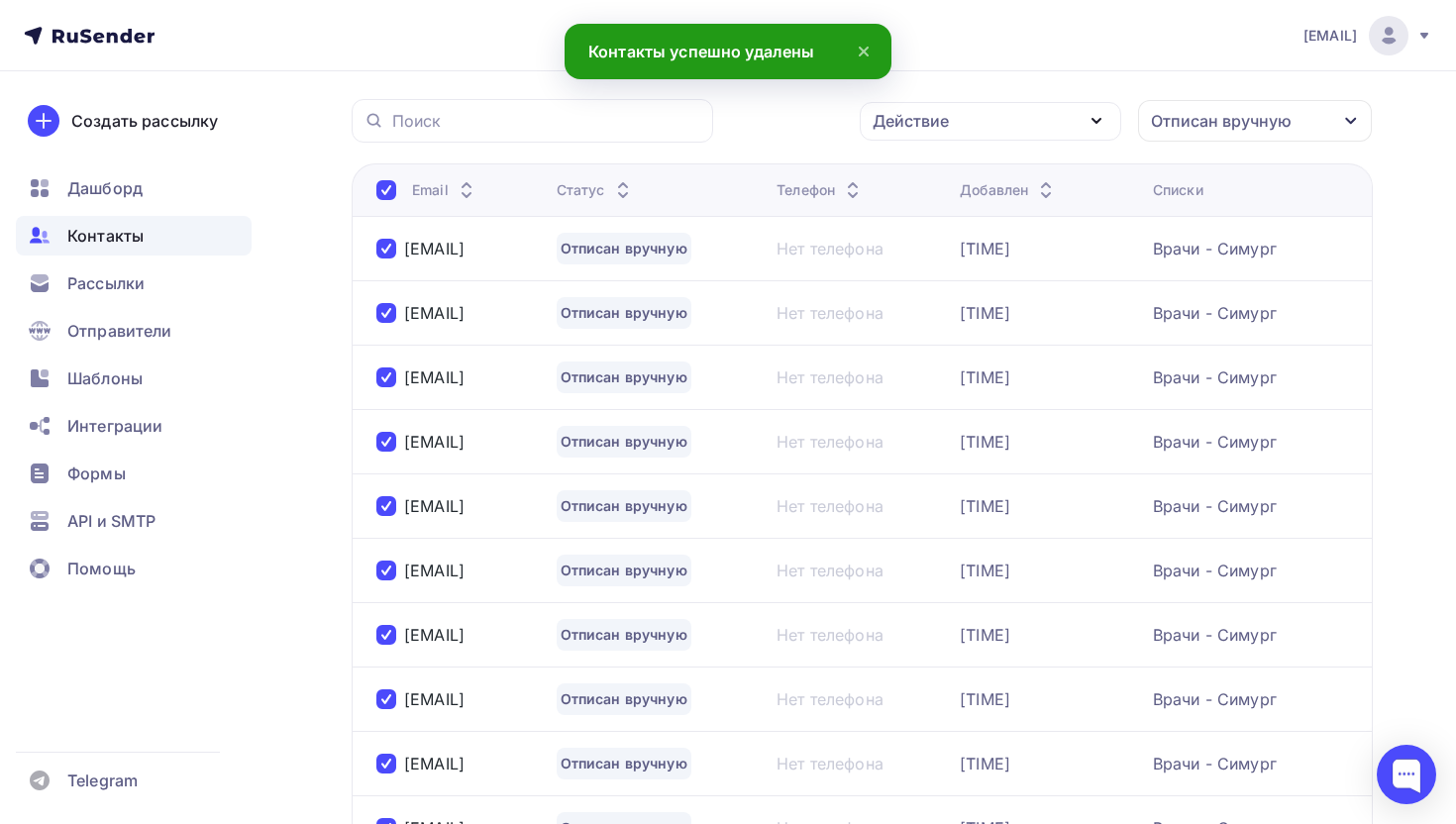 click on "Действие" at bounding box center (910, 121) 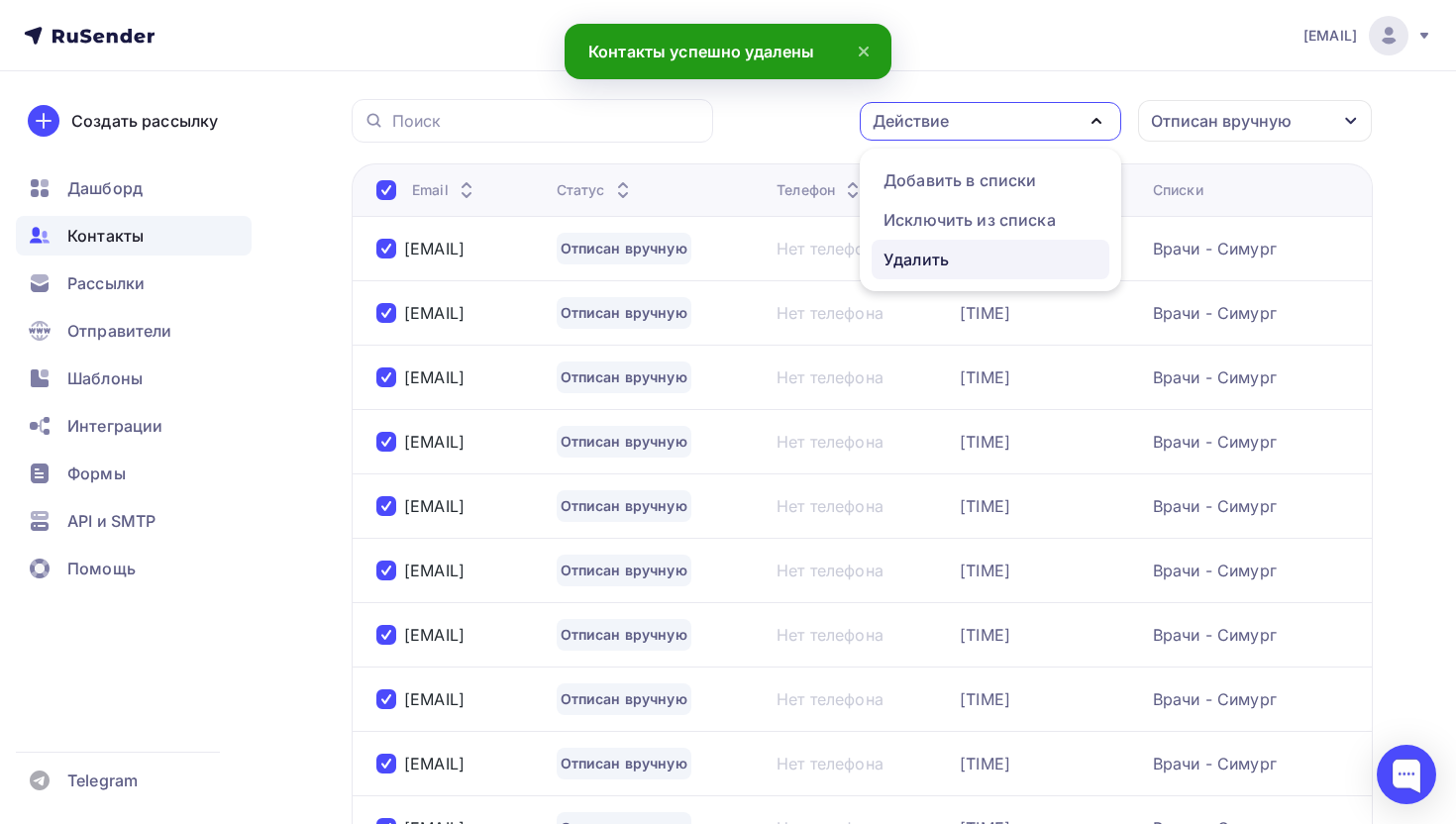 click on "Удалить" at bounding box center [916, 259] 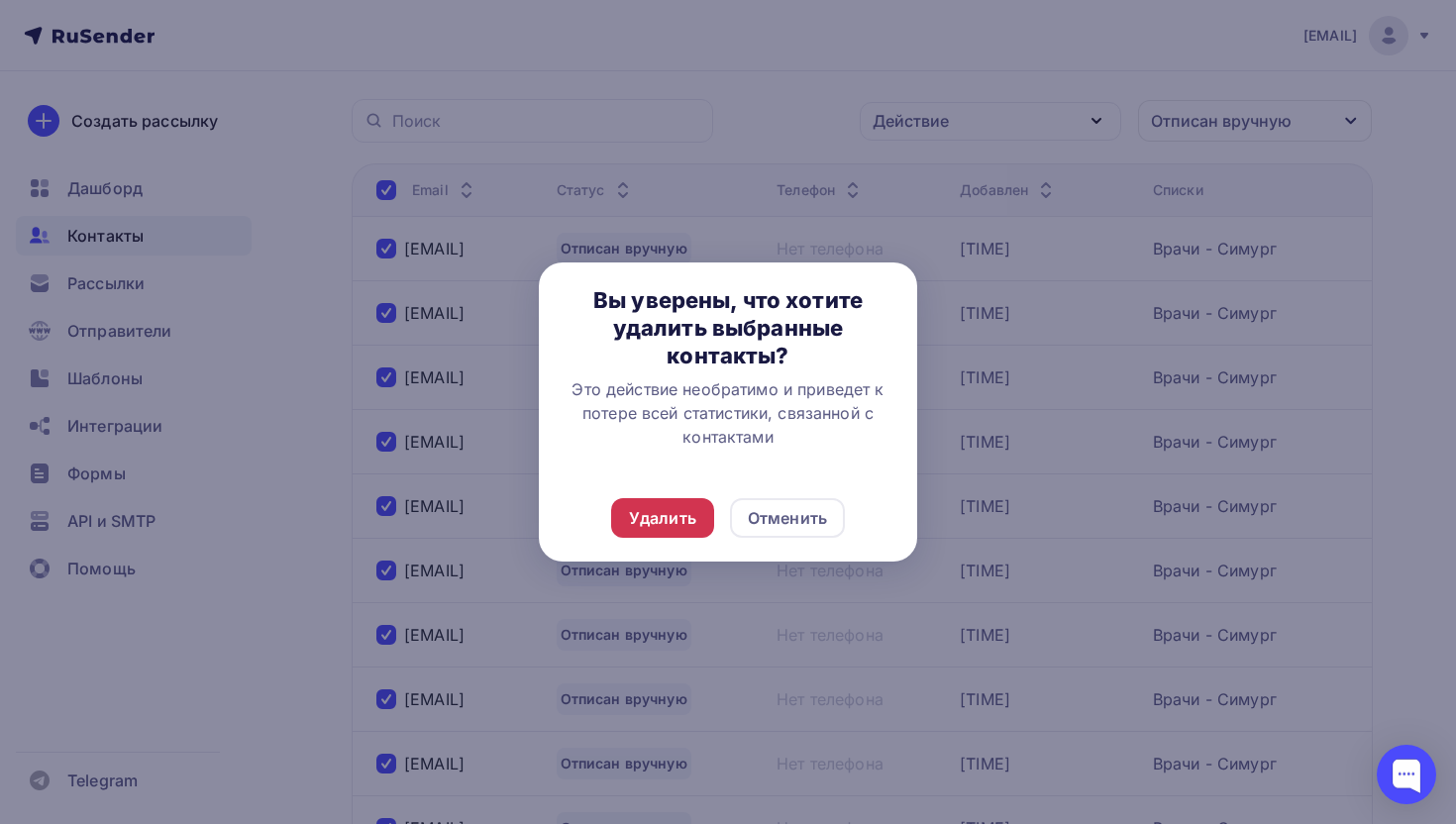 click on "Удалить" at bounding box center [663, 518] 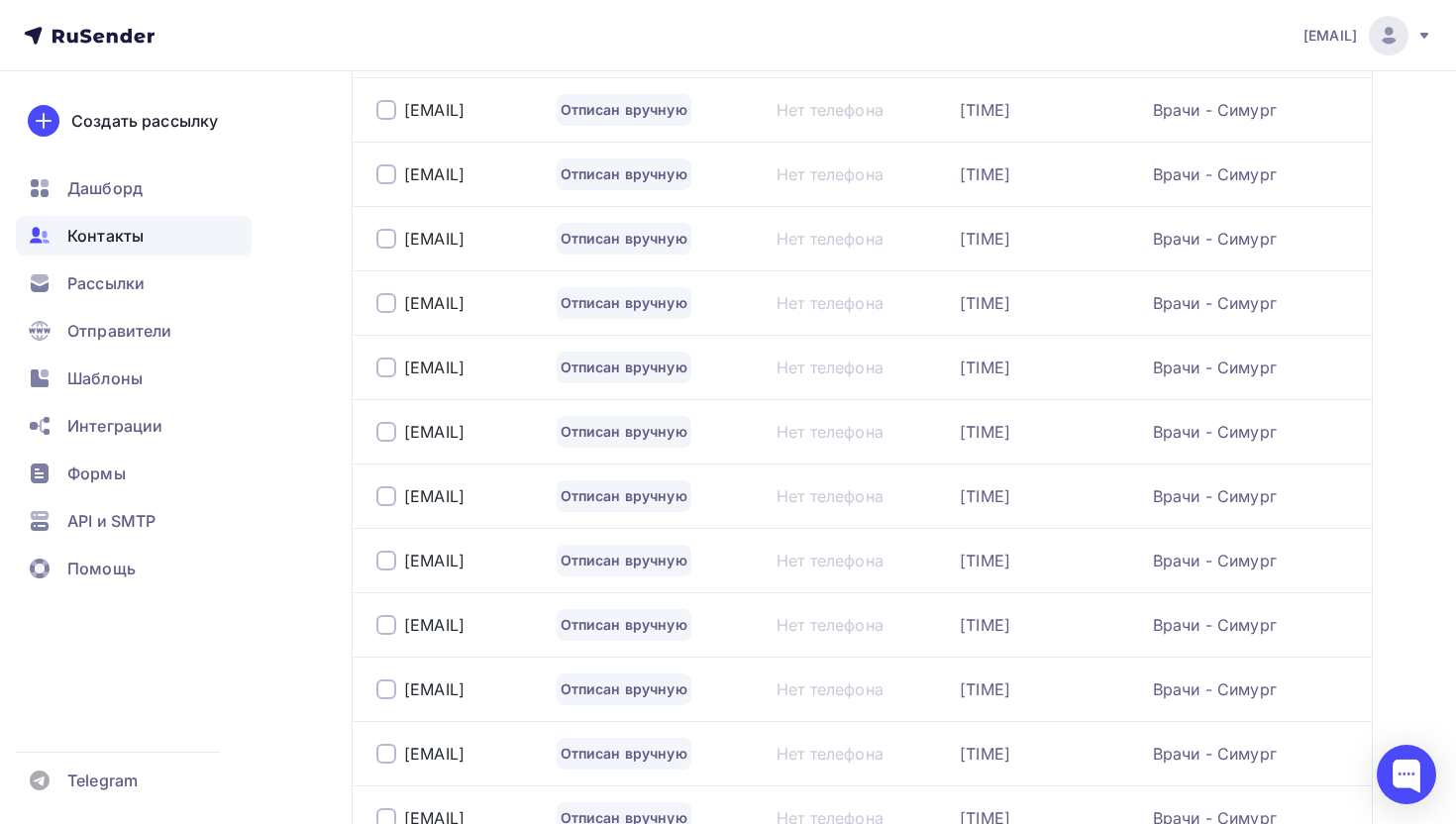 scroll, scrollTop: 0, scrollLeft: 0, axis: both 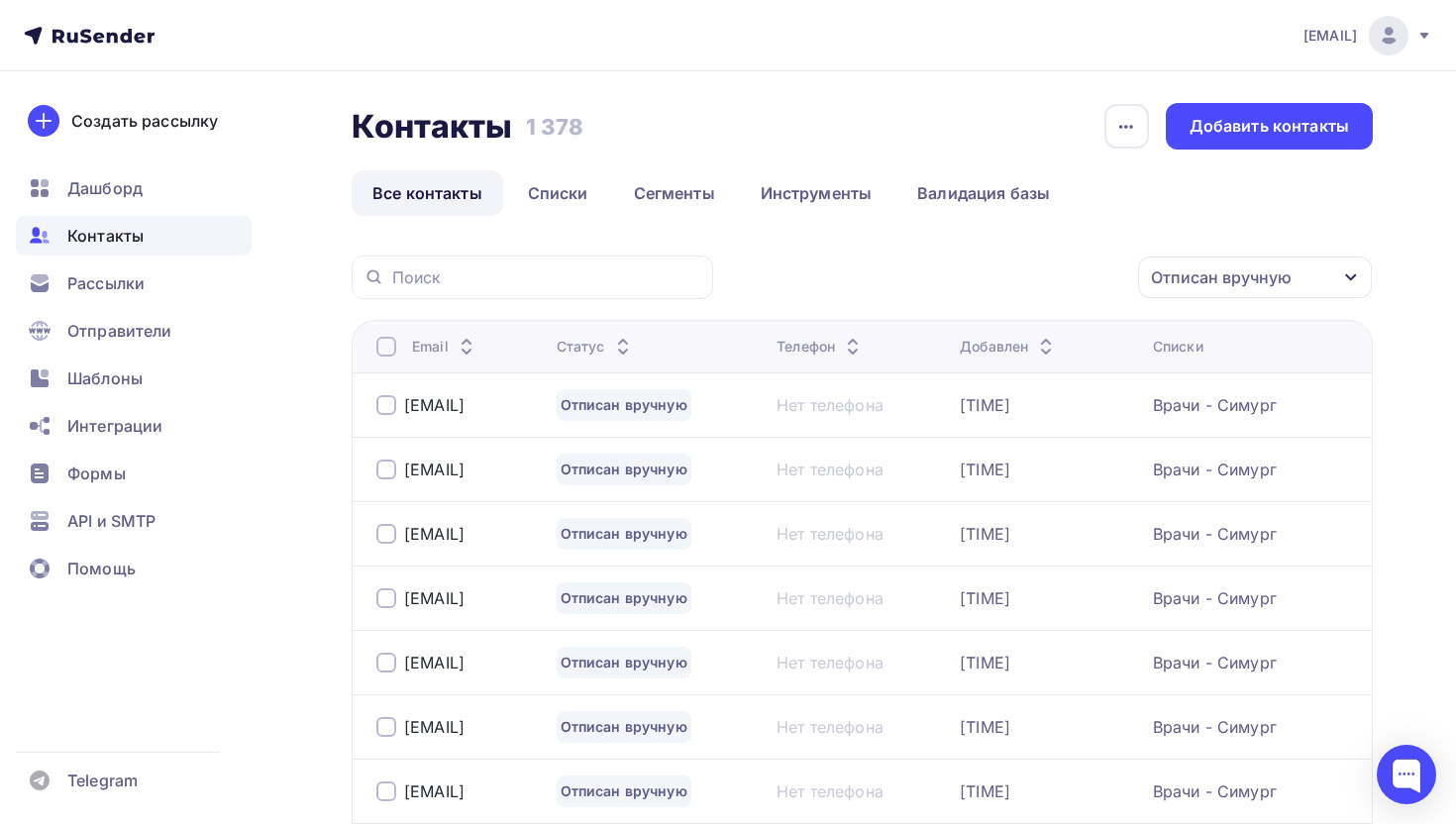 click at bounding box center [386, 347] 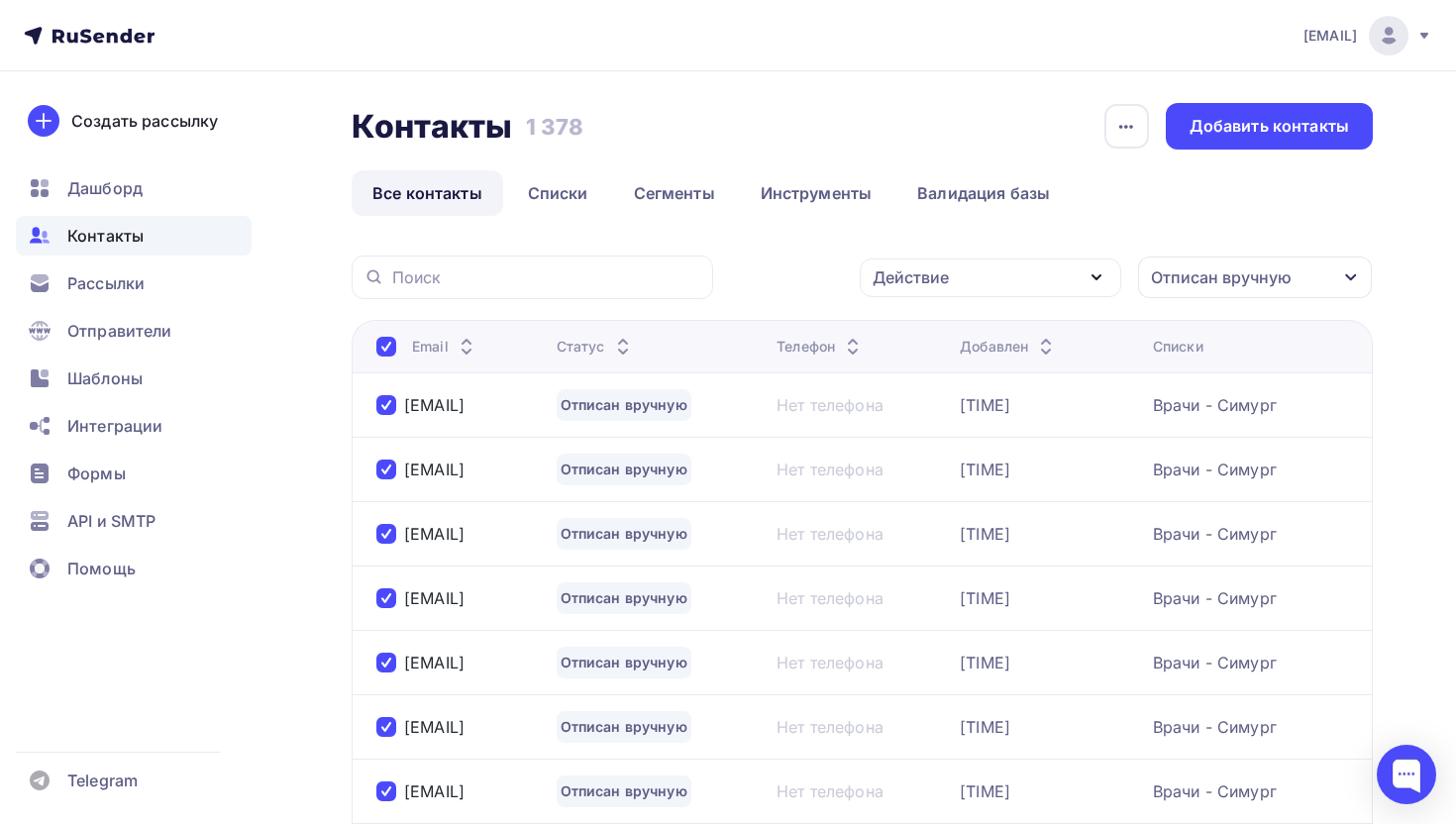click on "Действие" at bounding box center [990, 277] 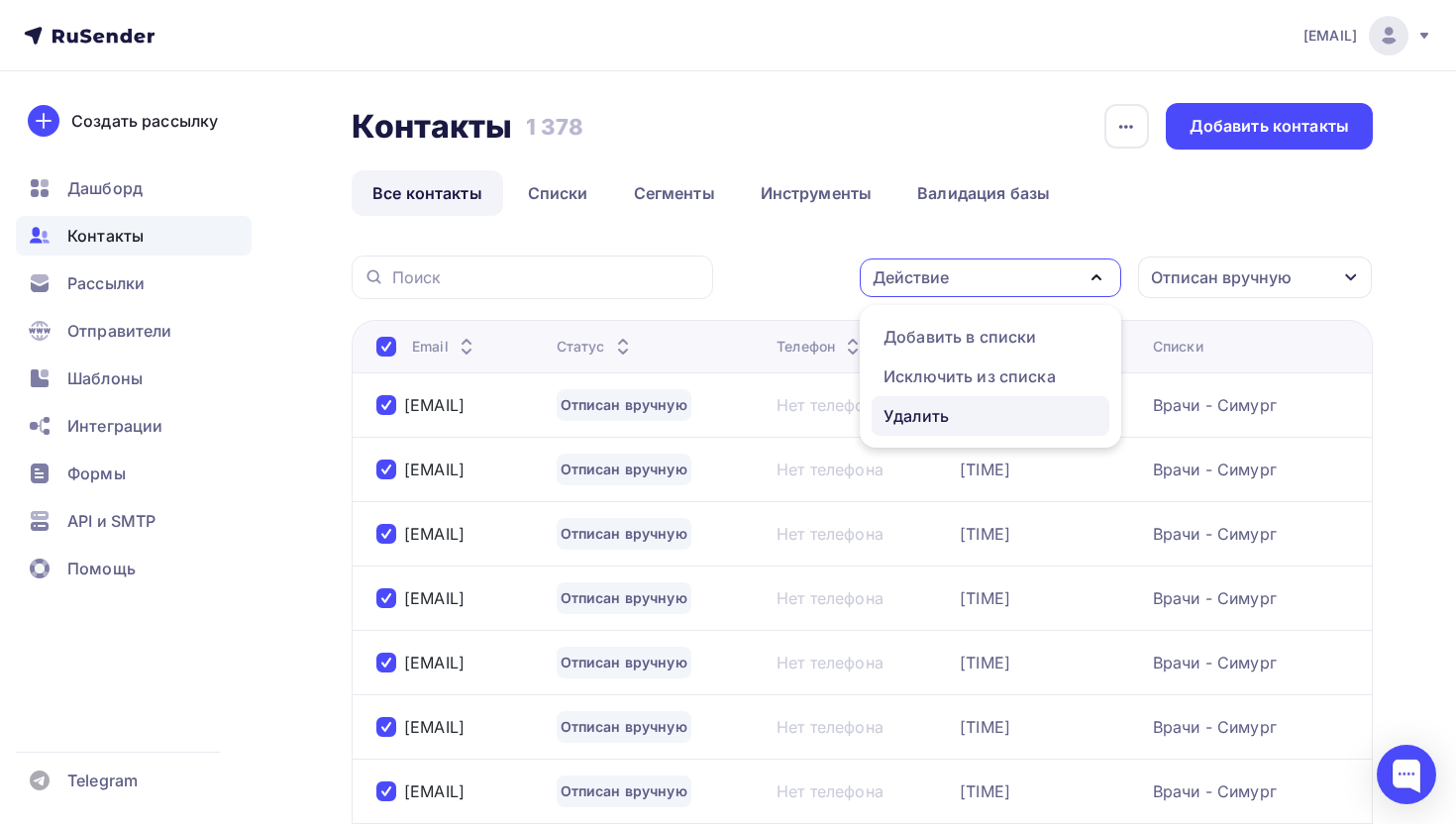 click on "Удалить" at bounding box center (916, 416) 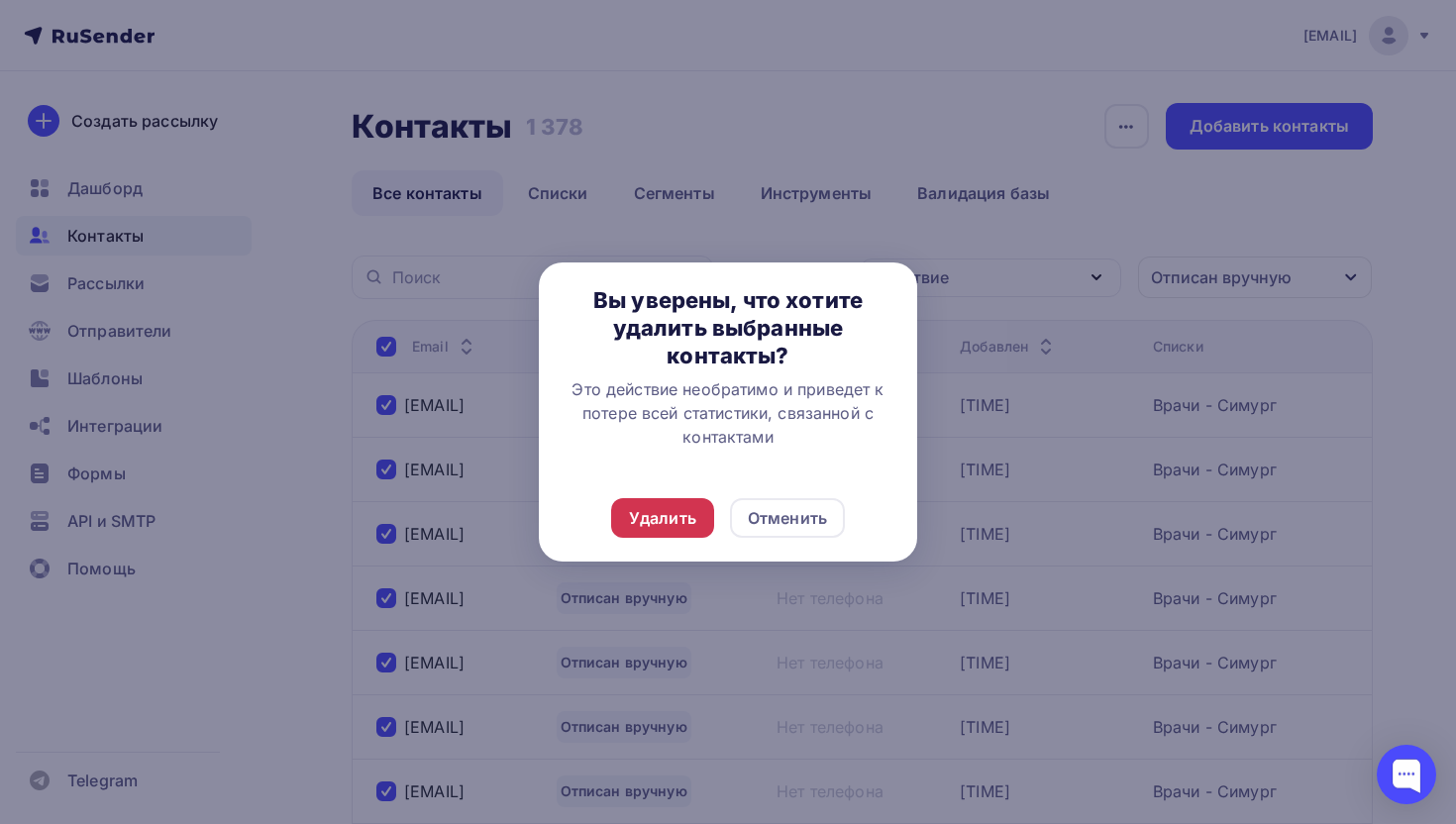 click on "Удалить" at bounding box center [663, 518] 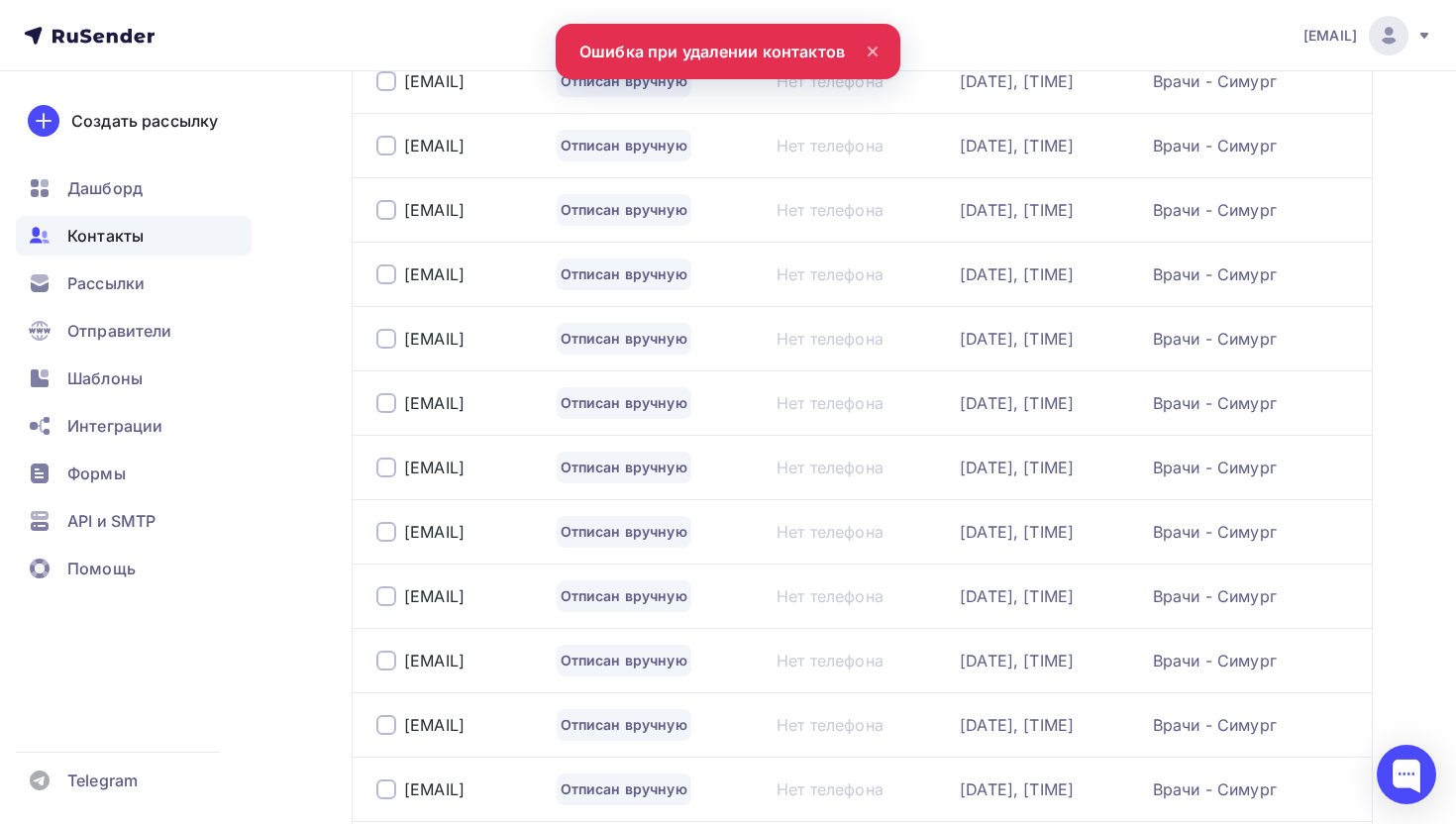 scroll, scrollTop: 6061, scrollLeft: 0, axis: vertical 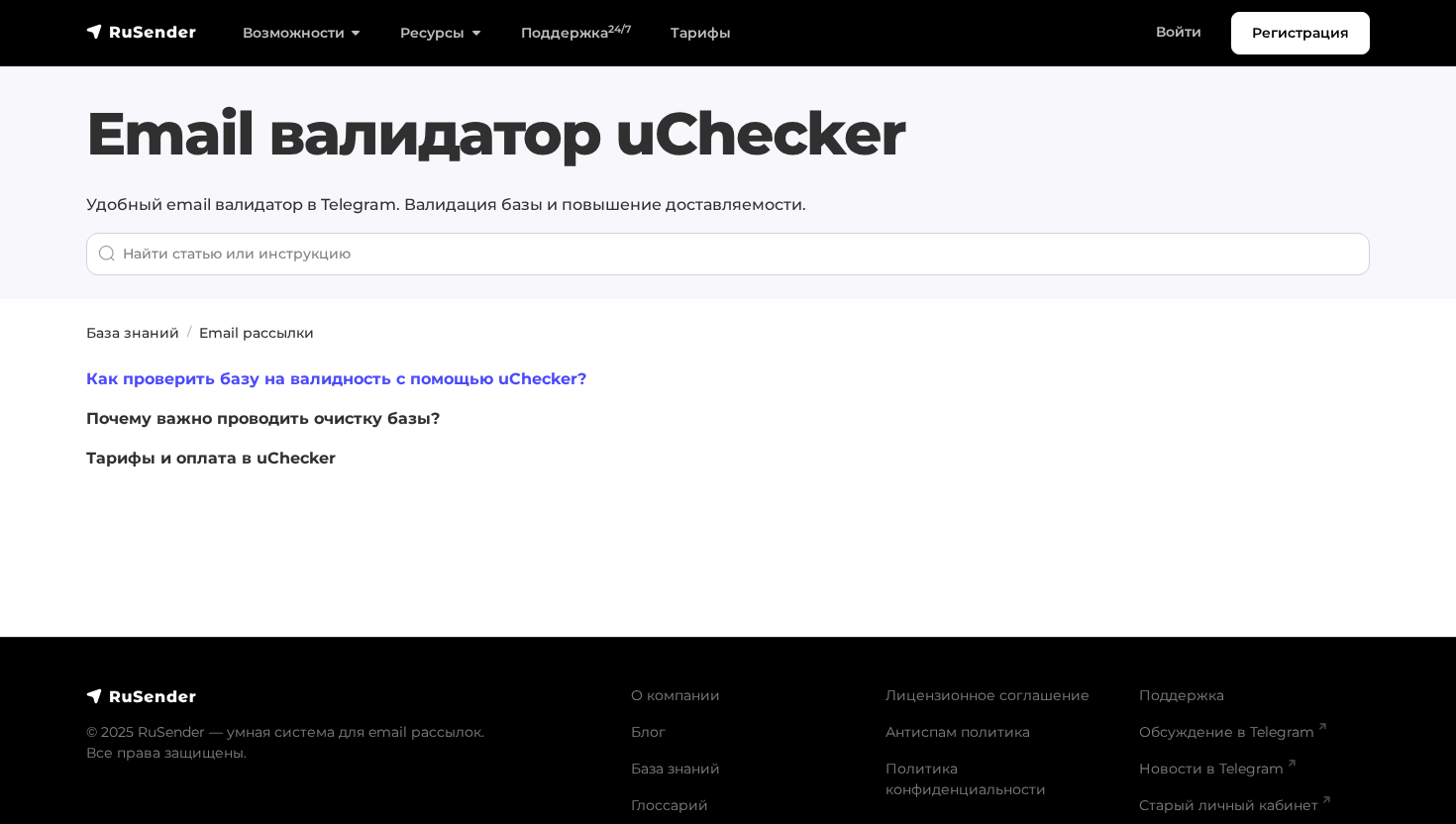 click on "Как проверить базу на валидность с помощью uChecker?" at bounding box center [336, 378] 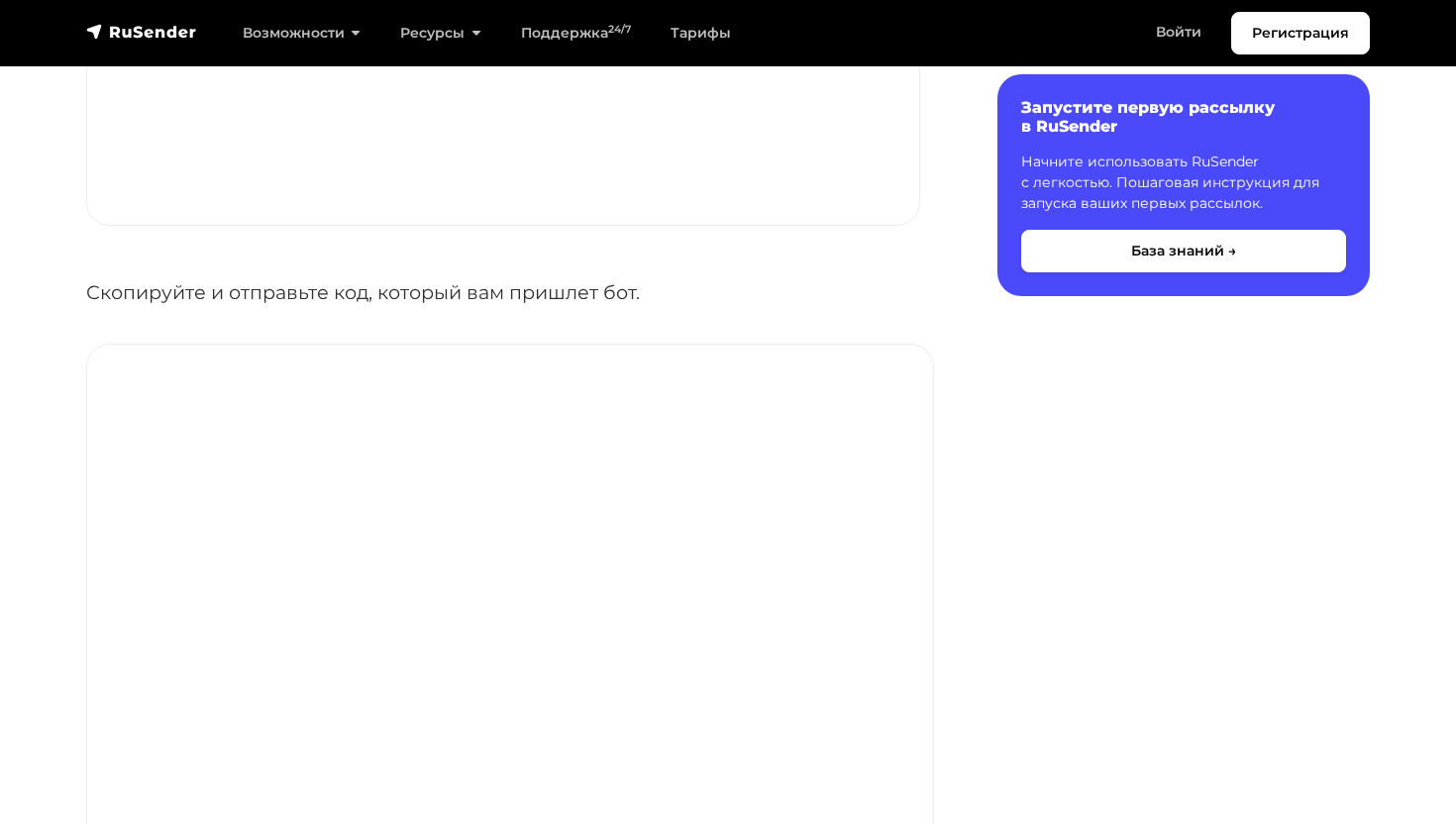 scroll, scrollTop: 1960, scrollLeft: 0, axis: vertical 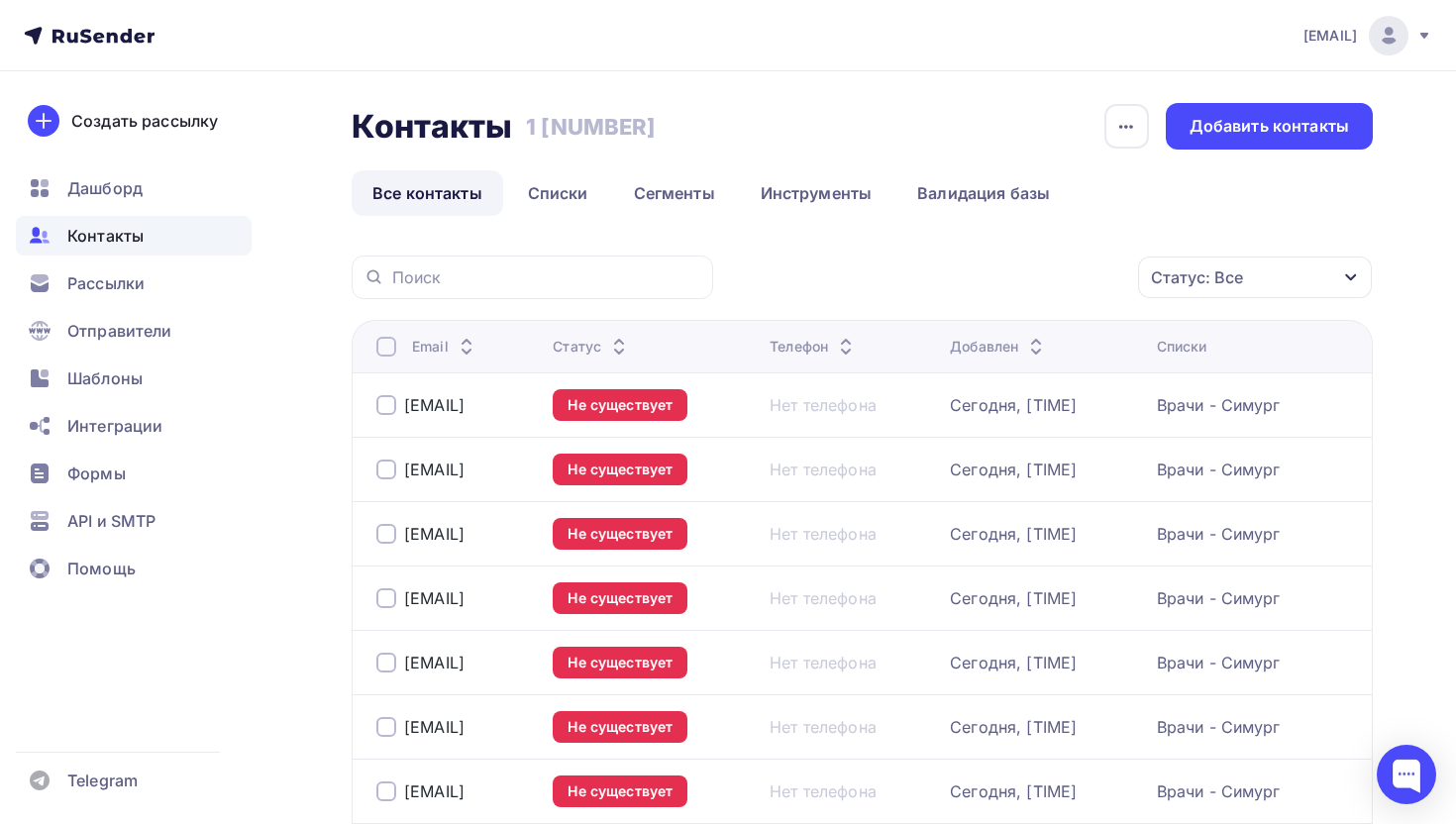 click at bounding box center (386, 347) 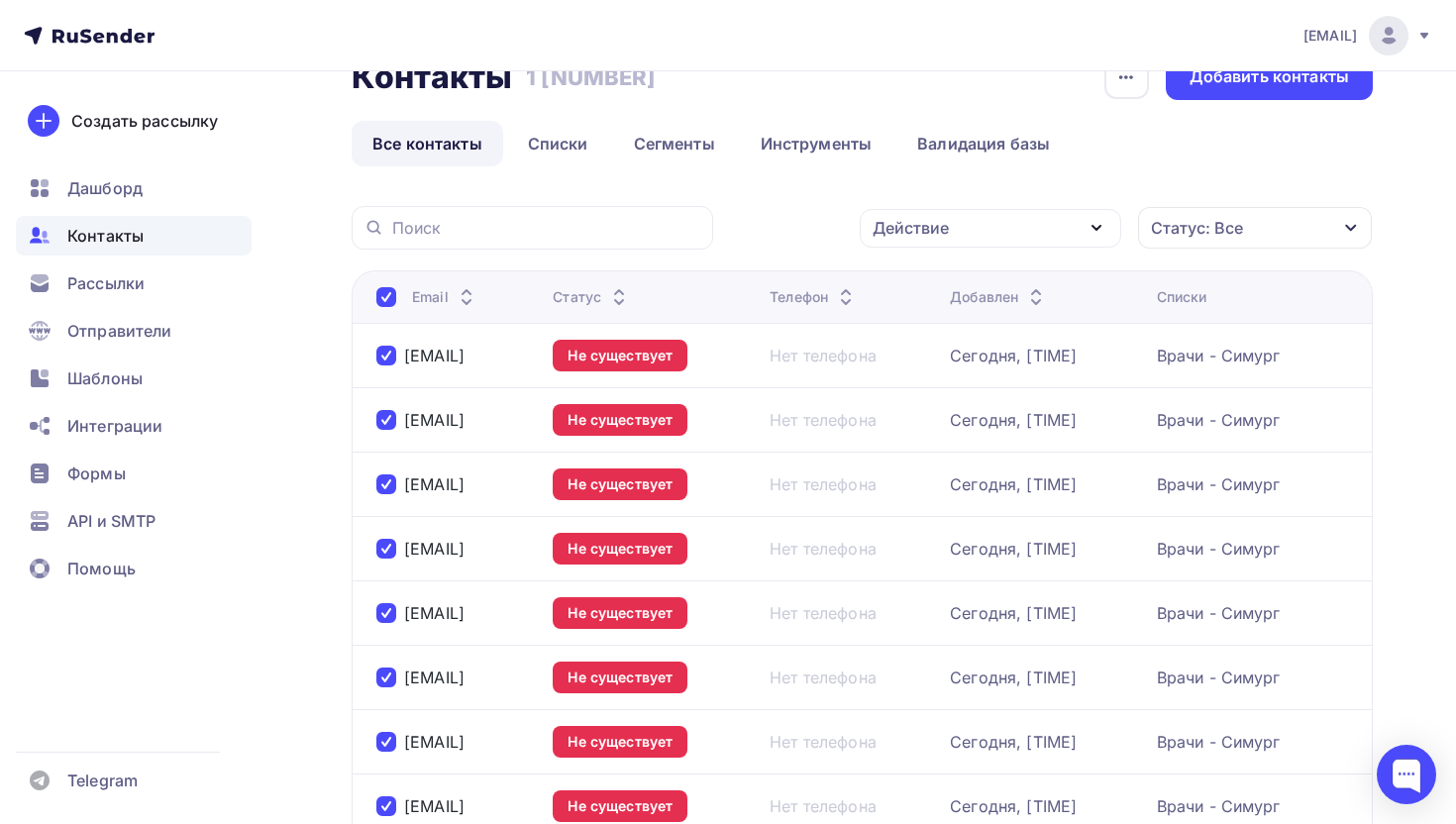 scroll, scrollTop: 0, scrollLeft: 0, axis: both 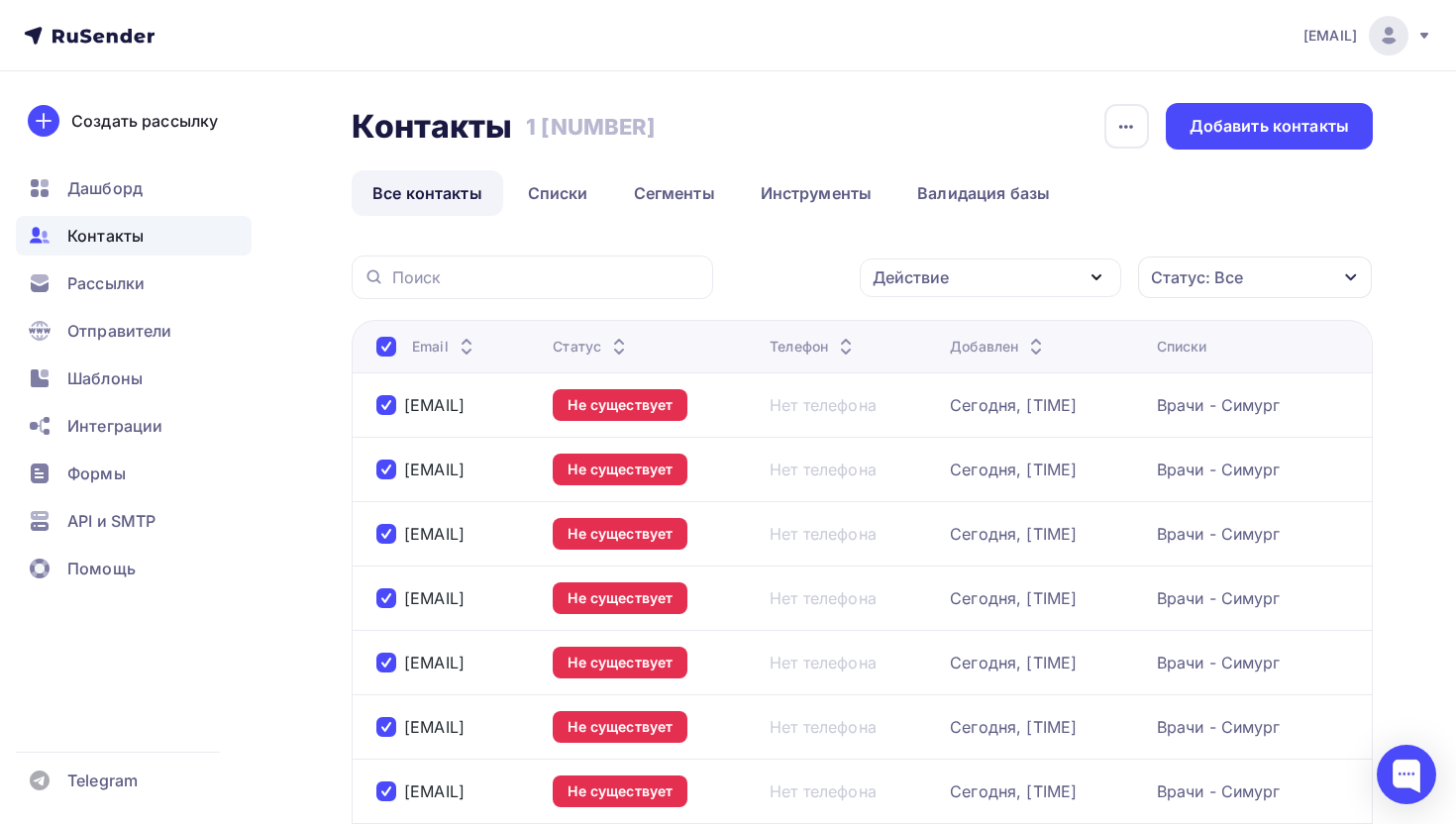 click on "Действие" at bounding box center [990, 277] 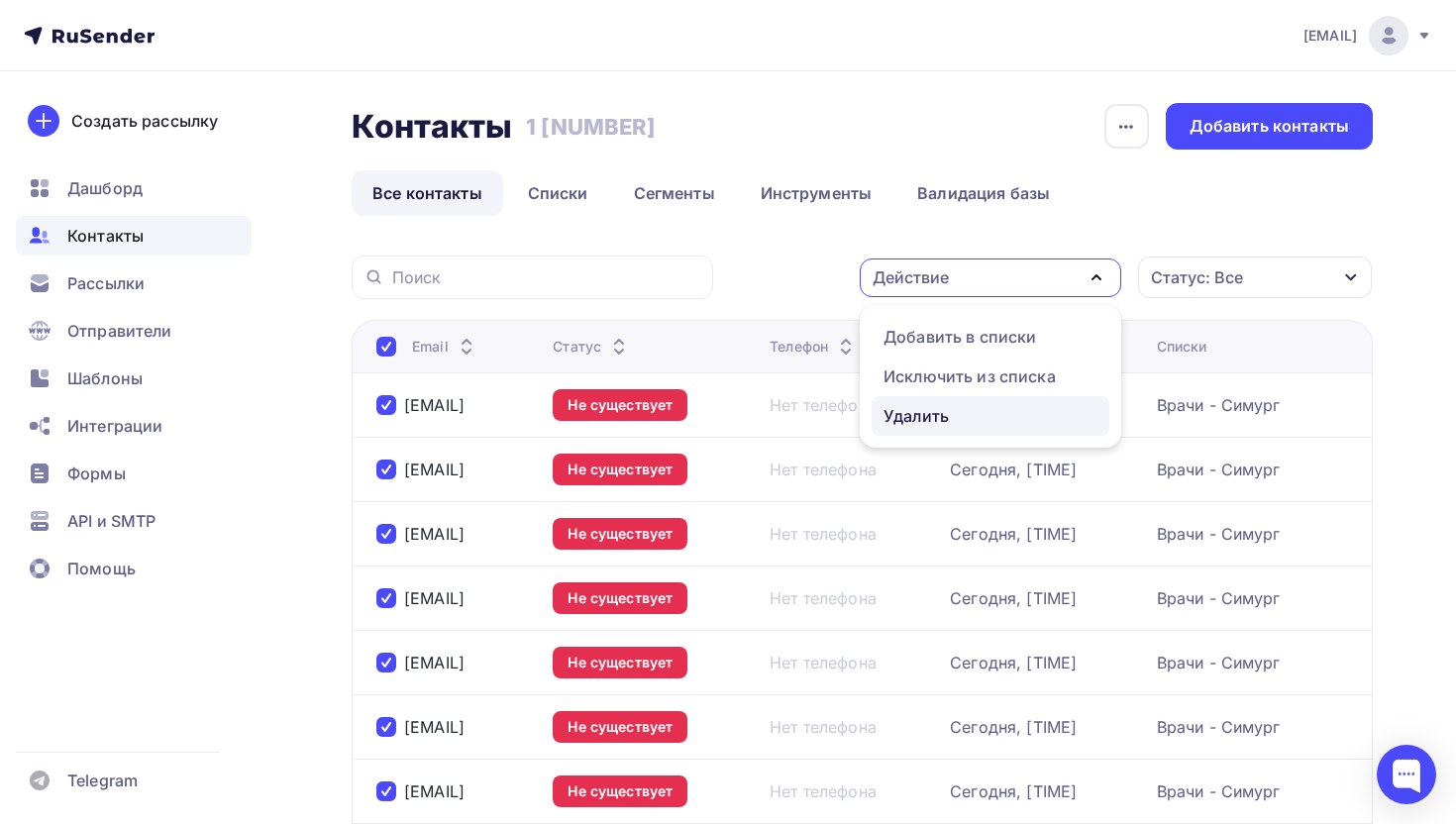 click on "Удалить" at bounding box center (916, 416) 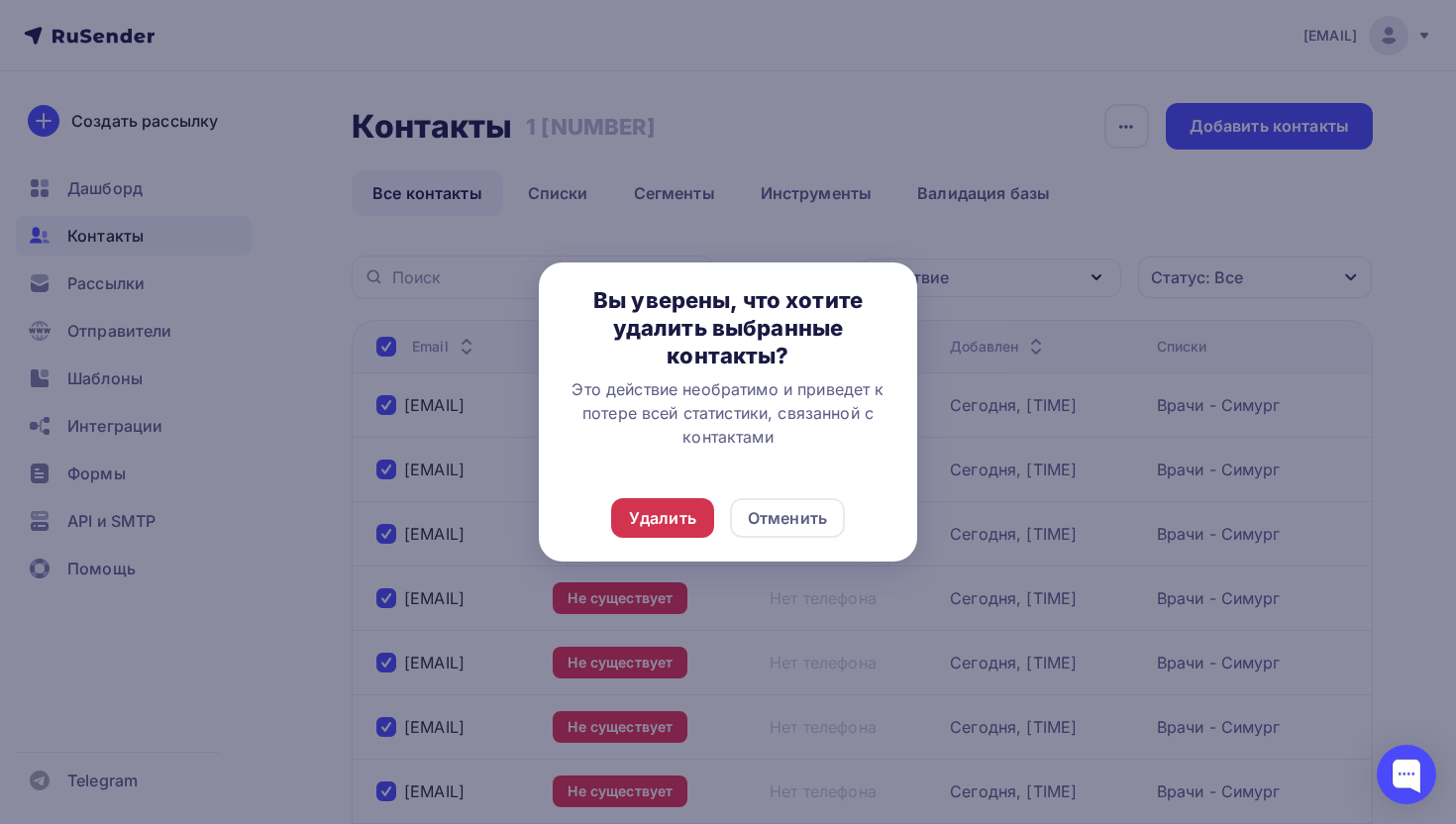 click on "Удалить" at bounding box center [663, 518] 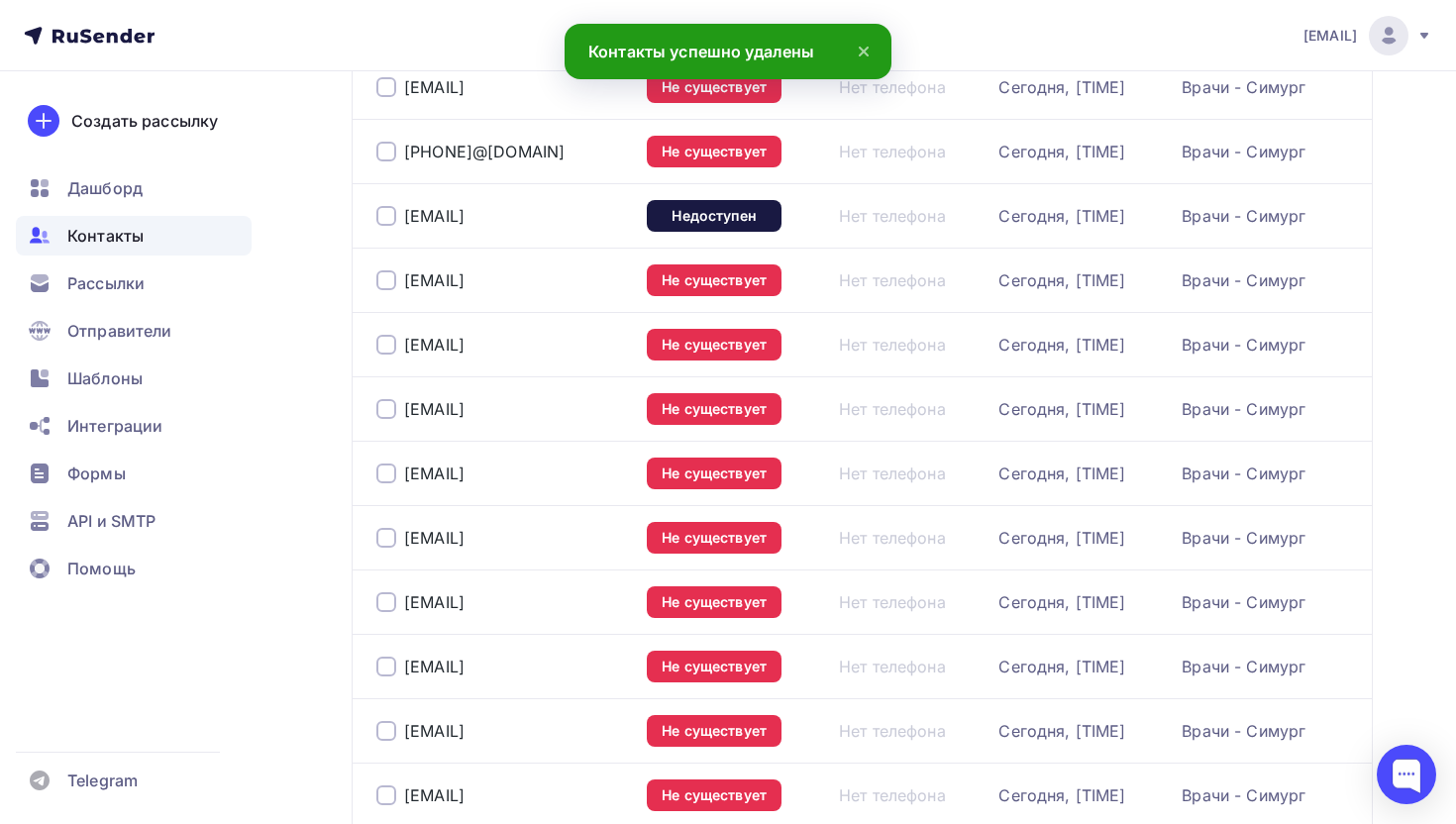 scroll, scrollTop: 0, scrollLeft: 0, axis: both 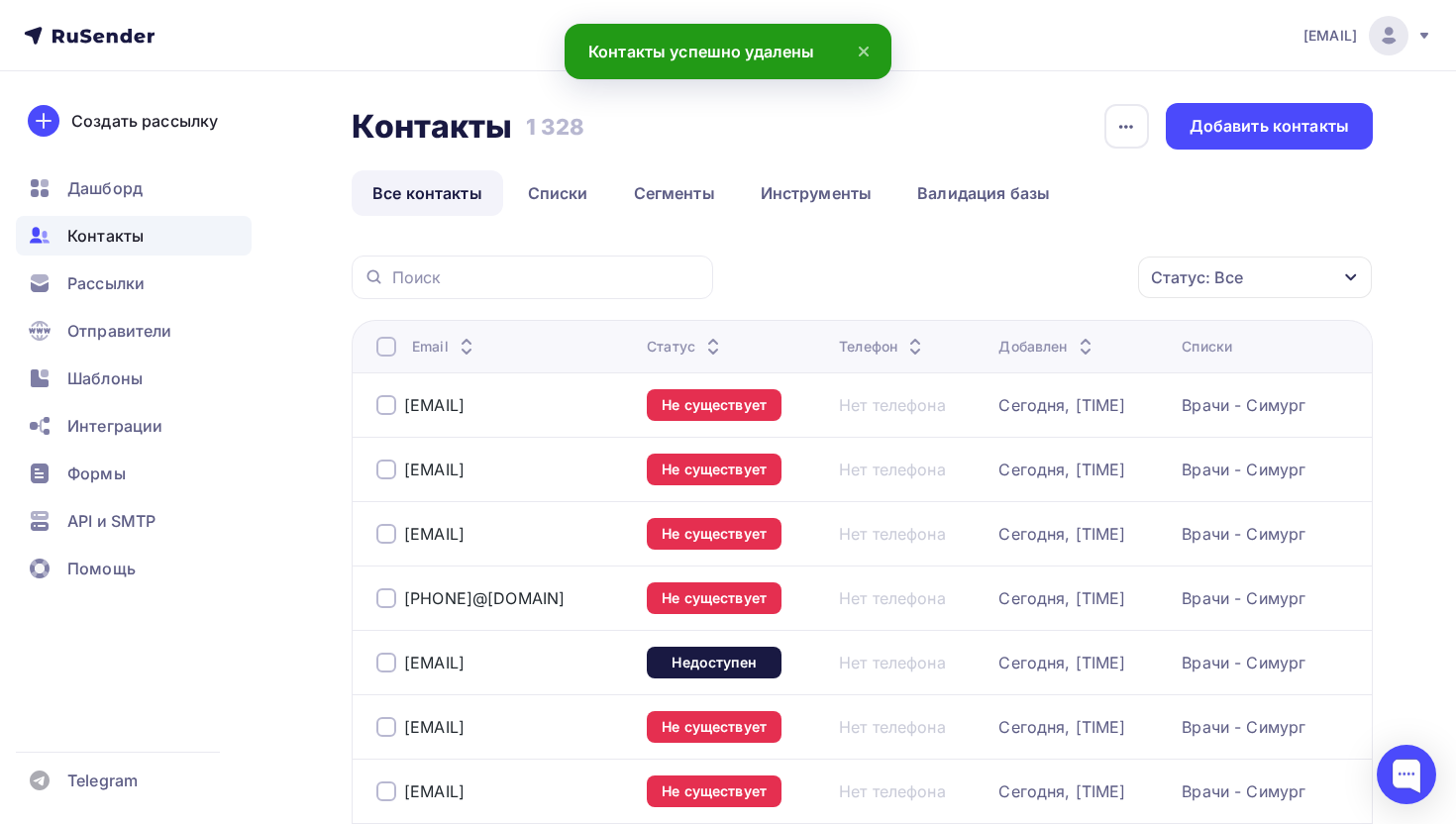 click on "Статус: Все" at bounding box center (1196, 277) 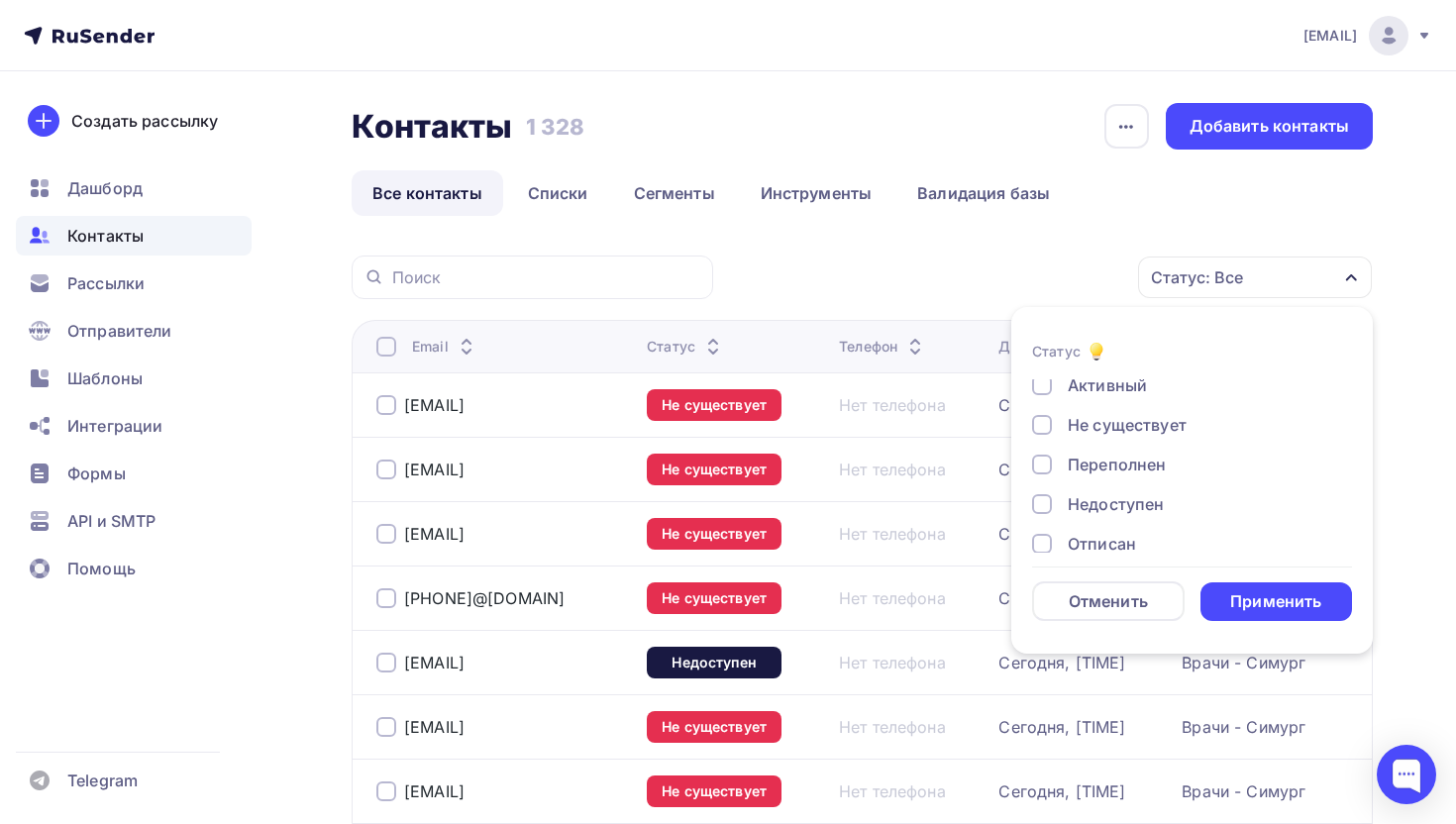 scroll, scrollTop: 75, scrollLeft: 0, axis: vertical 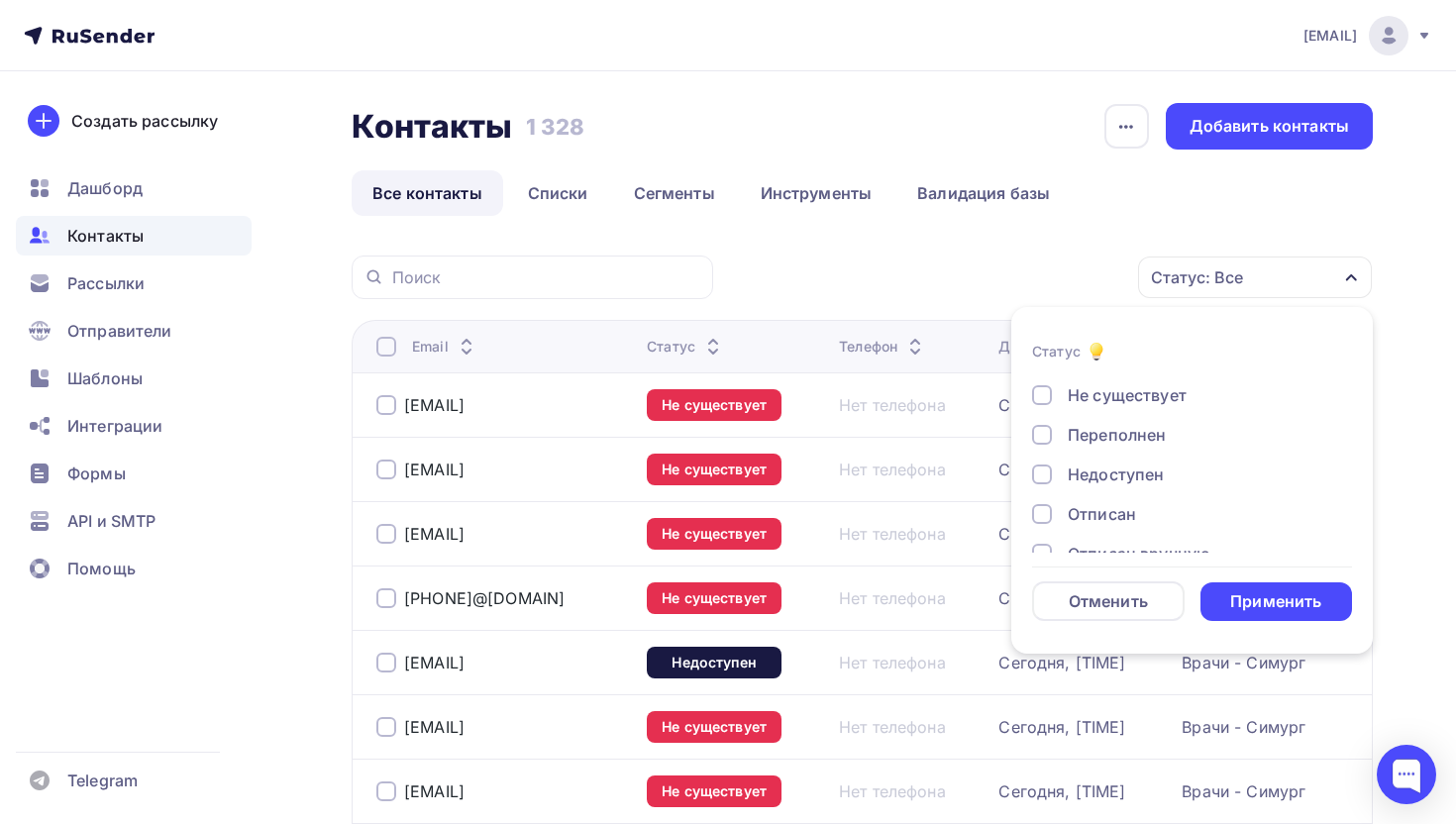 click on "Недоступен" at bounding box center (1115, 474) 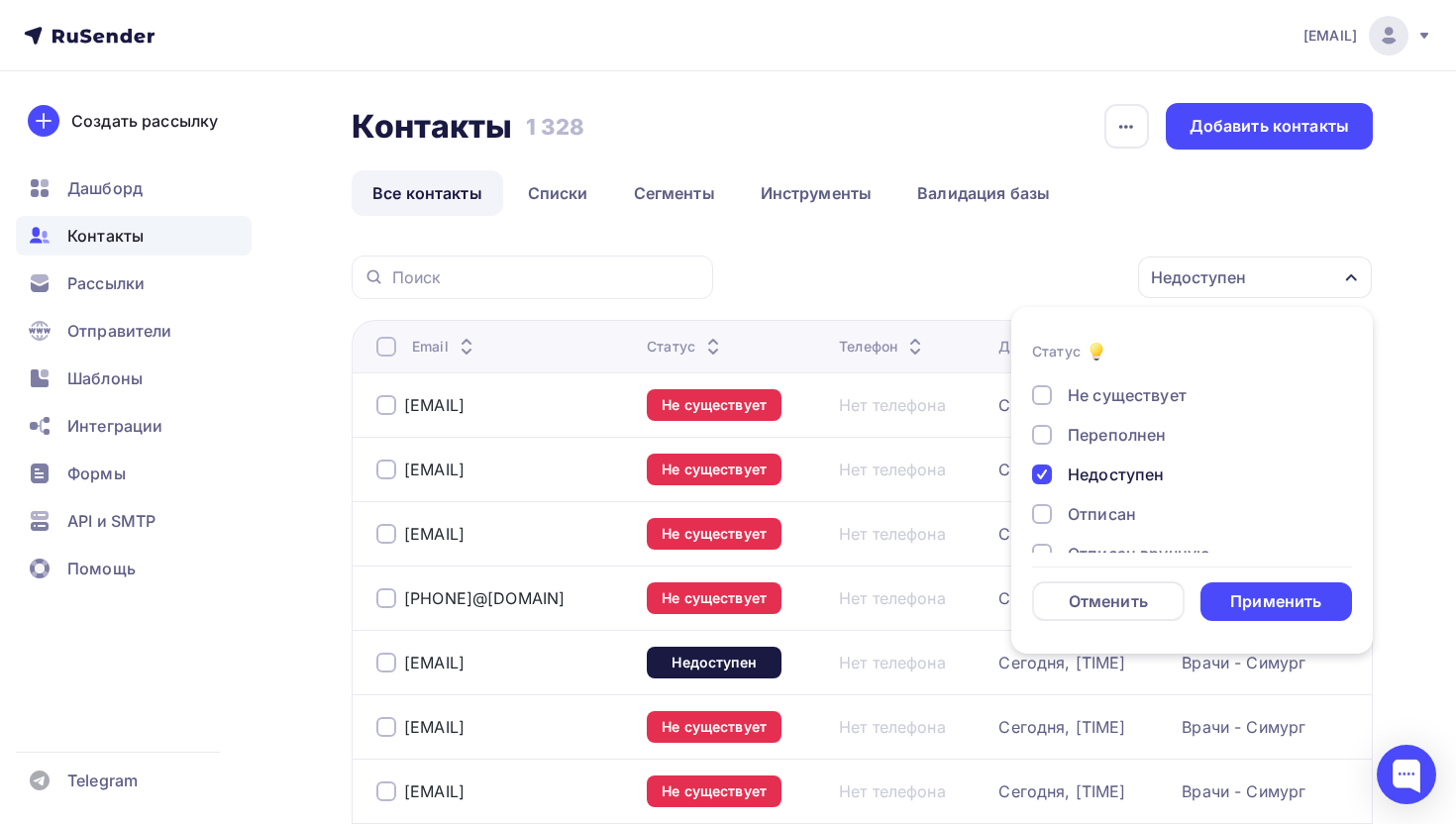 click on "Не существует" at bounding box center [1127, 395] 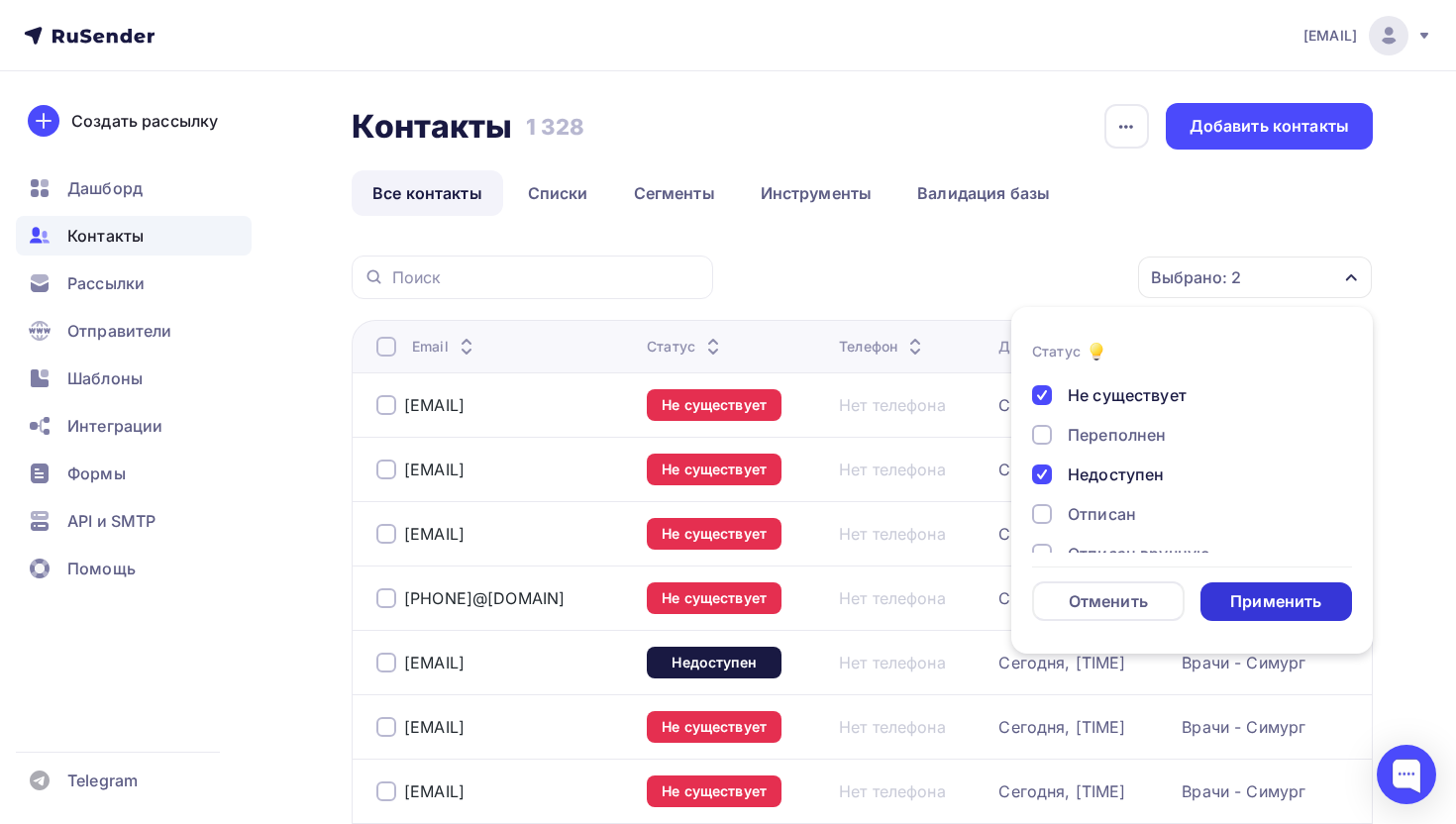 click on "Применить" at bounding box center (1276, 601) 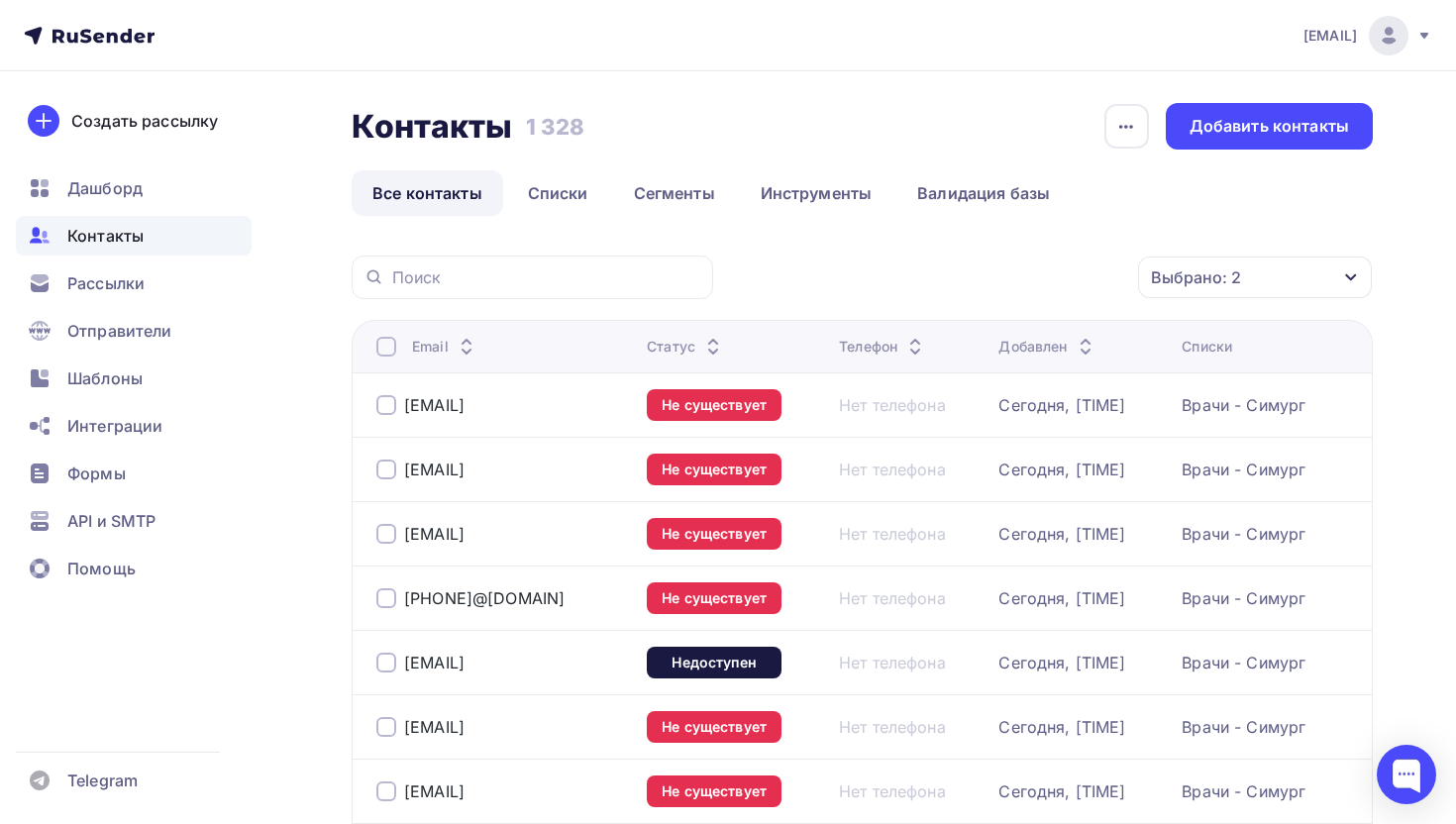 click at bounding box center [386, 347] 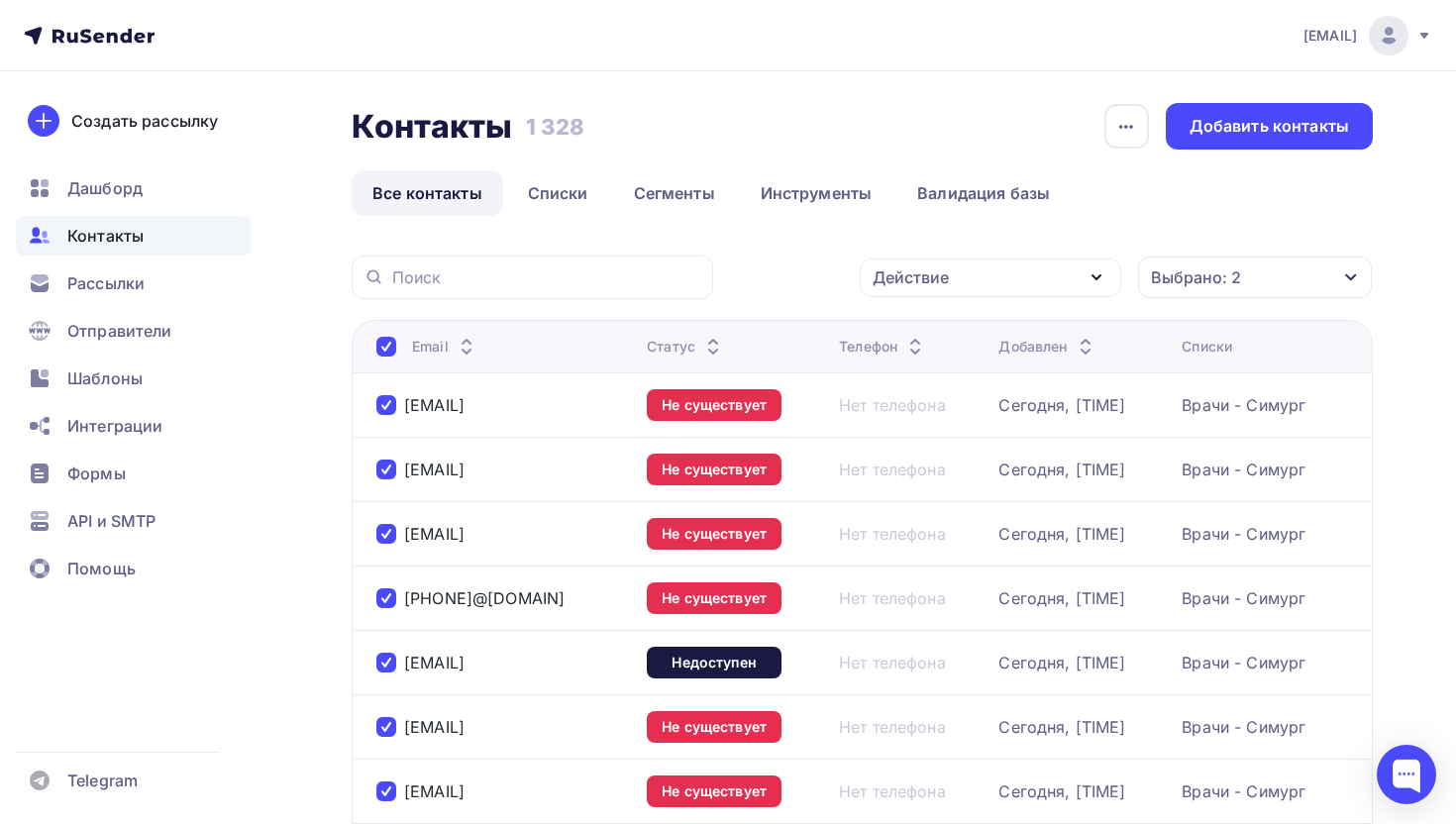 click on "Действие" at bounding box center [910, 277] 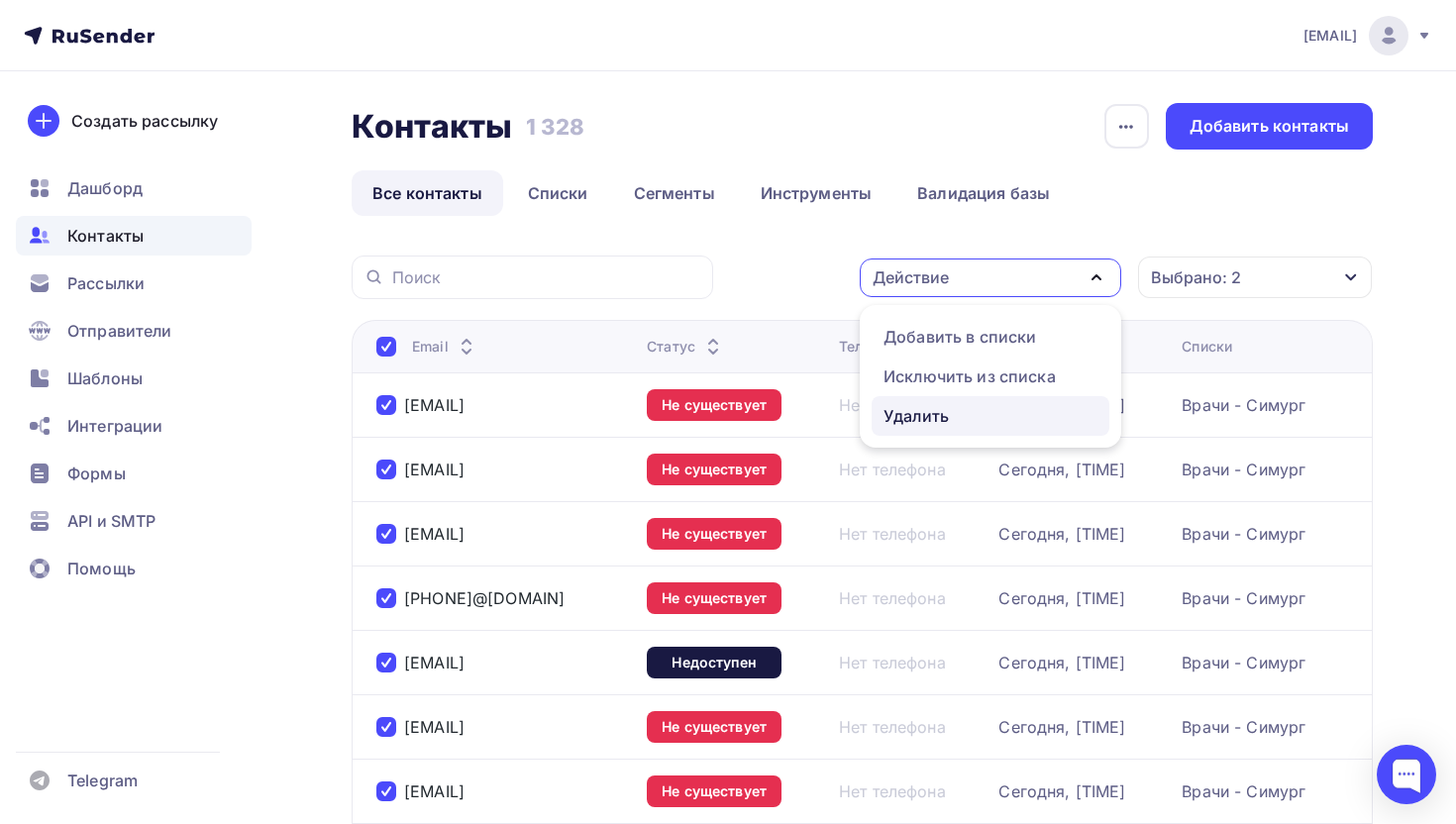 click on "Удалить" at bounding box center (916, 416) 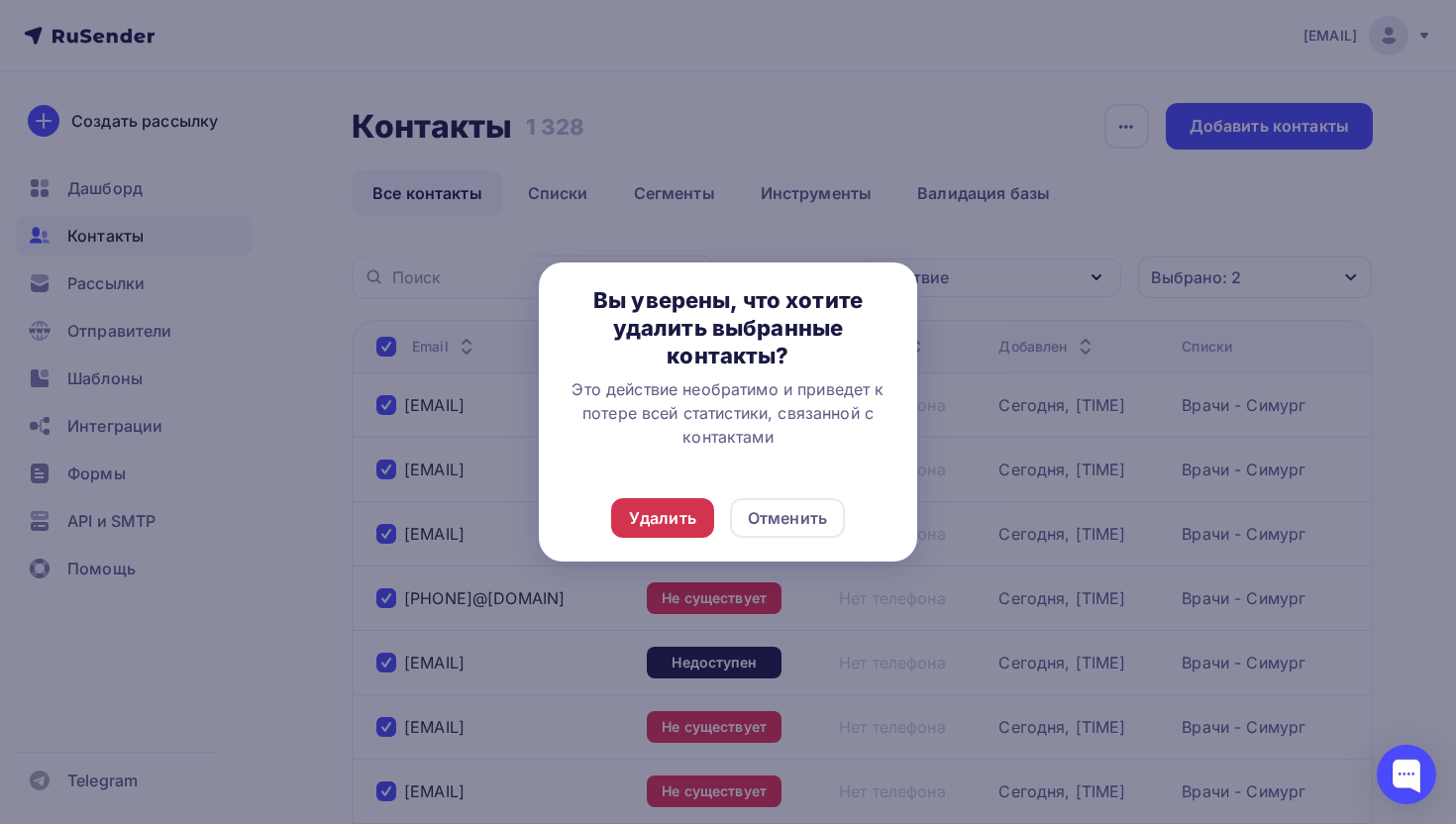 click on "Удалить" at bounding box center [663, 518] 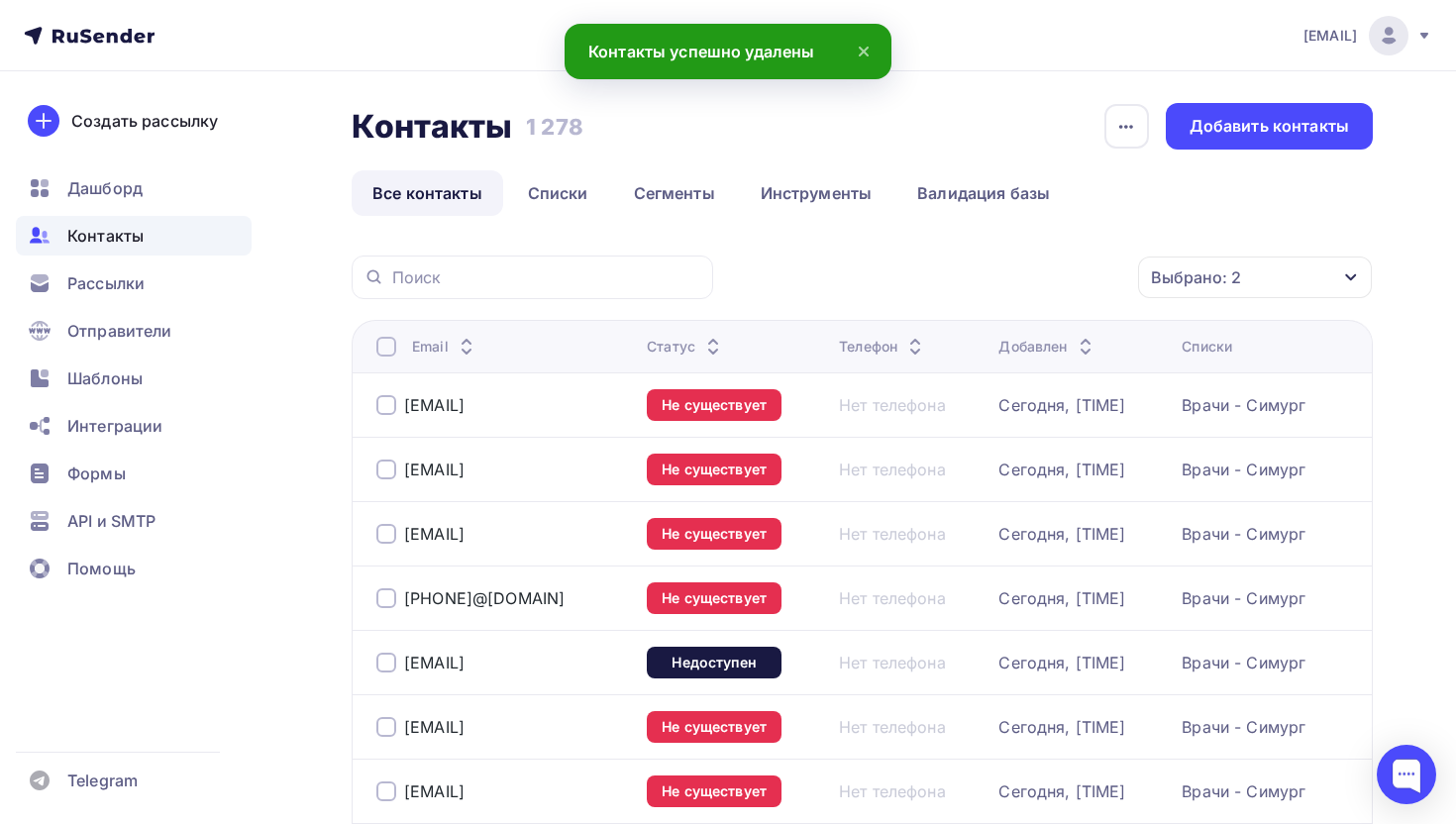 click at bounding box center (386, 347) 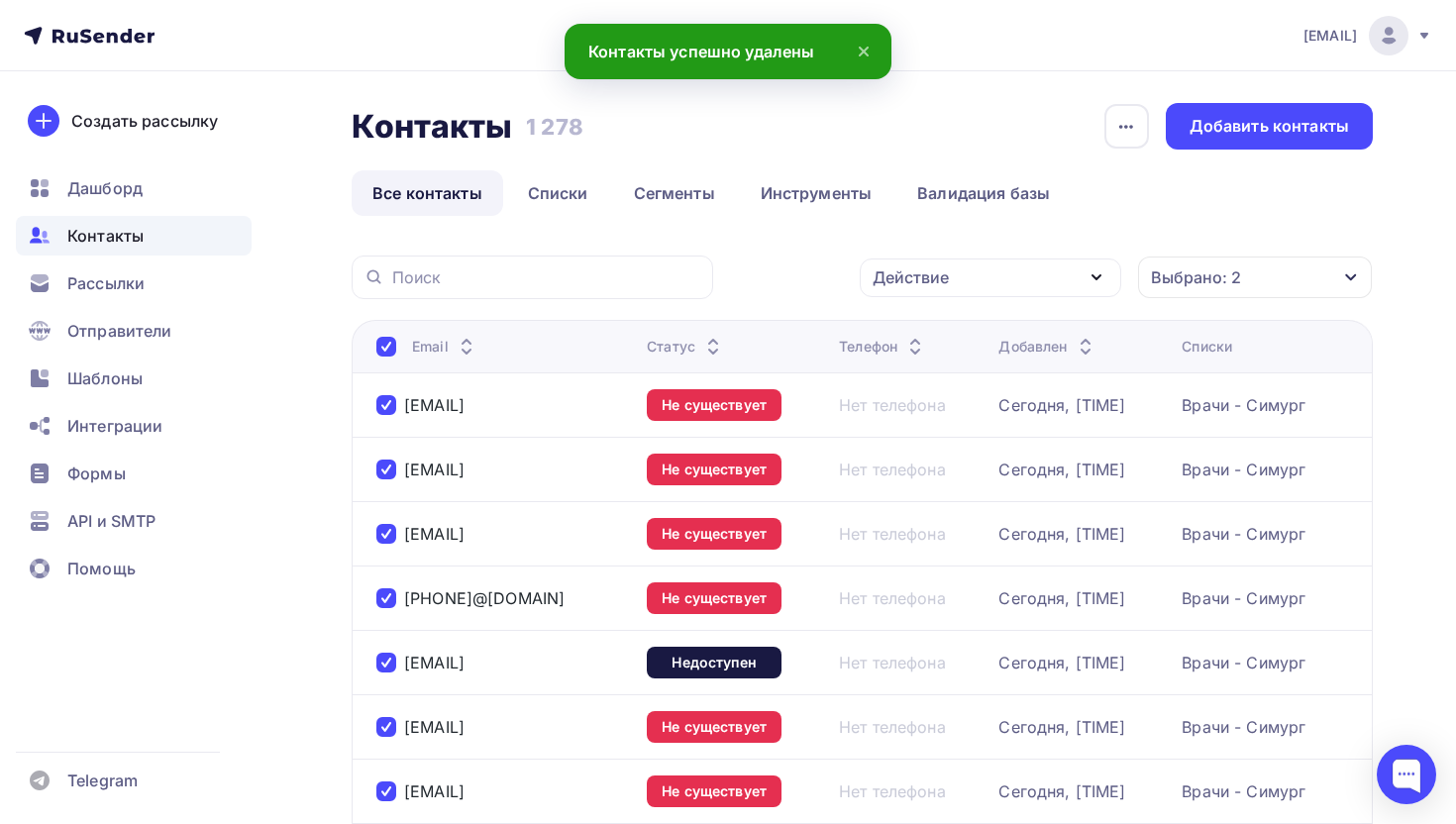 click on "Контакты   Контакты
1 278
1 278
История импорта
Добавить контакты
Все контакты
Списки
Сегменты
Инструменты
Валидация базы
Все контакты
Списки
Сегменты
Инструменты
Валидация базы
Действие
Добавить в списки           Исключить из списка           Удалить
Выбрано: 2
Статус
Новый" at bounding box center [862, 1908] 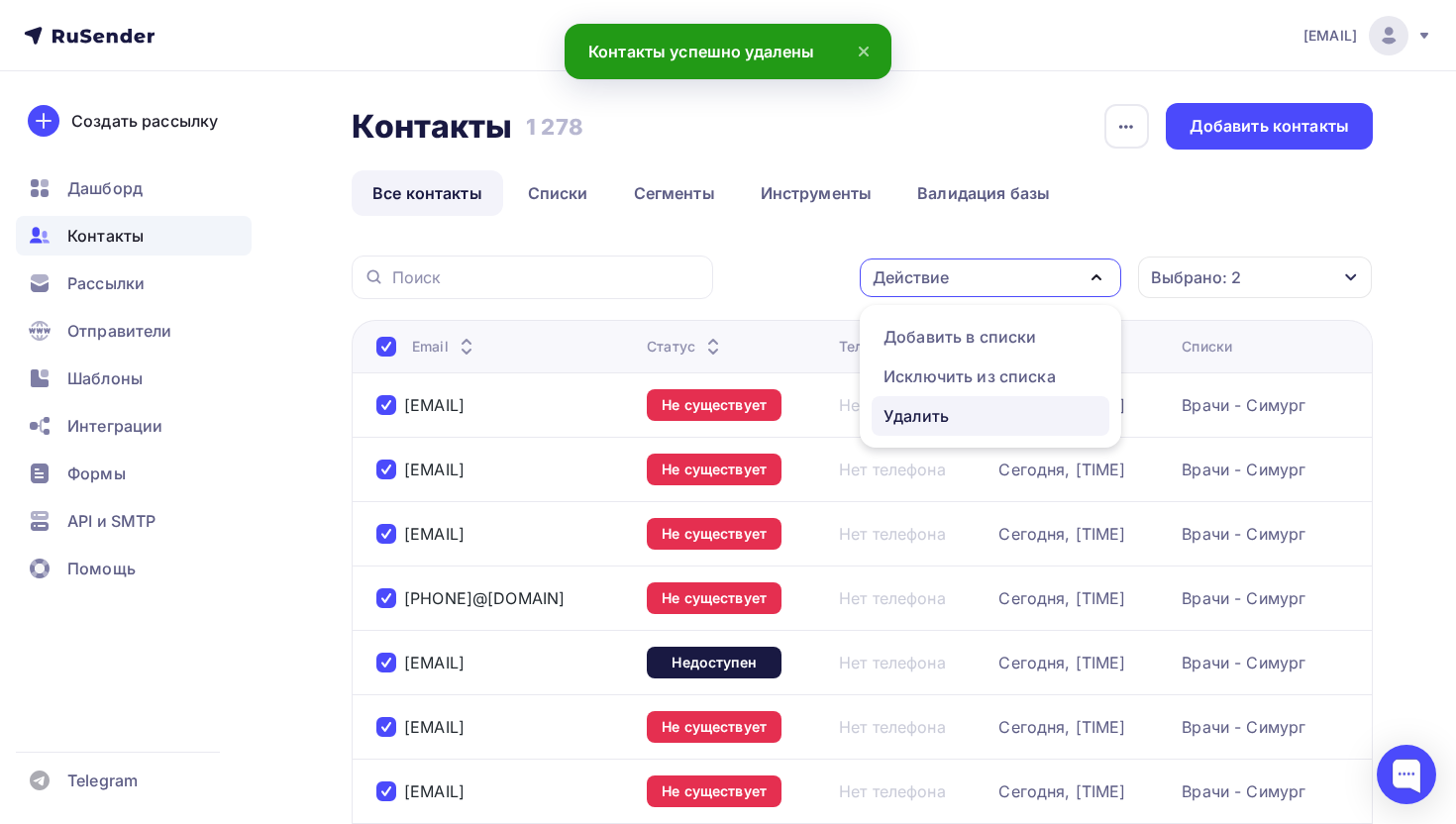 click on "Удалить" at bounding box center [916, 416] 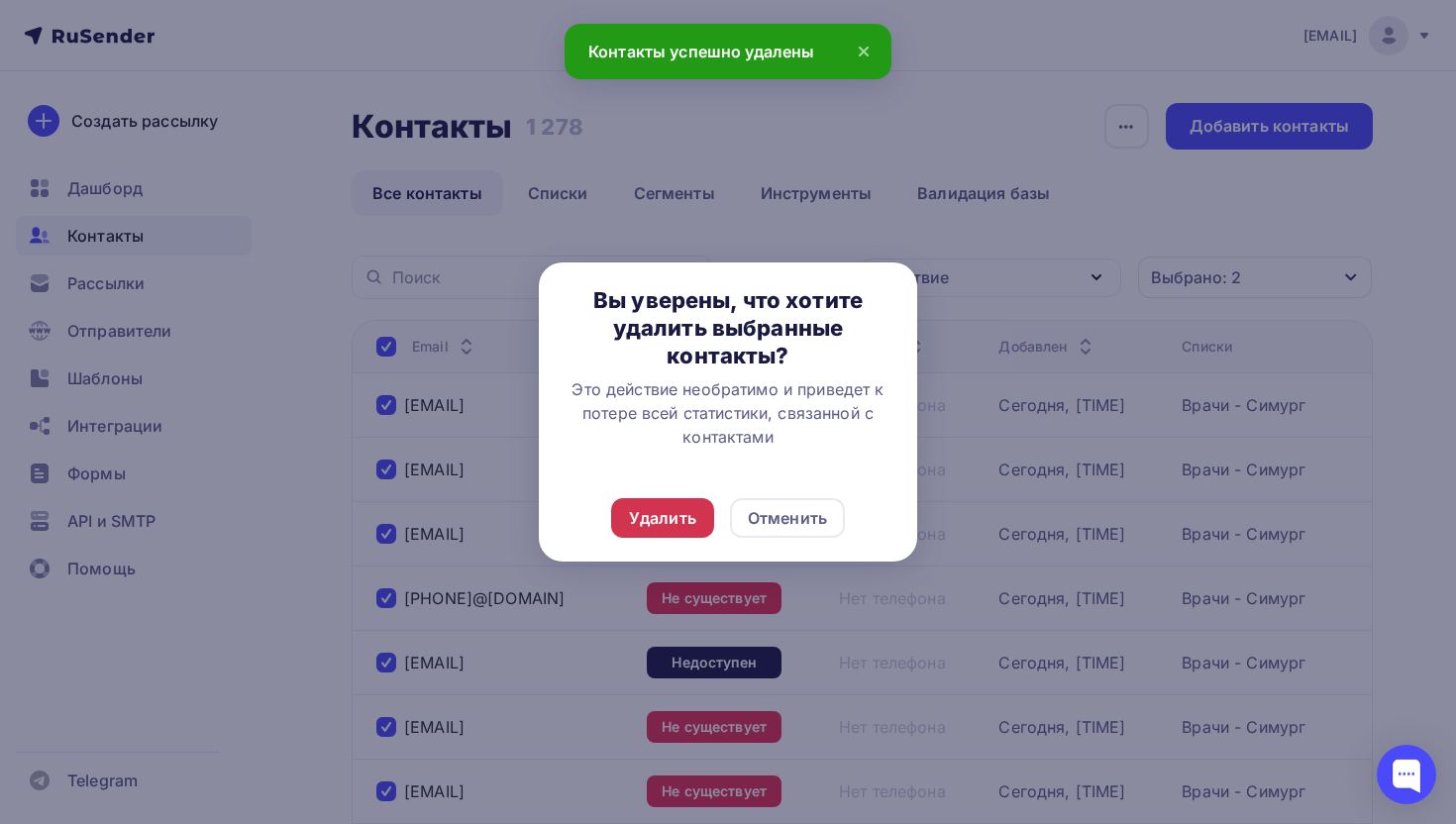 click on "Удалить" at bounding box center (663, 518) 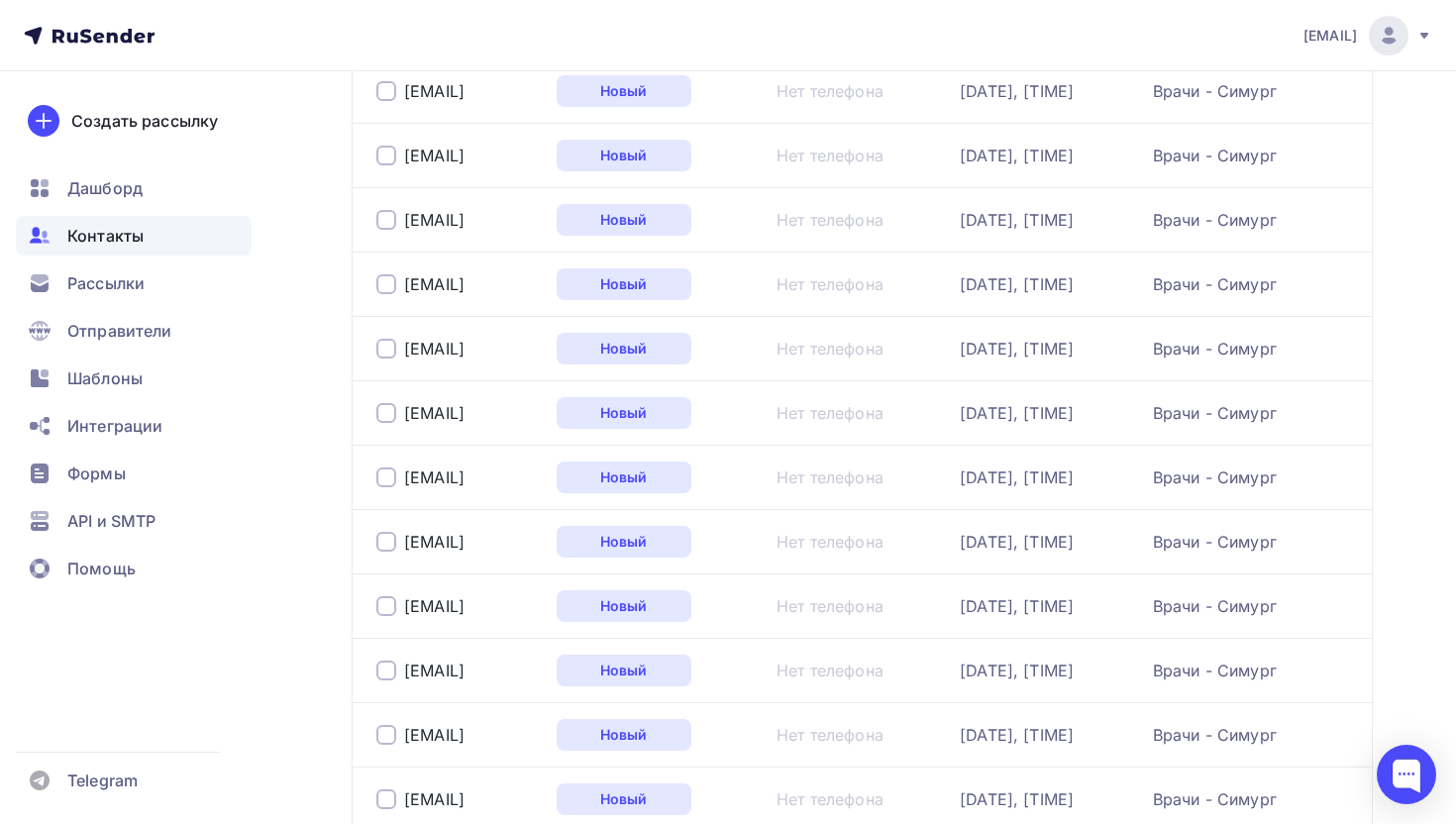 scroll, scrollTop: 0, scrollLeft: 0, axis: both 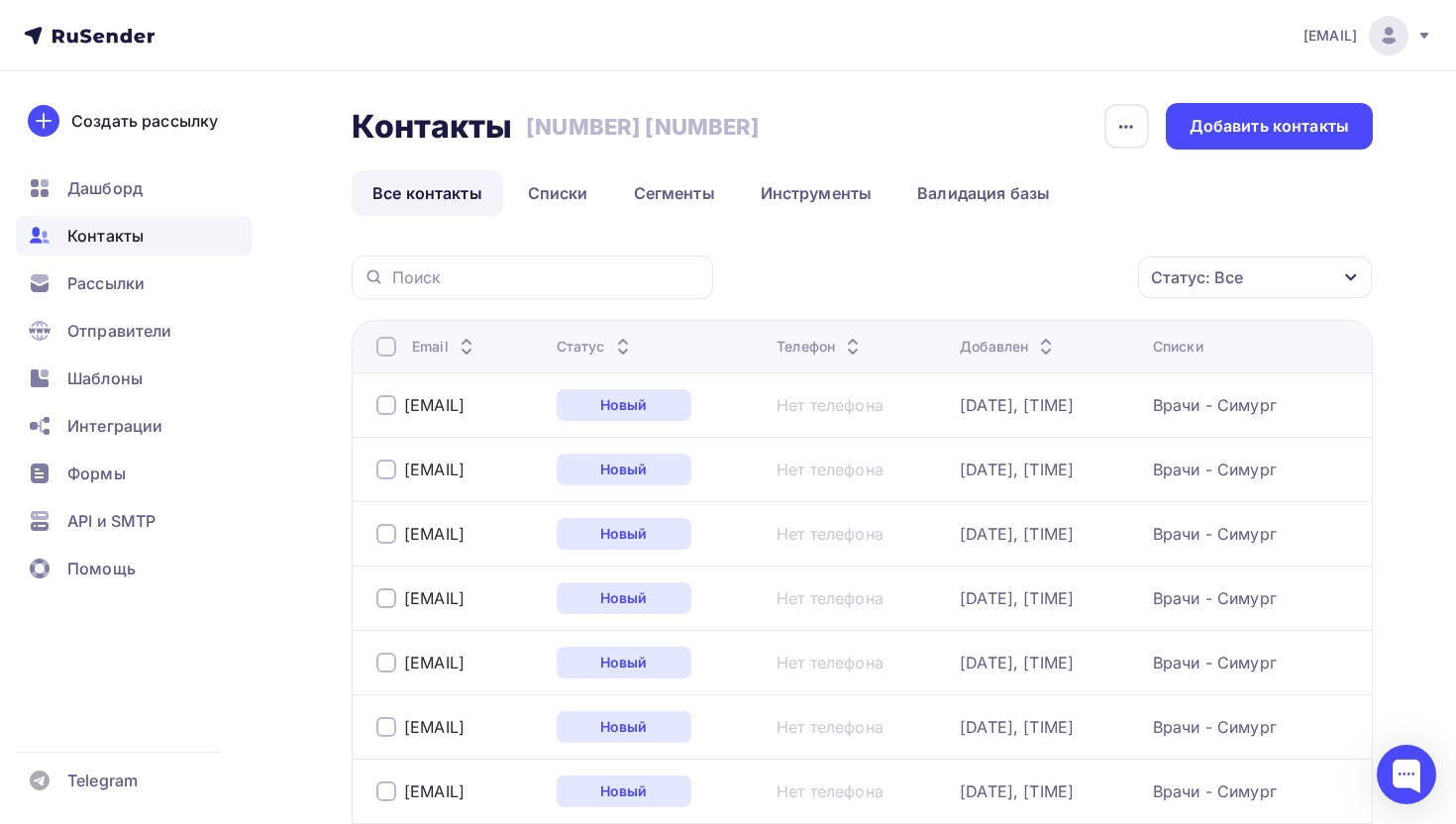 click on "Статус: Все" at bounding box center (1255, 277) 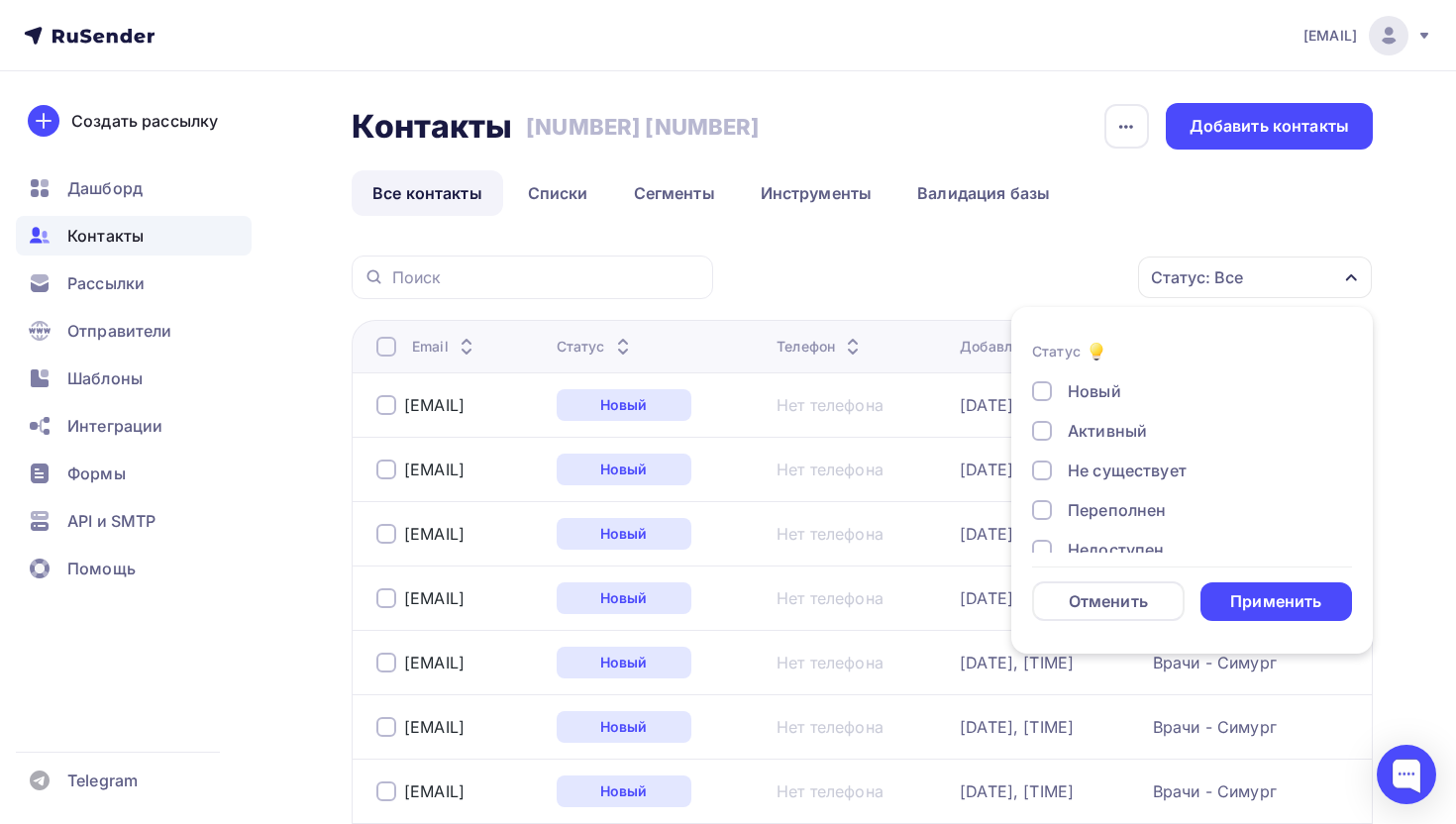 click on "Не существует" at bounding box center [1127, 470] 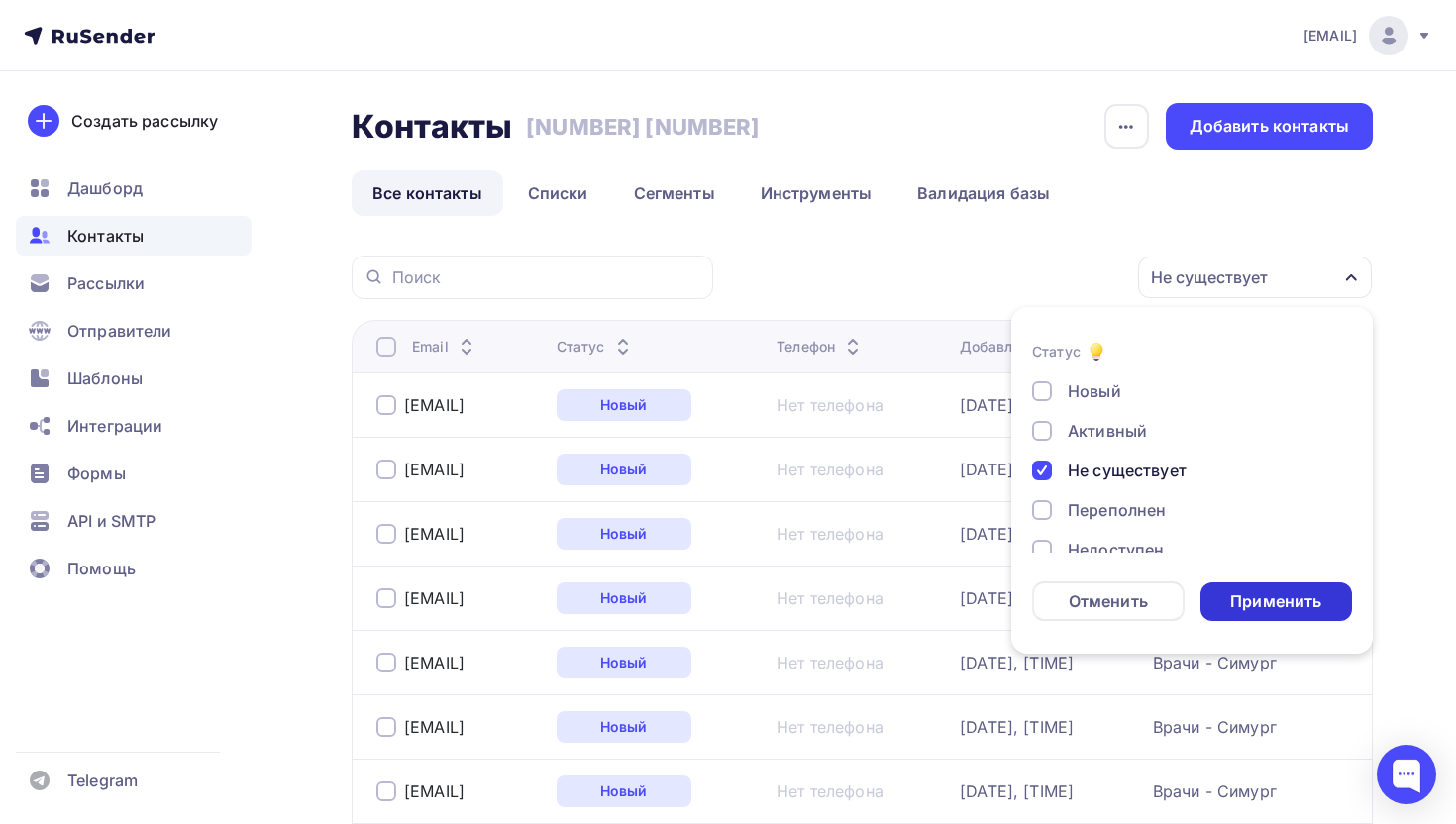 click on "Применить" at bounding box center [1276, 601] 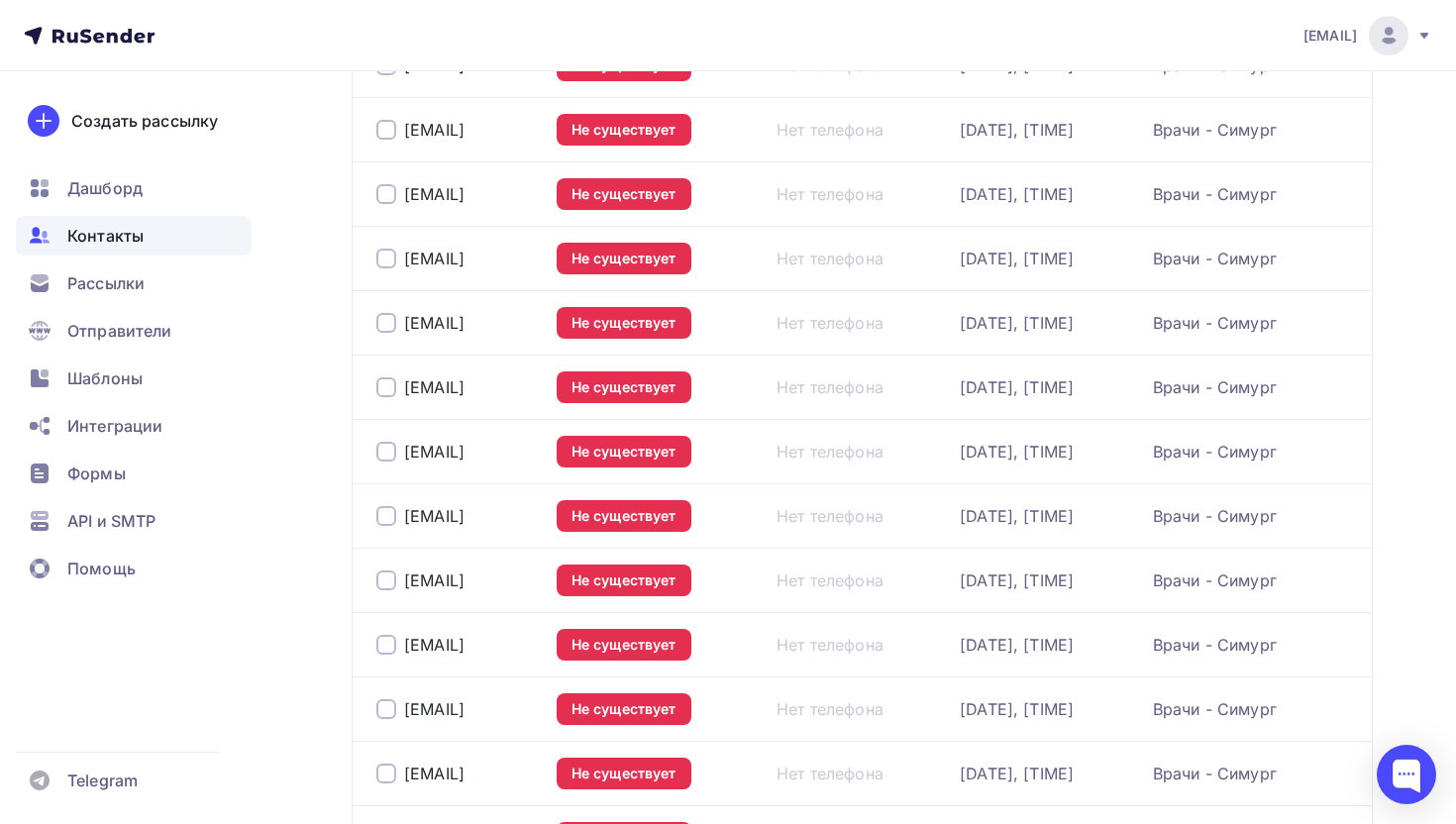 scroll, scrollTop: 2971, scrollLeft: 0, axis: vertical 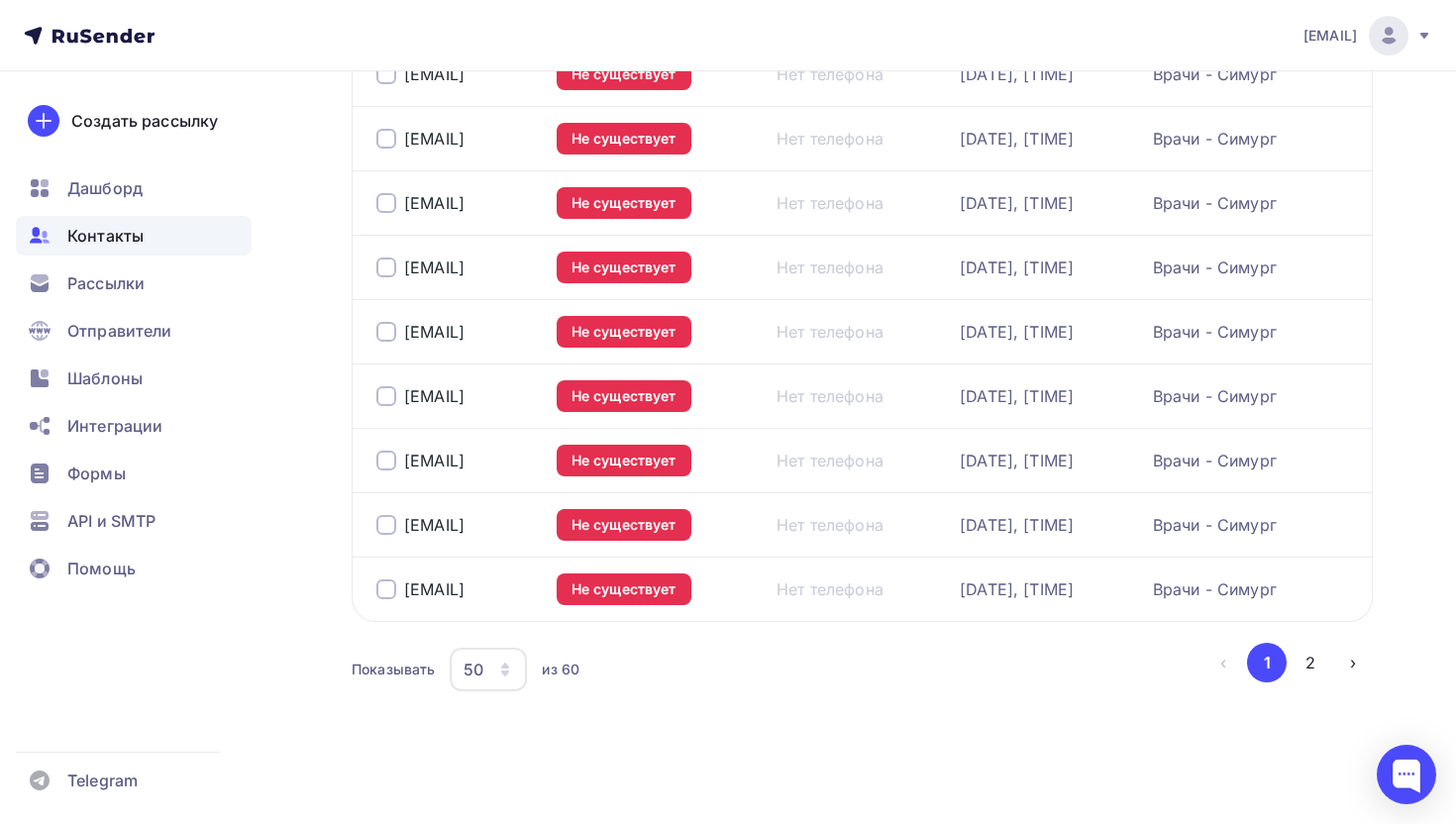 click on "50" at bounding box center [488, 670] 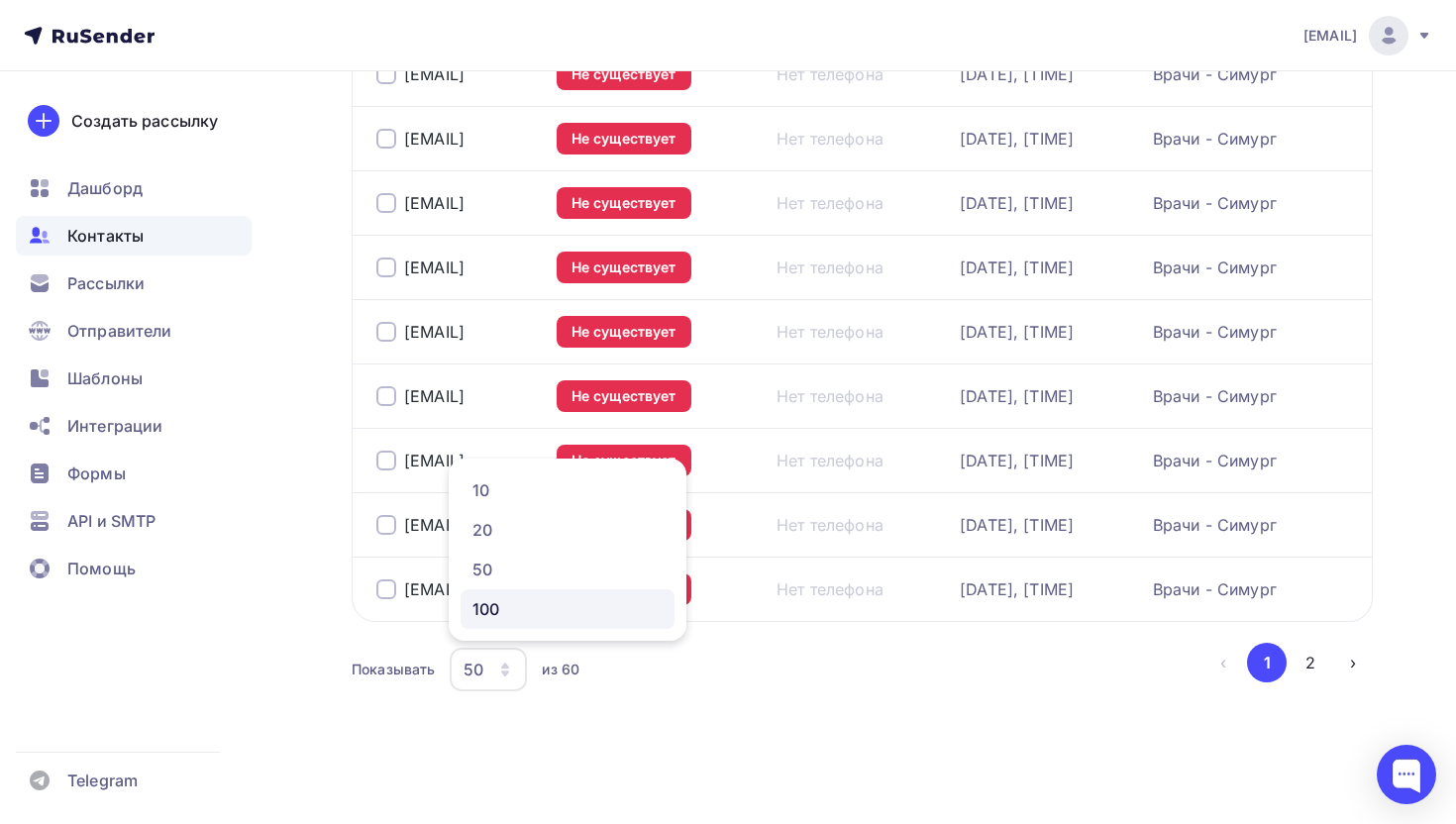 click on "100" at bounding box center [568, 609] 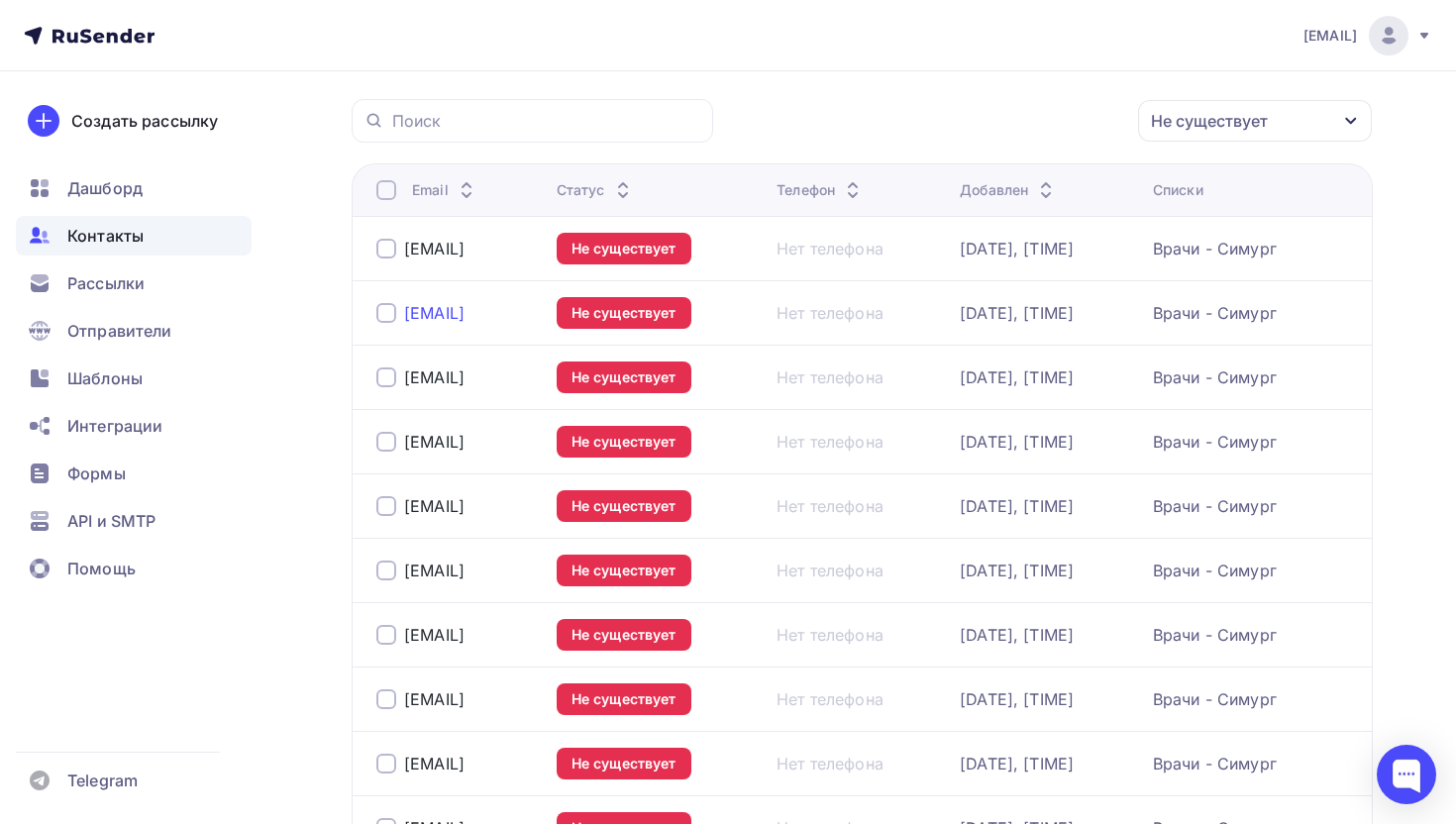 scroll, scrollTop: 156, scrollLeft: 0, axis: vertical 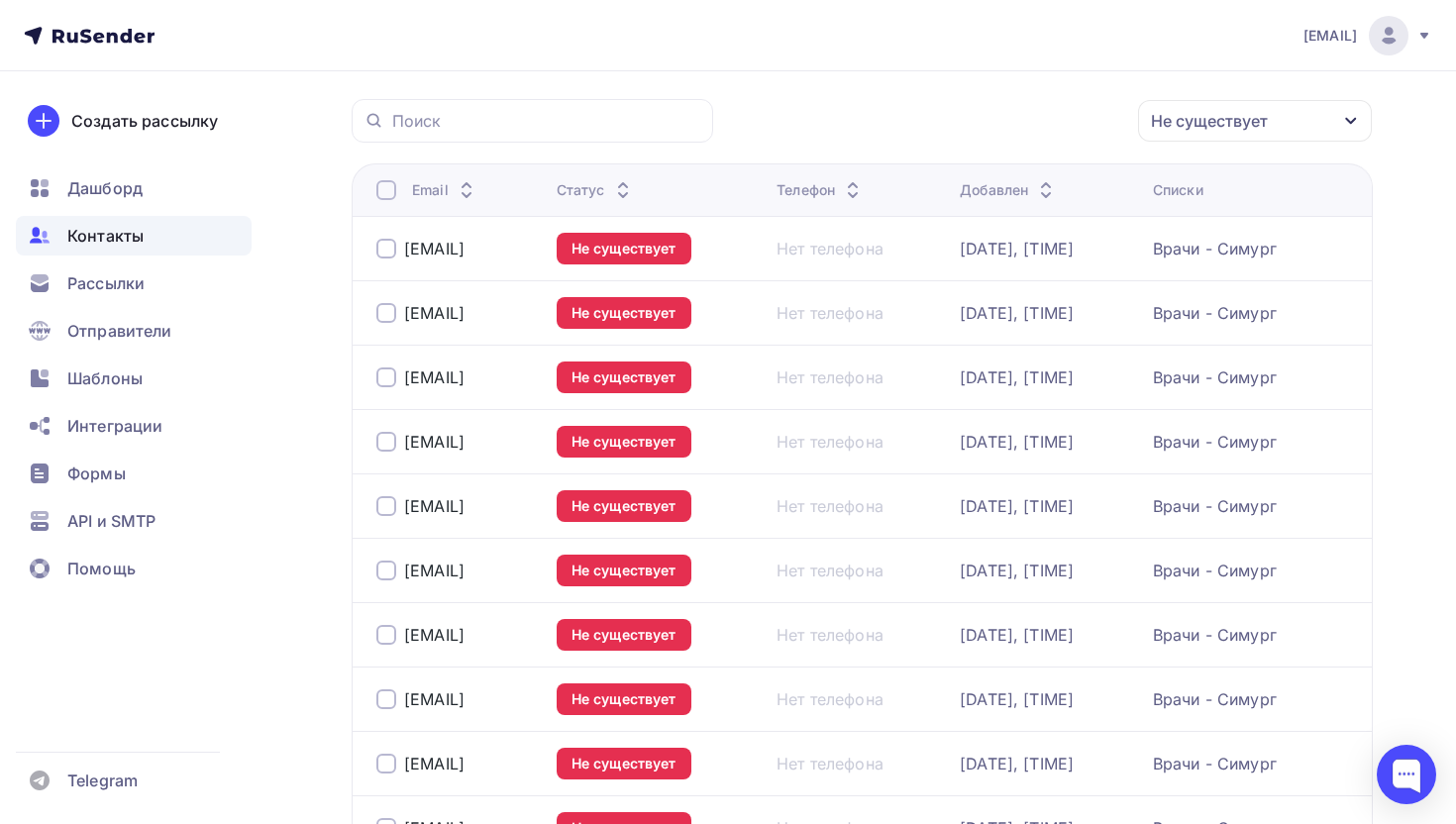 click at bounding box center (386, 190) 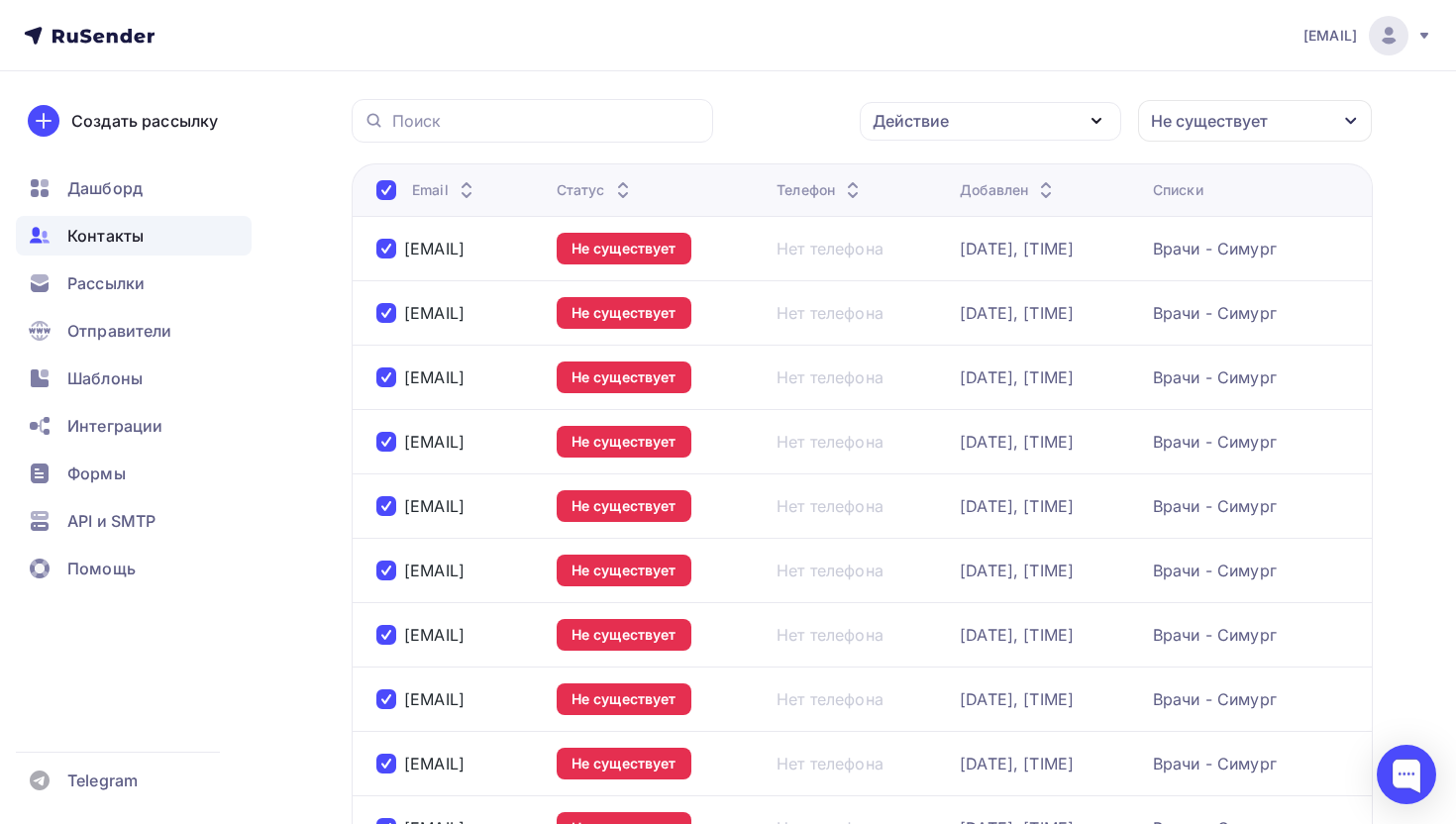 click on "Действие" at bounding box center [990, 121] 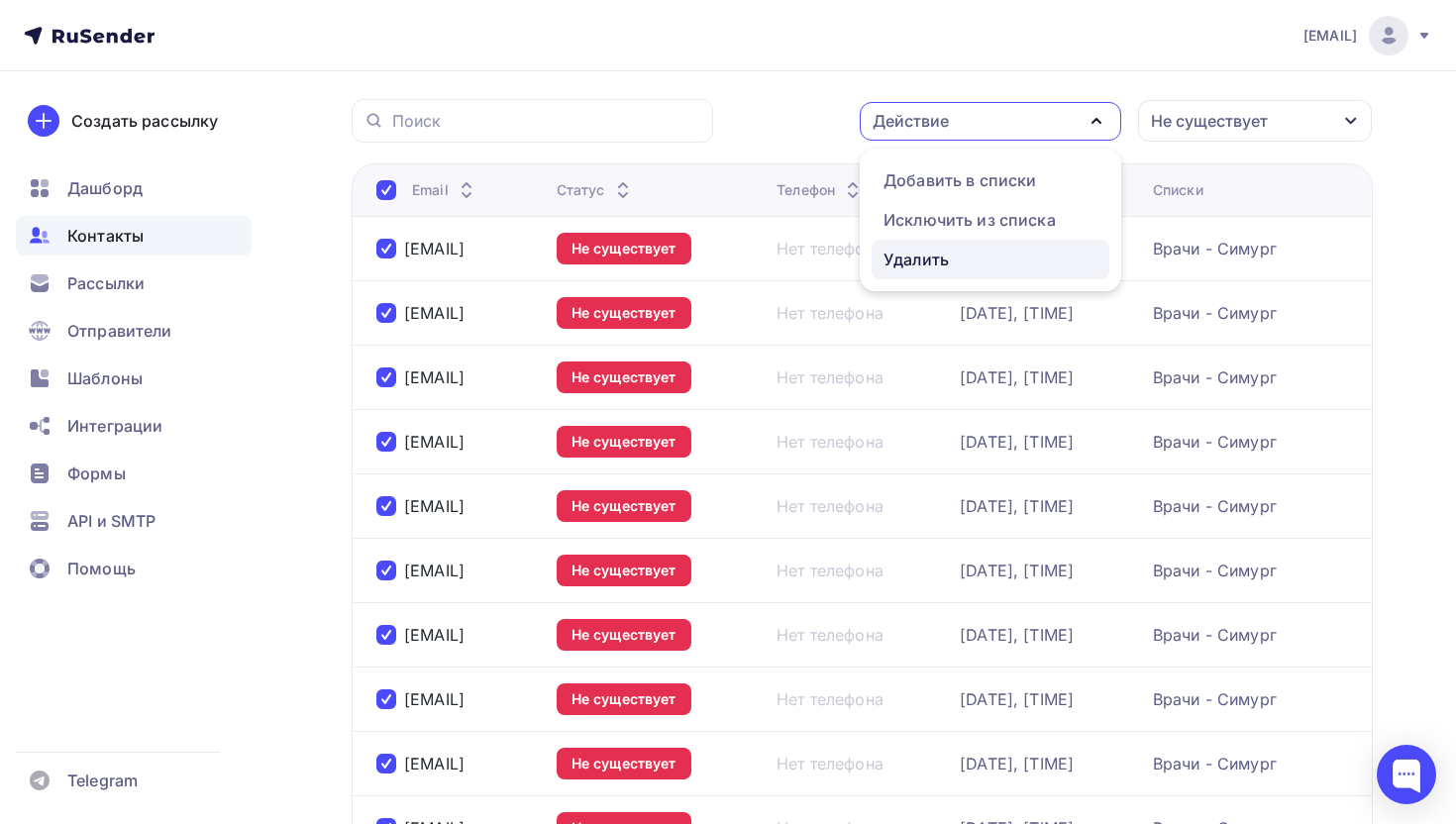 click on "Удалить" at bounding box center (916, 259) 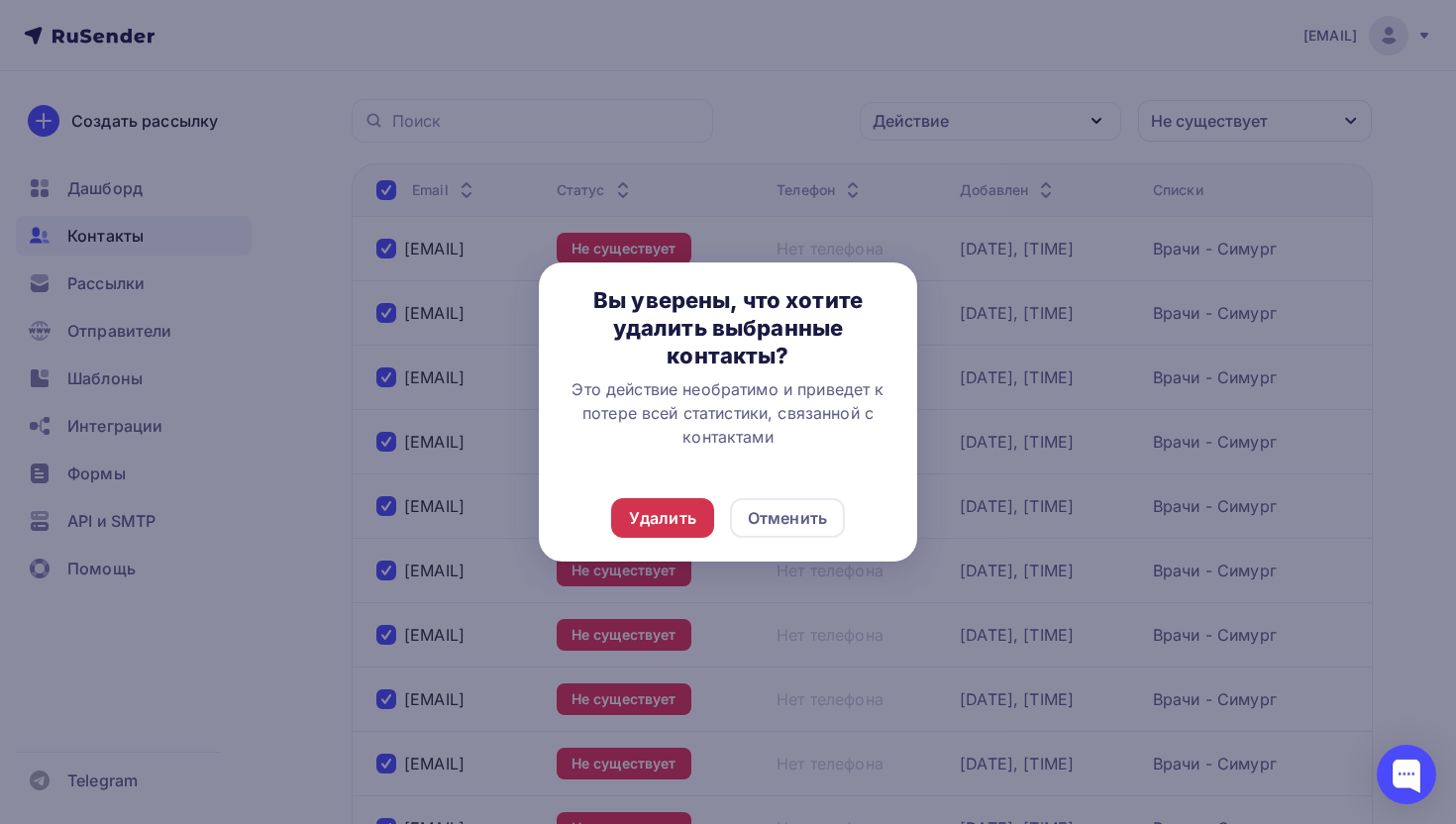 click on "Удалить" at bounding box center [663, 518] 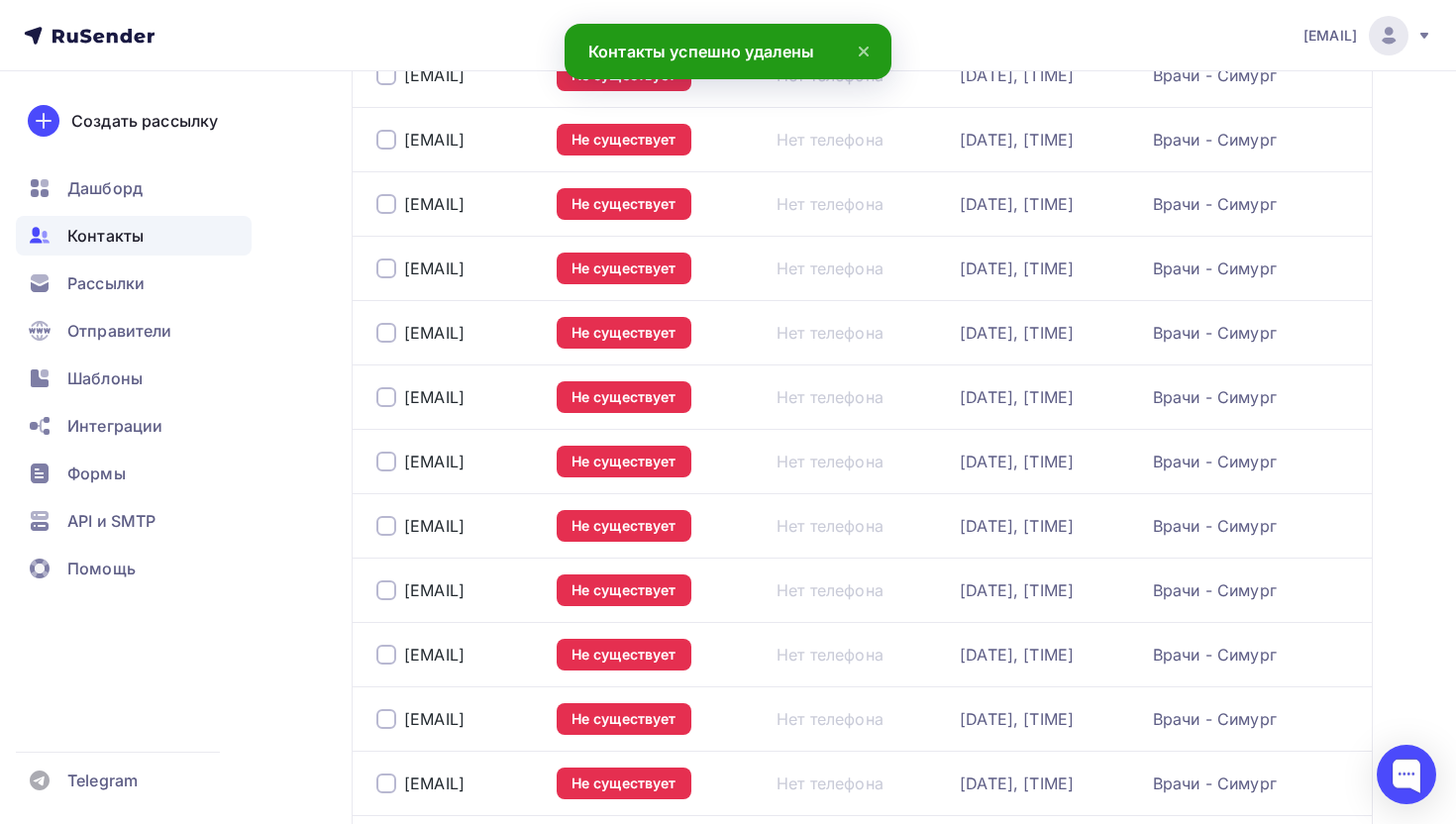 scroll, scrollTop: 3615, scrollLeft: 0, axis: vertical 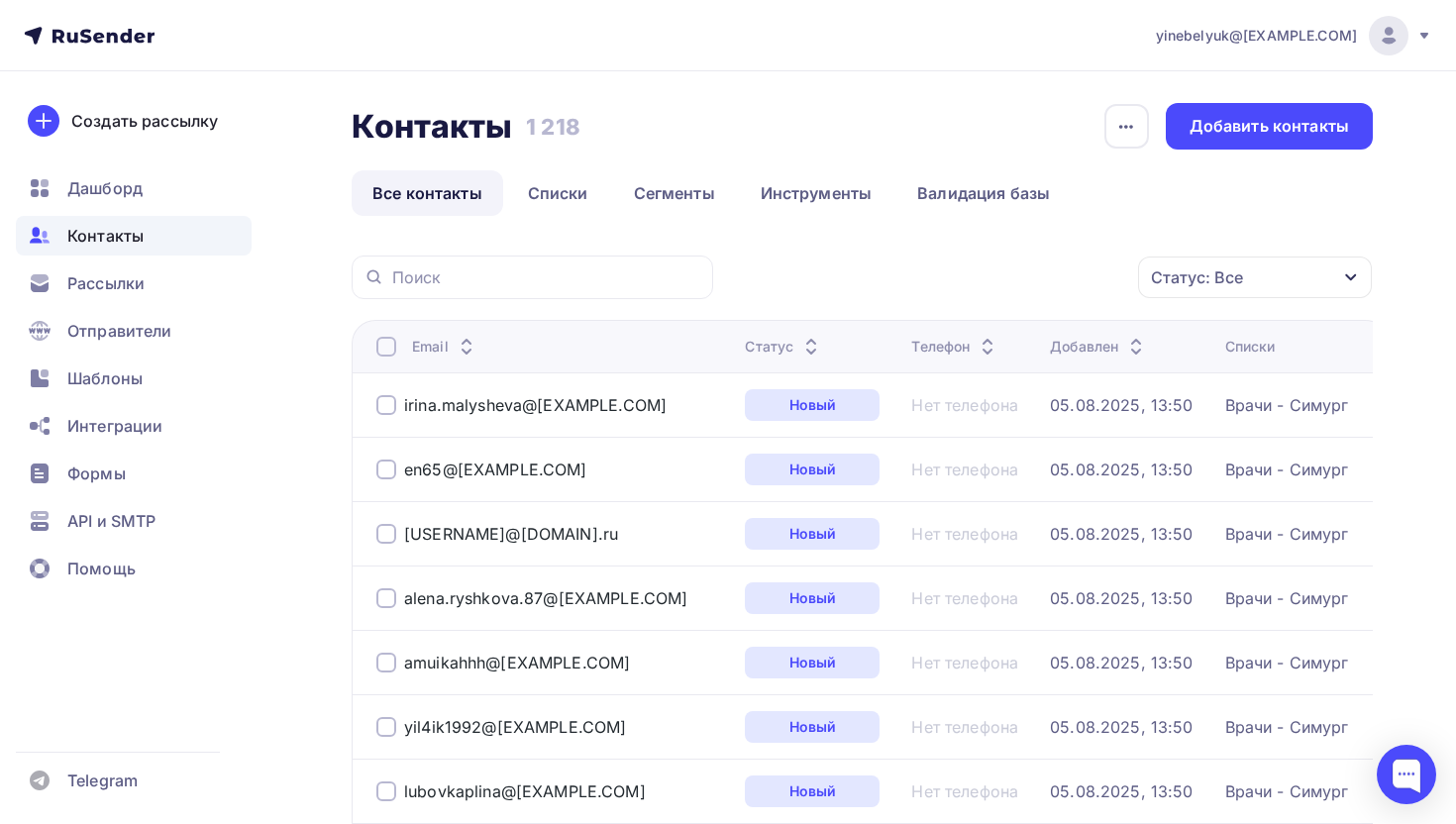 click on "Статус: Все" at bounding box center (1196, 277) 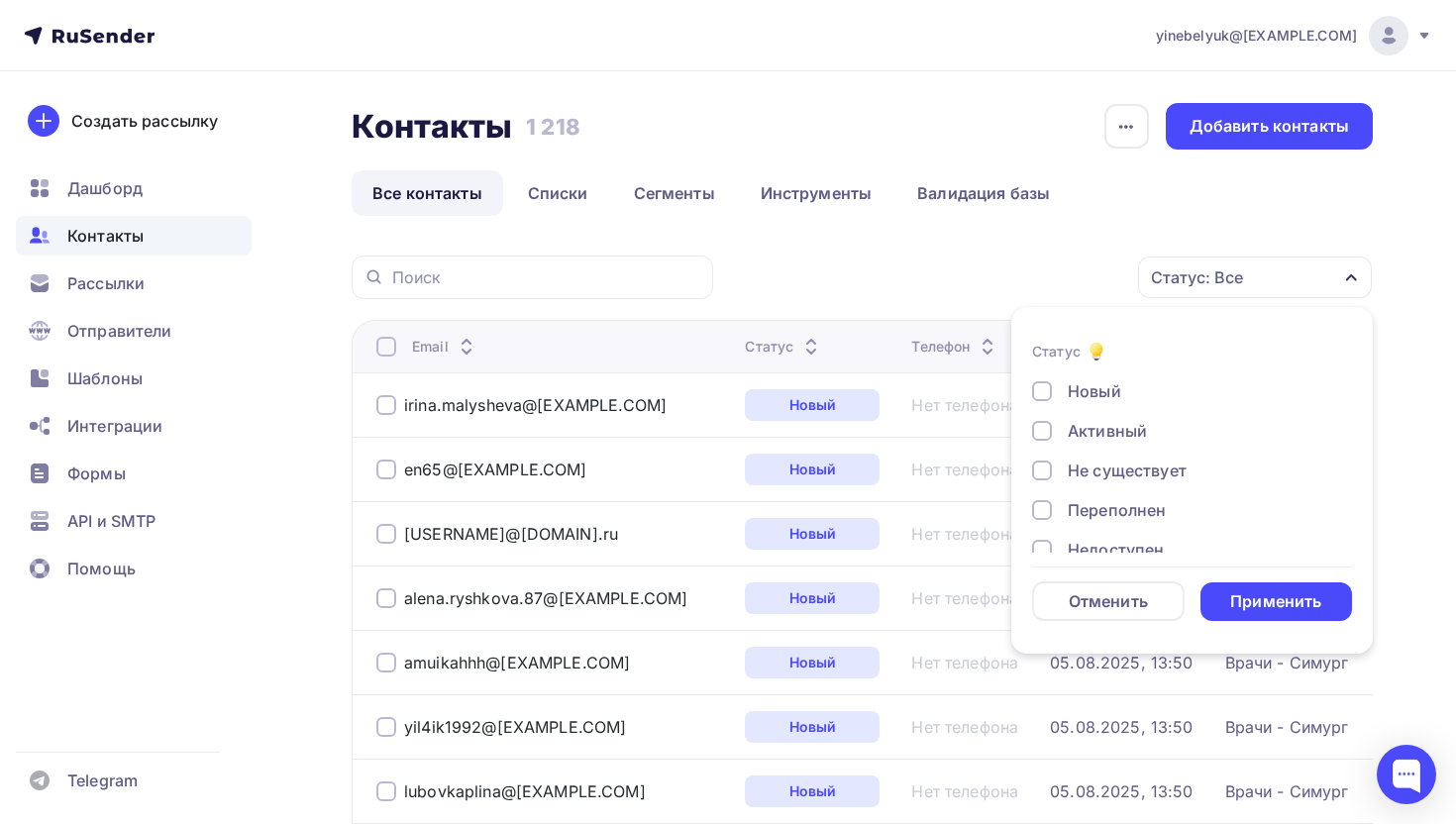 click on "Не существует" at bounding box center [1127, 470] 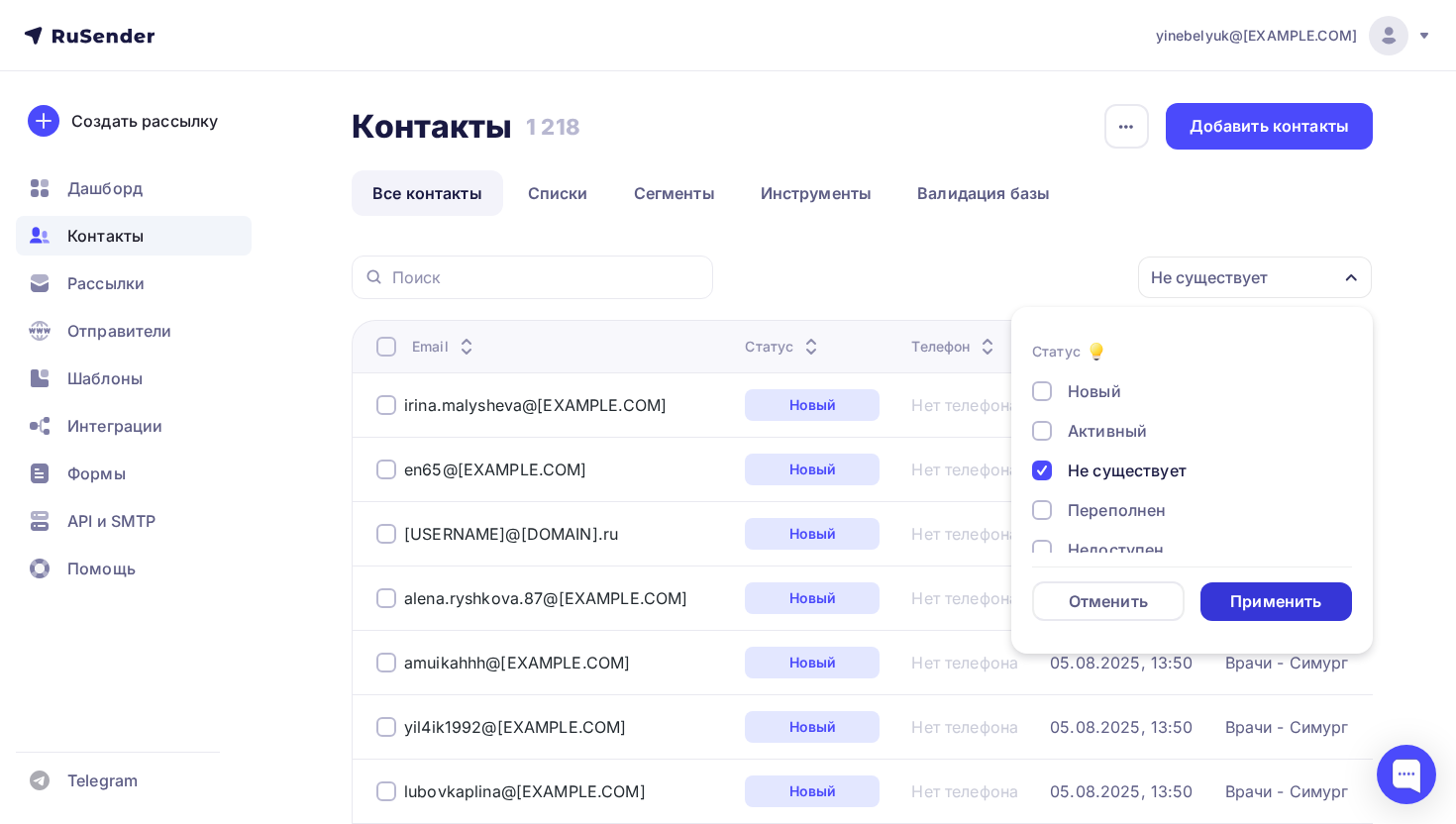 click on "Применить" at bounding box center (1276, 601) 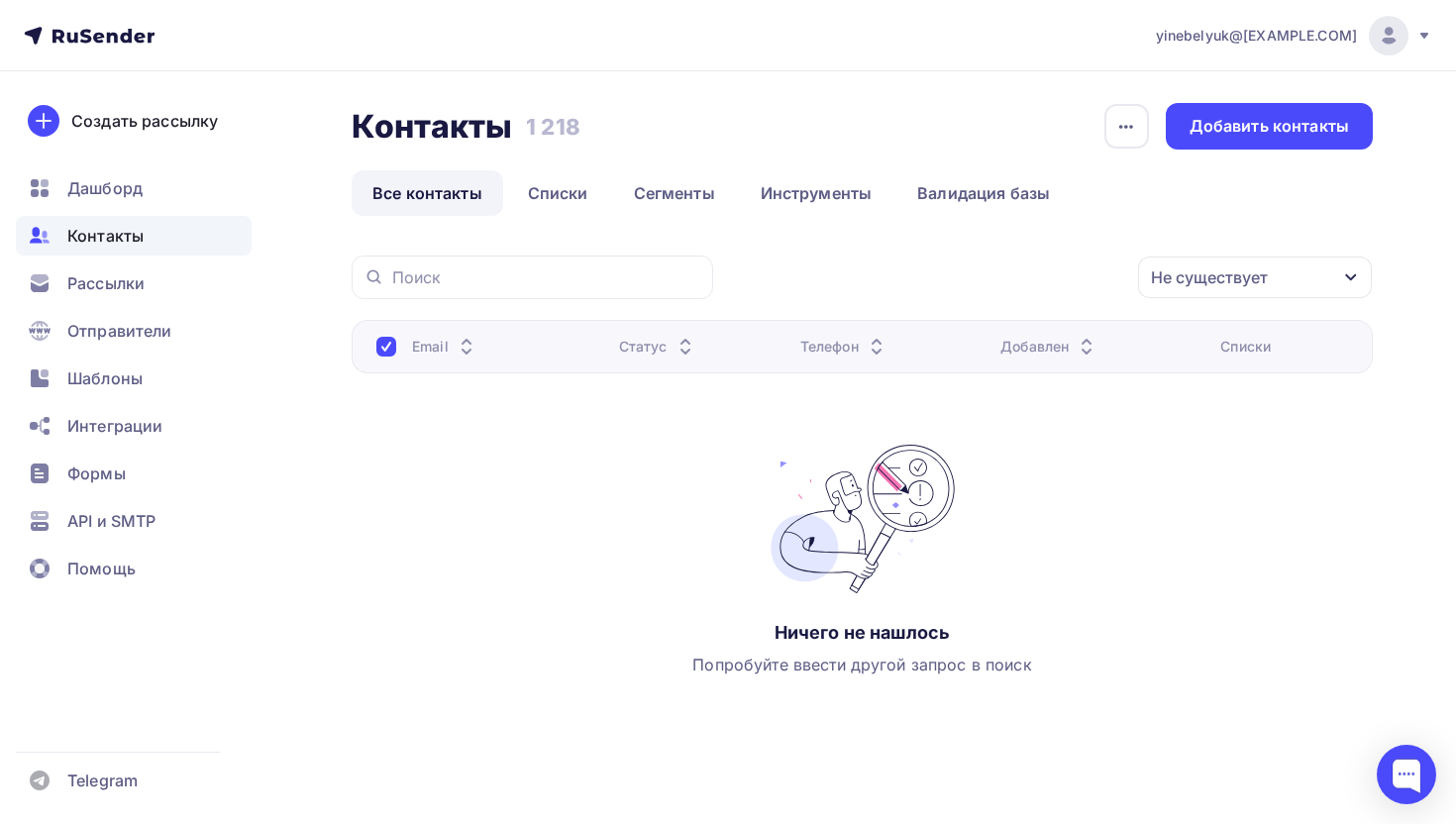 click on "Не существует" at bounding box center [1255, 277] 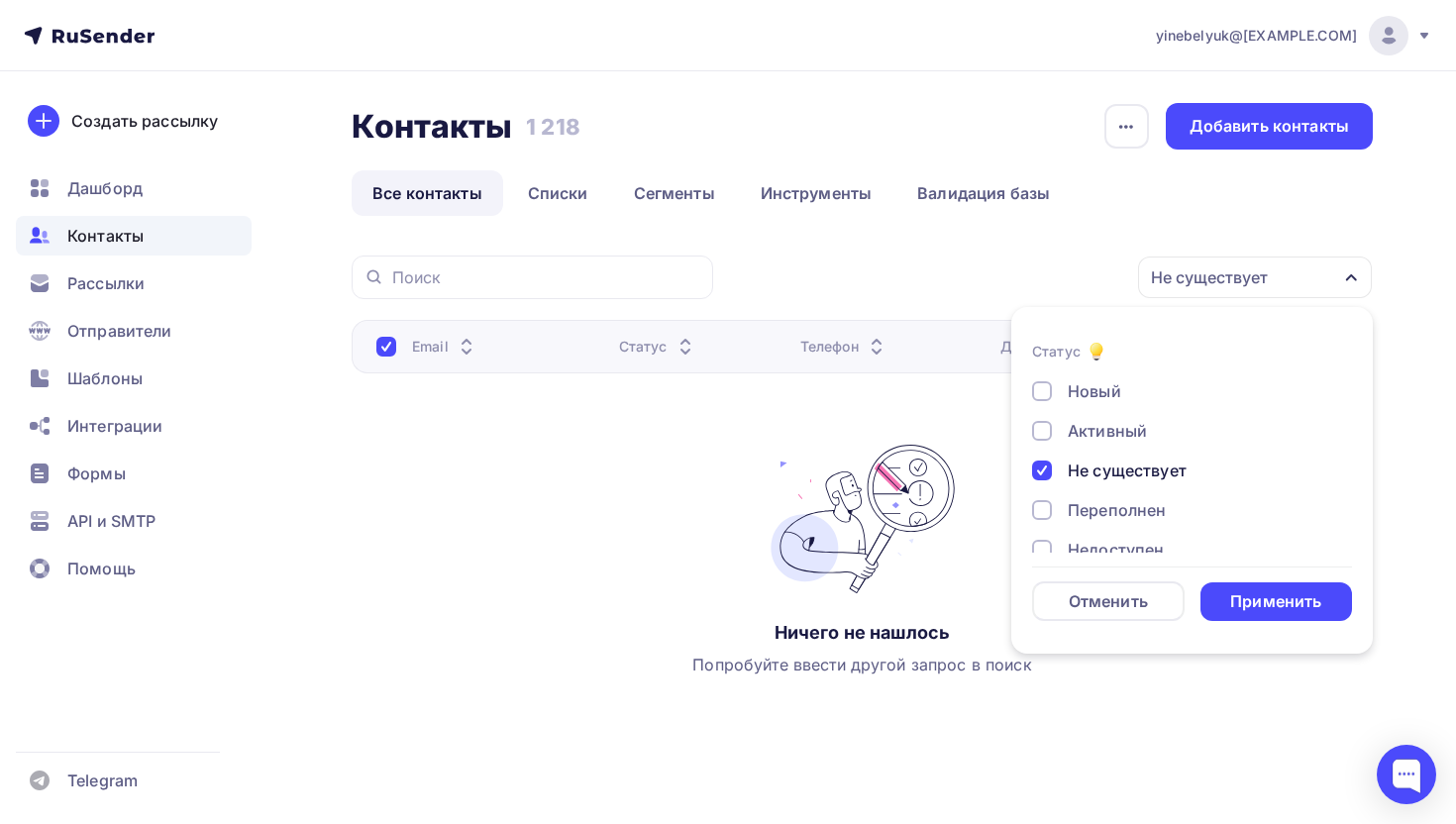 click on "Не существует" at bounding box center (1127, 470) 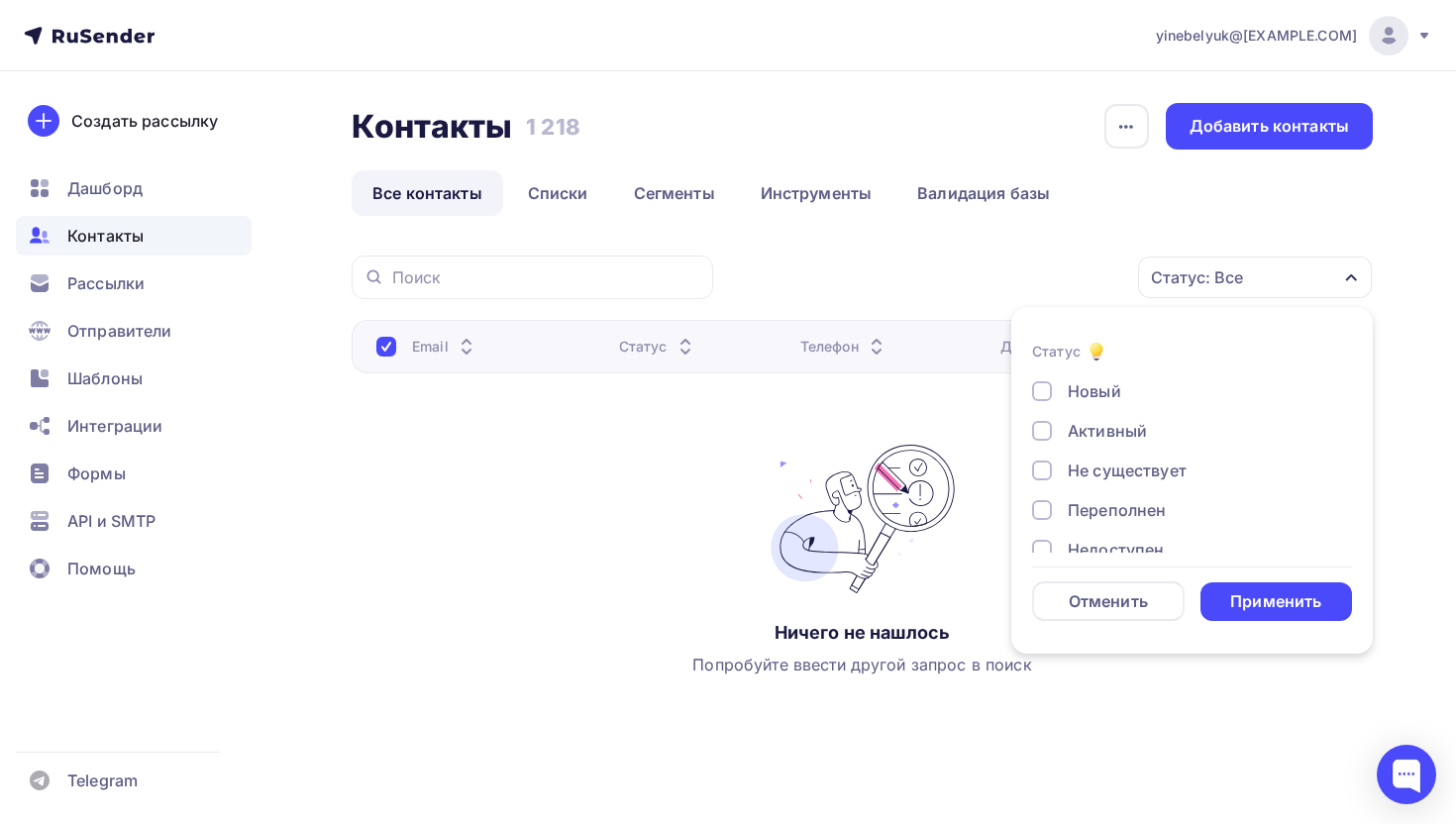 click on "Переполнен" at bounding box center [1116, 510] 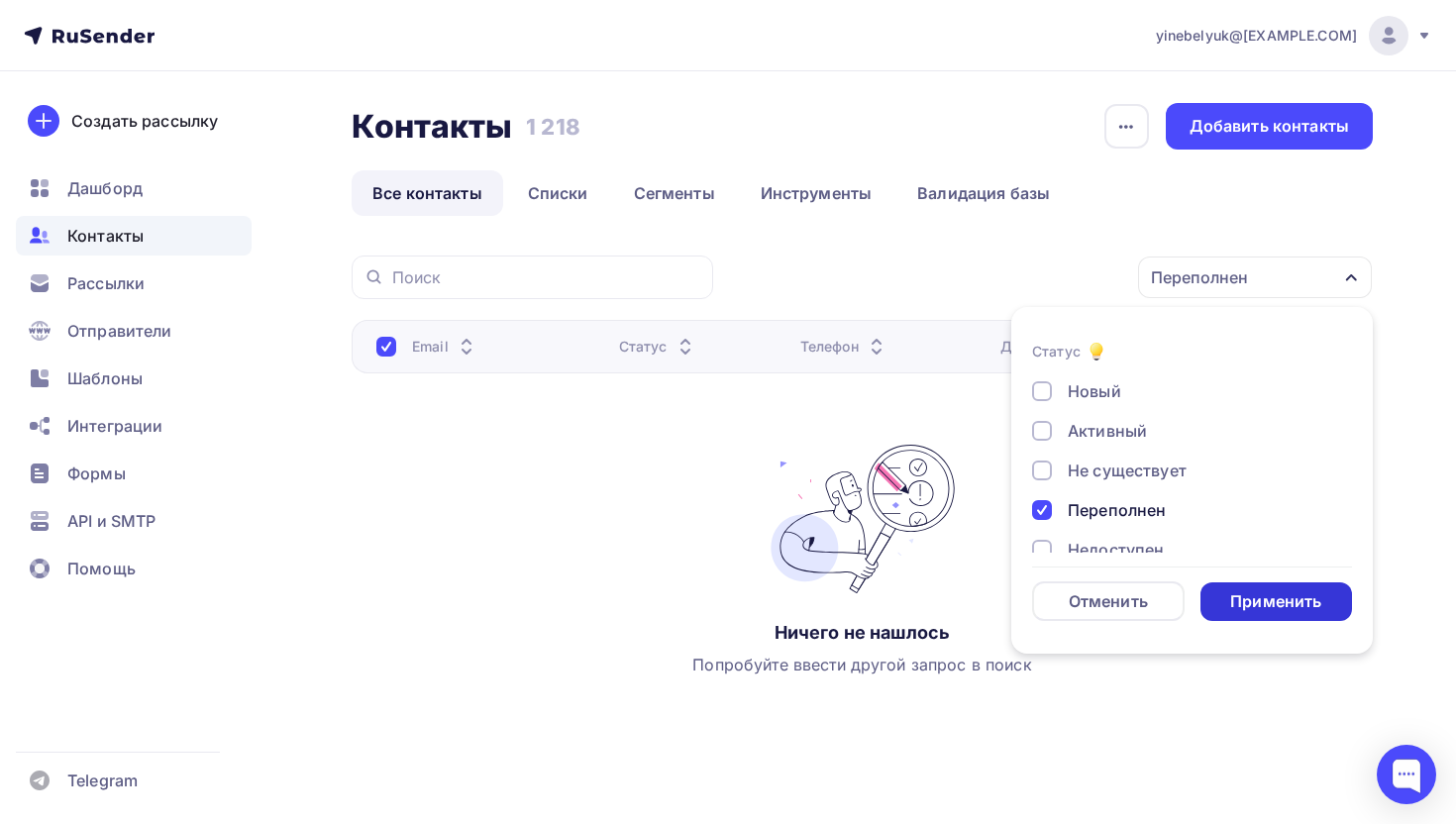 click on "Применить" at bounding box center (1276, 601) 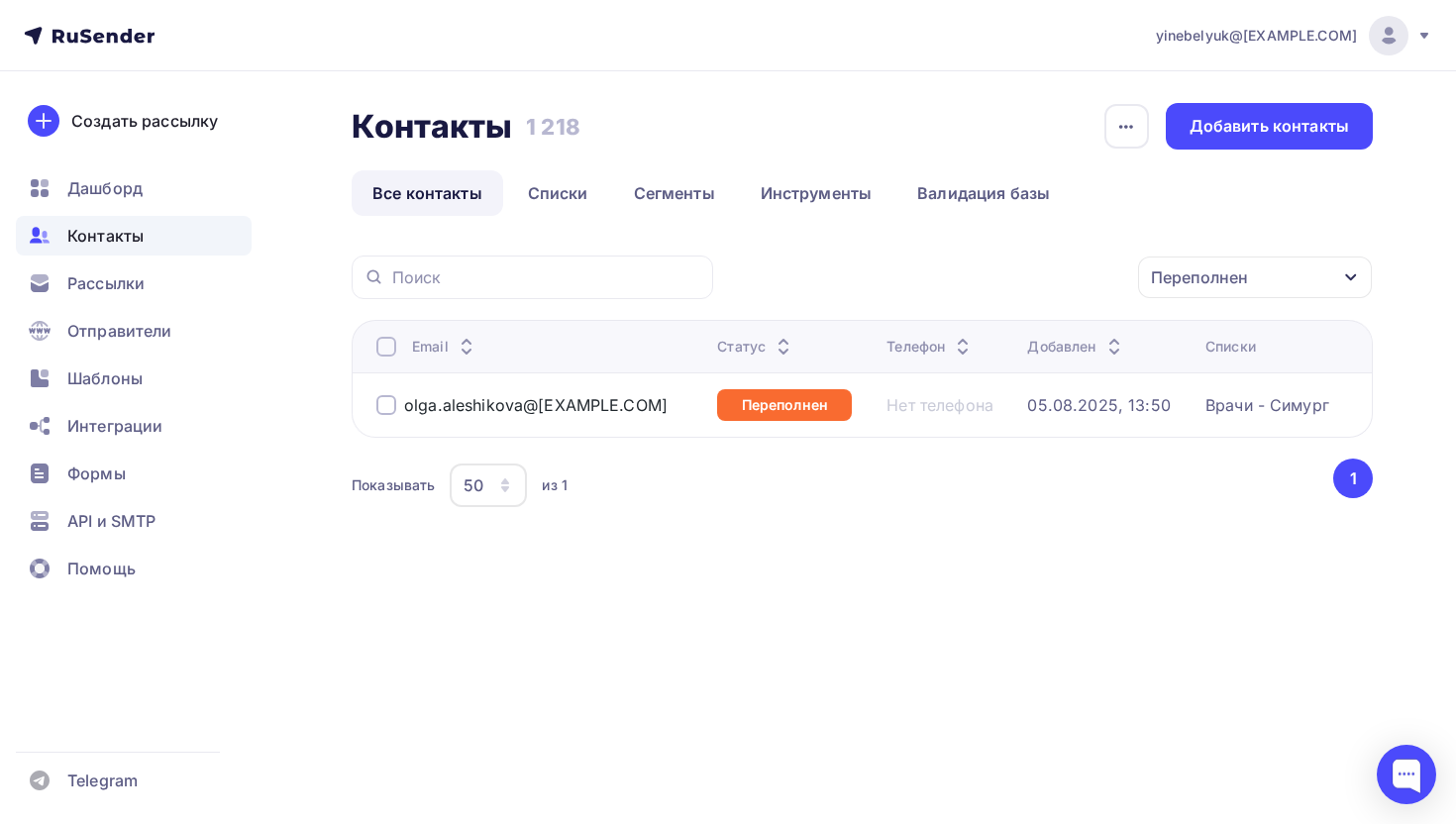 click on "olga.aleshikova@[EXAMPLE.COM]" at bounding box center [522, 405] 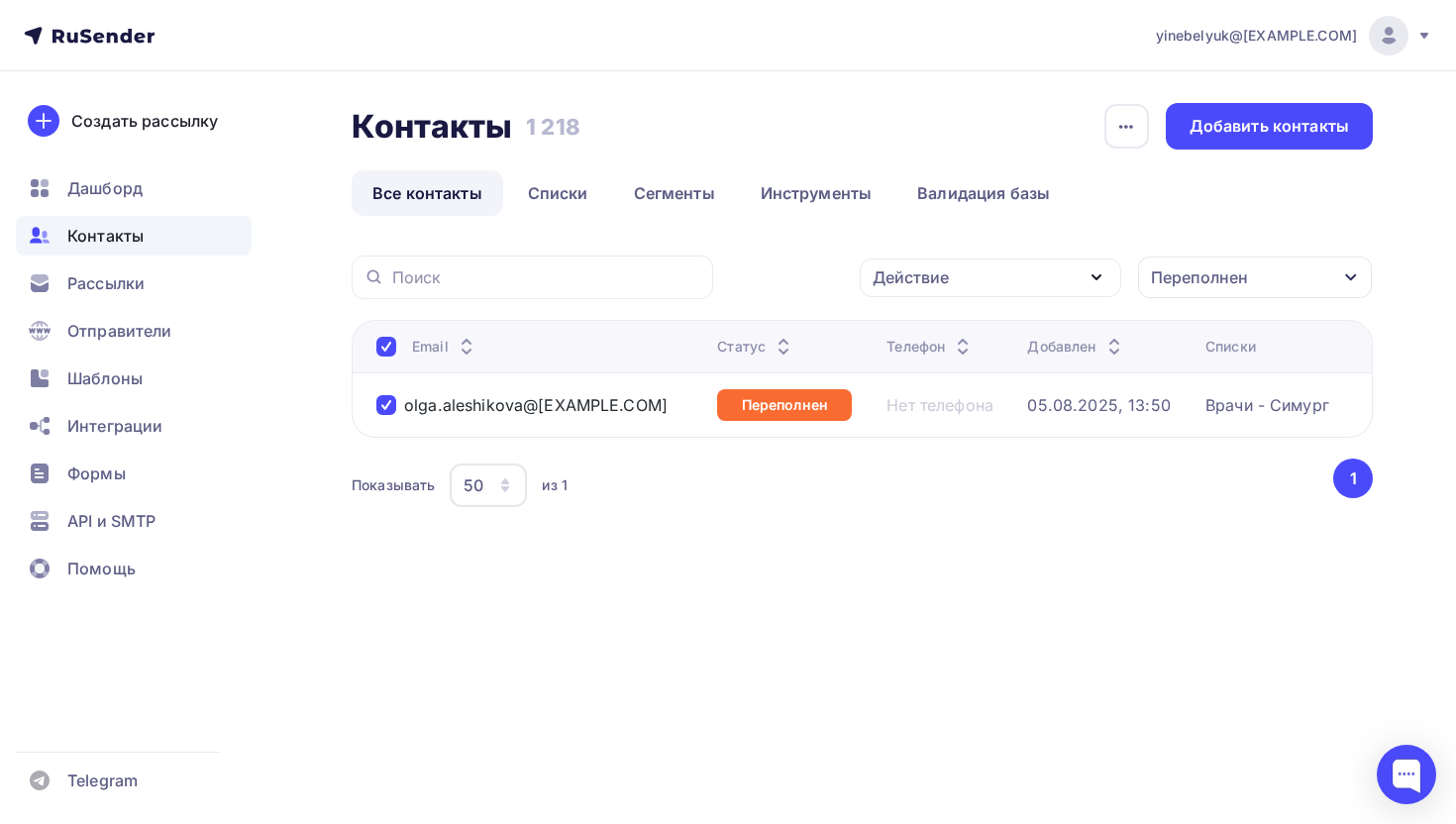 click on "Действие" at bounding box center (910, 277) 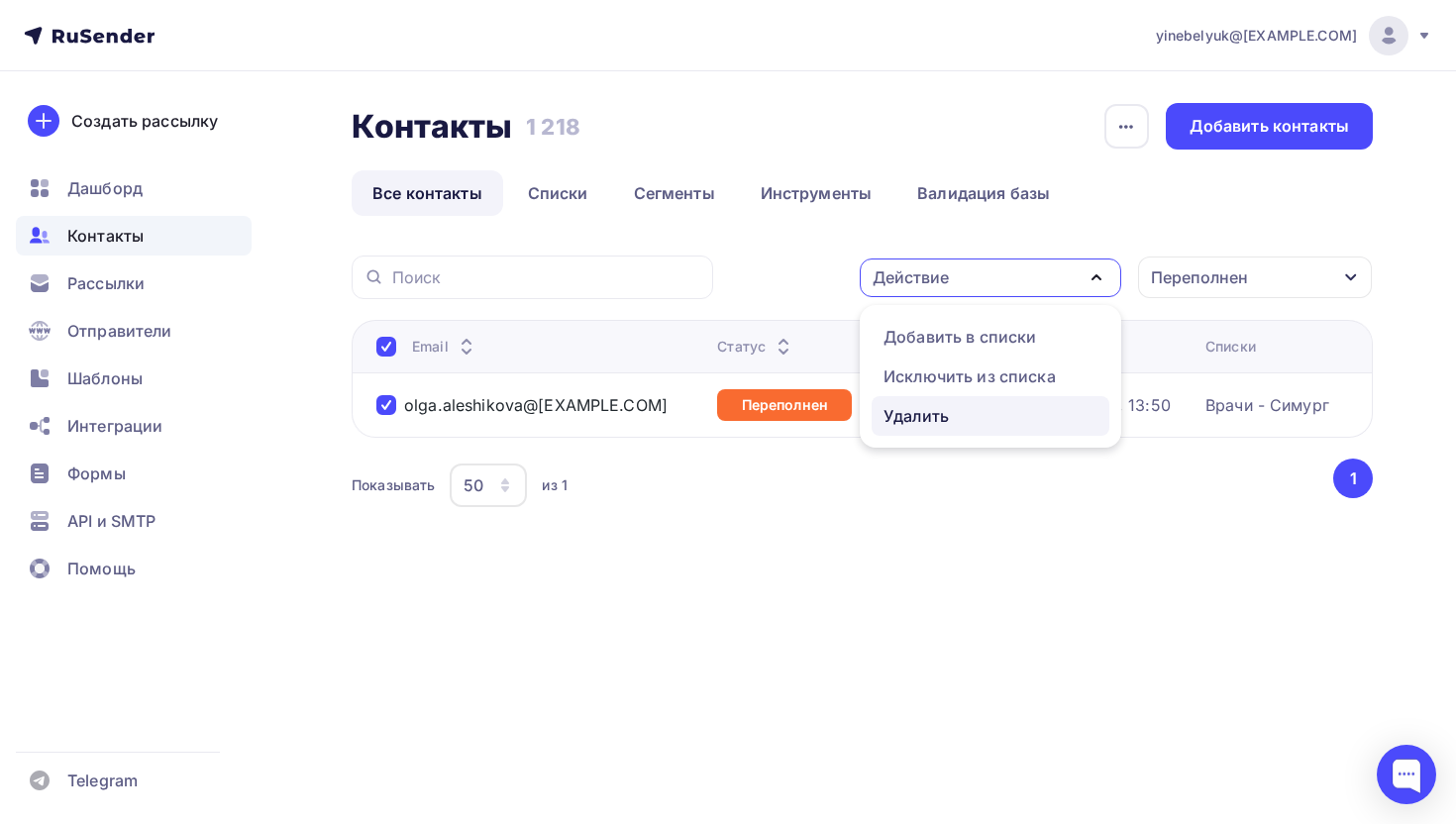 click on "Удалить" at bounding box center [916, 416] 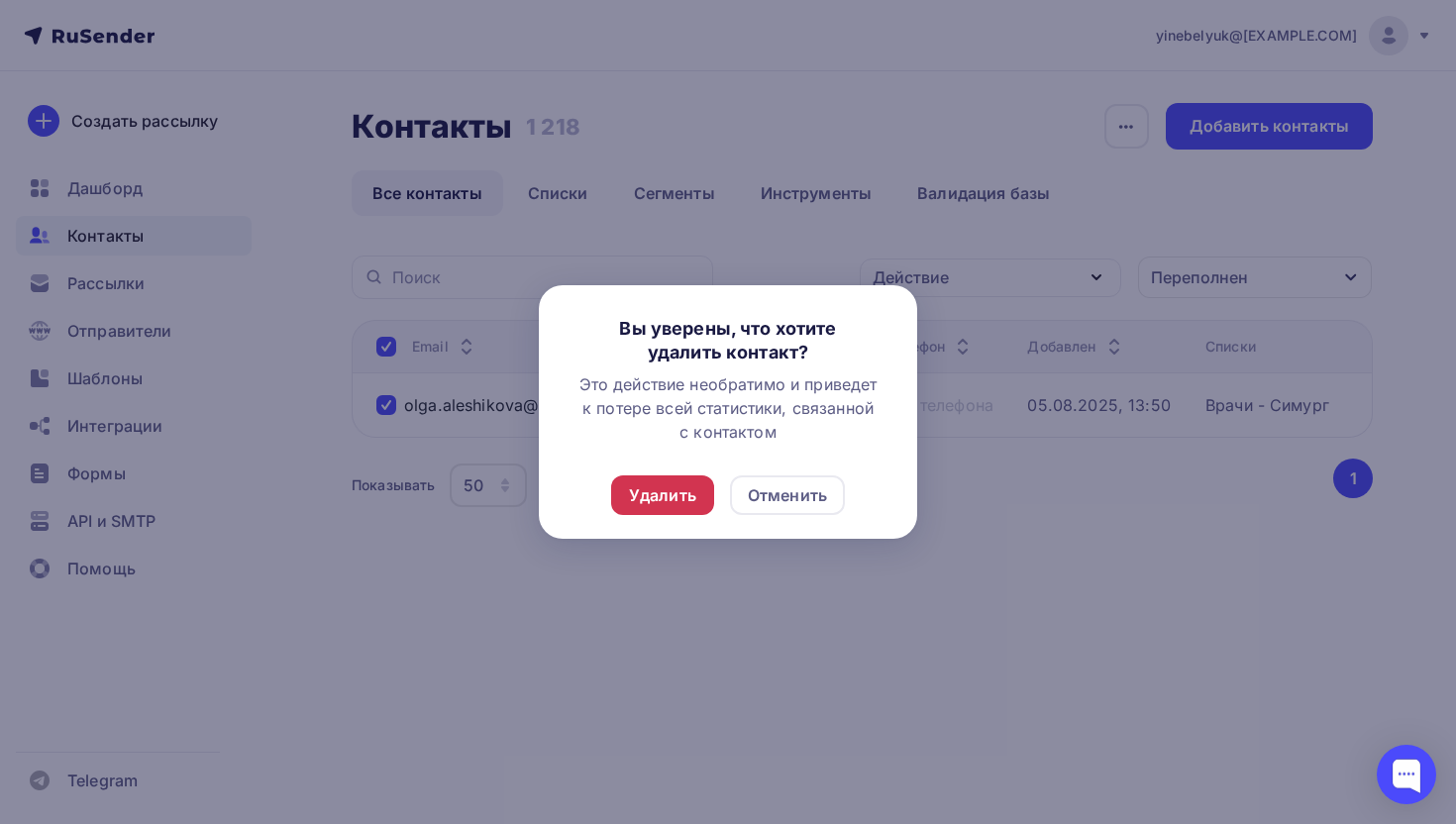 click on "Удалить" at bounding box center (663, 495) 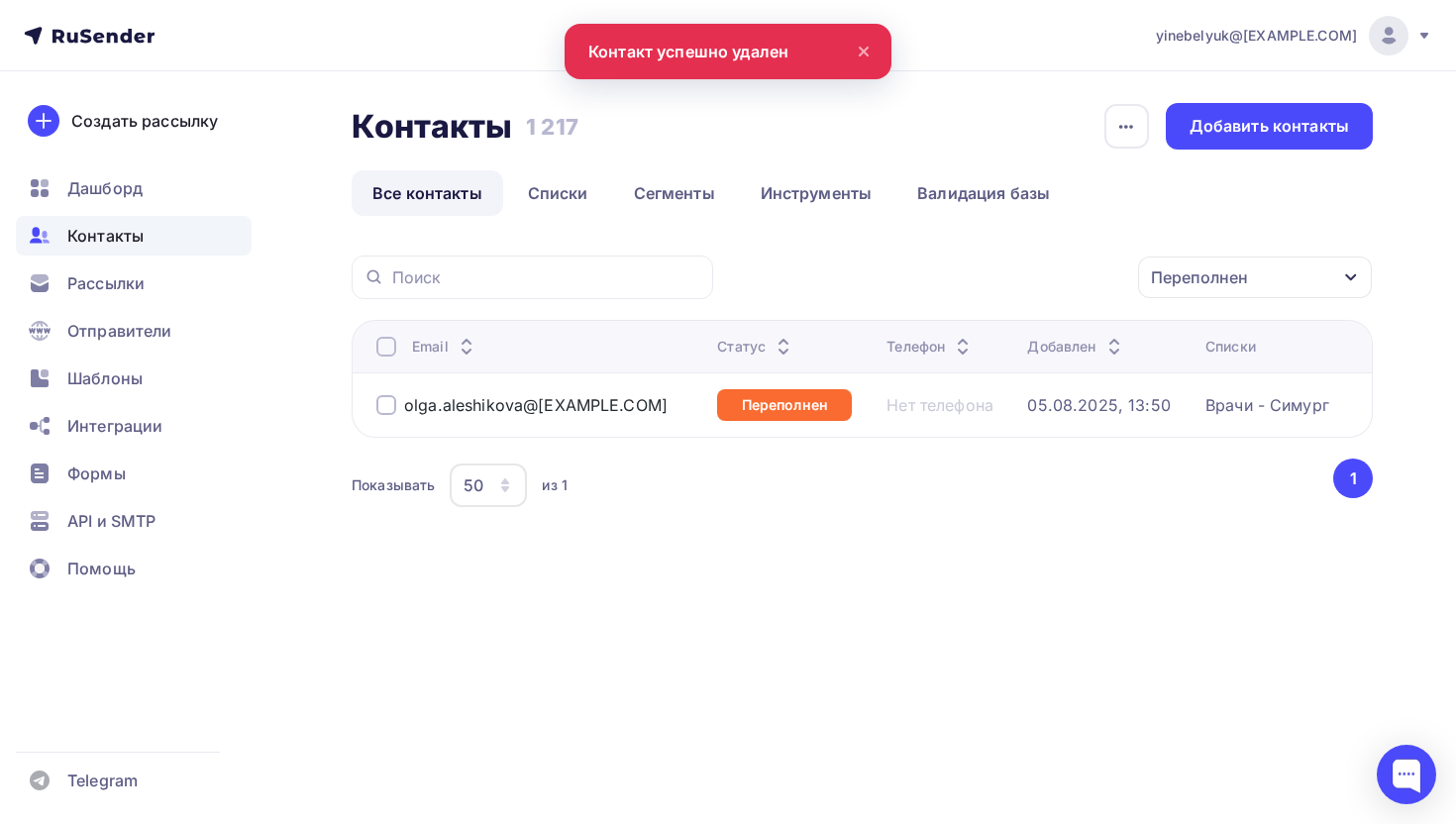 click on "Переполнен" at bounding box center (1199, 277) 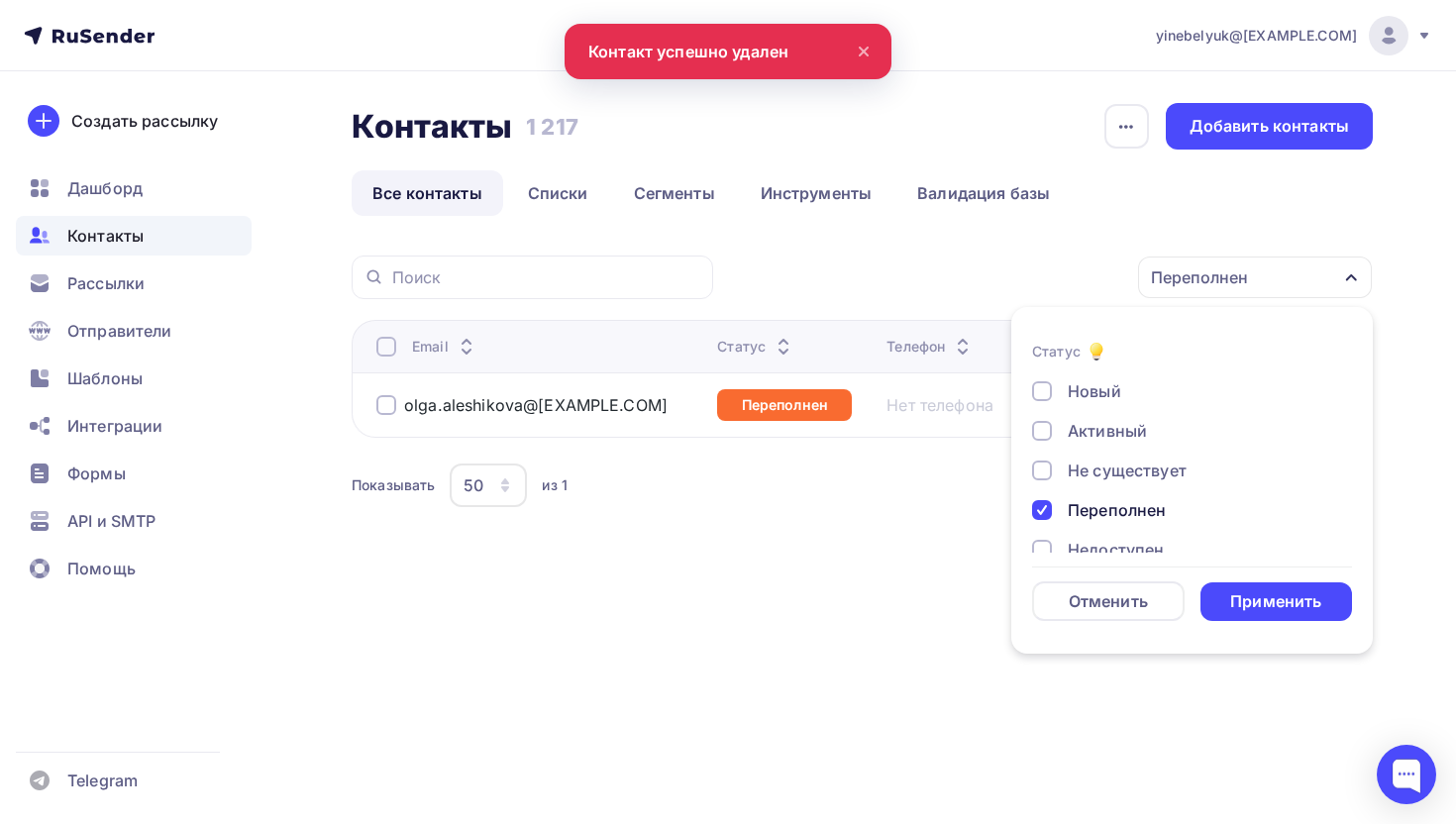 click on "Переполнен" at bounding box center (1116, 510) 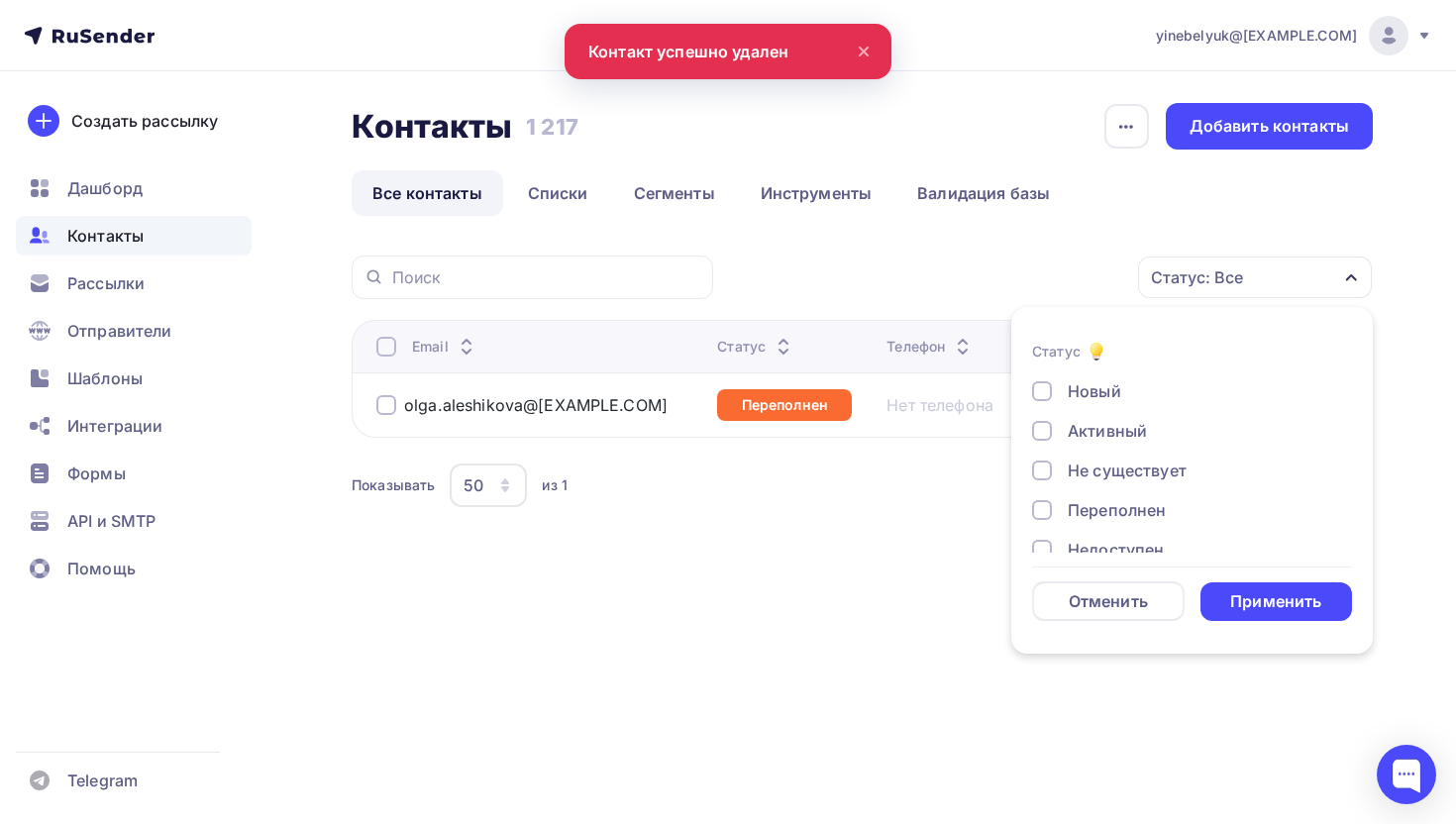 click on "Недоступен" at bounding box center [1115, 550] 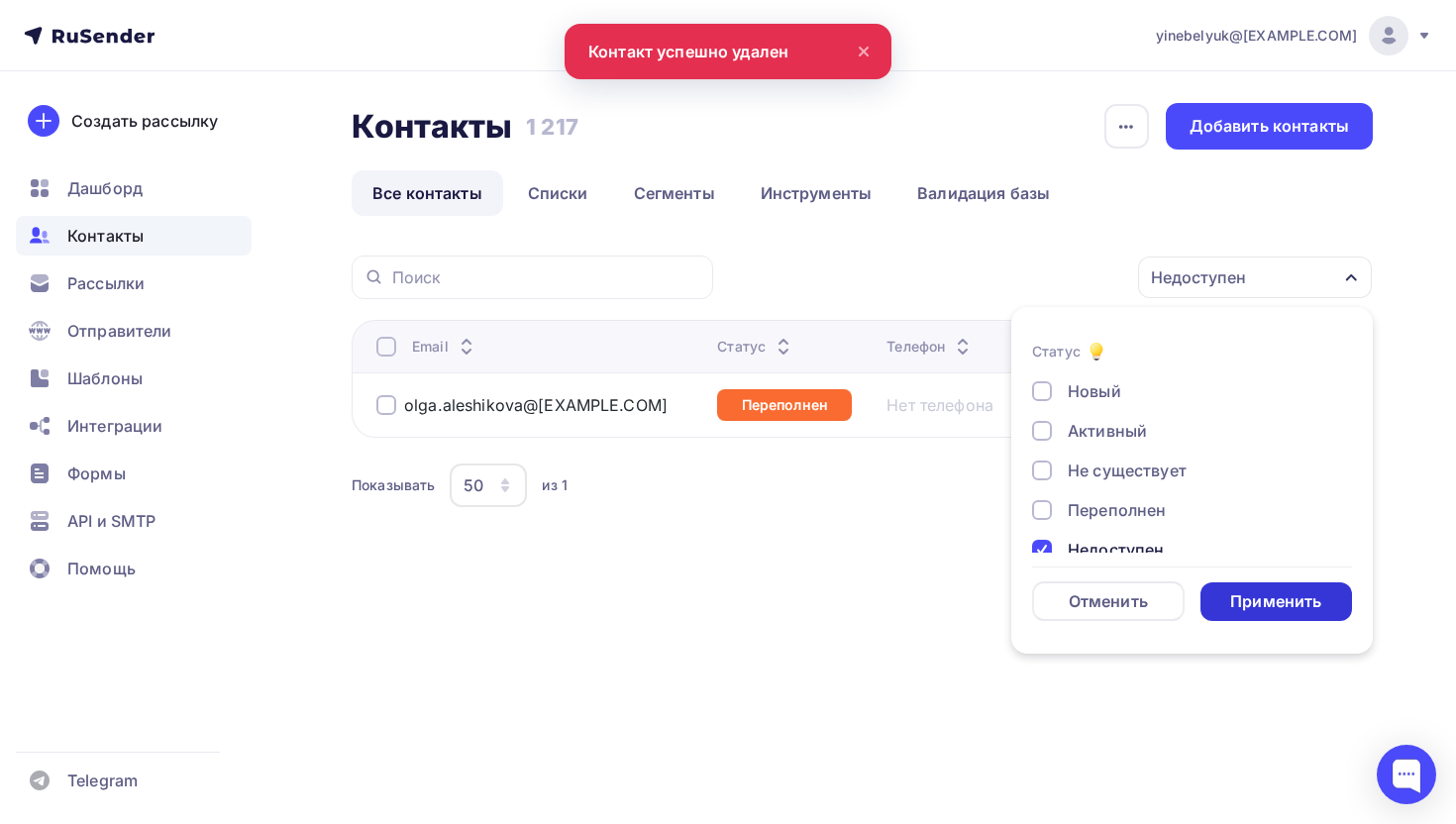 click on "Применить" at bounding box center [1276, 601] 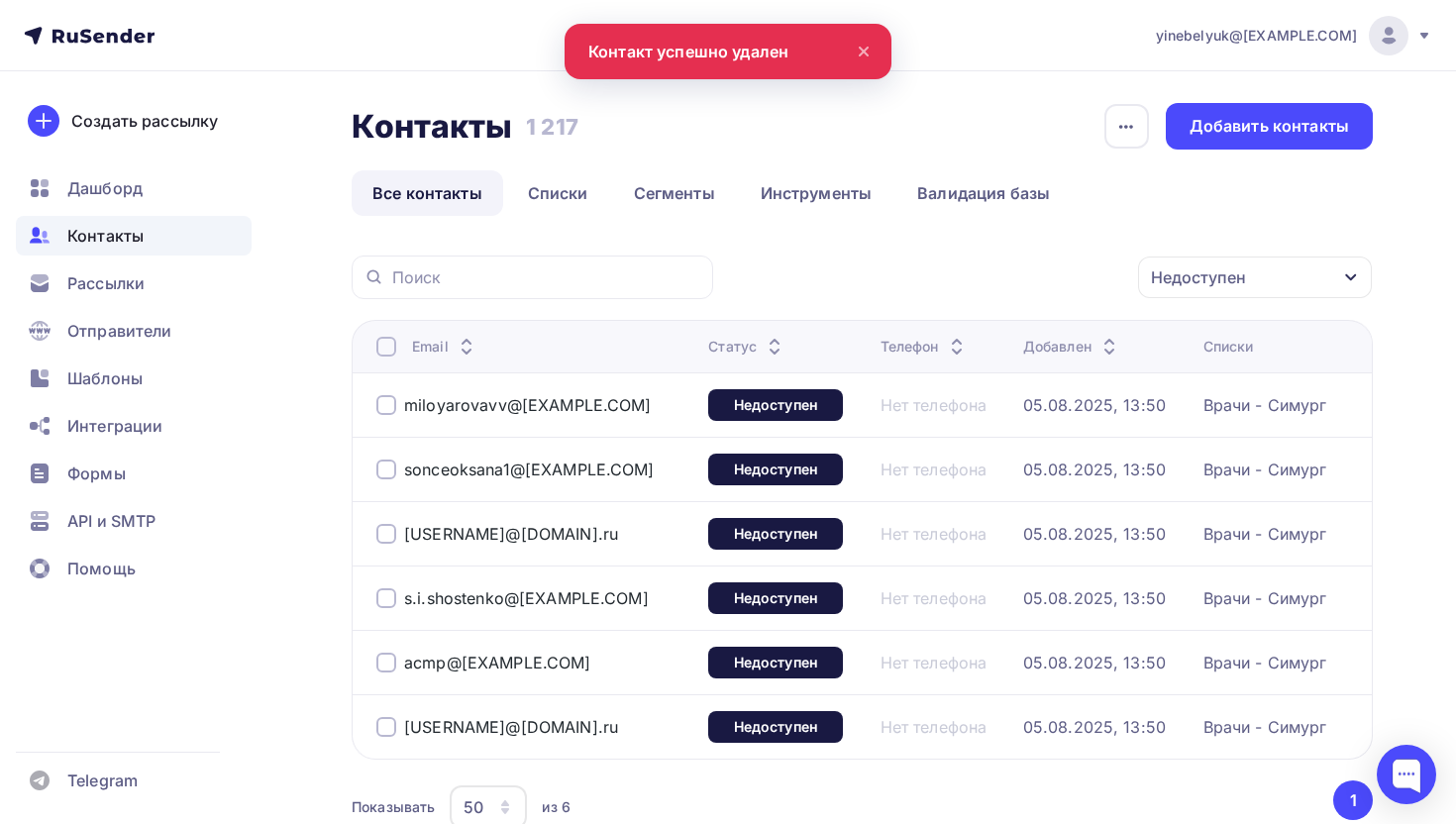 click at bounding box center [386, 347] 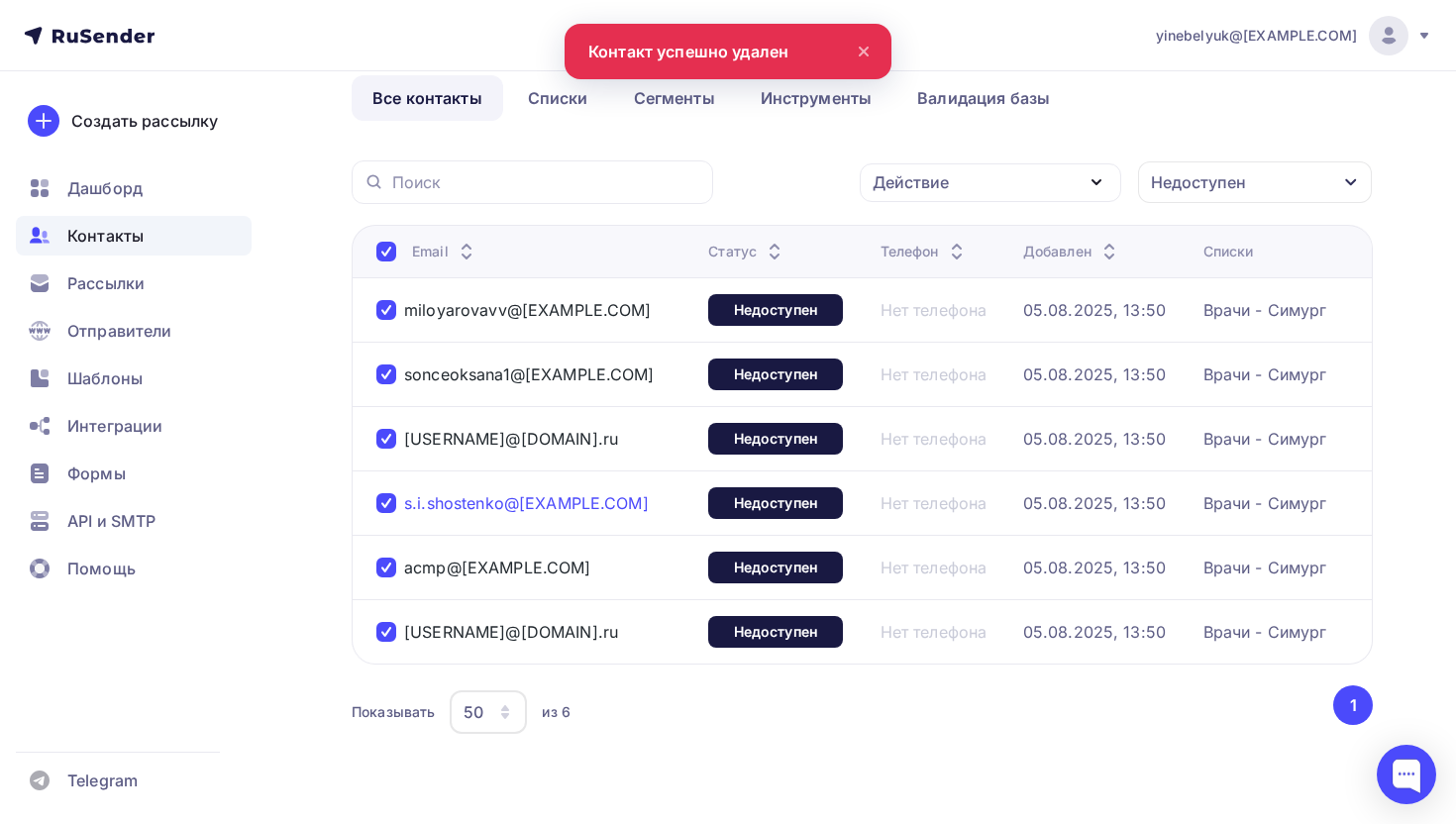 scroll, scrollTop: 0, scrollLeft: 0, axis: both 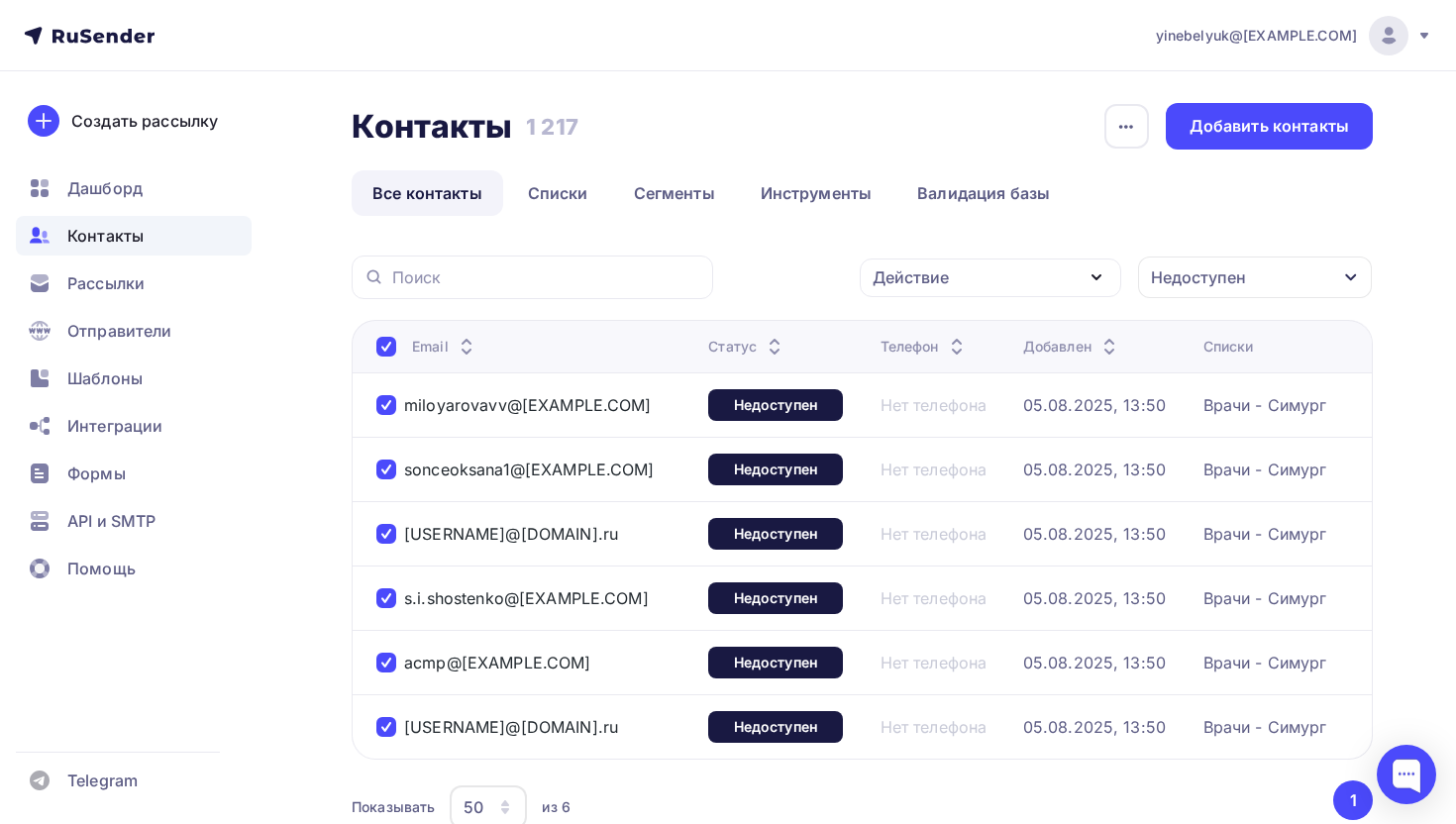 click on "Действие" at bounding box center (910, 277) 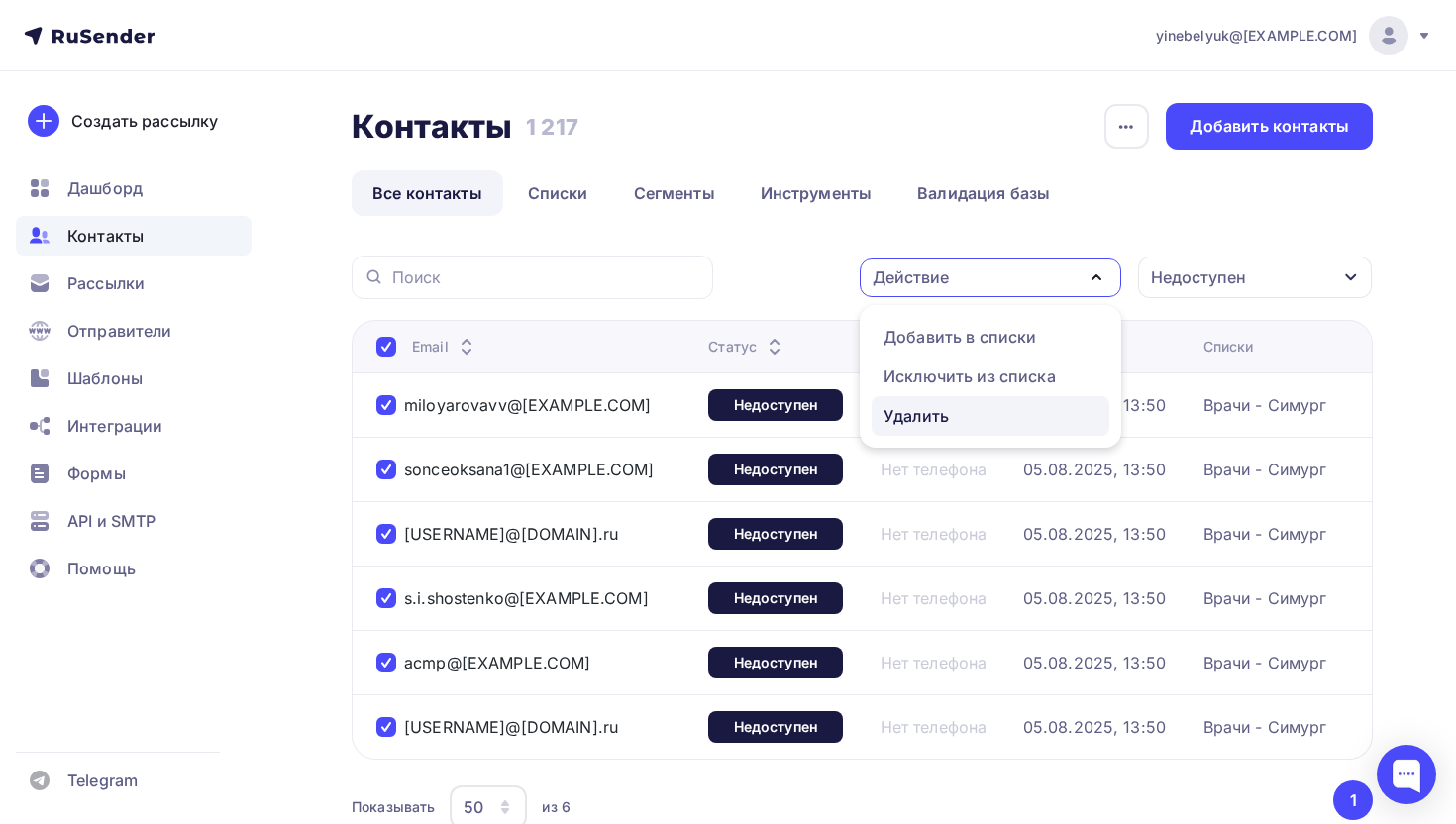 click on "Удалить" at bounding box center [916, 416] 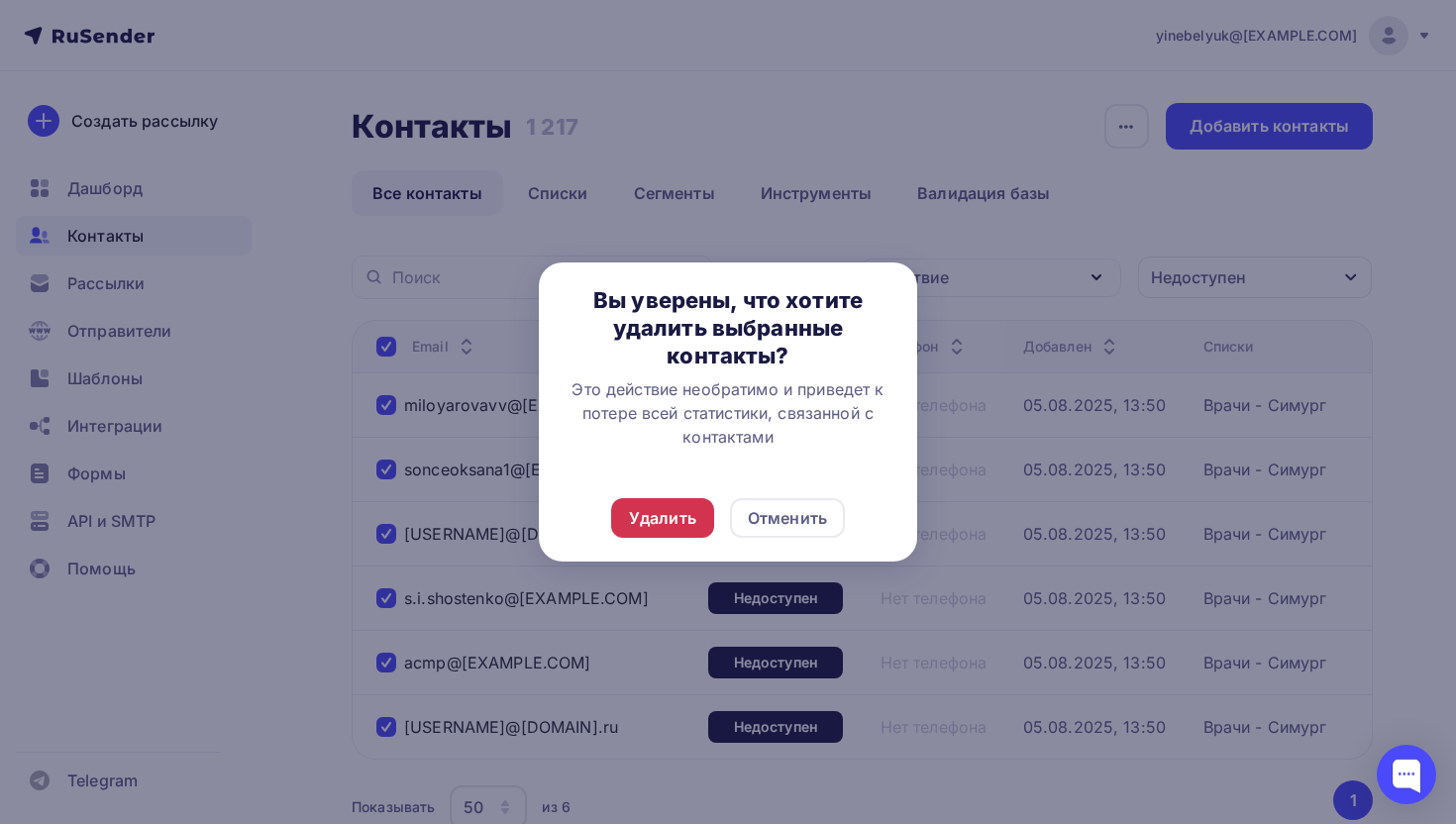 click on "Удалить" at bounding box center [663, 518] 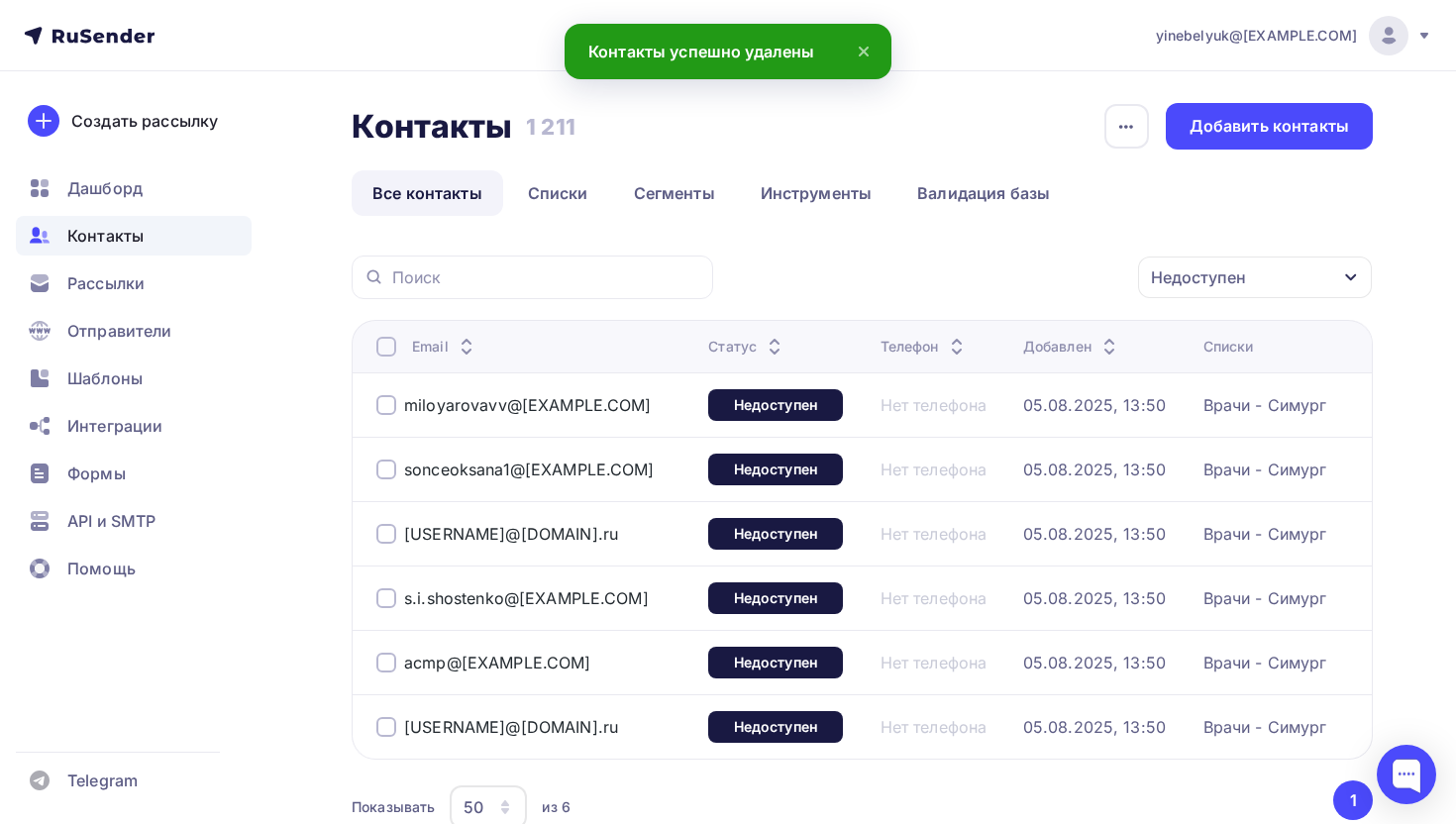click on "Недоступен" at bounding box center (1198, 277) 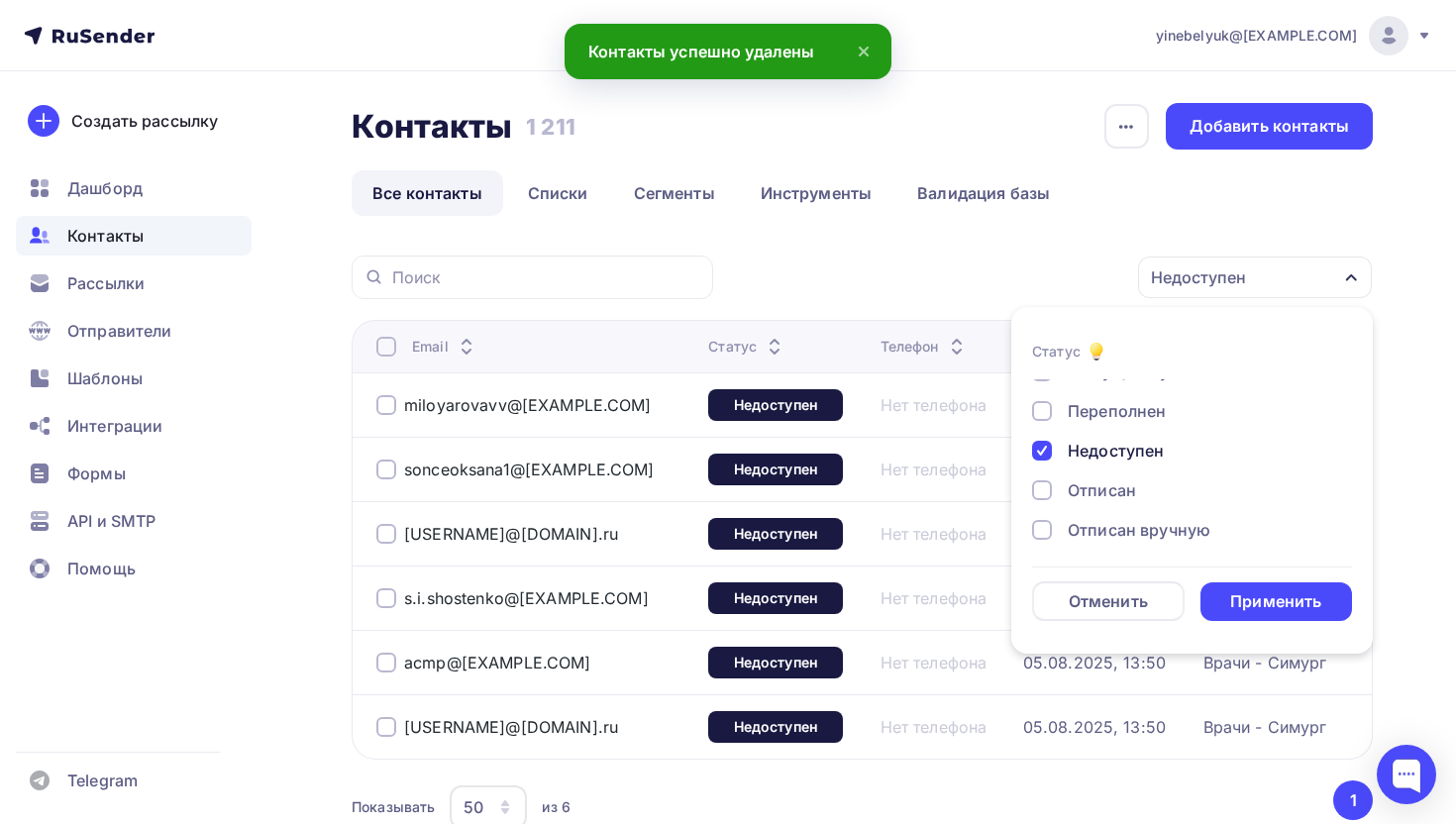 scroll, scrollTop: 117, scrollLeft: 0, axis: vertical 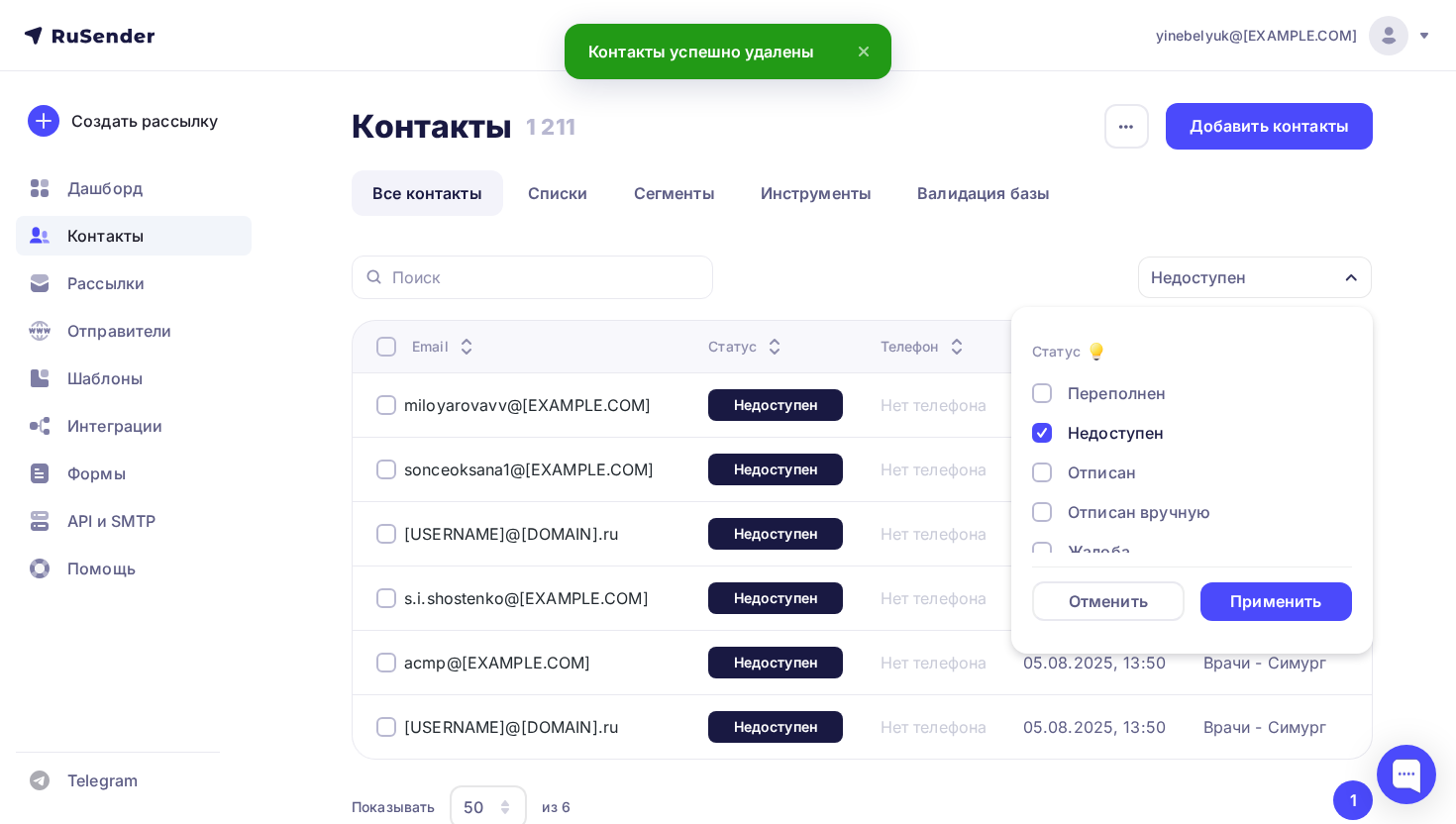 click on "Недоступен" at bounding box center (1115, 433) 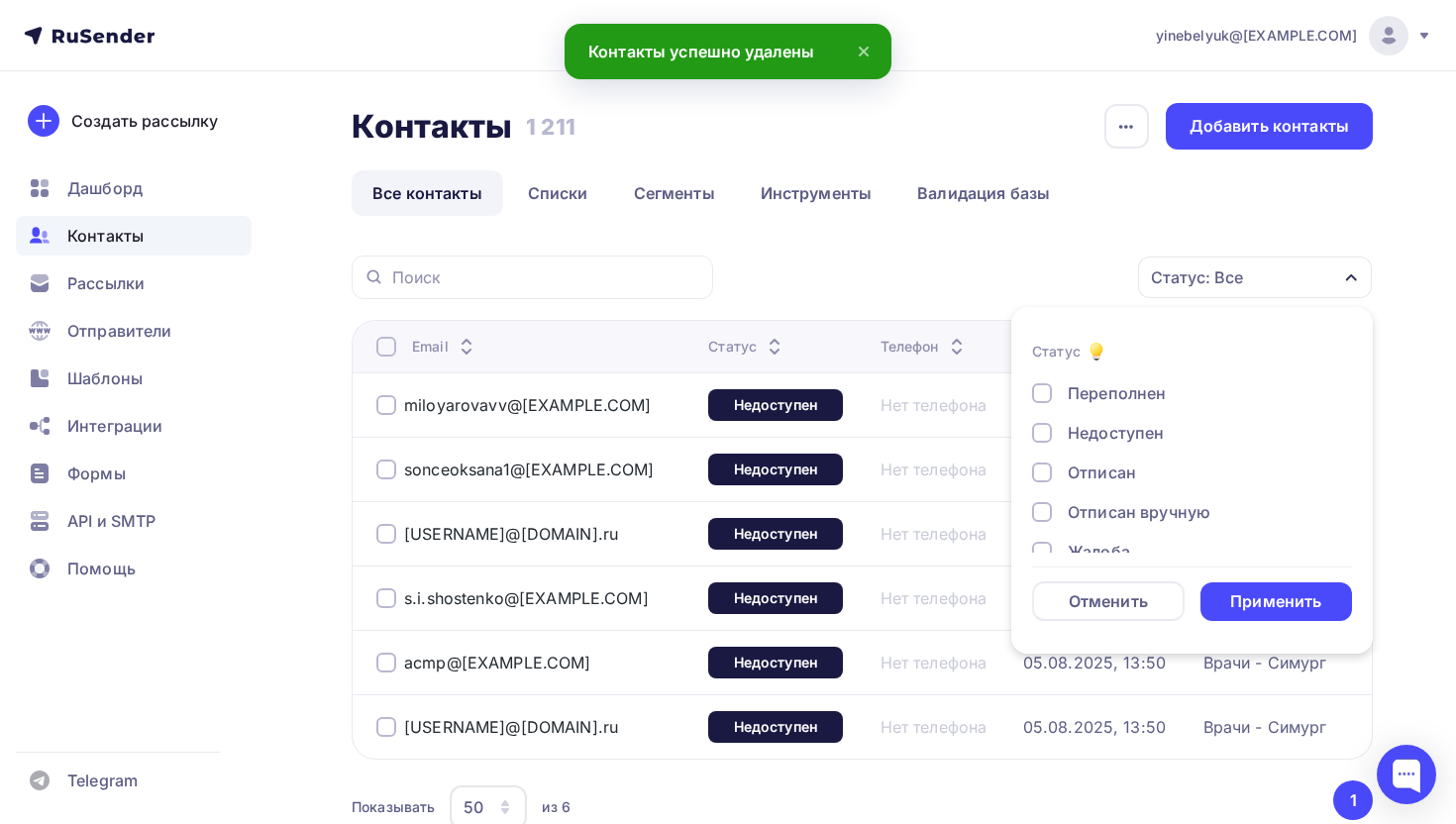 click on "Отписан" at bounding box center [1101, 472] 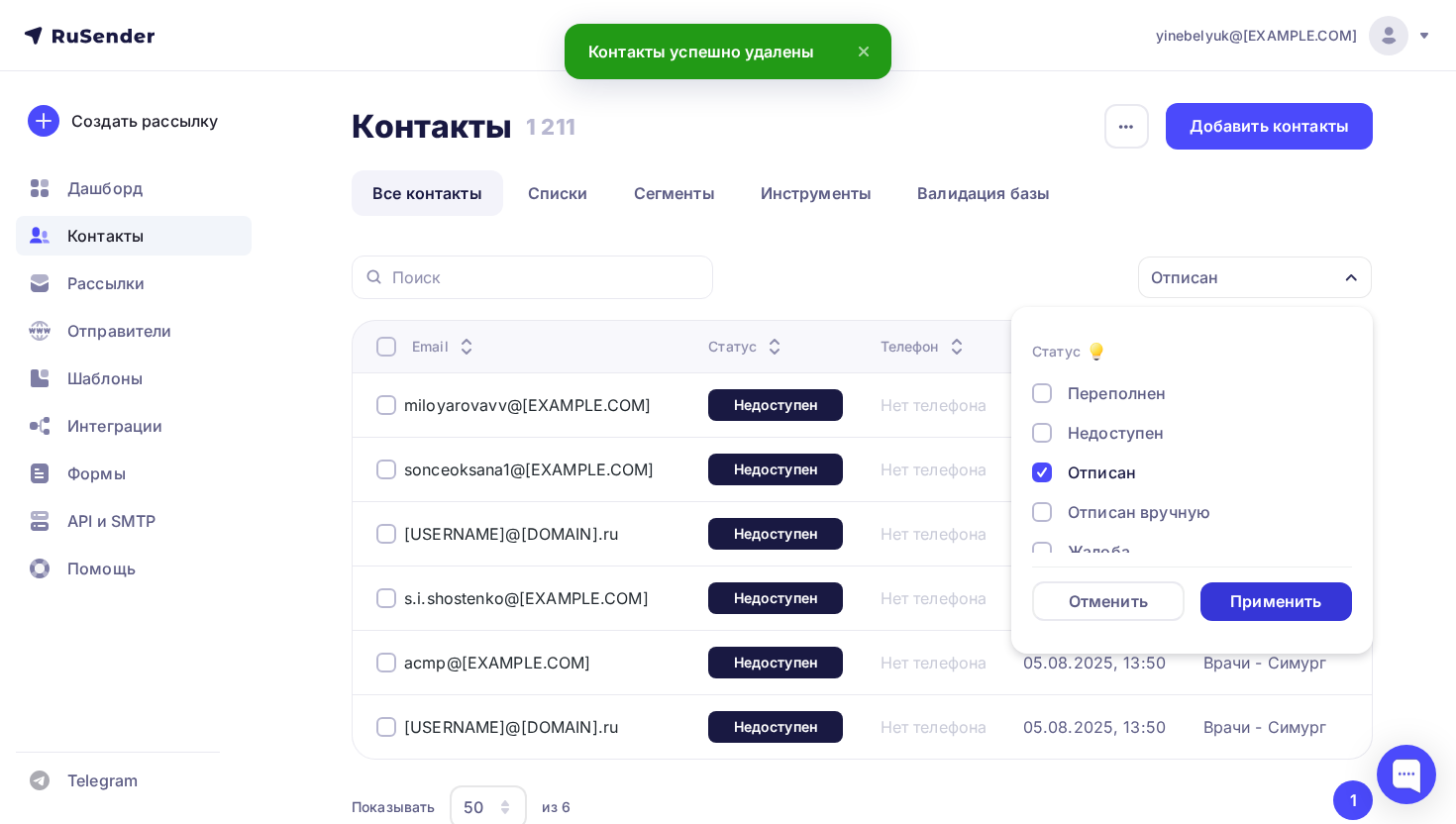 click on "Применить" at bounding box center (1276, 601) 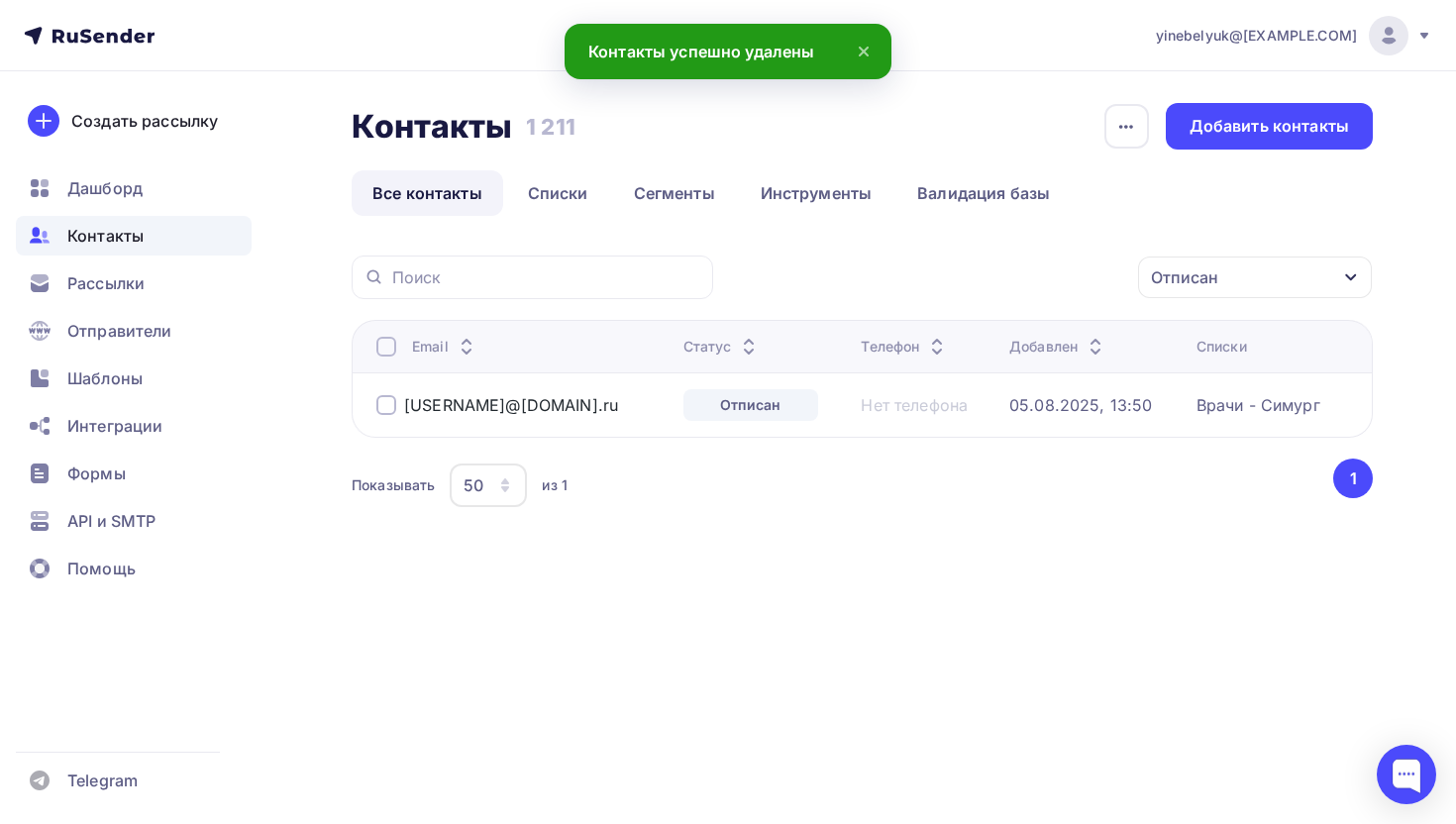 click at bounding box center (386, 347) 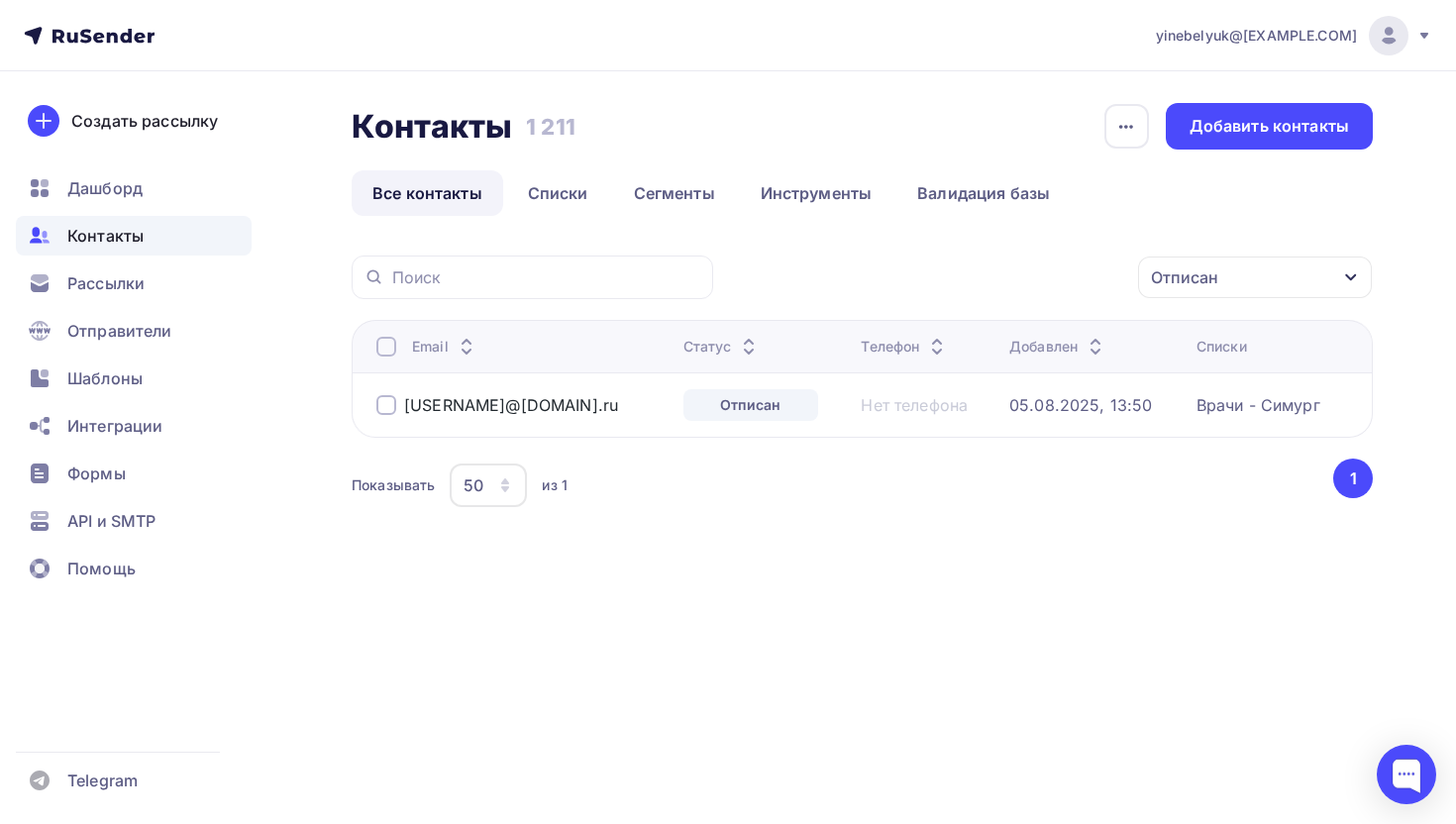 click at bounding box center [386, 347] 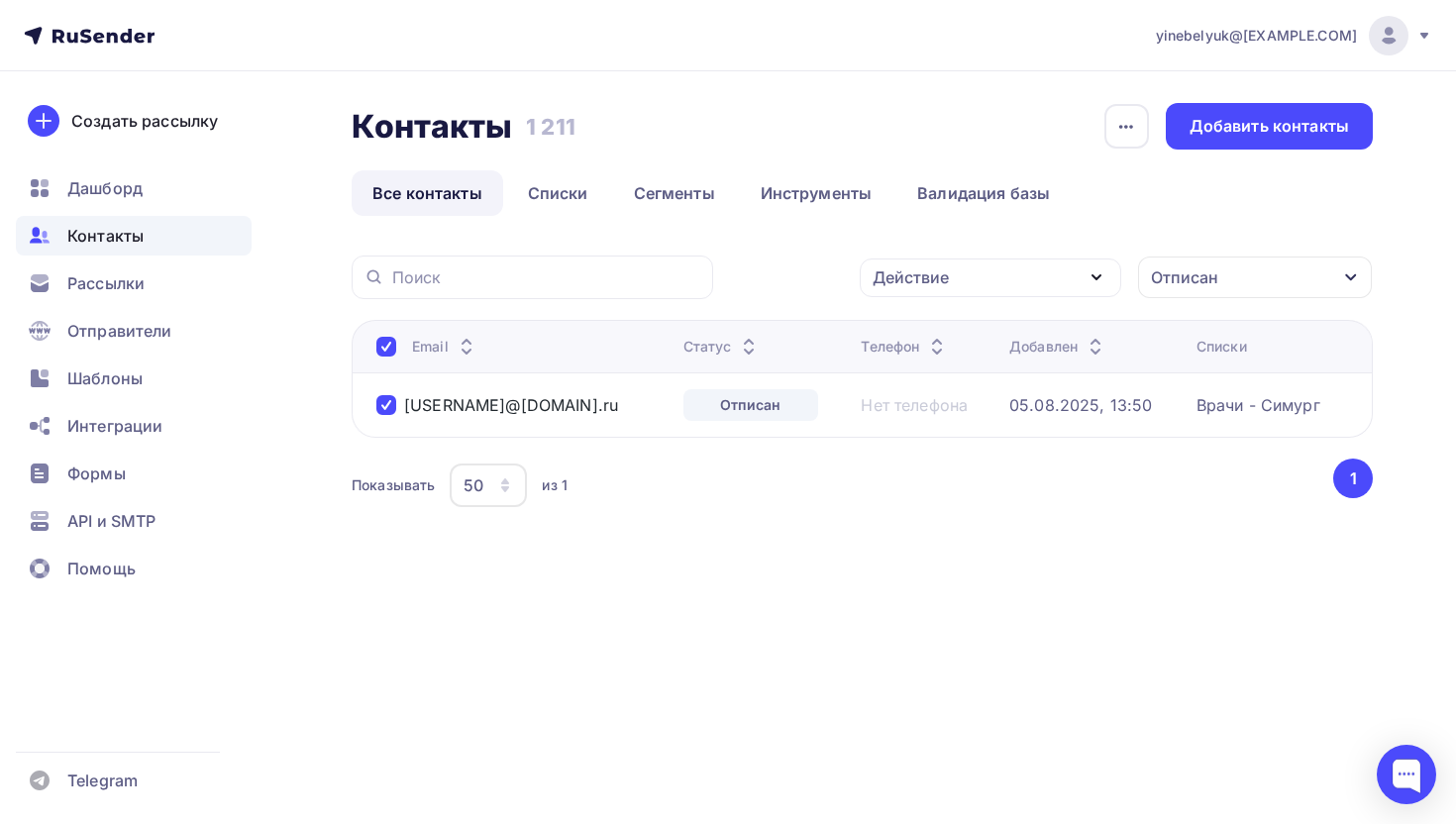 click on "Действие" at bounding box center [990, 277] 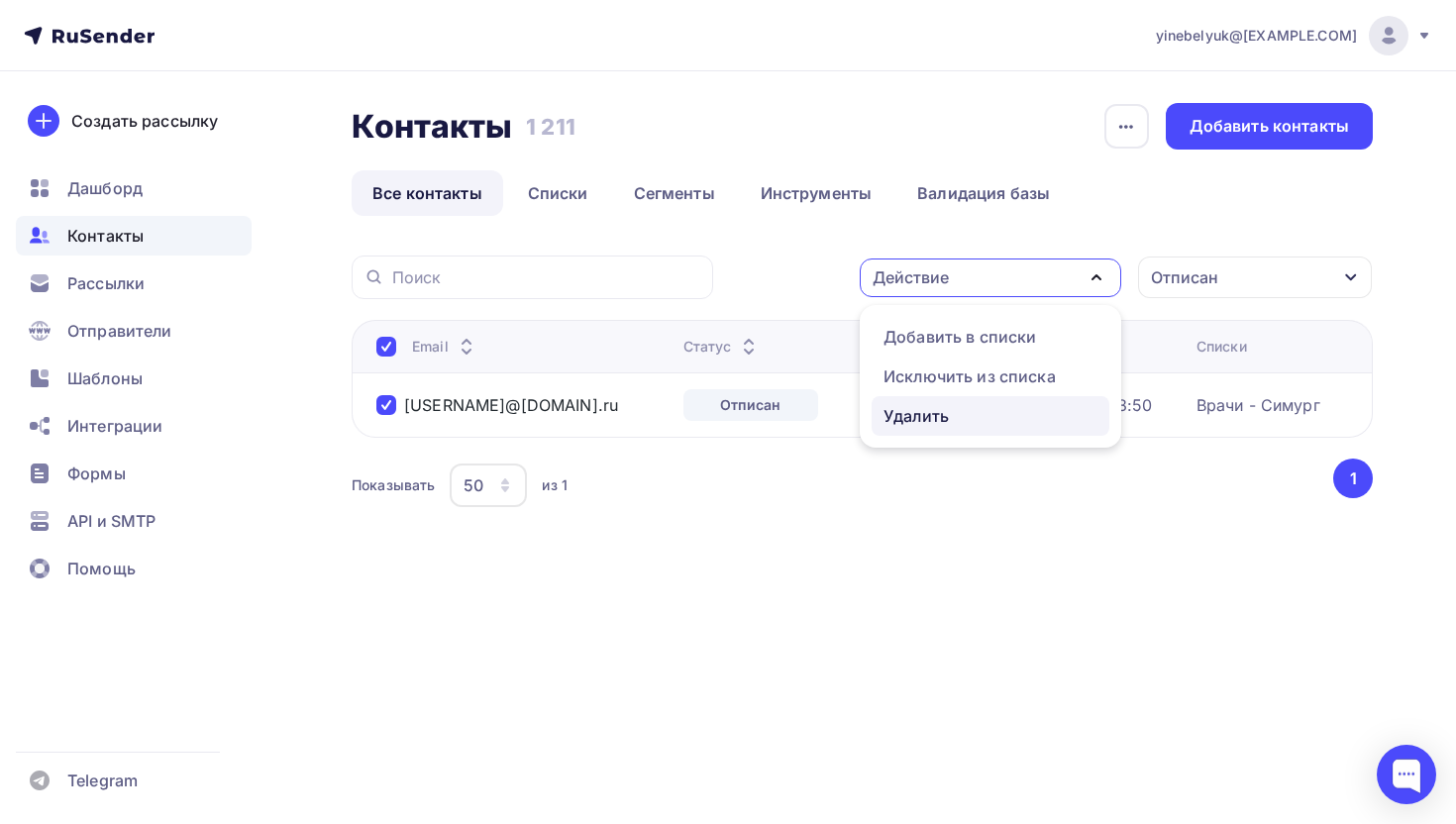 click on "Удалить" at bounding box center (916, 416) 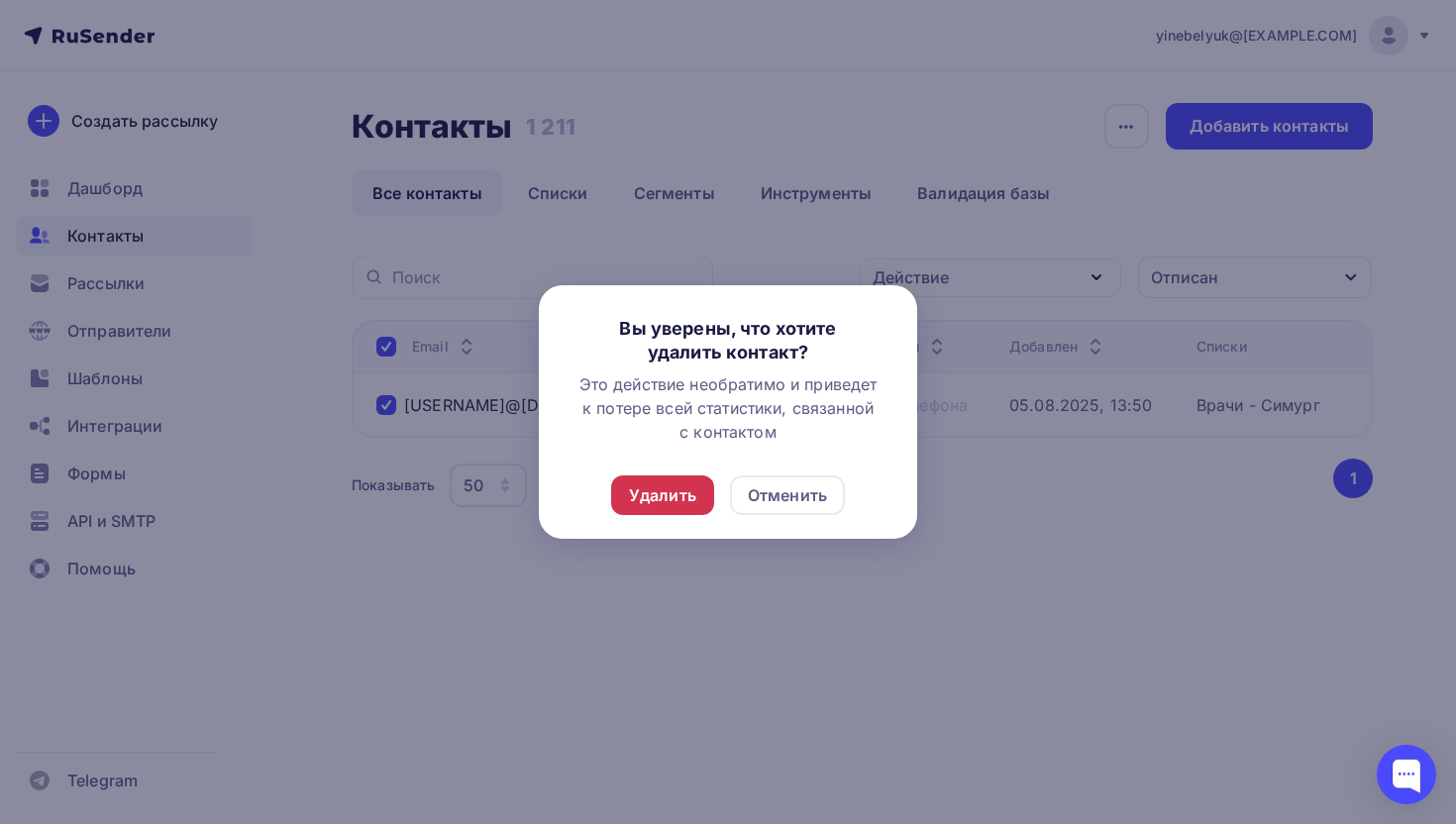 click on "Удалить" at bounding box center [663, 495] 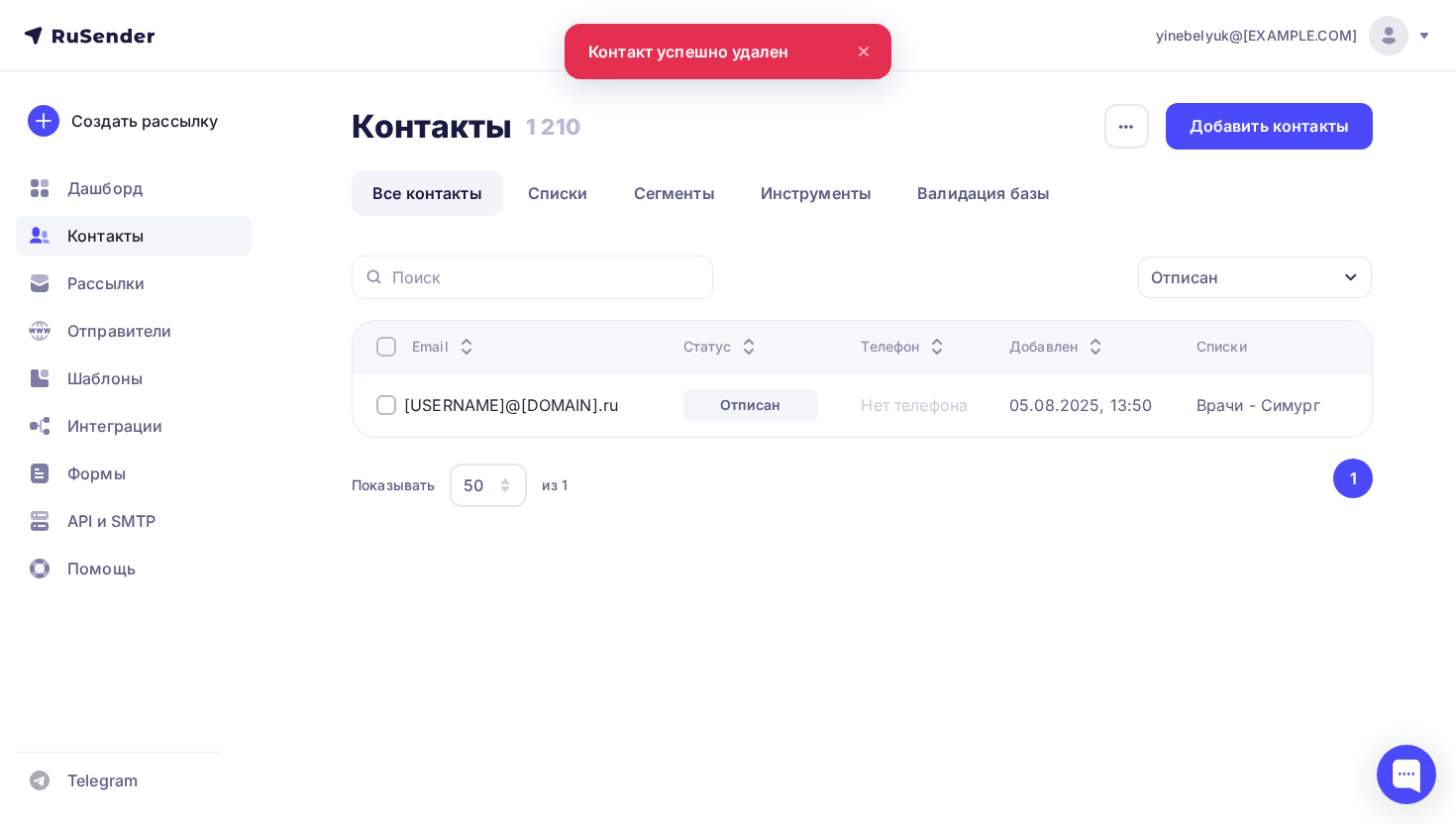 click on "Отписан" at bounding box center (1185, 277) 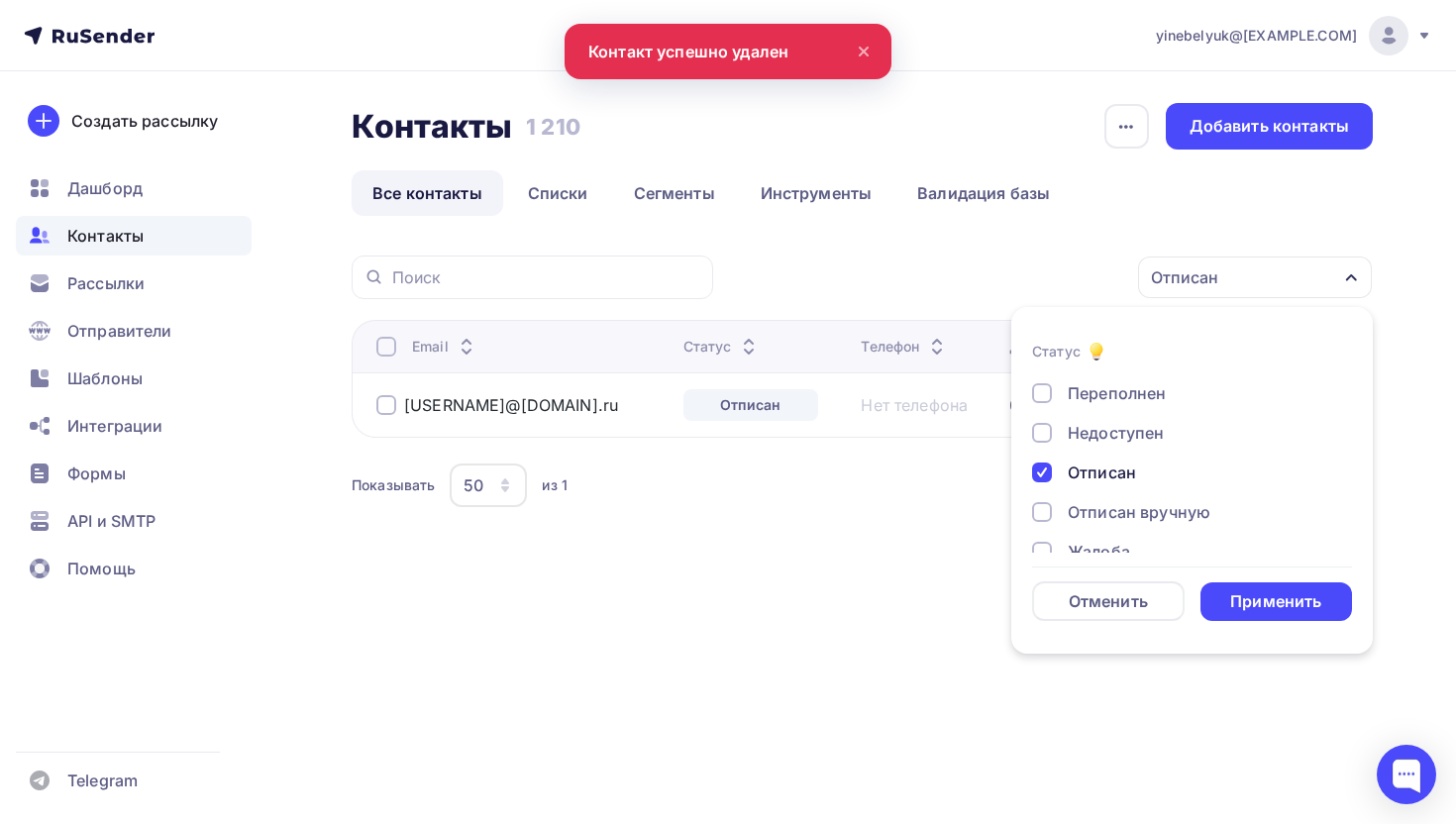 click on "Отписан" at bounding box center [1101, 472] 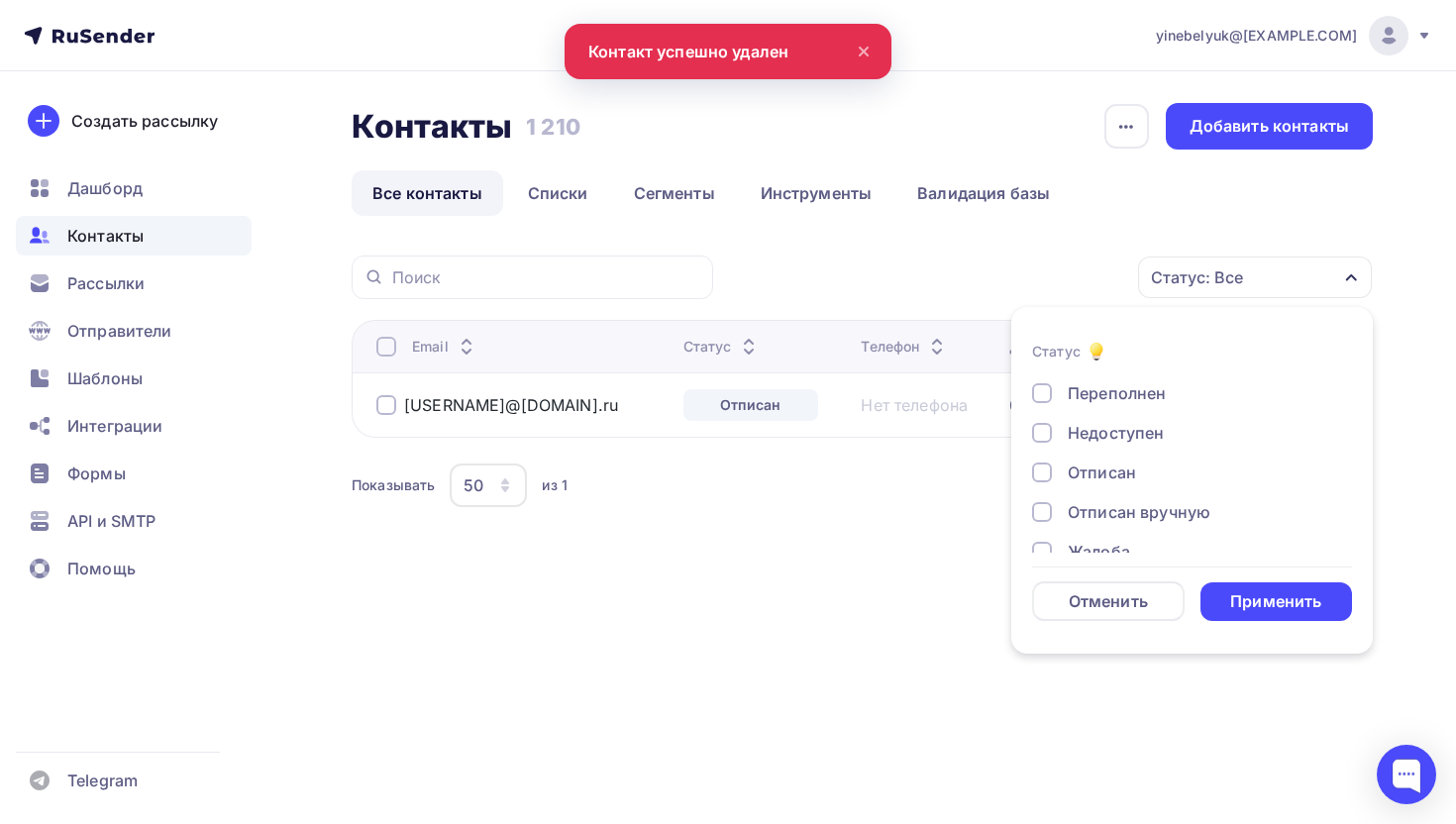 click on "Отписан вручную" at bounding box center [1139, 512] 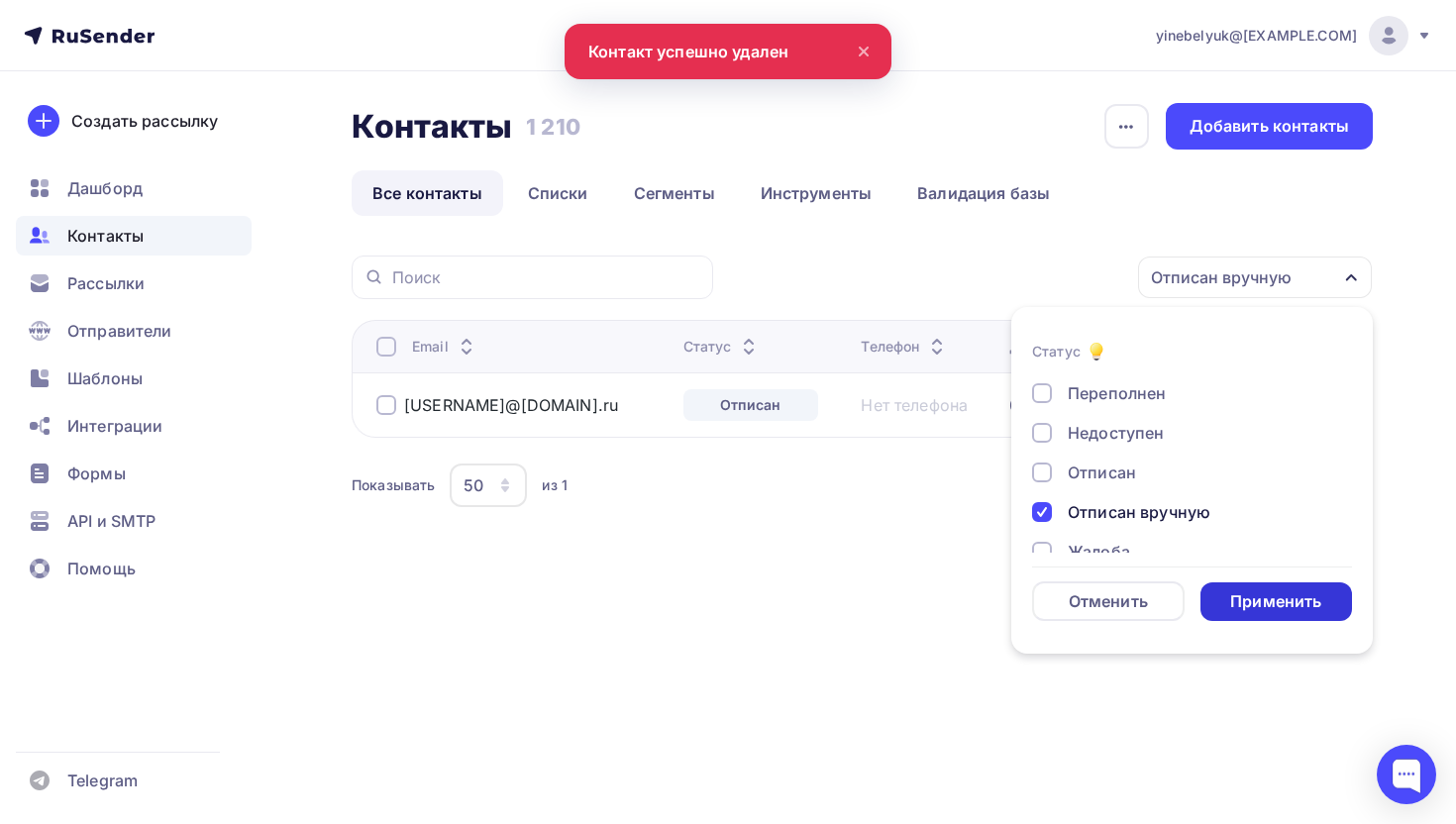 click on "Применить" at bounding box center [1277, 601] 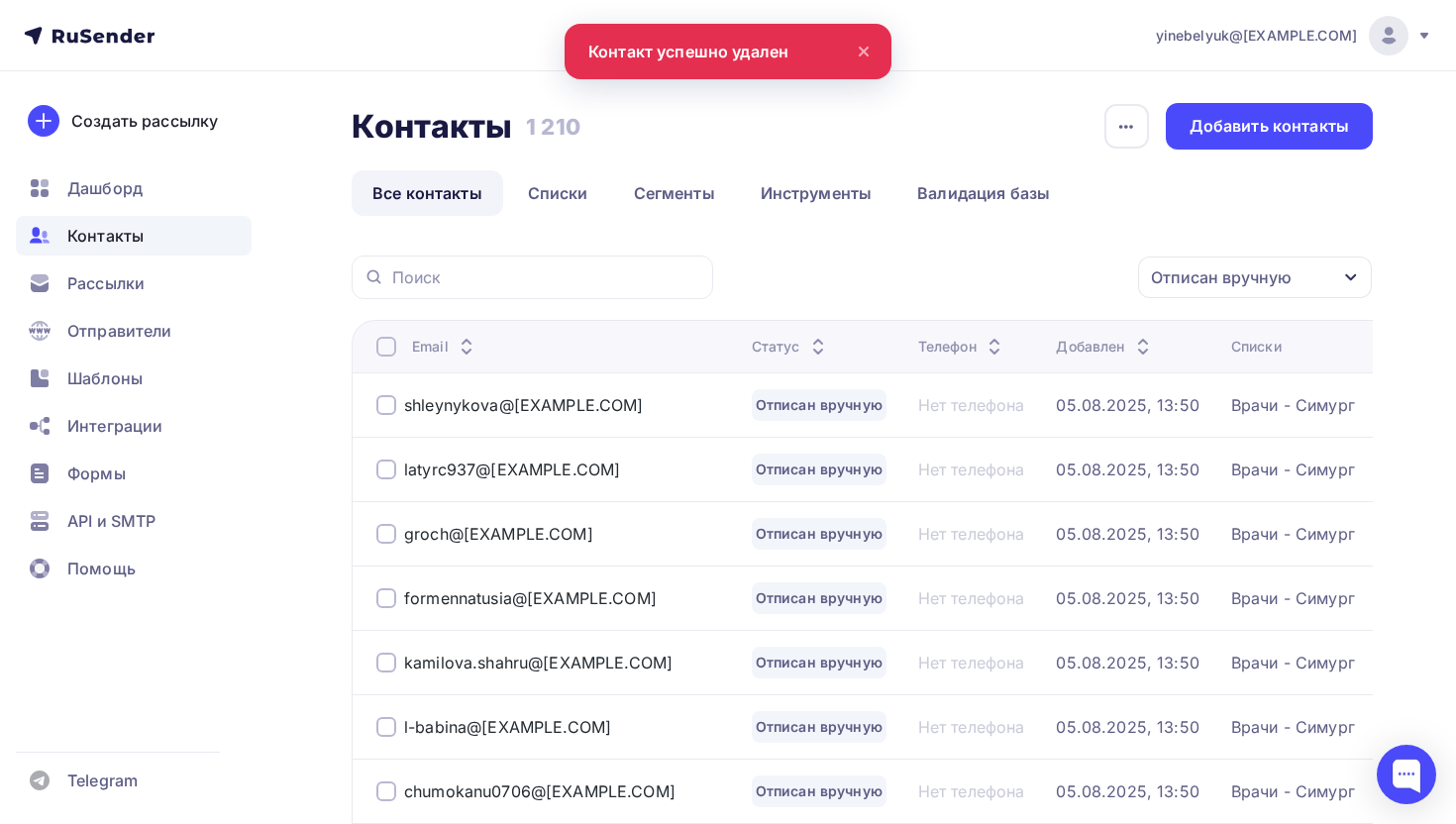 click at bounding box center (386, 347) 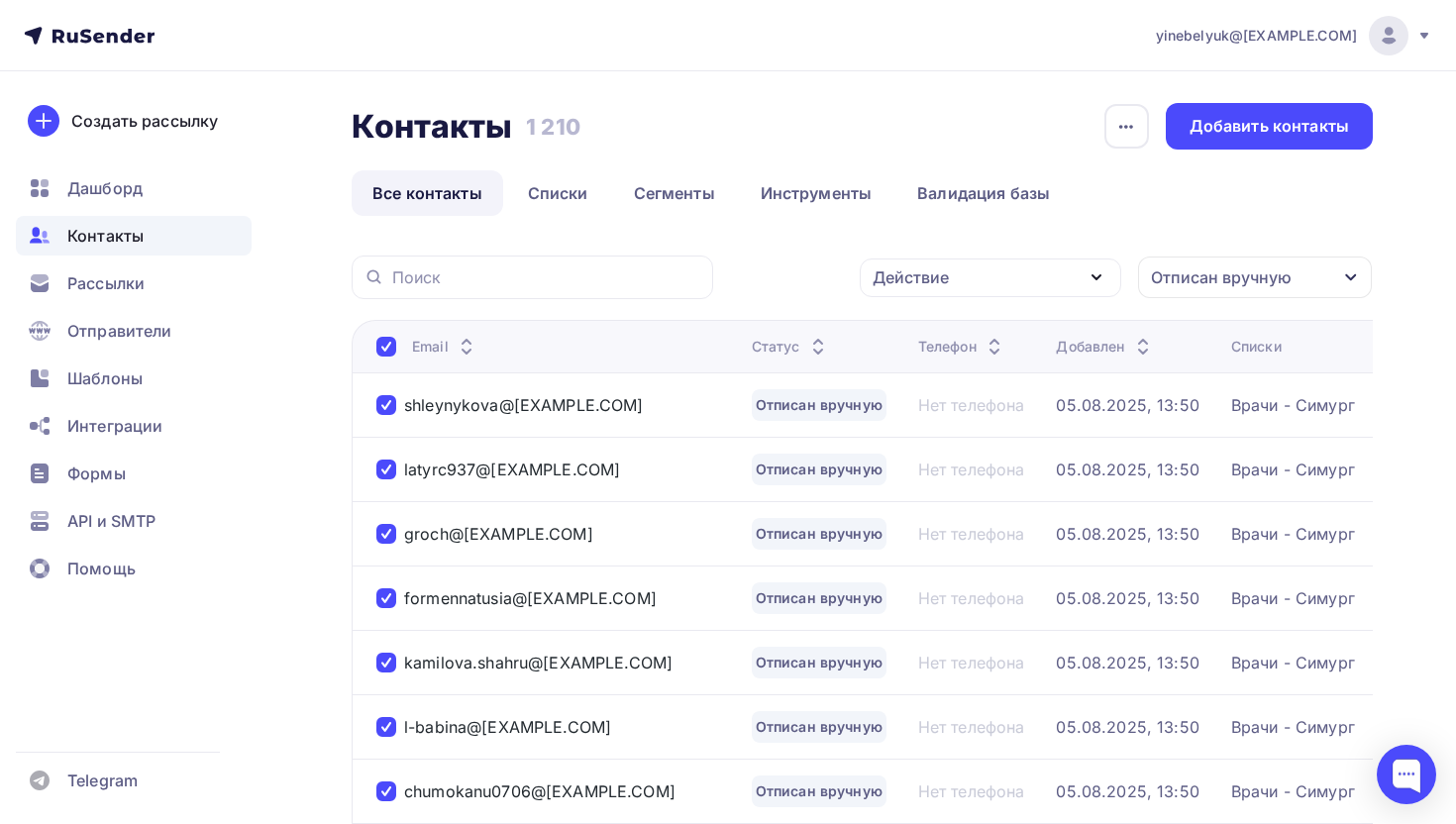 click on "Действие" at bounding box center (910, 277) 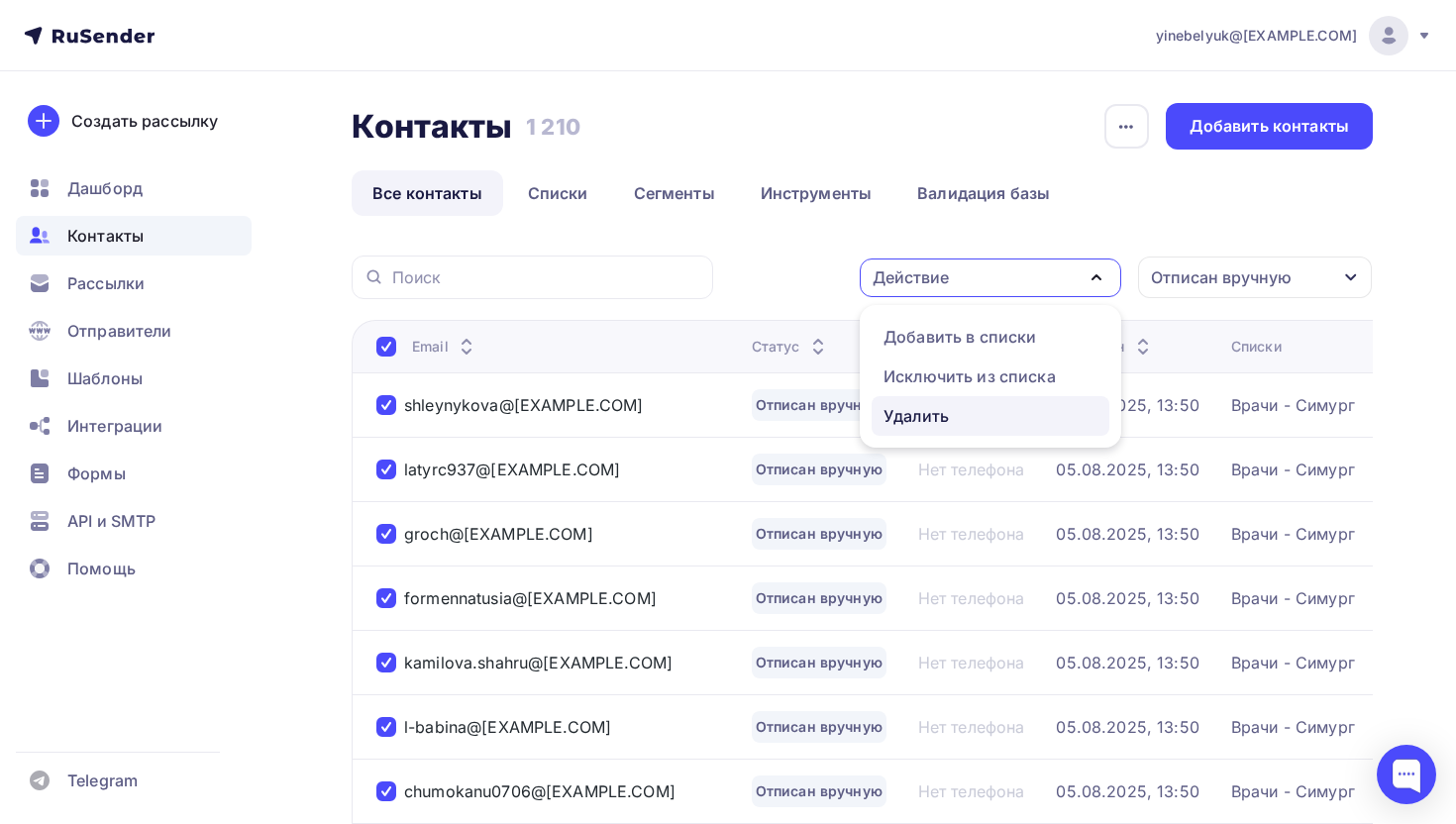 click on "Удалить" at bounding box center [916, 416] 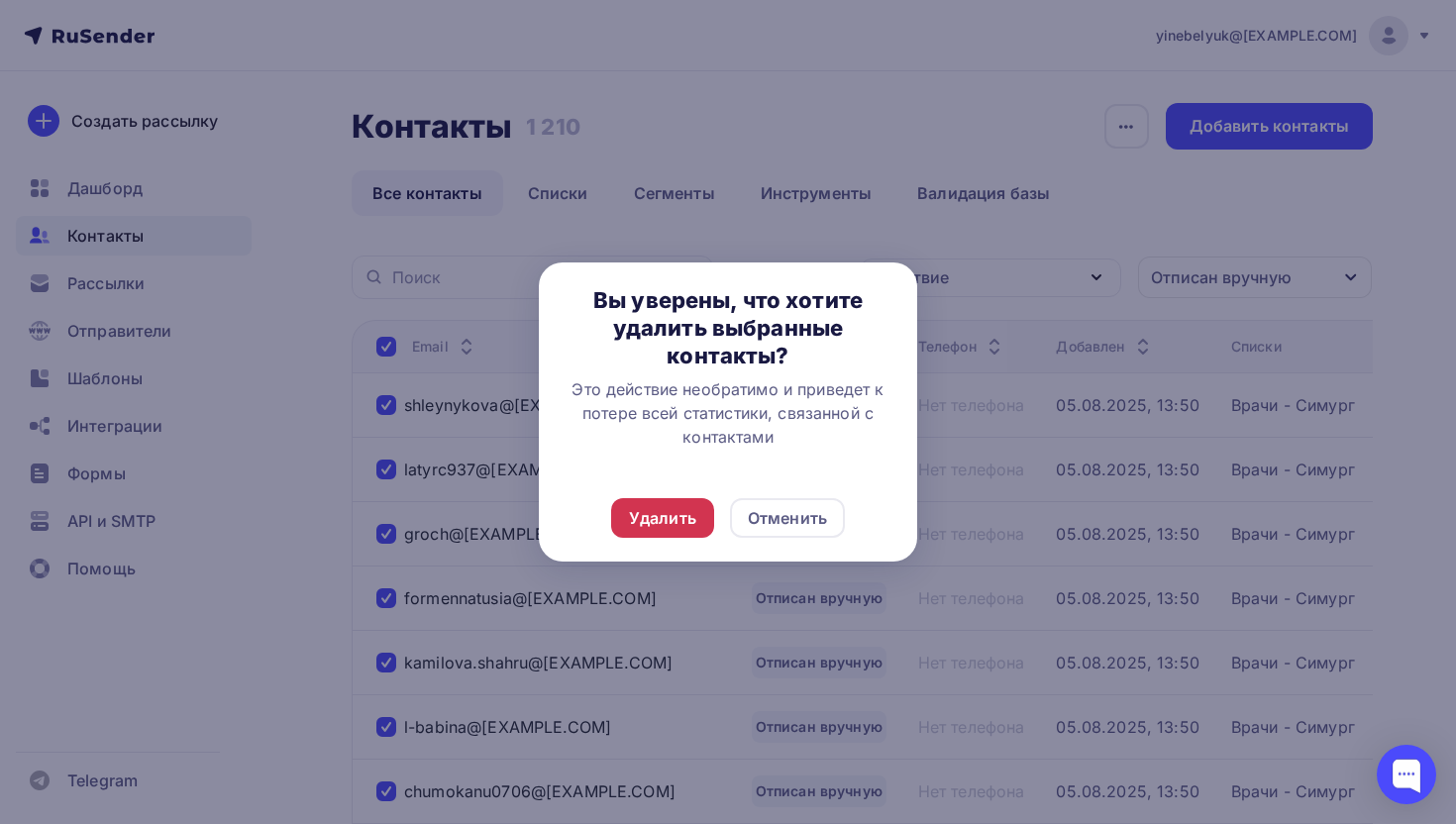 click on "Удалить" at bounding box center (663, 518) 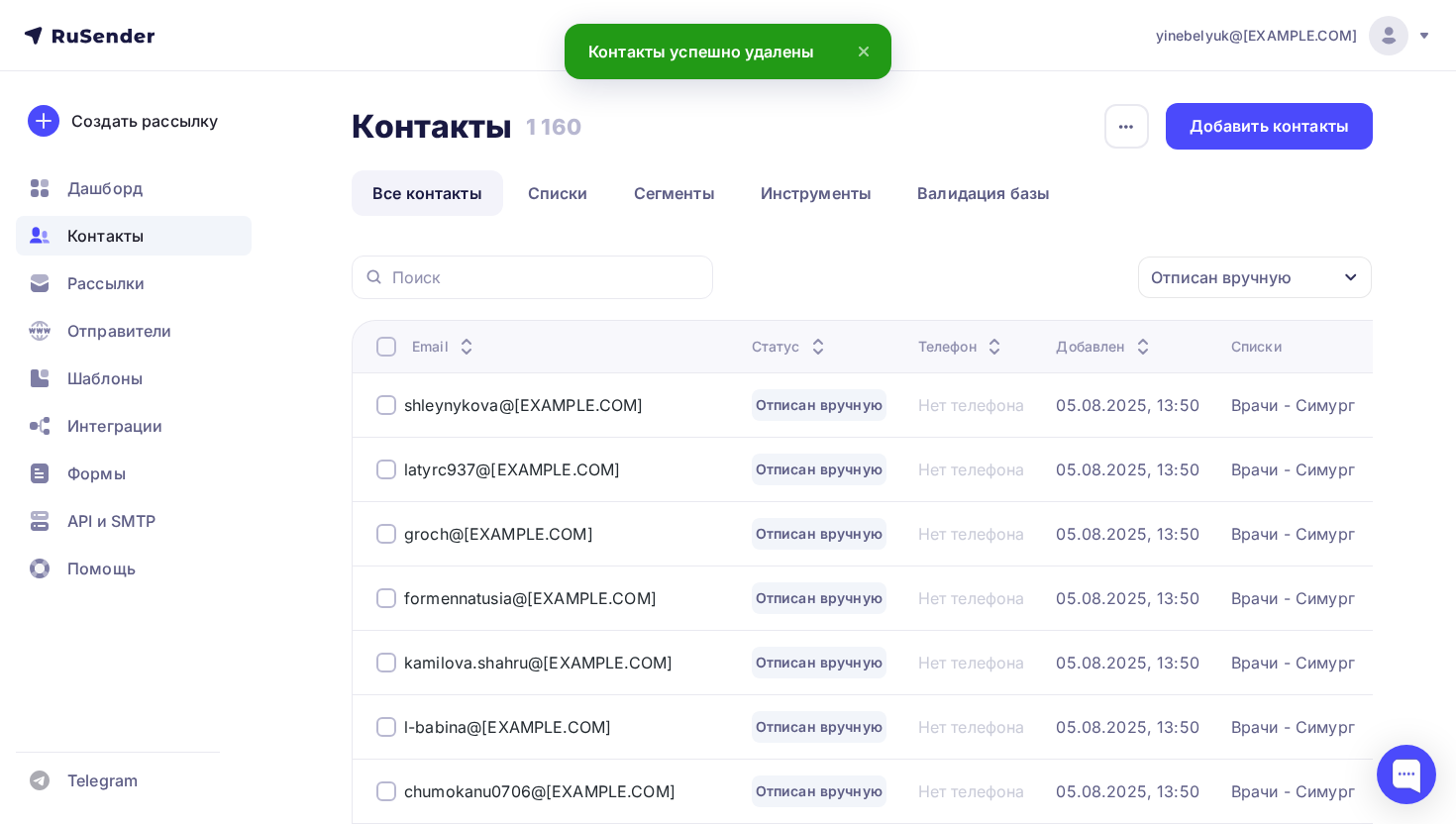 click at bounding box center (386, 347) 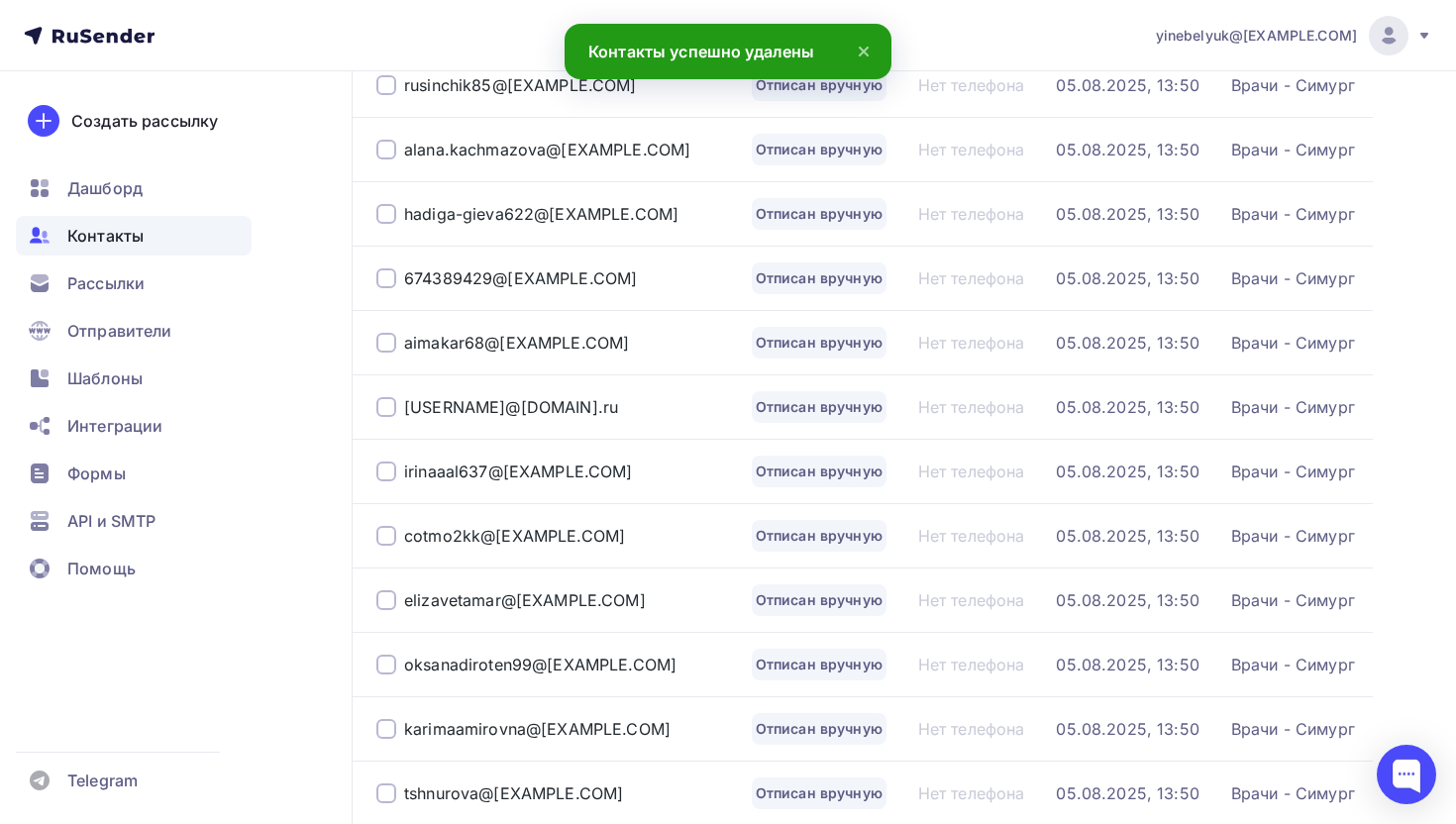 scroll, scrollTop: 2971, scrollLeft: 0, axis: vertical 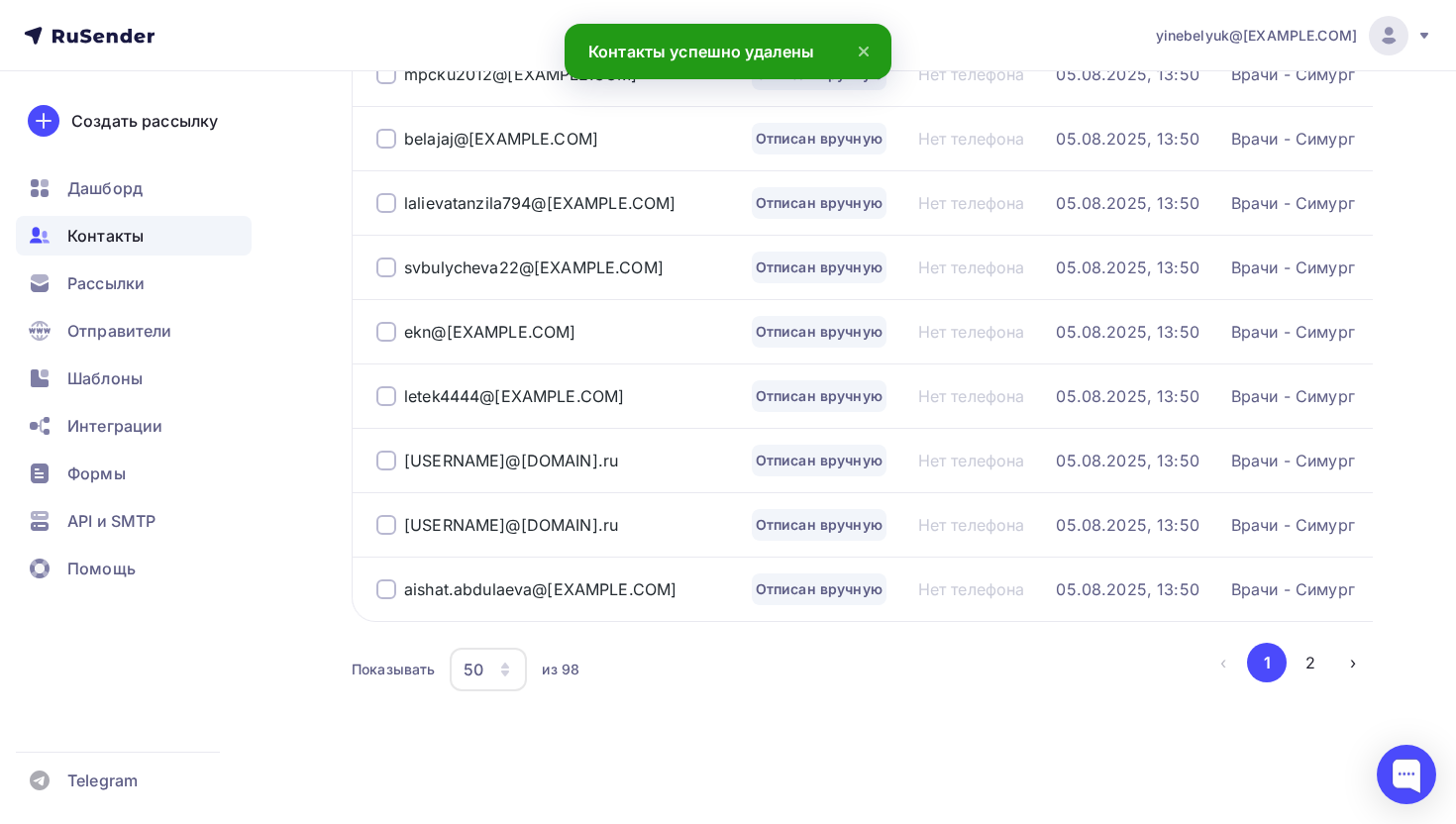 click 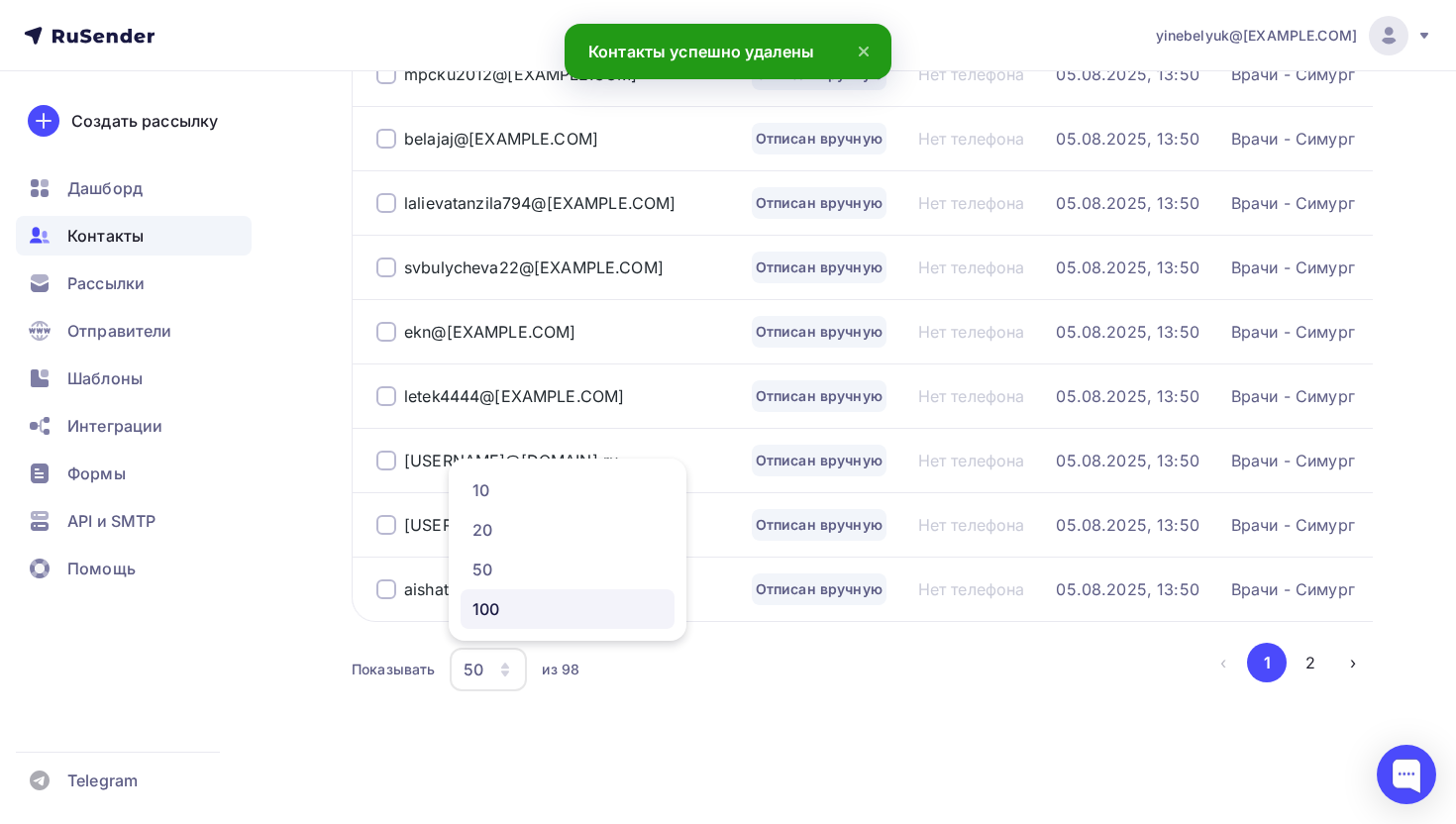 click on "100" at bounding box center (568, 609) 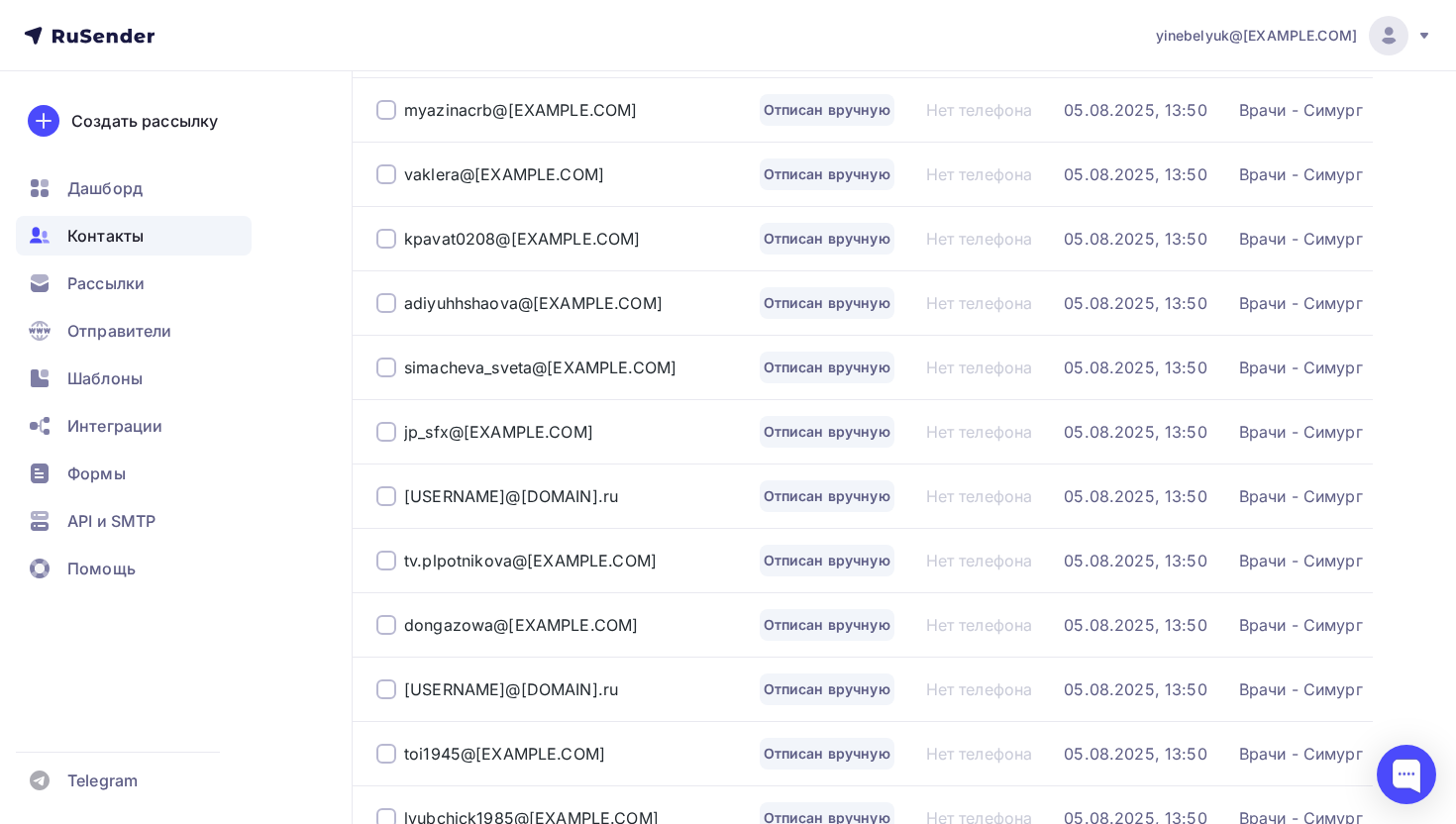 scroll, scrollTop: 0, scrollLeft: 0, axis: both 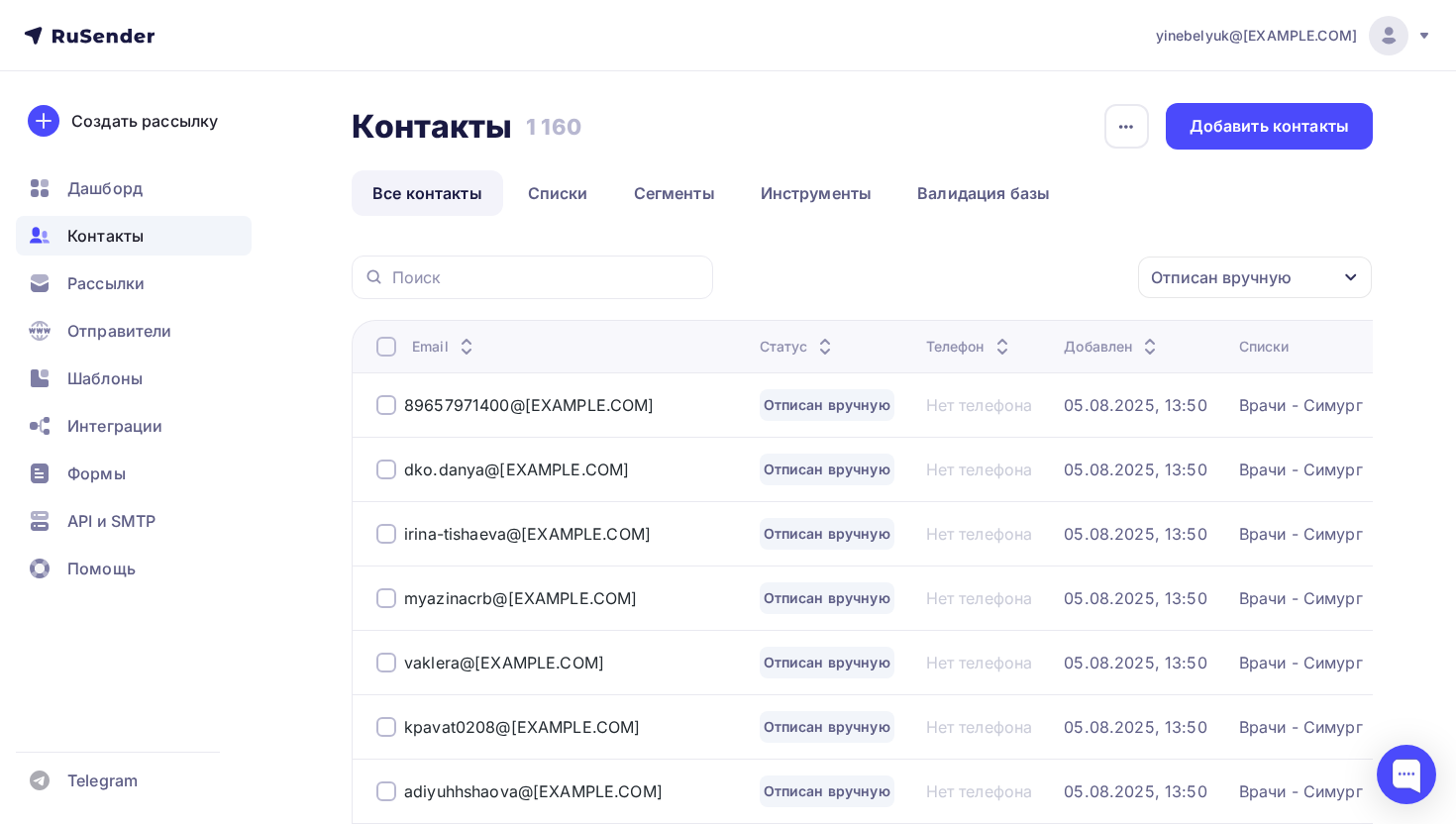 click at bounding box center (386, 347) 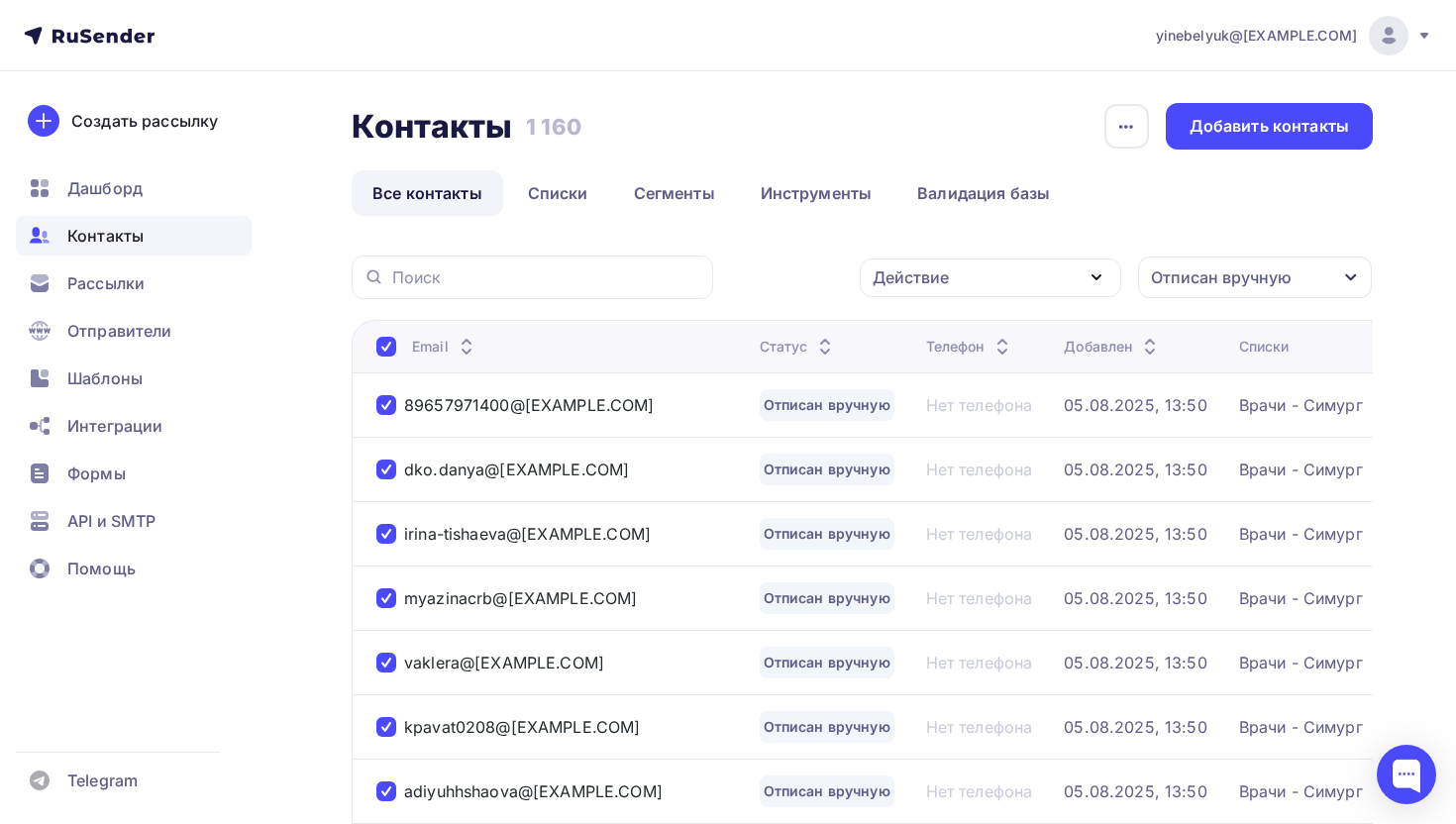 click on "Действие" at bounding box center [990, 277] 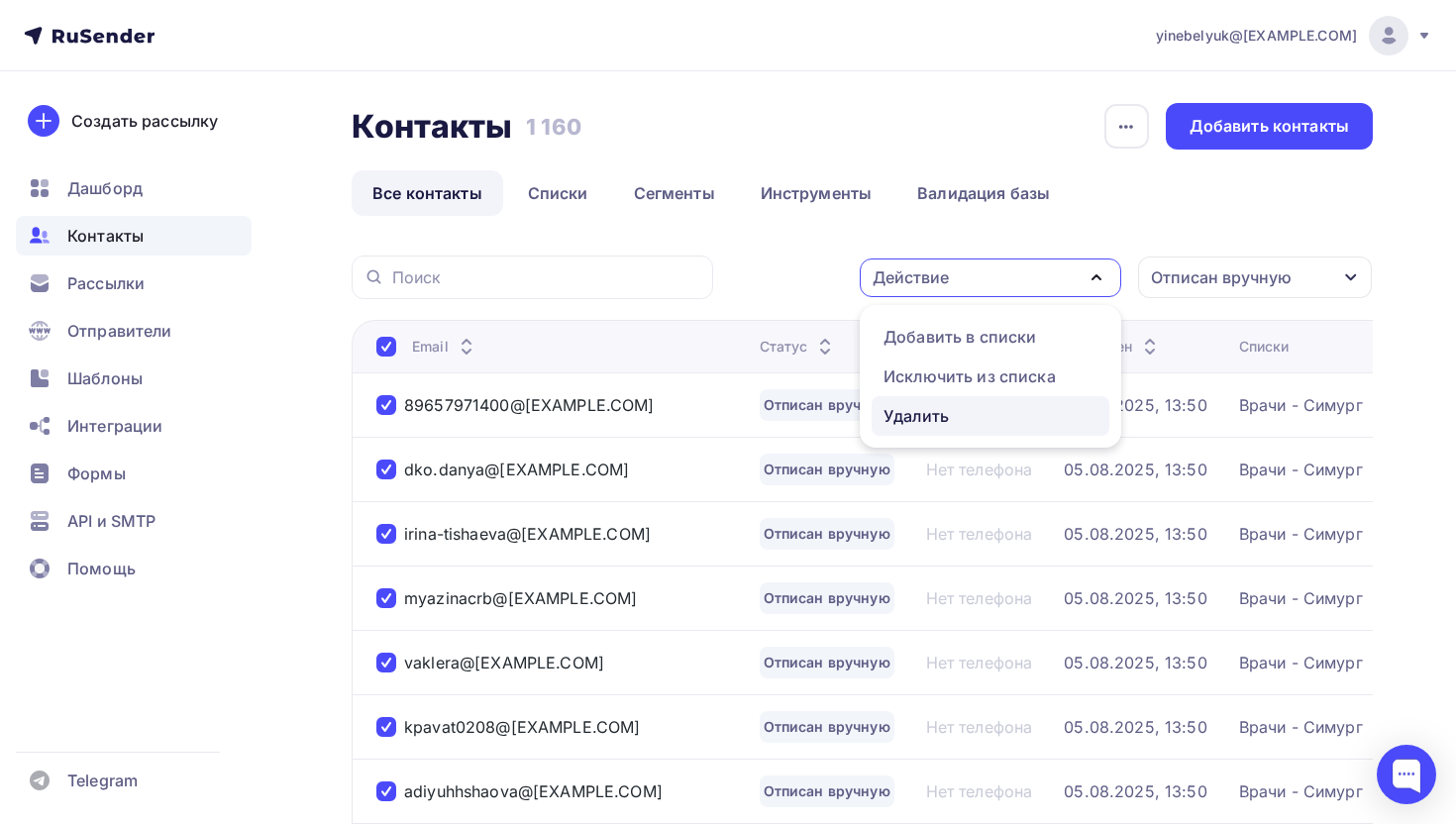 click on "Удалить" at bounding box center [916, 416] 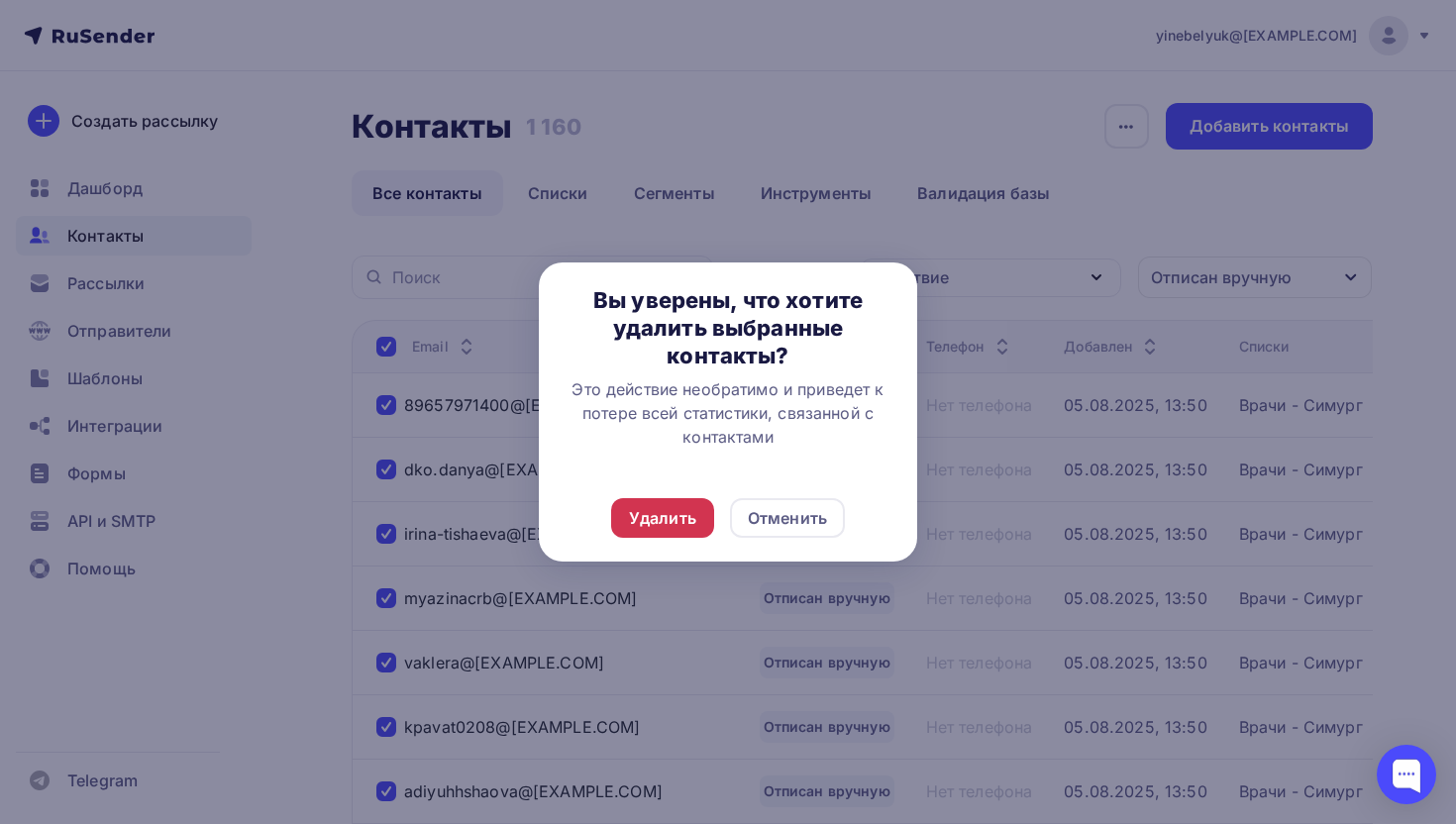click on "Удалить" at bounding box center (663, 518) 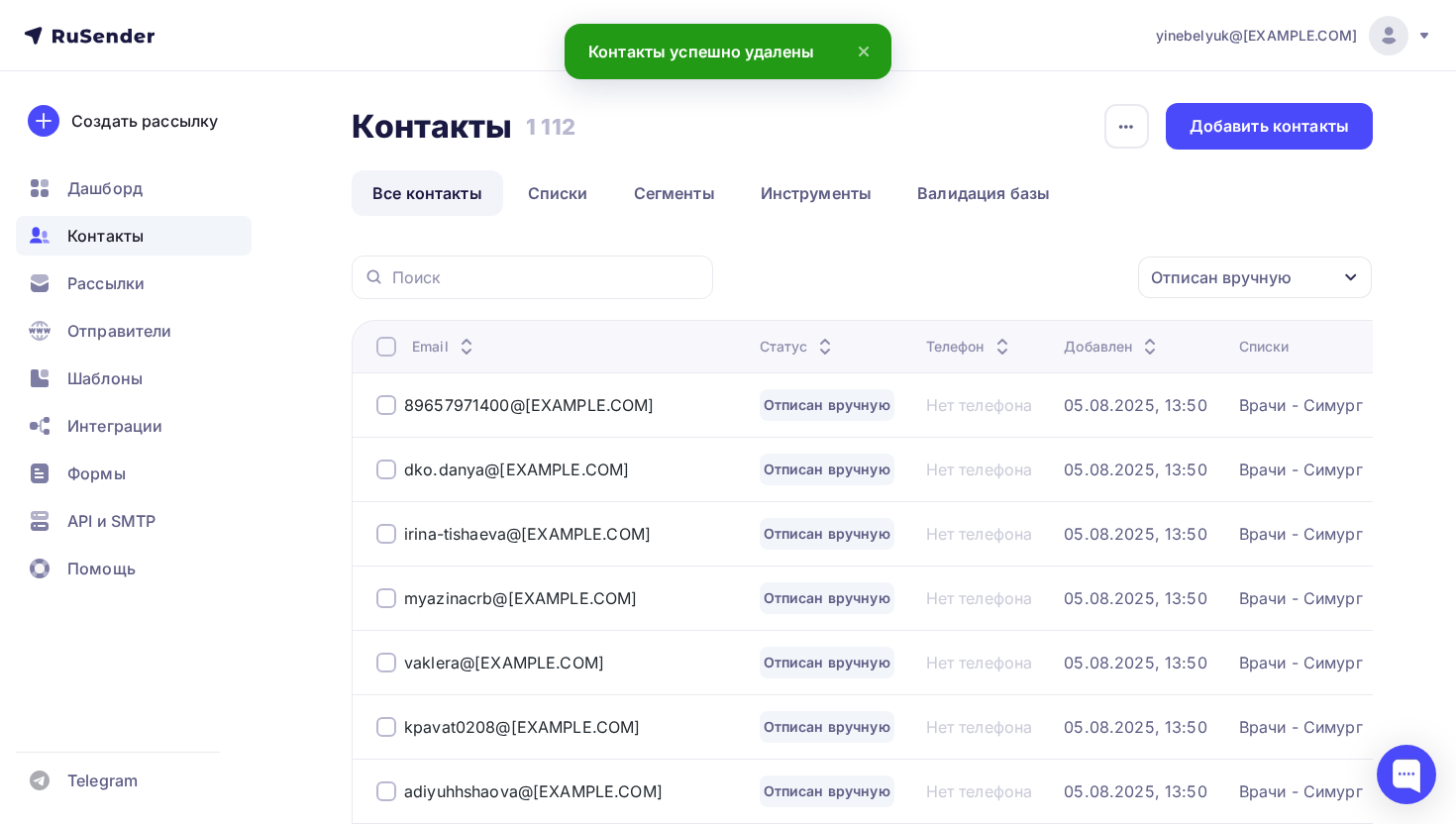 click on "Отписан вручную" at bounding box center [1221, 277] 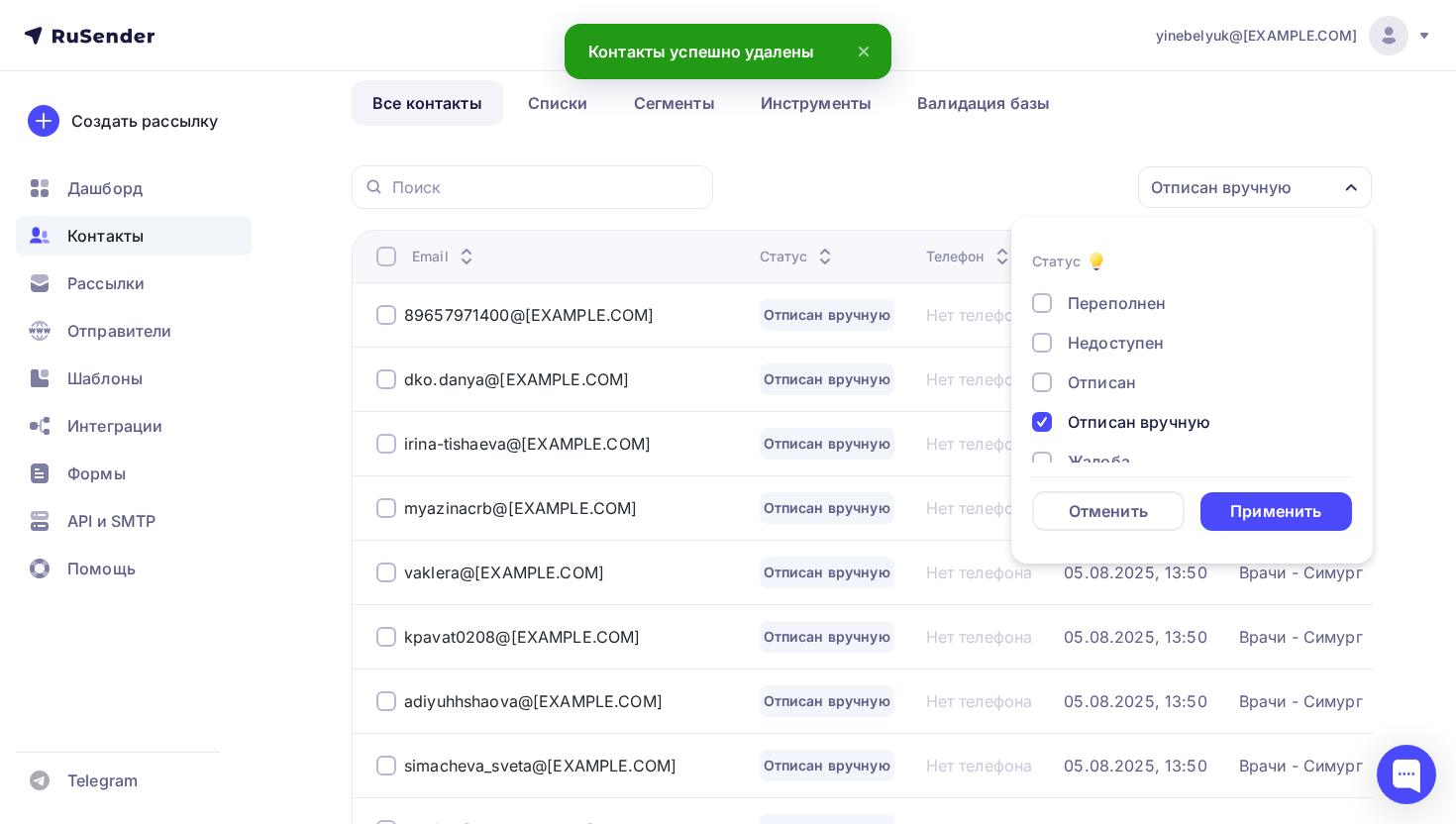 scroll, scrollTop: 92, scrollLeft: 0, axis: vertical 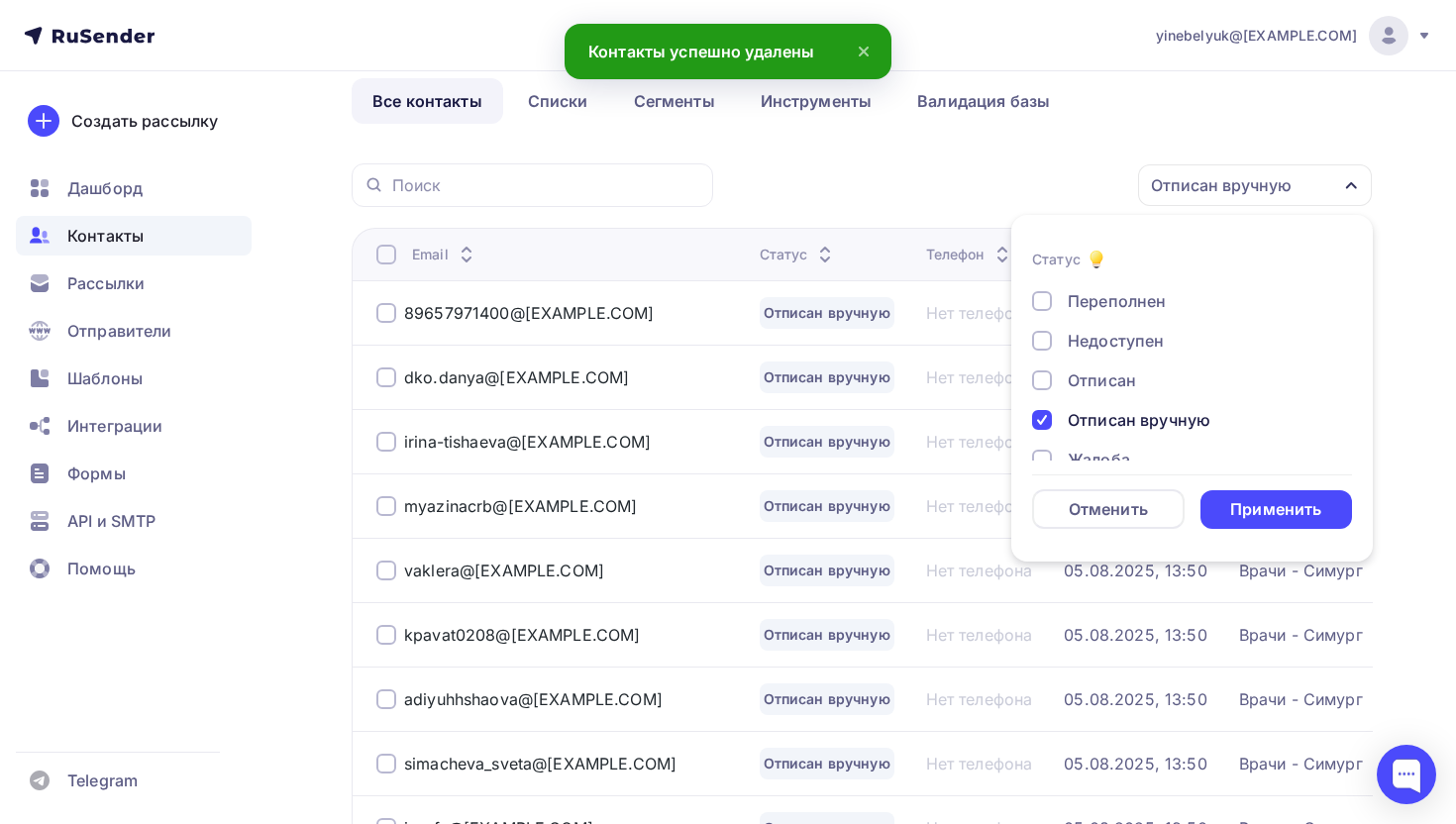 click on "Отписан вручную" at bounding box center (1139, 420) 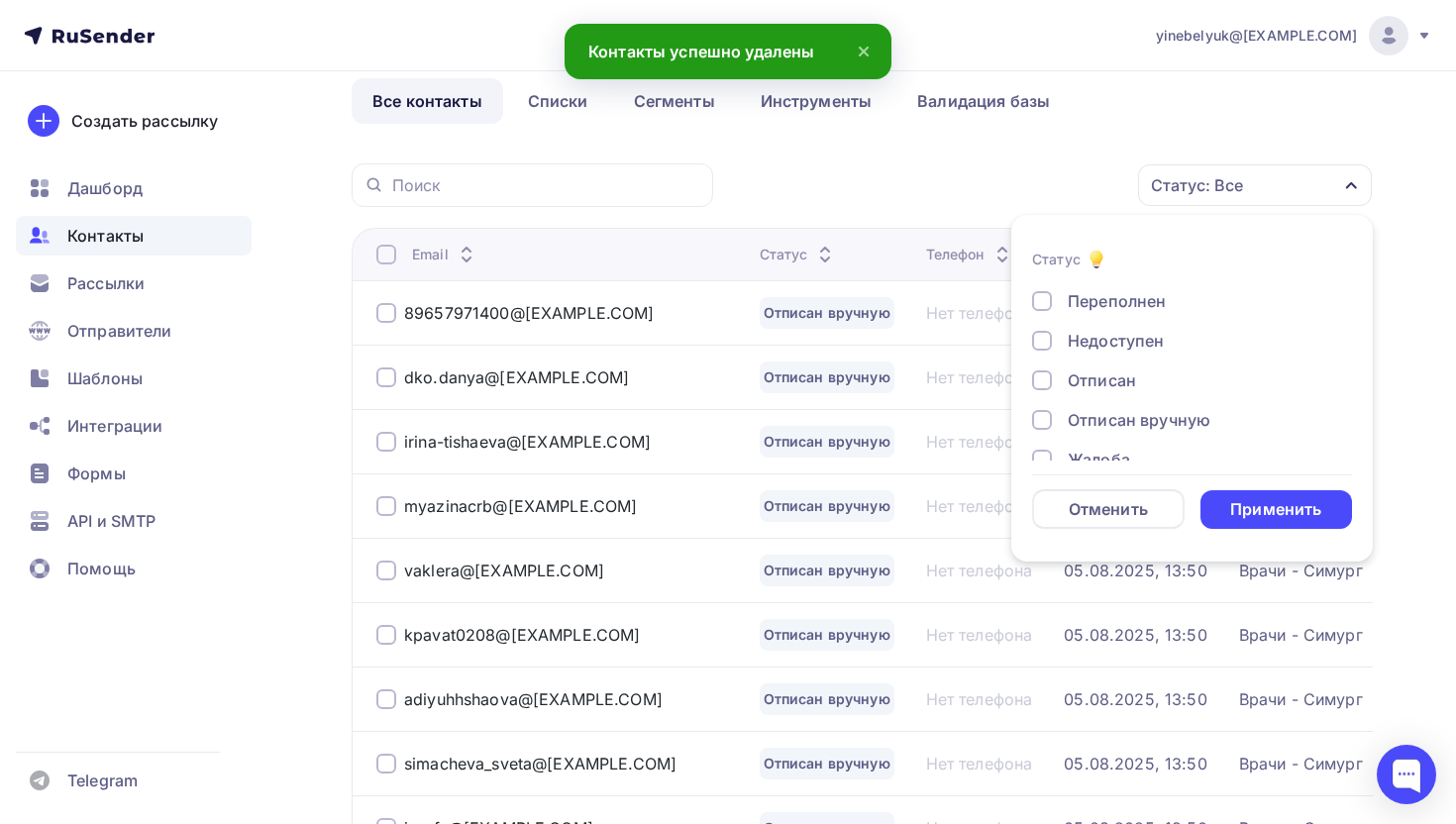 click on "Жалоба" at bounding box center (1098, 460) 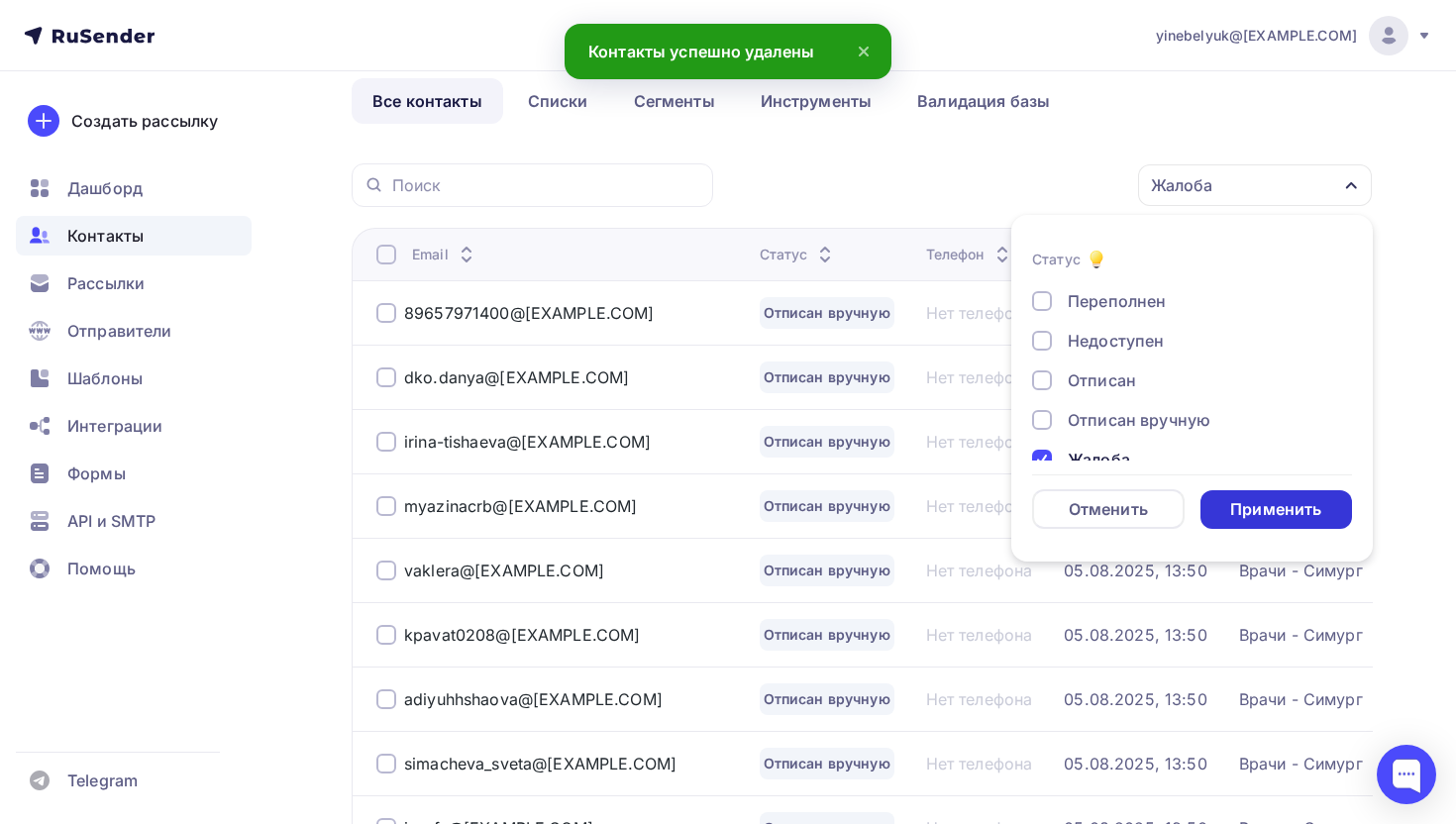click on "Применить" at bounding box center [1276, 509] 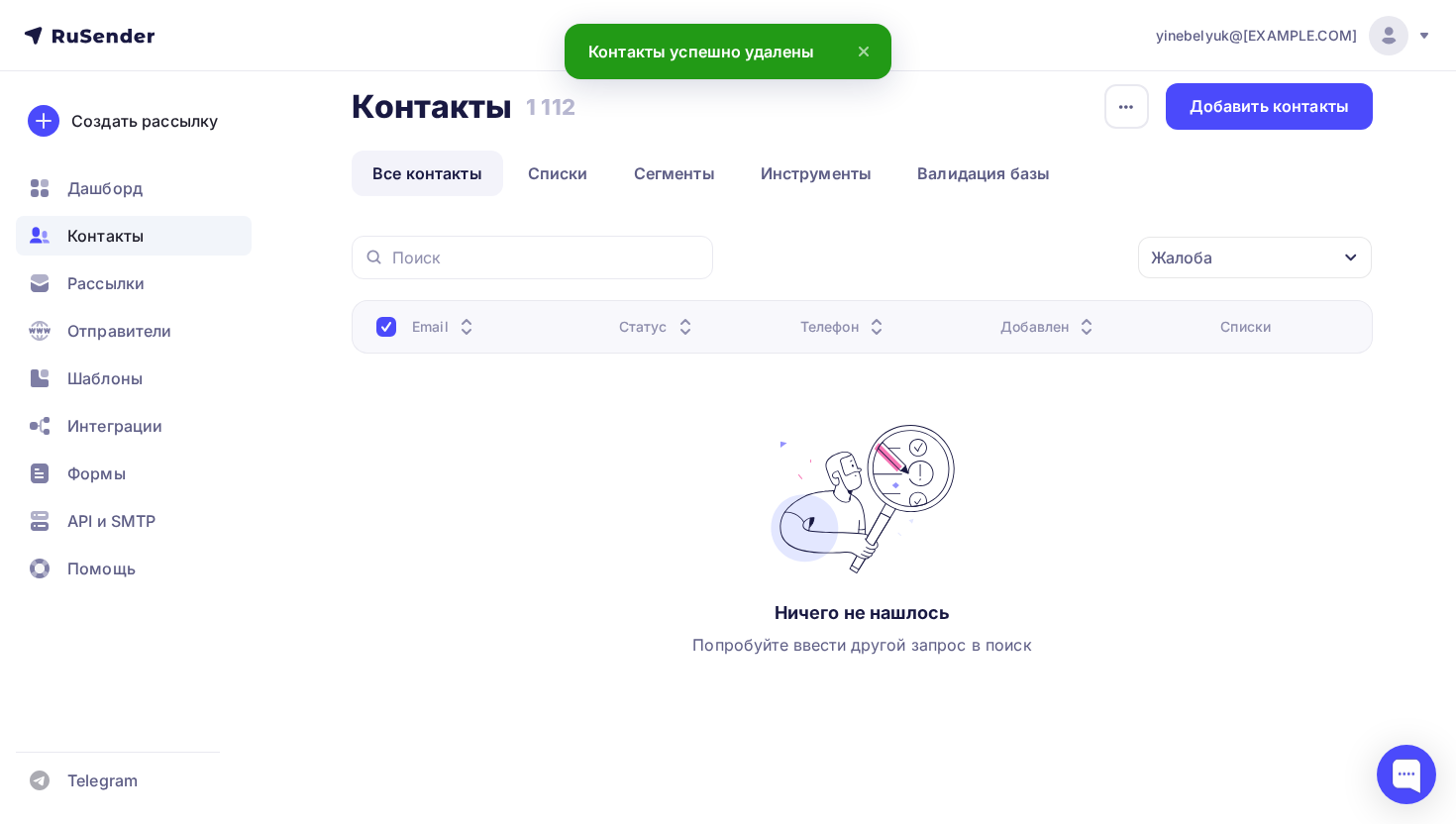 scroll, scrollTop: 0, scrollLeft: 0, axis: both 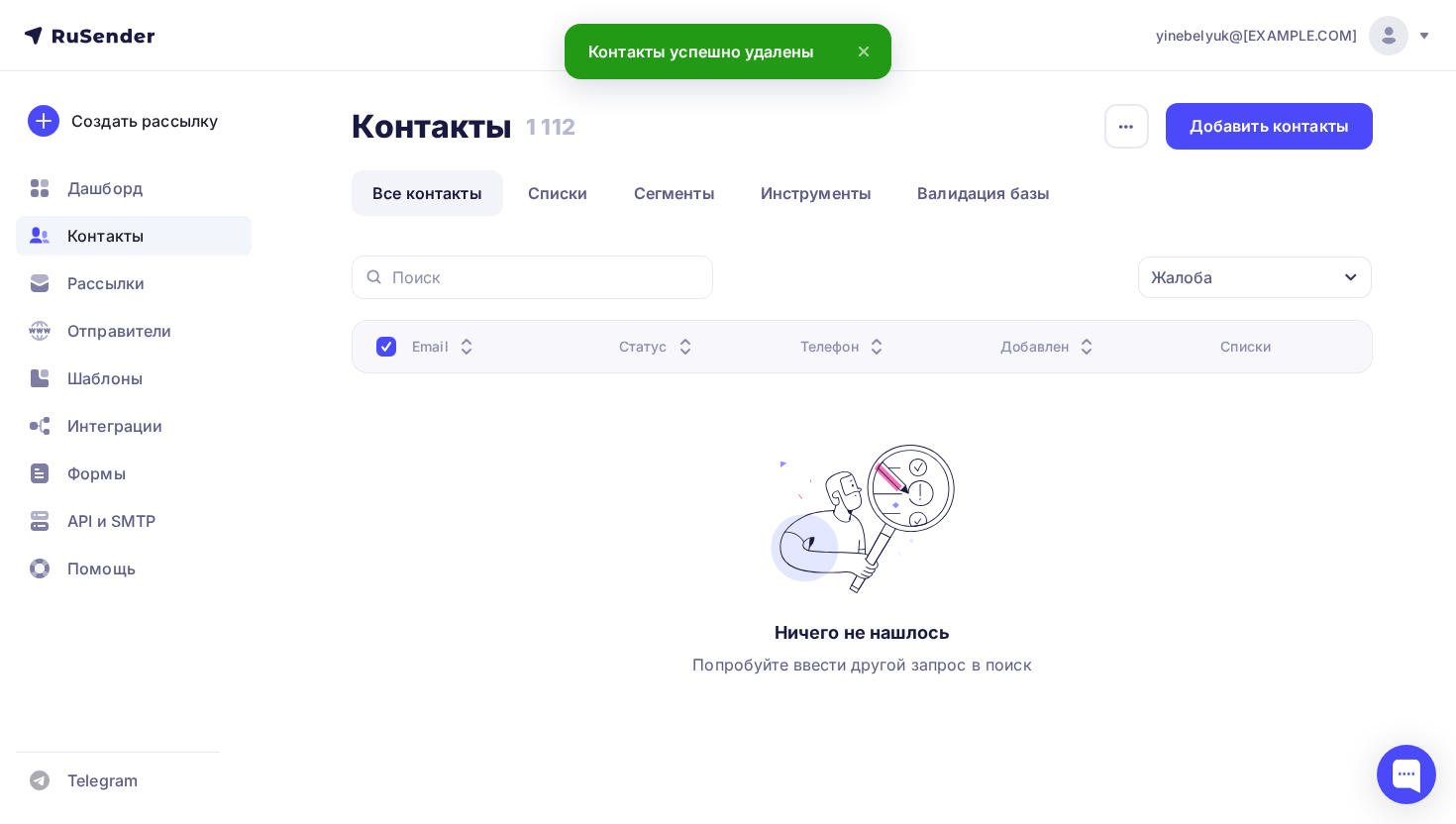 click on "Жалоба" at bounding box center [1182, 277] 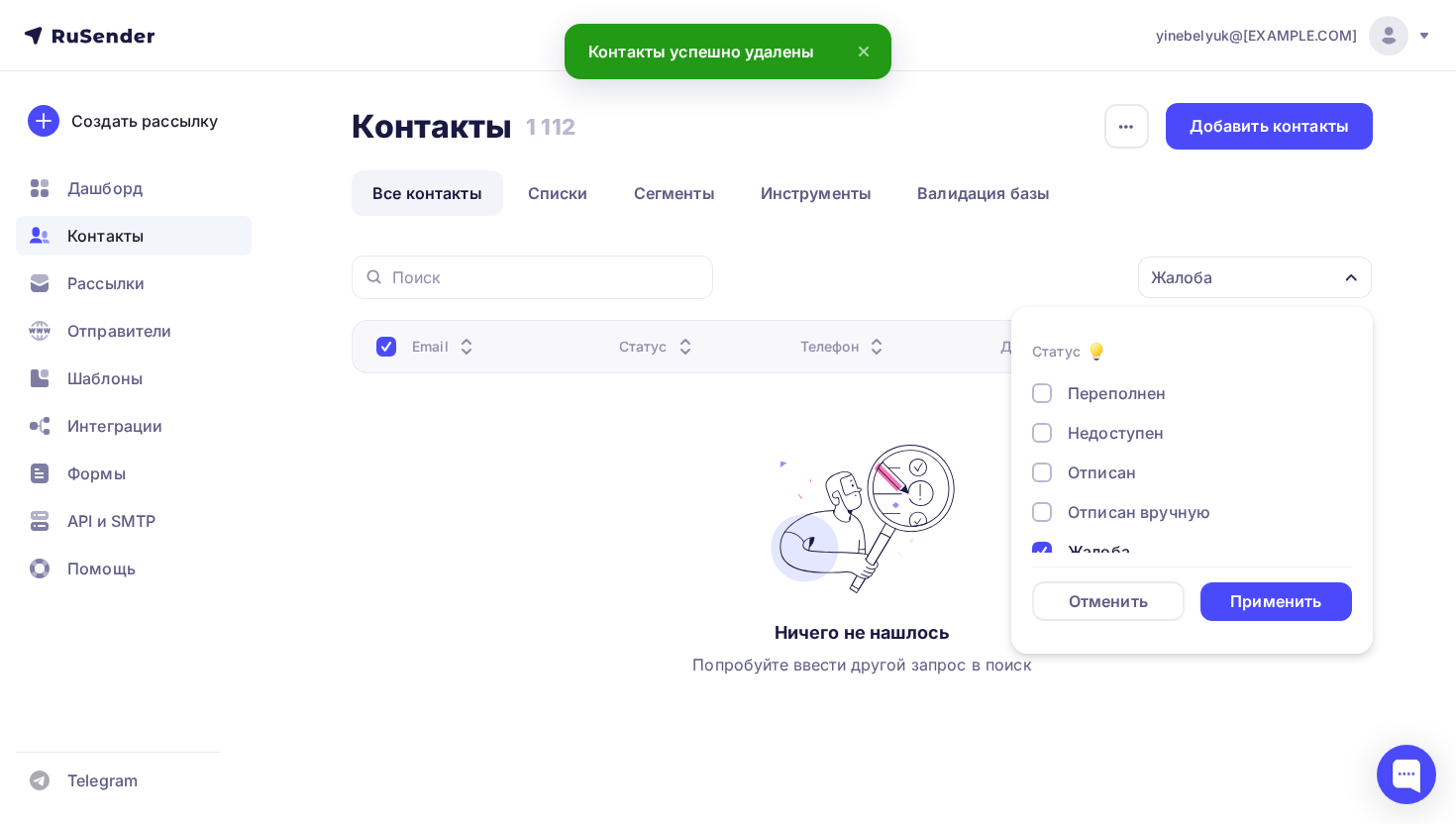 scroll, scrollTop: 144, scrollLeft: 0, axis: vertical 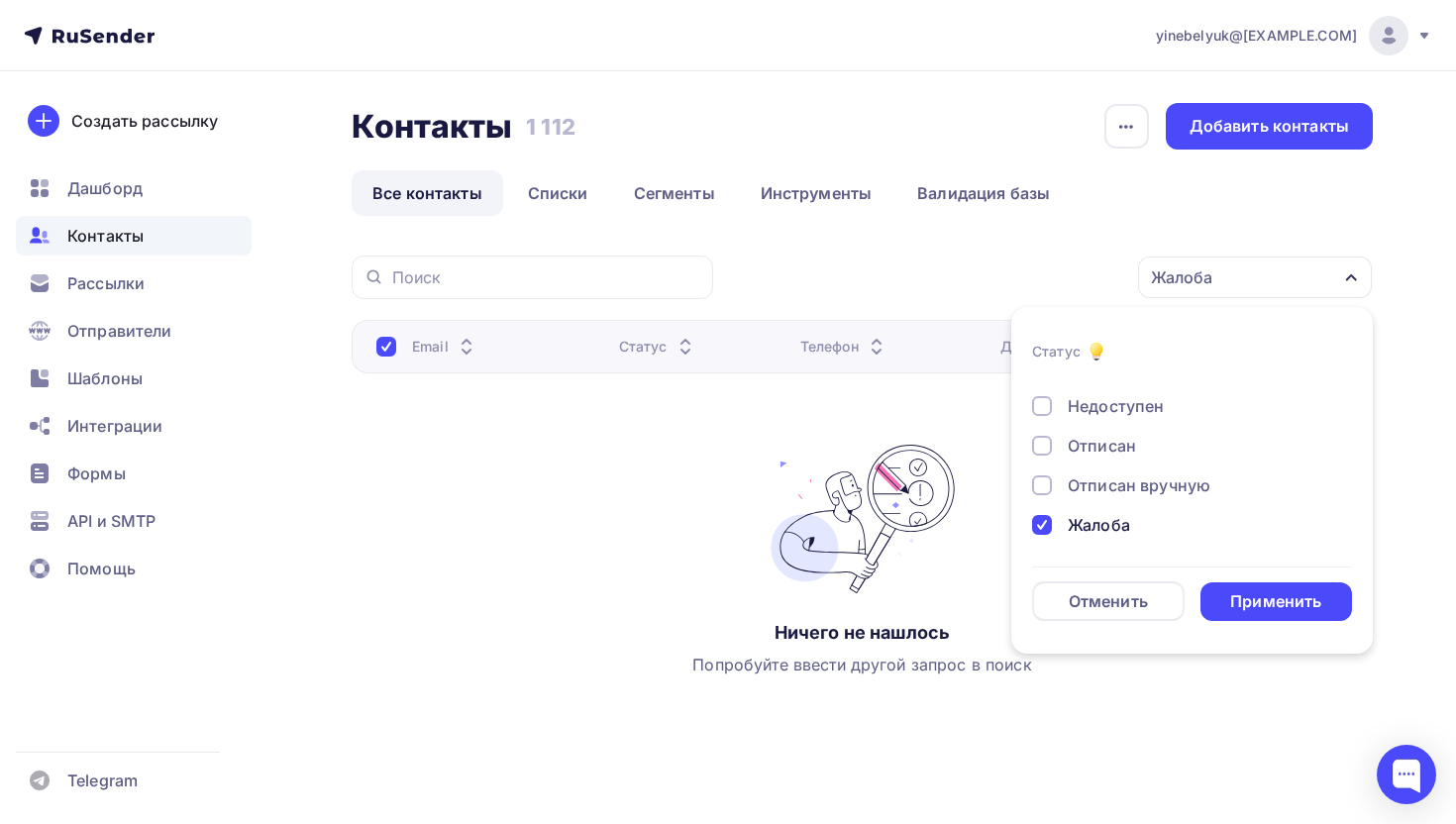 click on "Жалоба" at bounding box center (1098, 525) 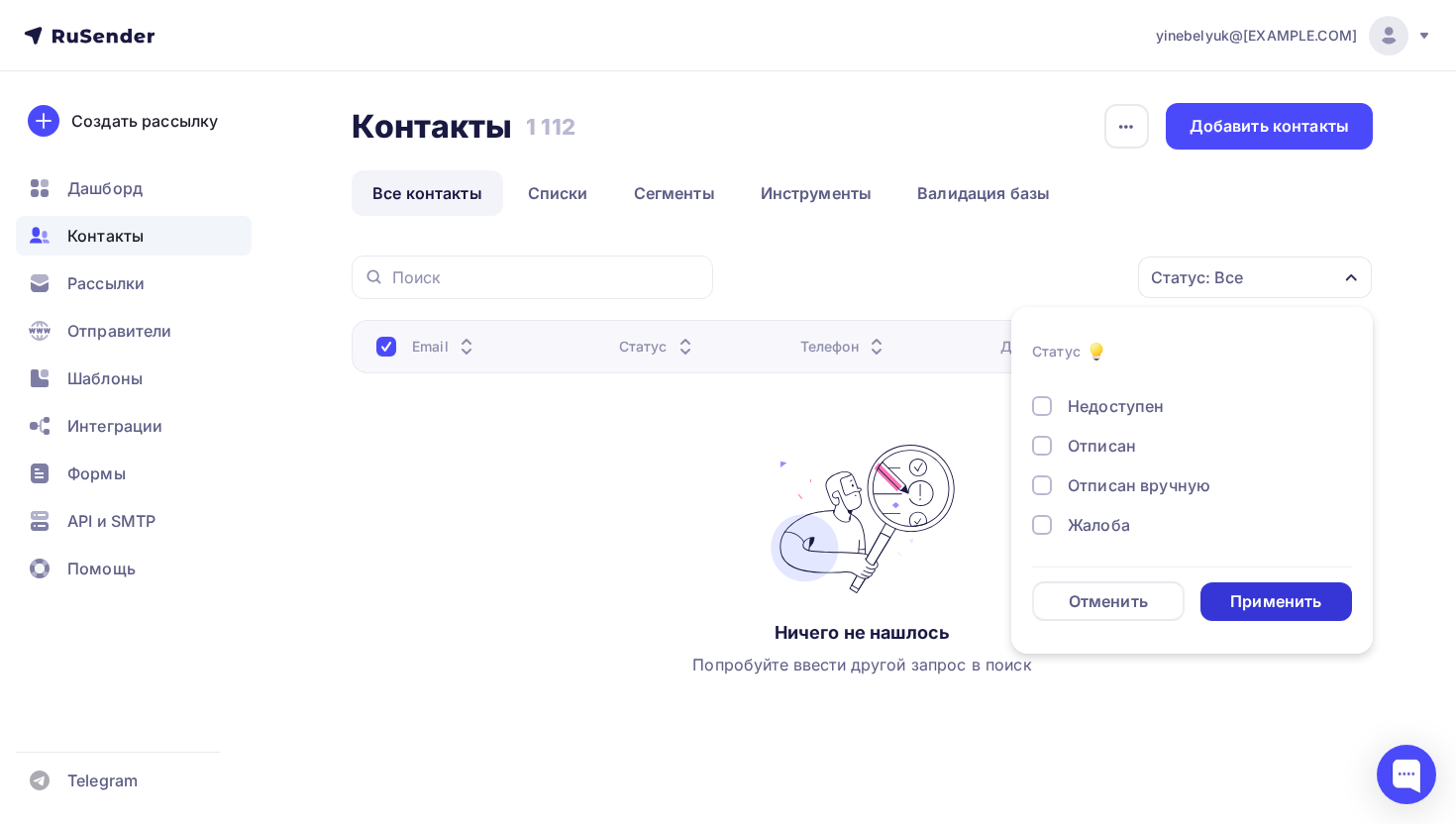 click on "Применить" at bounding box center (1276, 601) 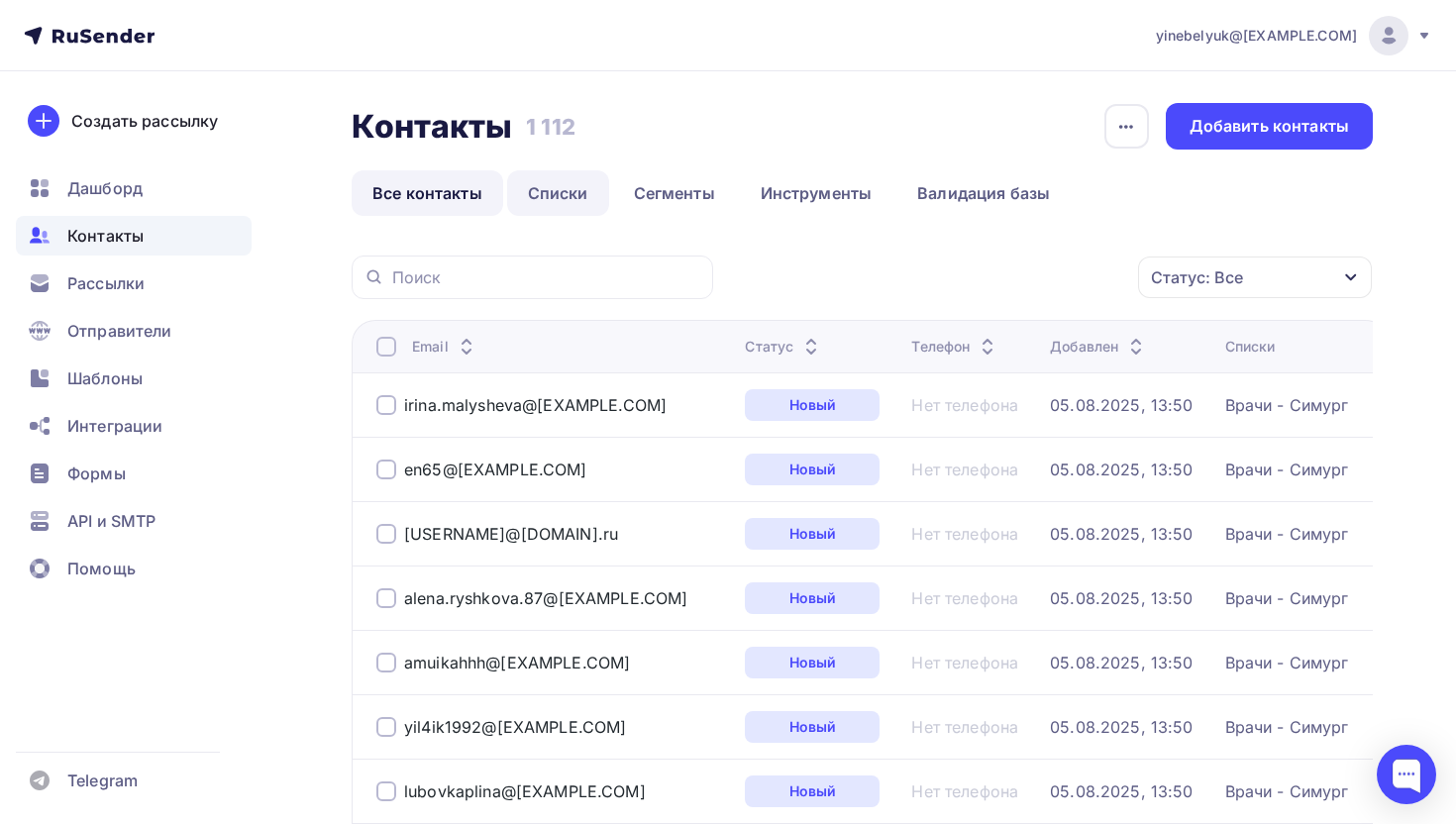 click on "Списки" at bounding box center (558, 193) 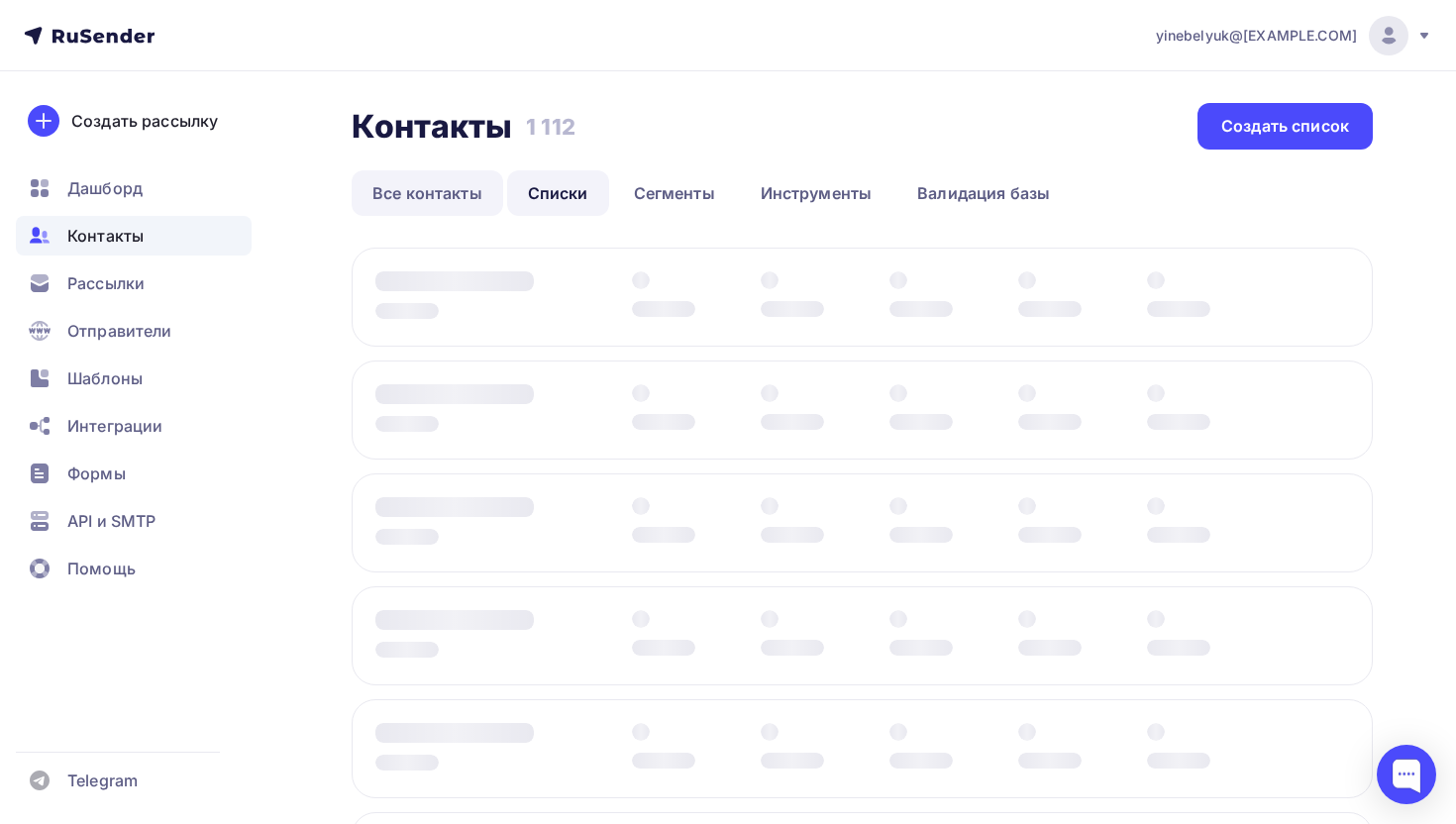 click on "Все контакты" at bounding box center (427, 193) 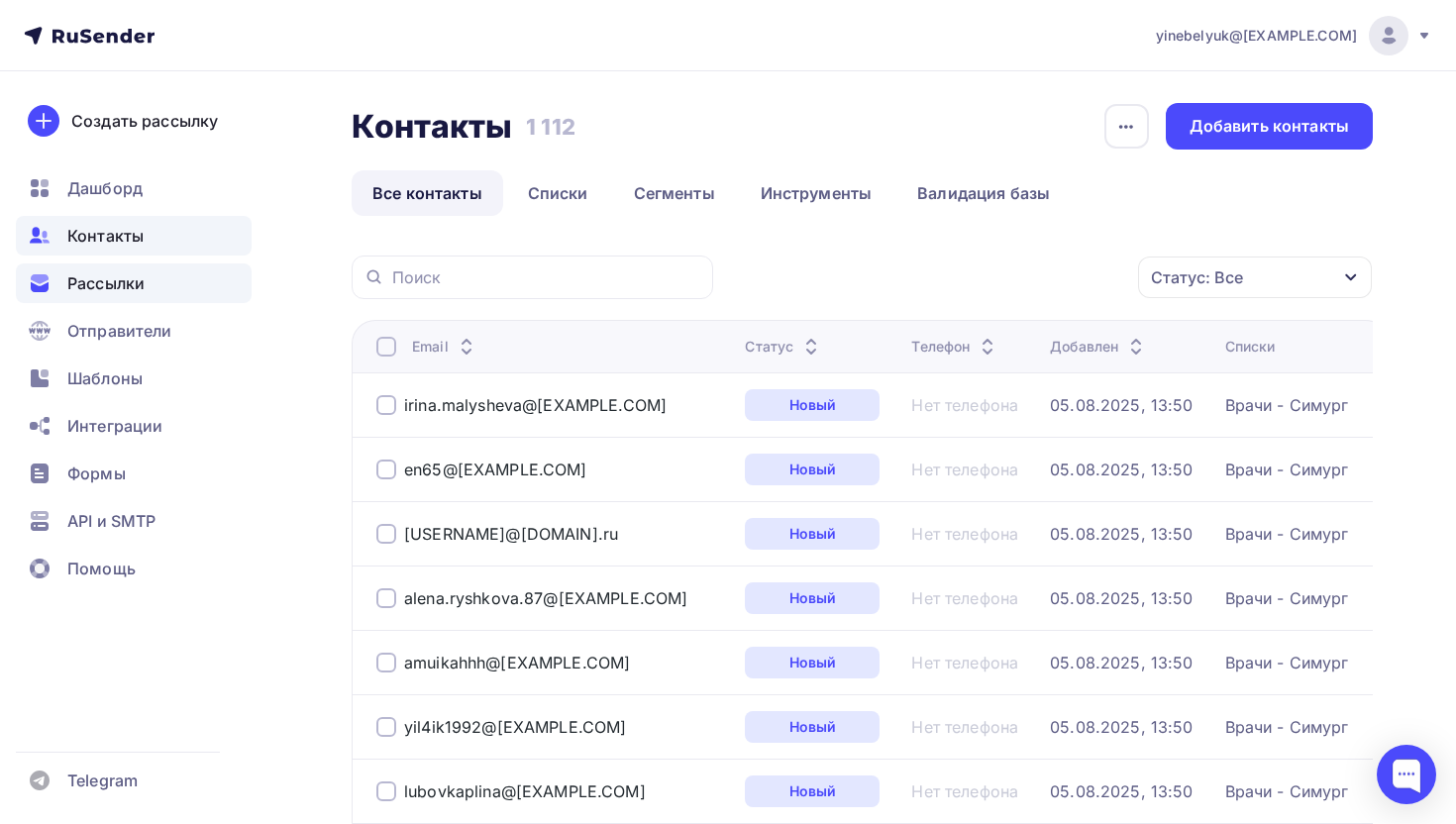 click on "Рассылки" at bounding box center (106, 283) 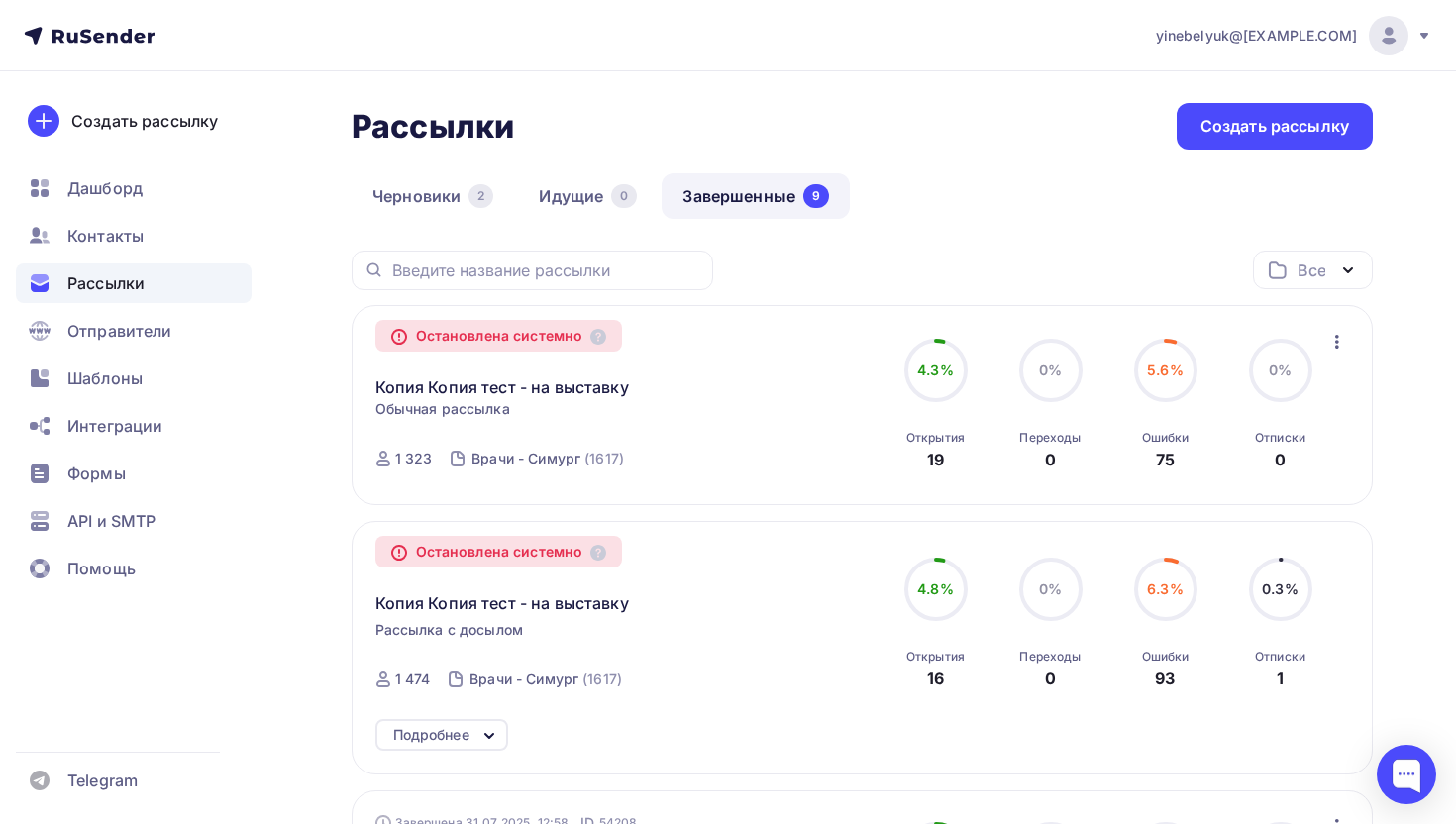 click 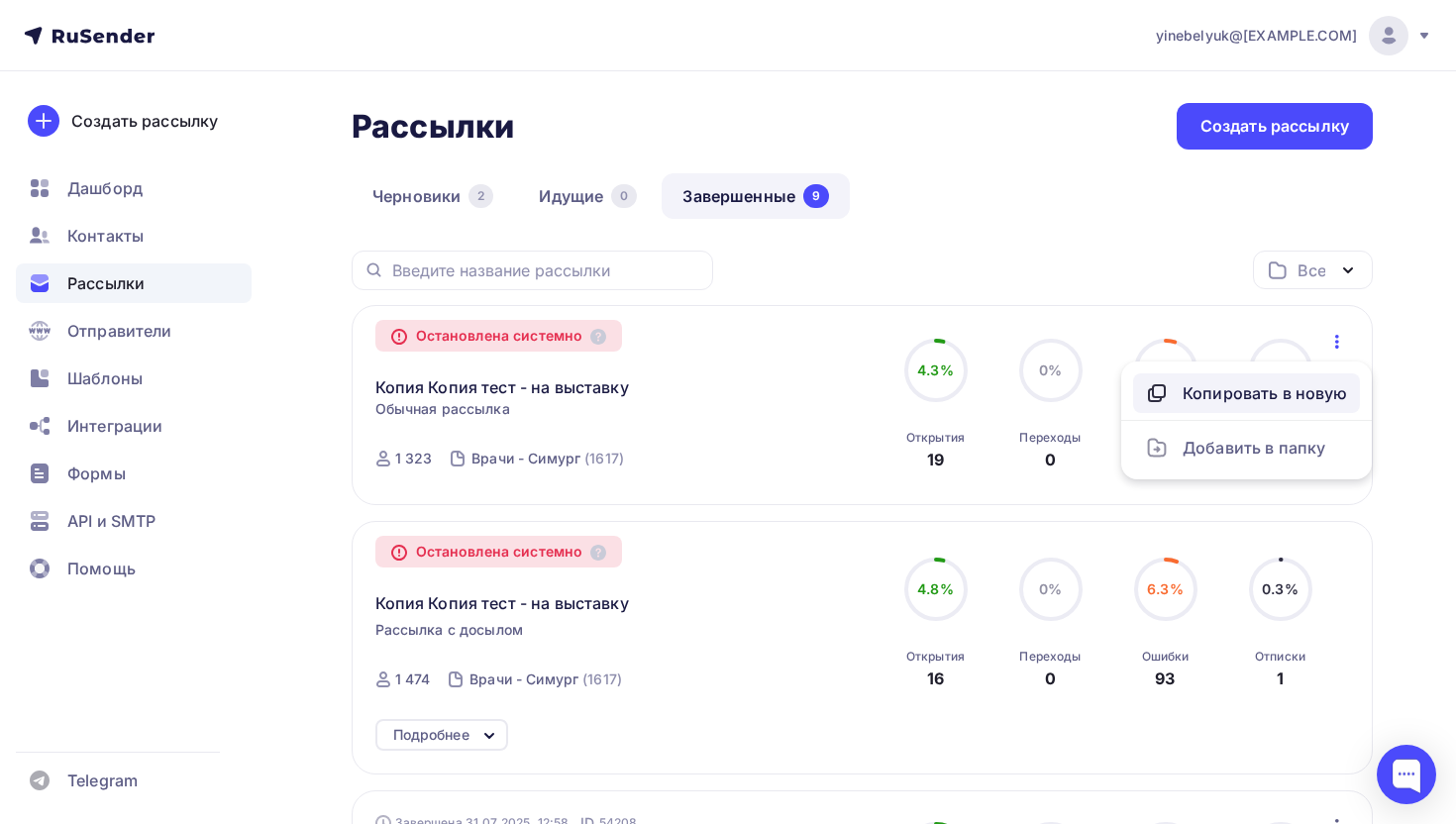 click on "Копировать в новую" at bounding box center [1246, 393] 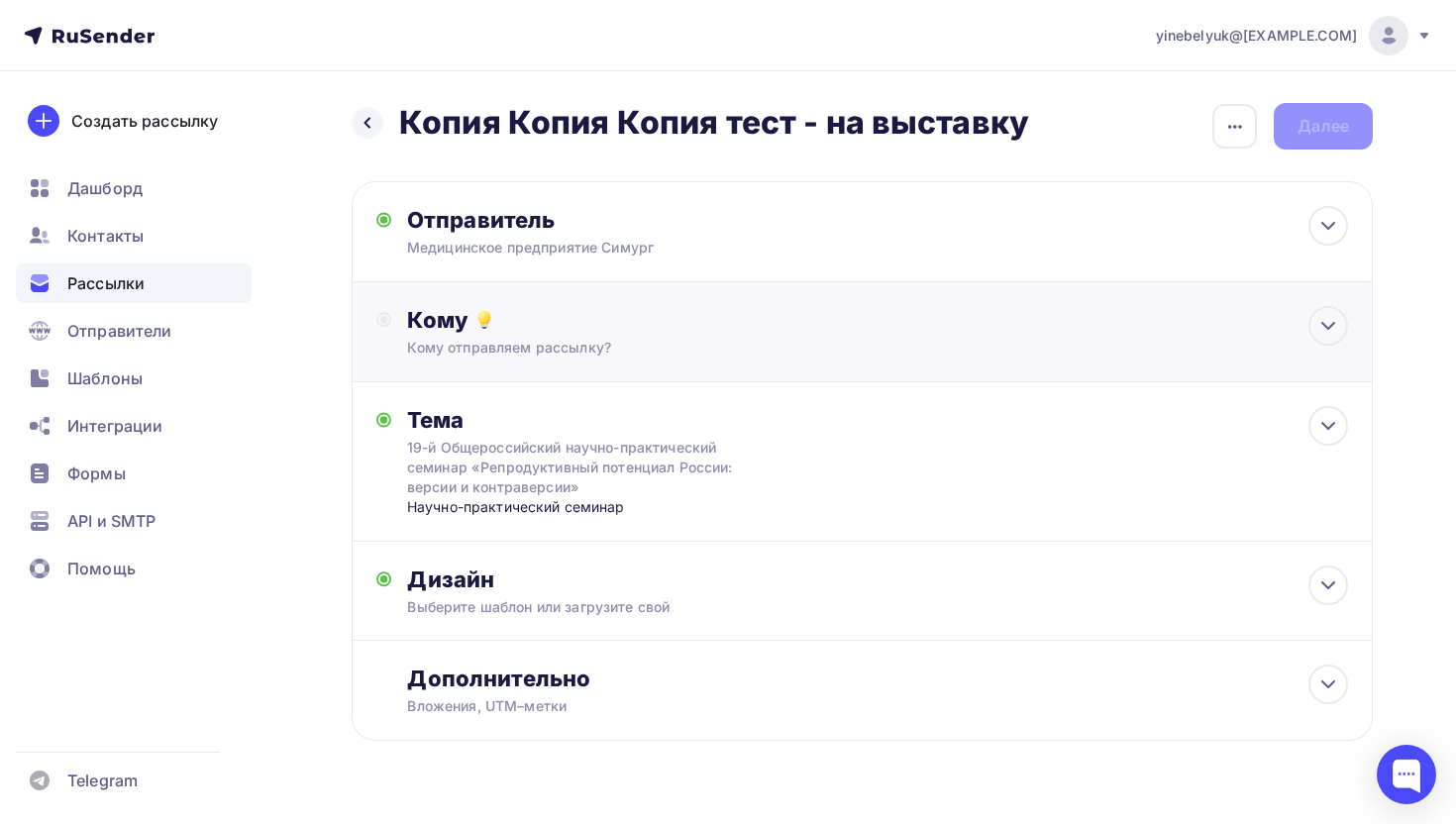click on "Кому
Кому отправляем рассылку?
Списки получателей
Выберите список
Все списки
id
Врачи - Симург
(1 100)
#25505
simurg
(7)
#25285
тестовый
(5)
#18579
Добавить список
Добавить сегментацию
Получателей:
0
Сохранить" at bounding box center (878, 332) 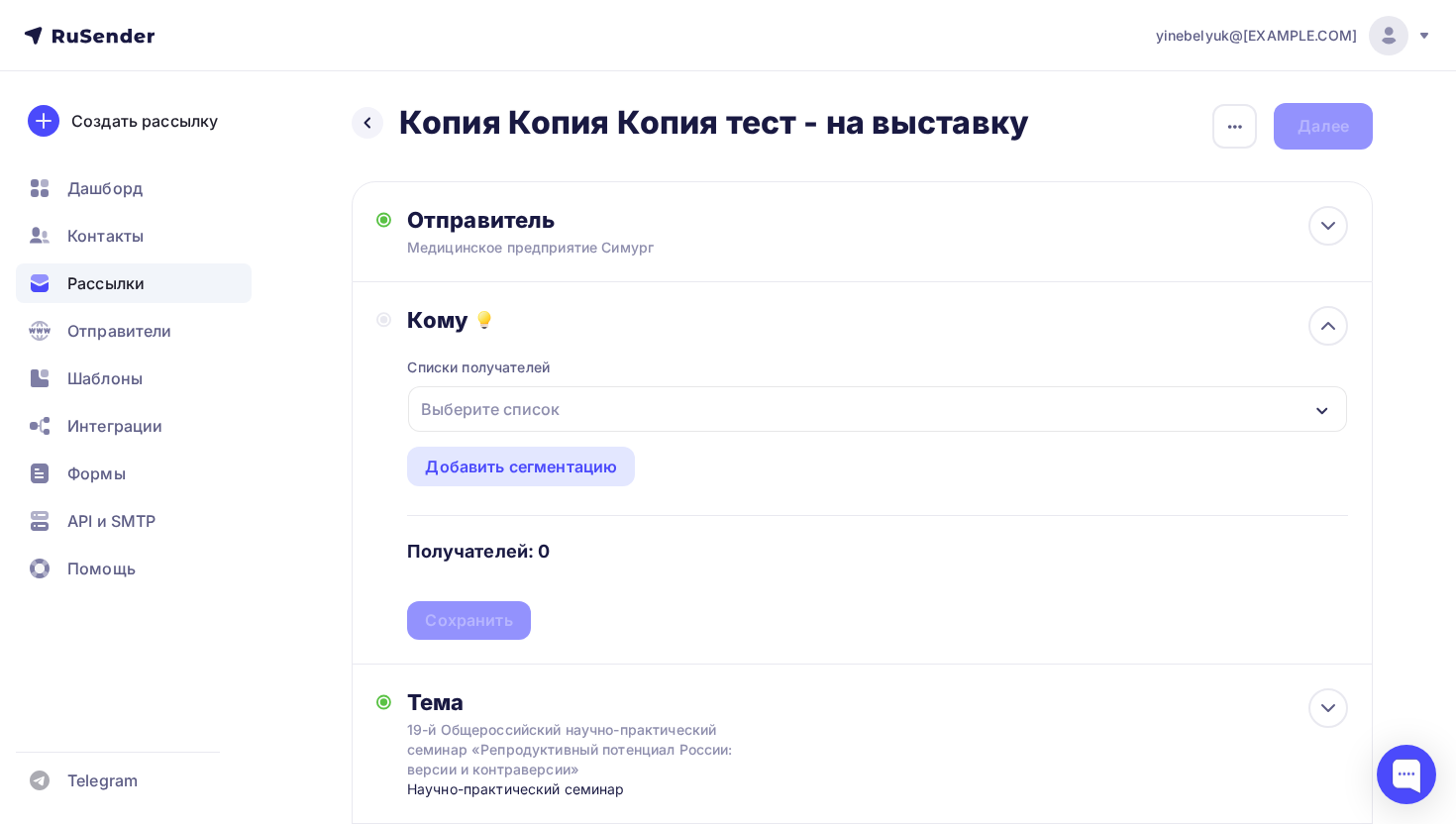 click on "Выберите список" at bounding box center [490, 409] 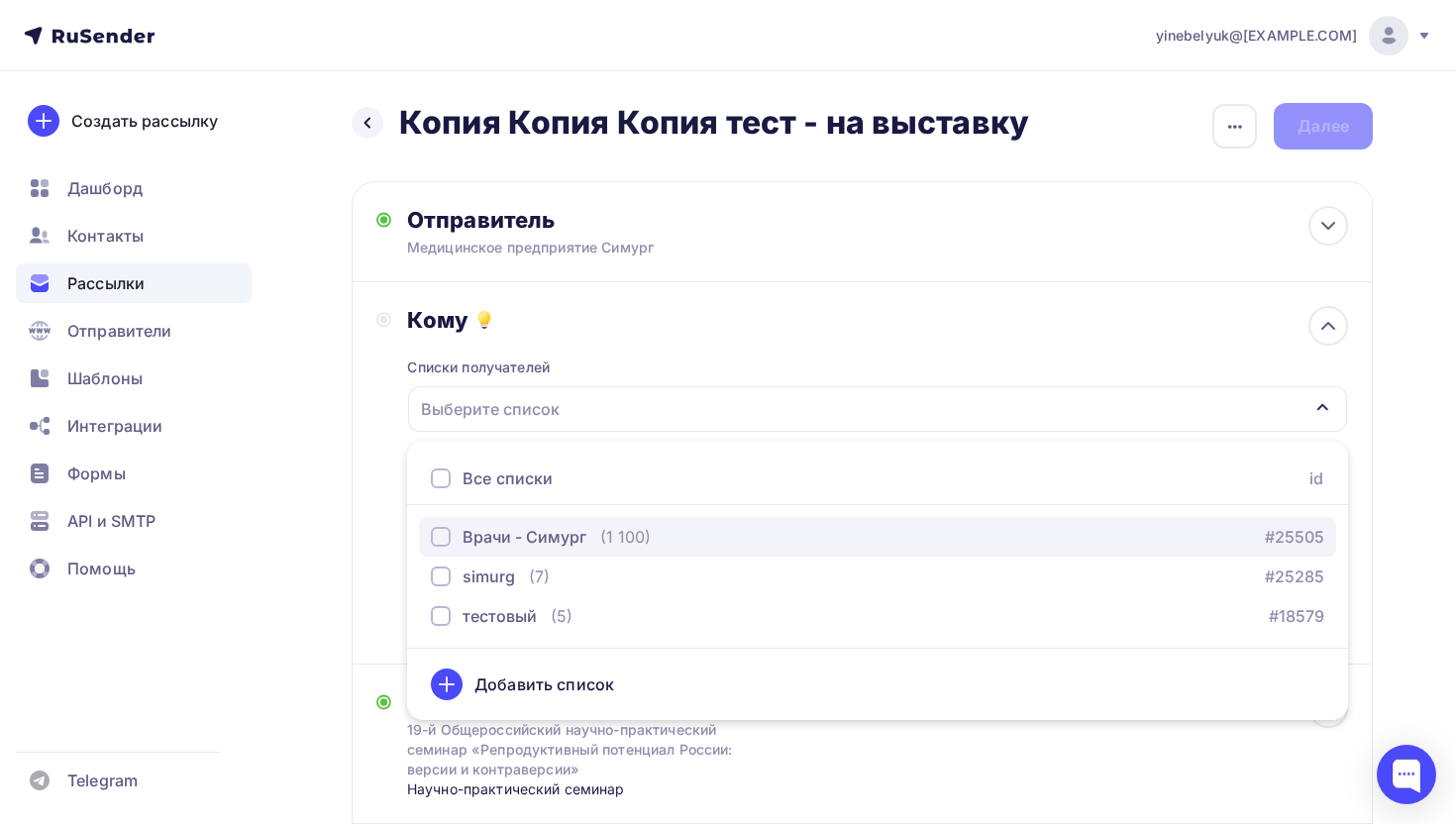 click on "Врачи - Симург" at bounding box center [524, 537] 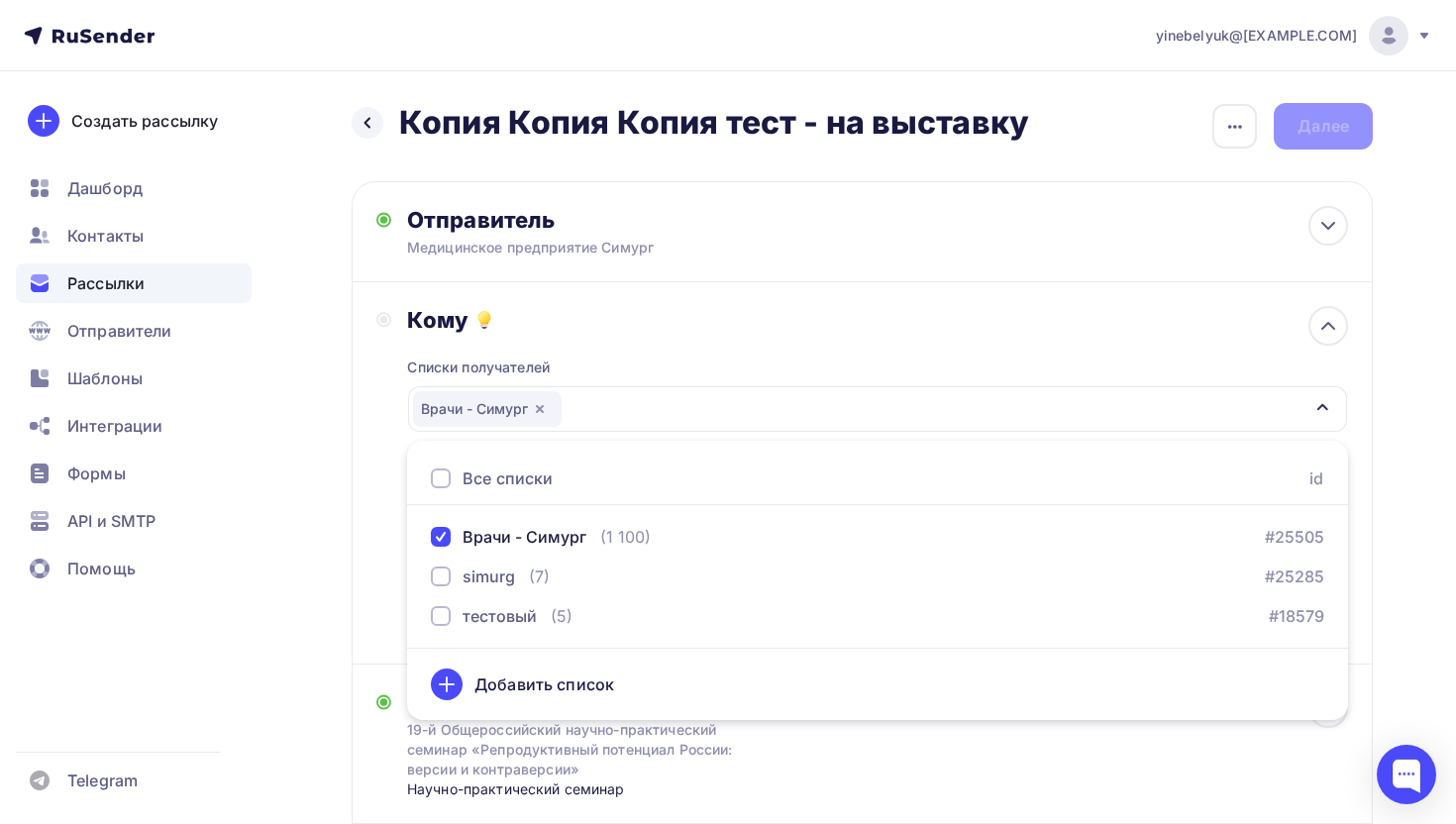 click on "Кому
Списки получателей
Врачи - Симург
Все списки
id
Врачи - Симург
(1 100)
#25505
simurg
(7)
#25285
тестовый
(5)
#18579
Добавить список
Добавить сегментацию
Получателей:
1 100
Сохранить" at bounding box center [862, 472] 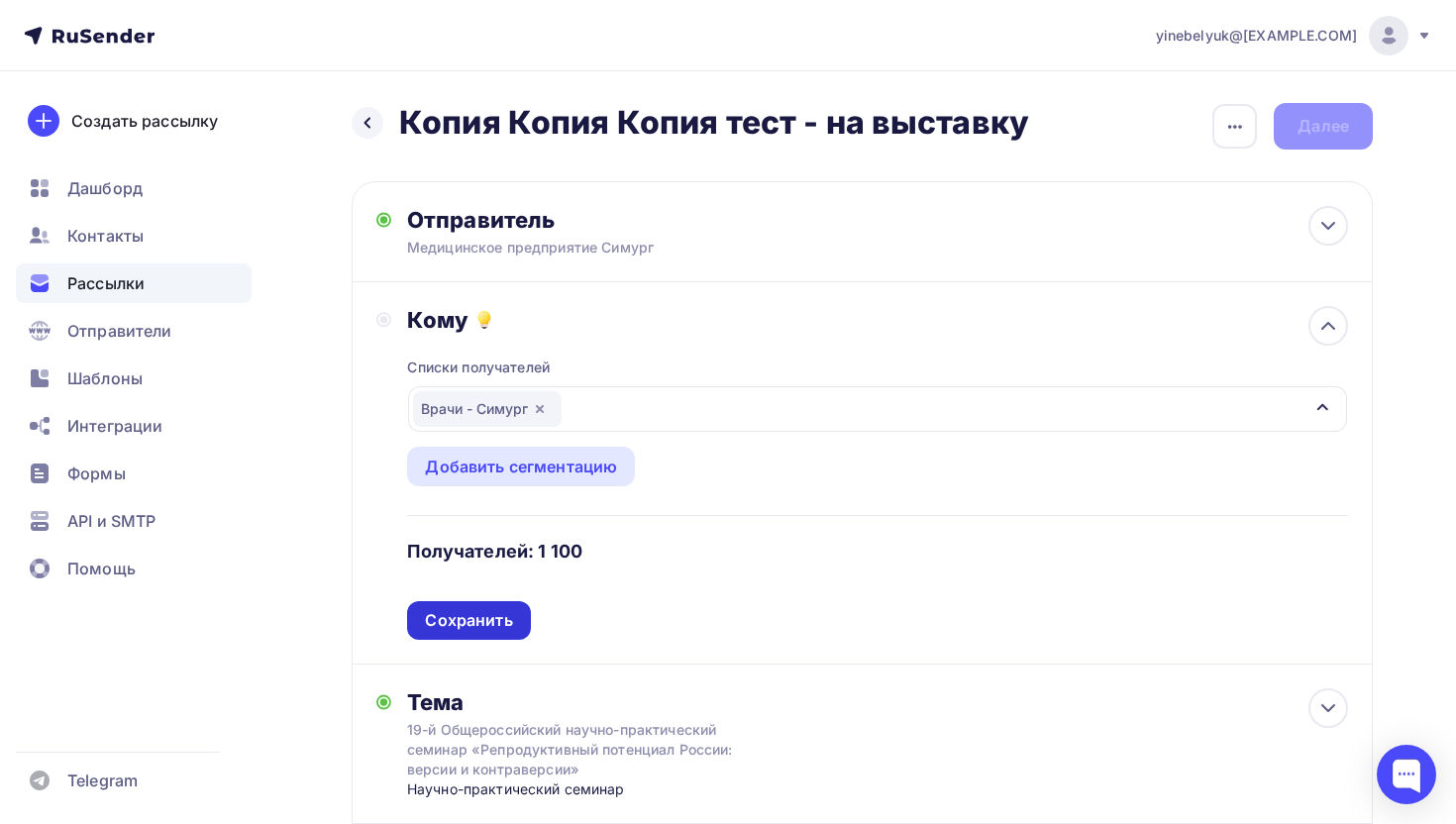 click on "Сохранить" at bounding box center (468, 620) 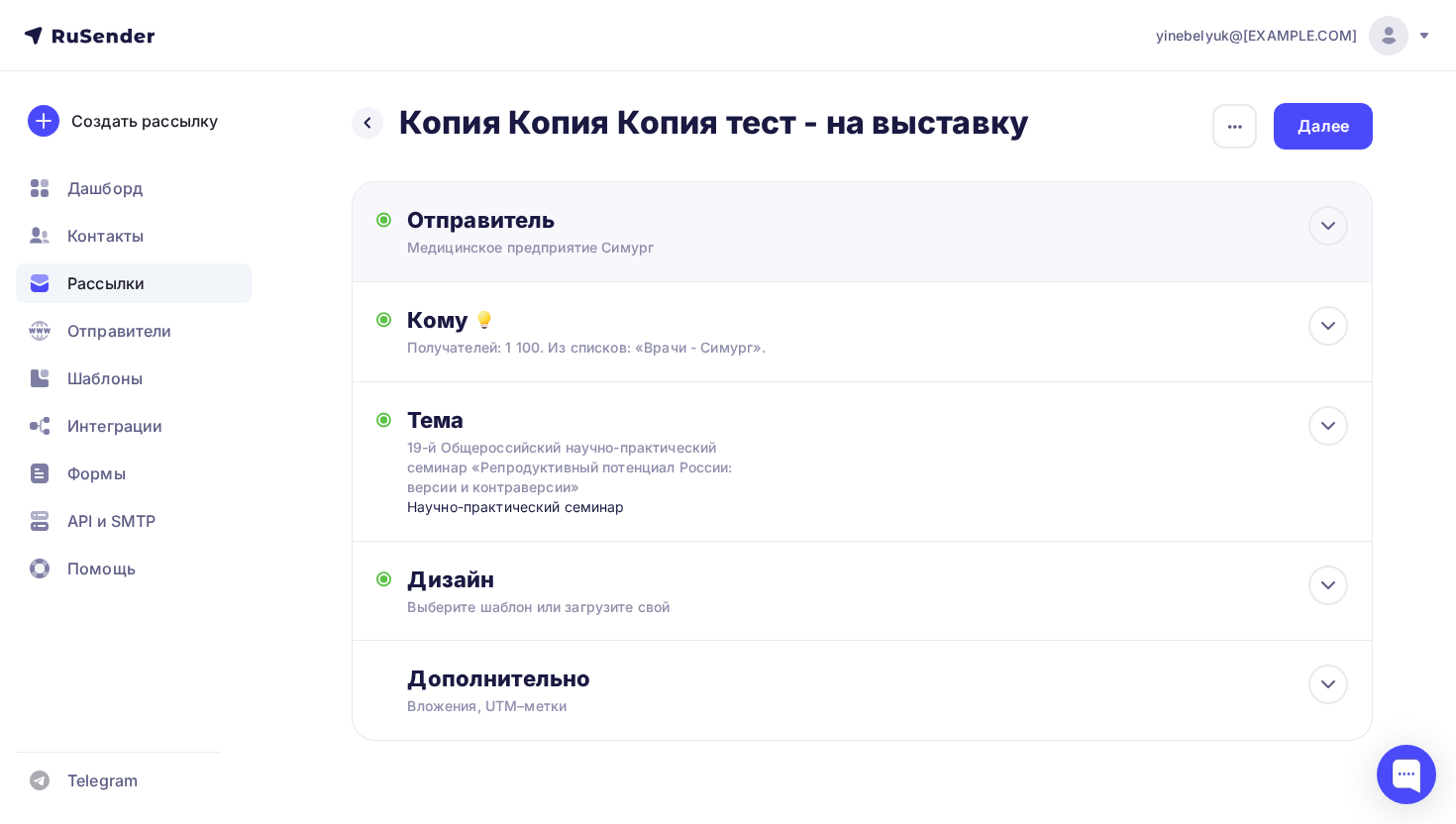 click on "Отправитель" at bounding box center [621, 220] 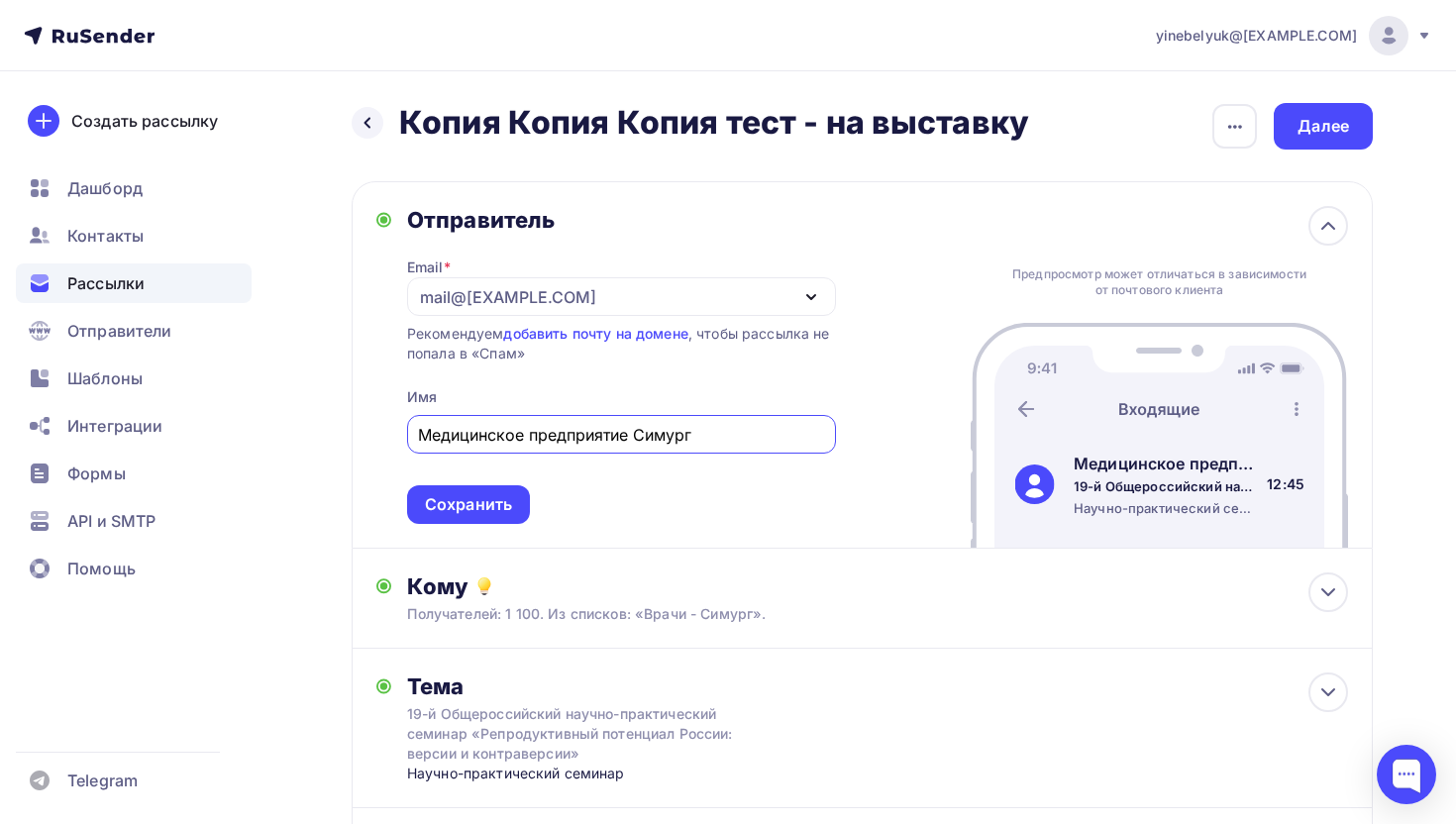 scroll, scrollTop: 0, scrollLeft: 0, axis: both 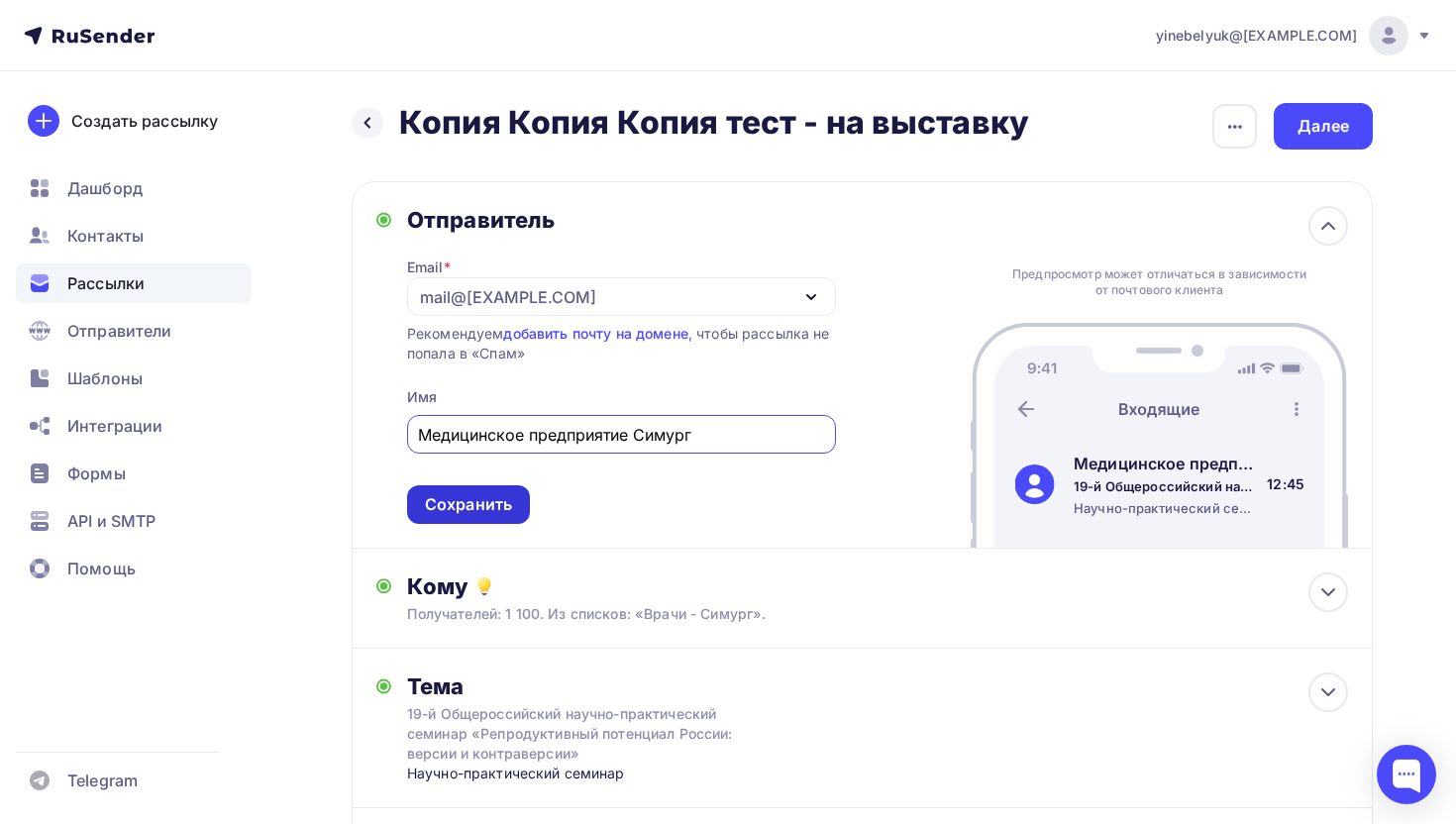 click on "Сохранить" at bounding box center [468, 504] 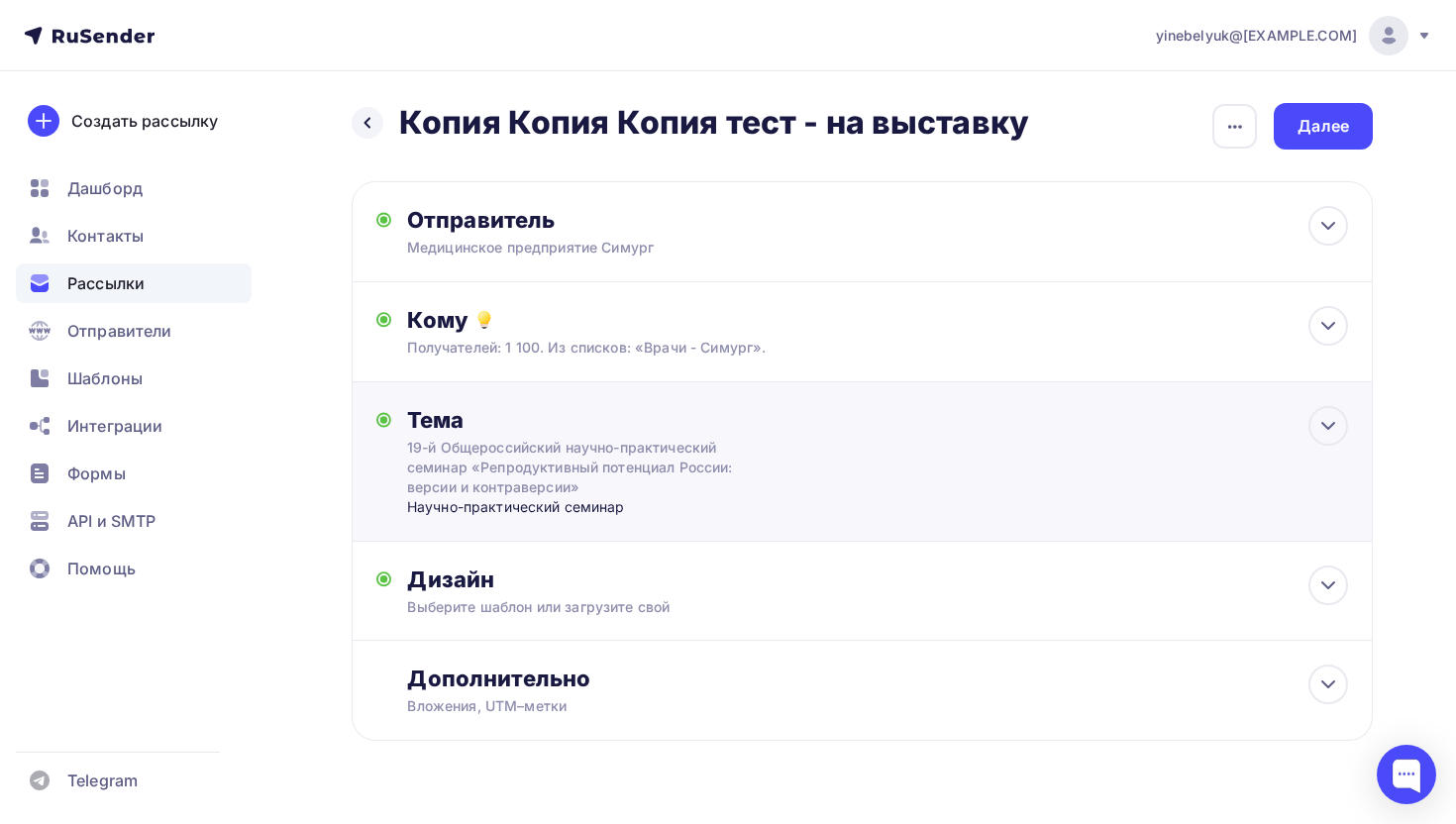 click on "Научно-практический семинар" at bounding box center (602, 507) 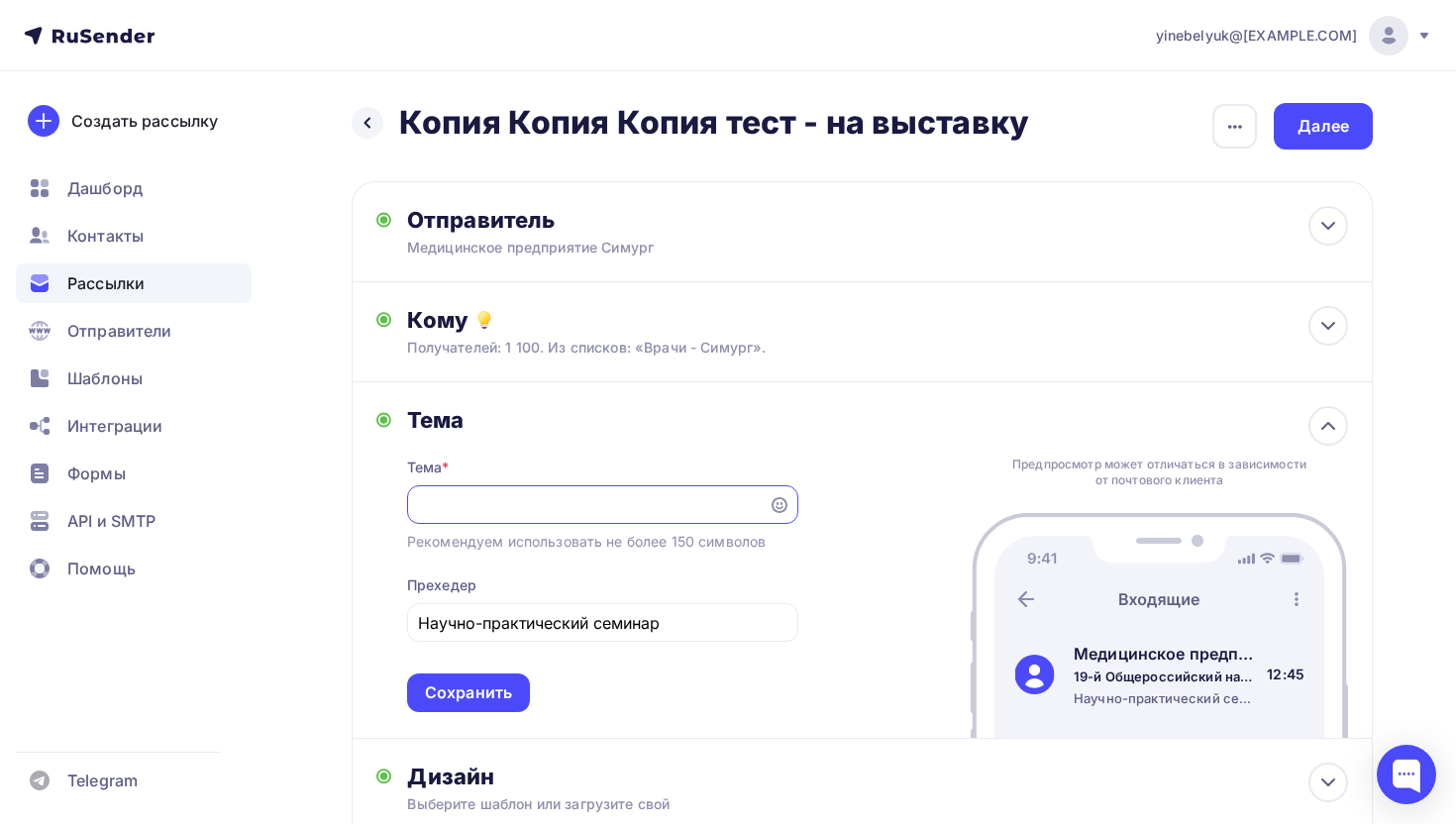 scroll, scrollTop: 0, scrollLeft: 0, axis: both 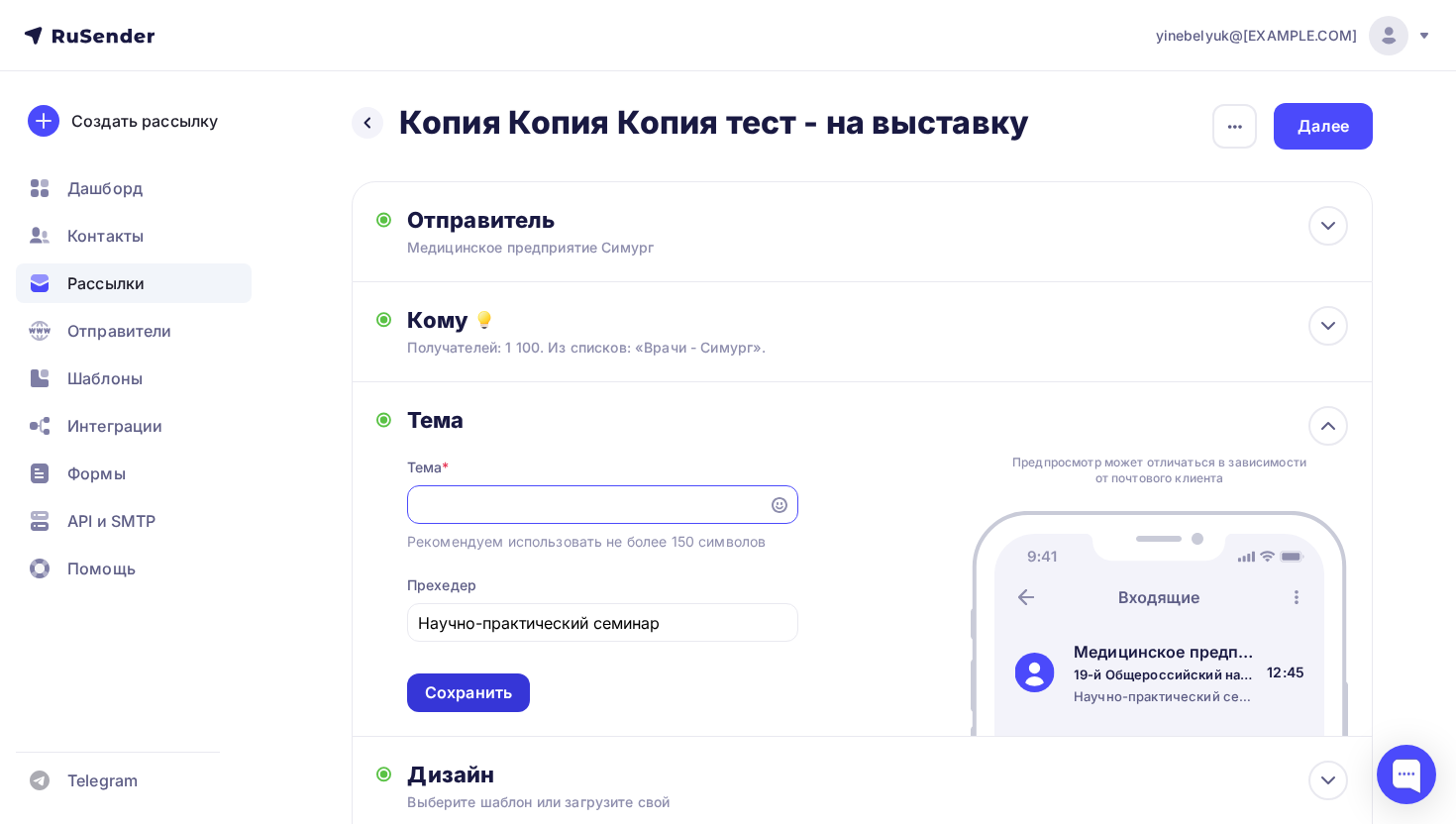 click on "Сохранить" at bounding box center (468, 692) 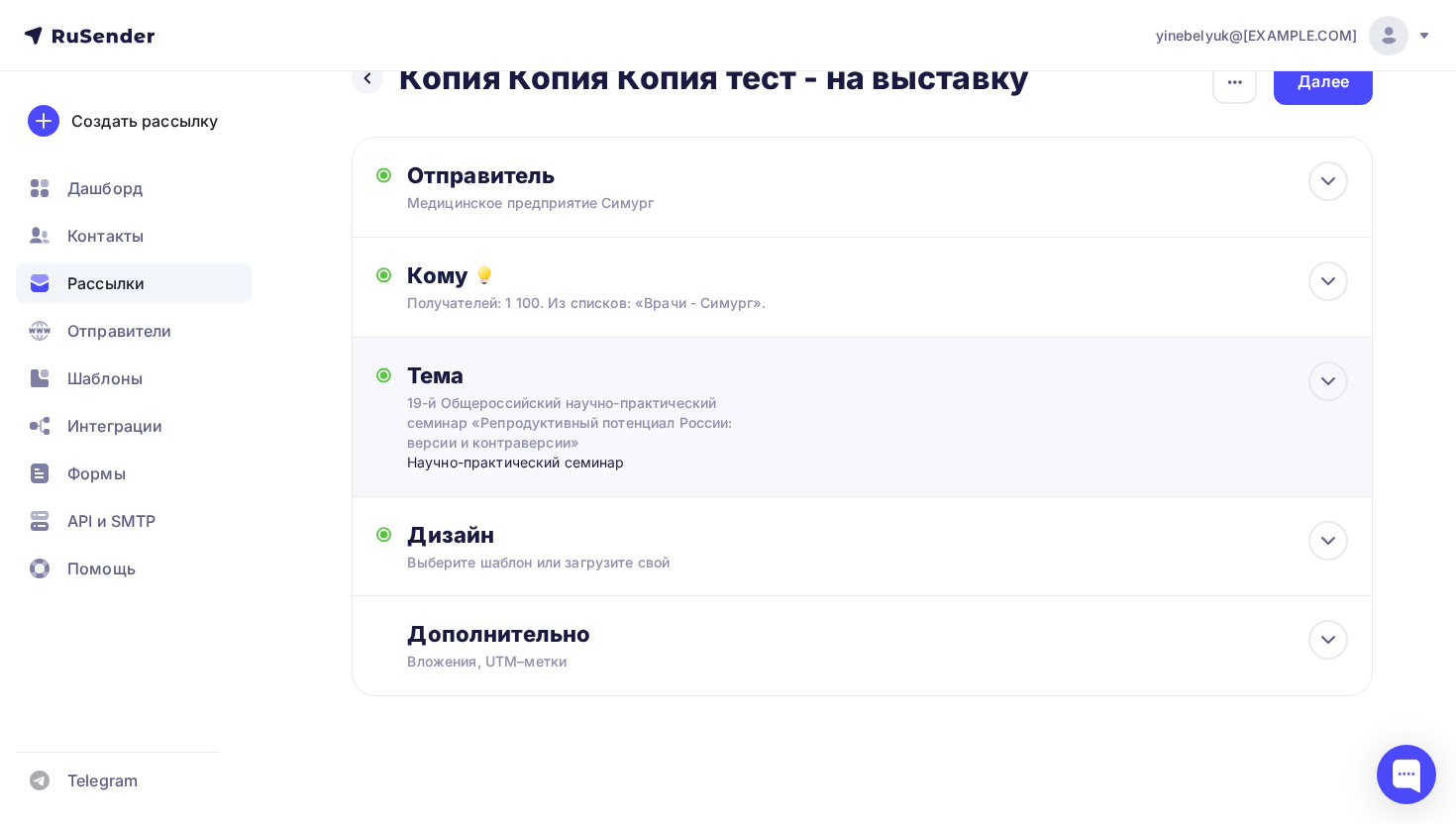 scroll, scrollTop: 48, scrollLeft: 0, axis: vertical 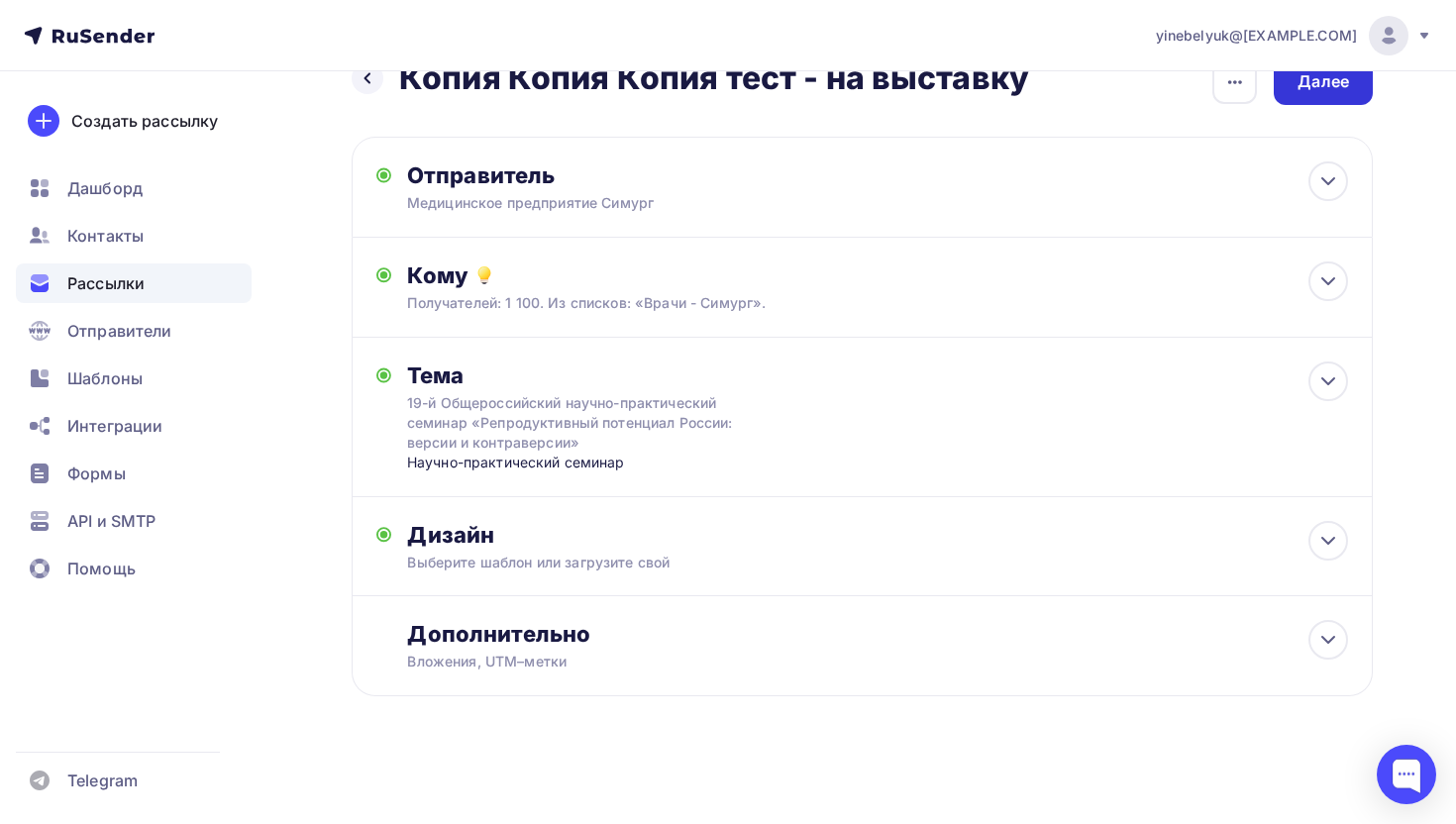 click on "Далее" at bounding box center [1323, 81] 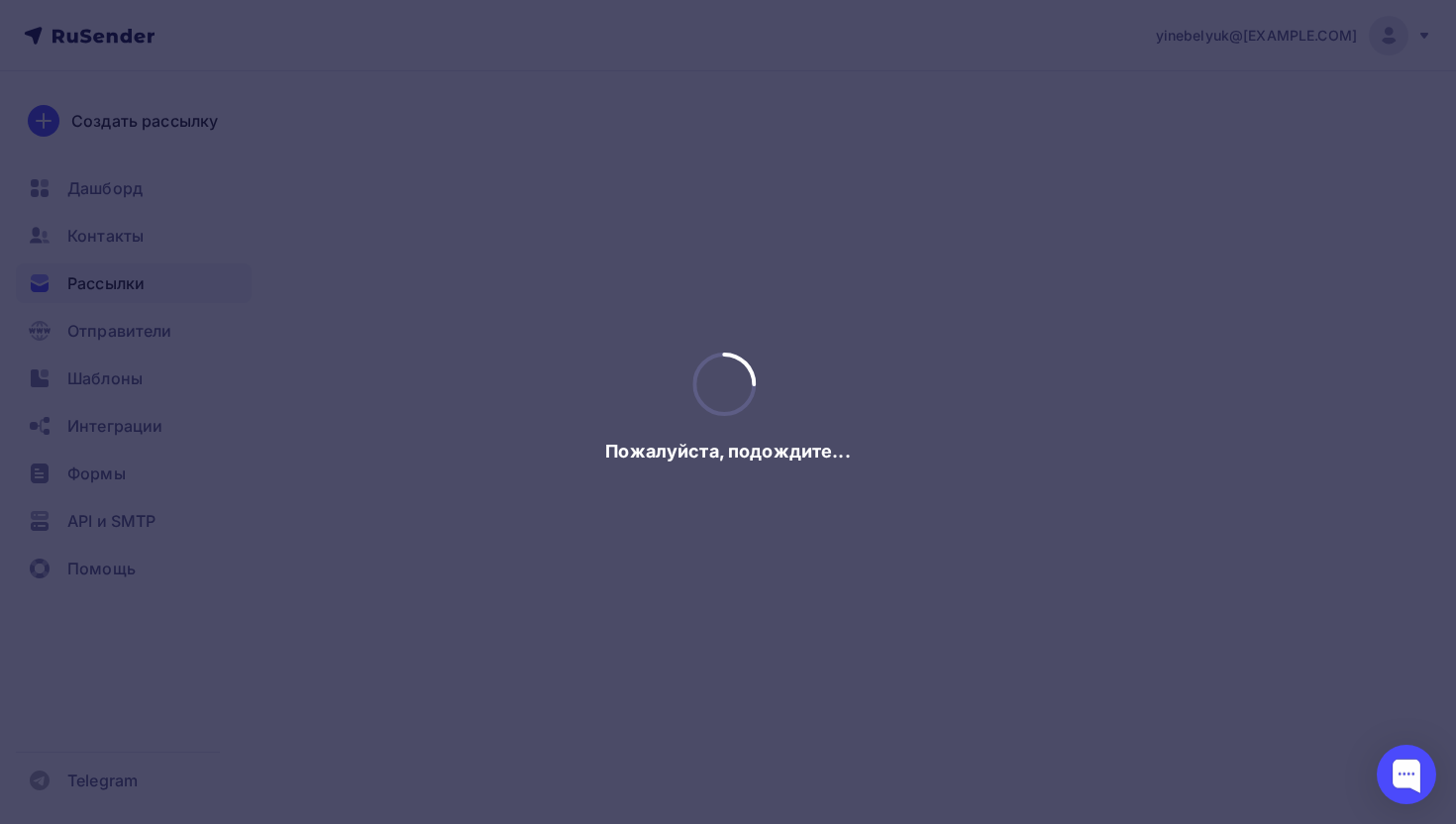 scroll, scrollTop: 0, scrollLeft: 0, axis: both 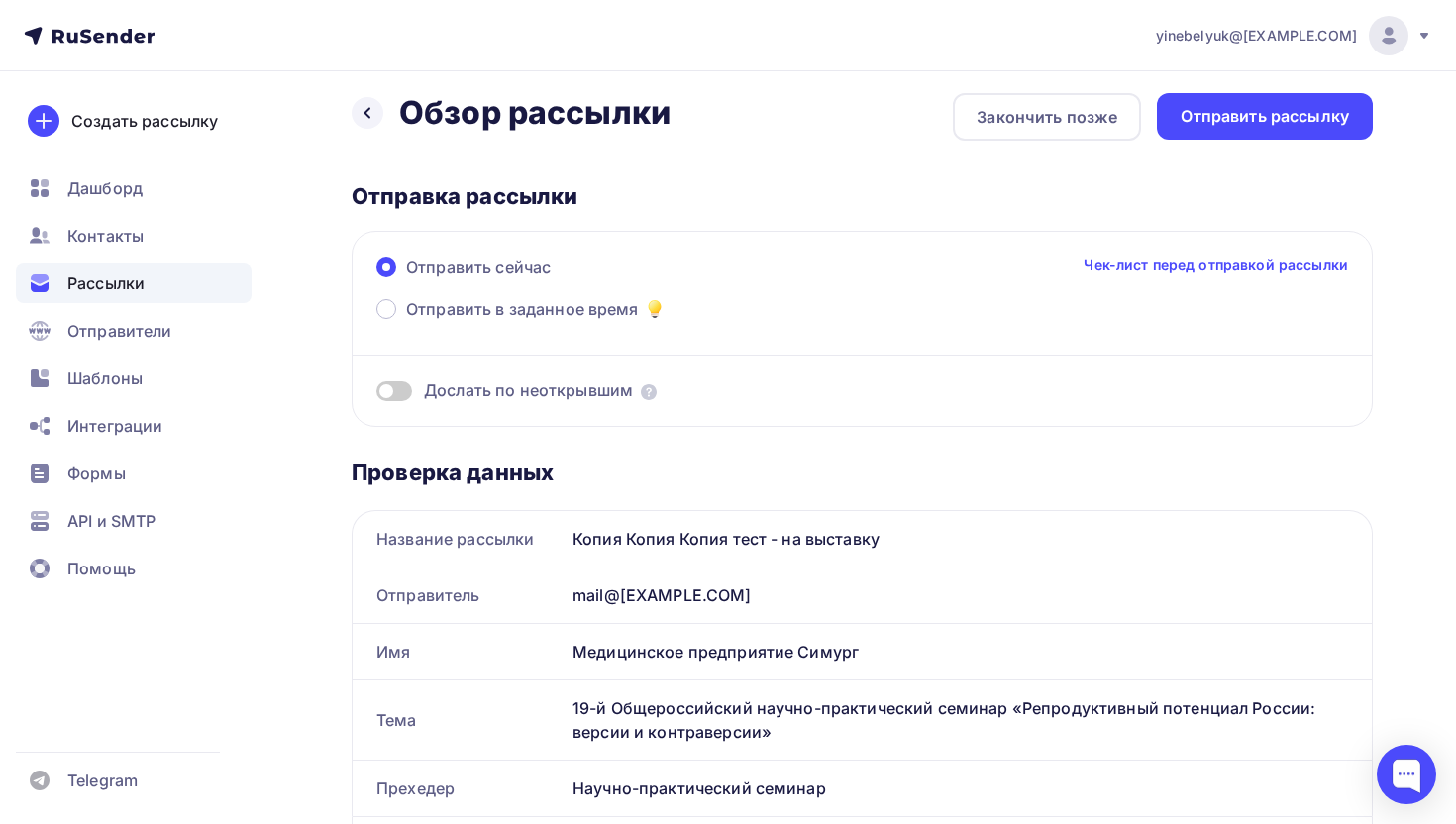 click on "Дослать по неоткрывшим" at bounding box center [528, 390] 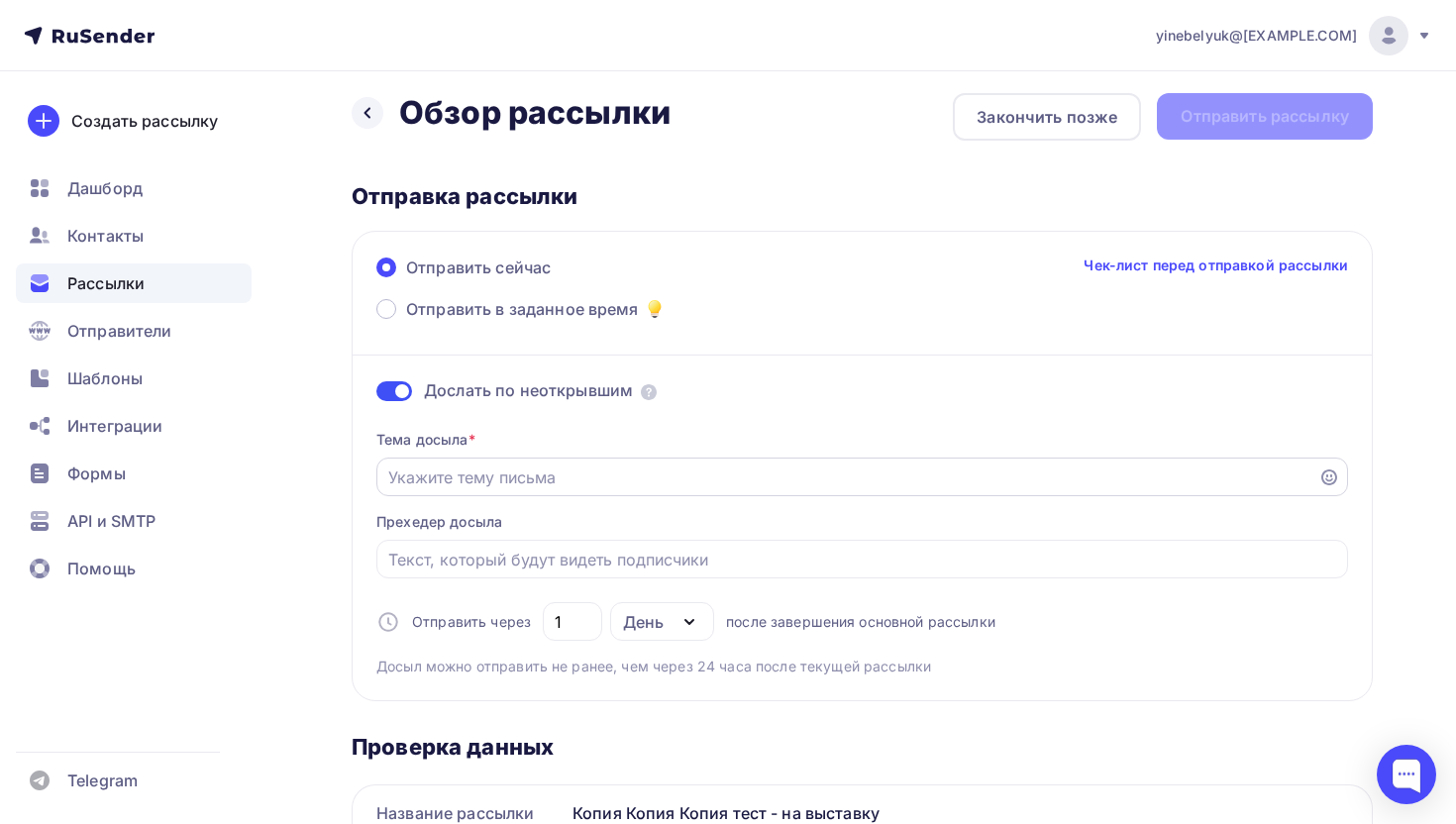 click on "Отправить в заданное время" at bounding box center [848, 477] 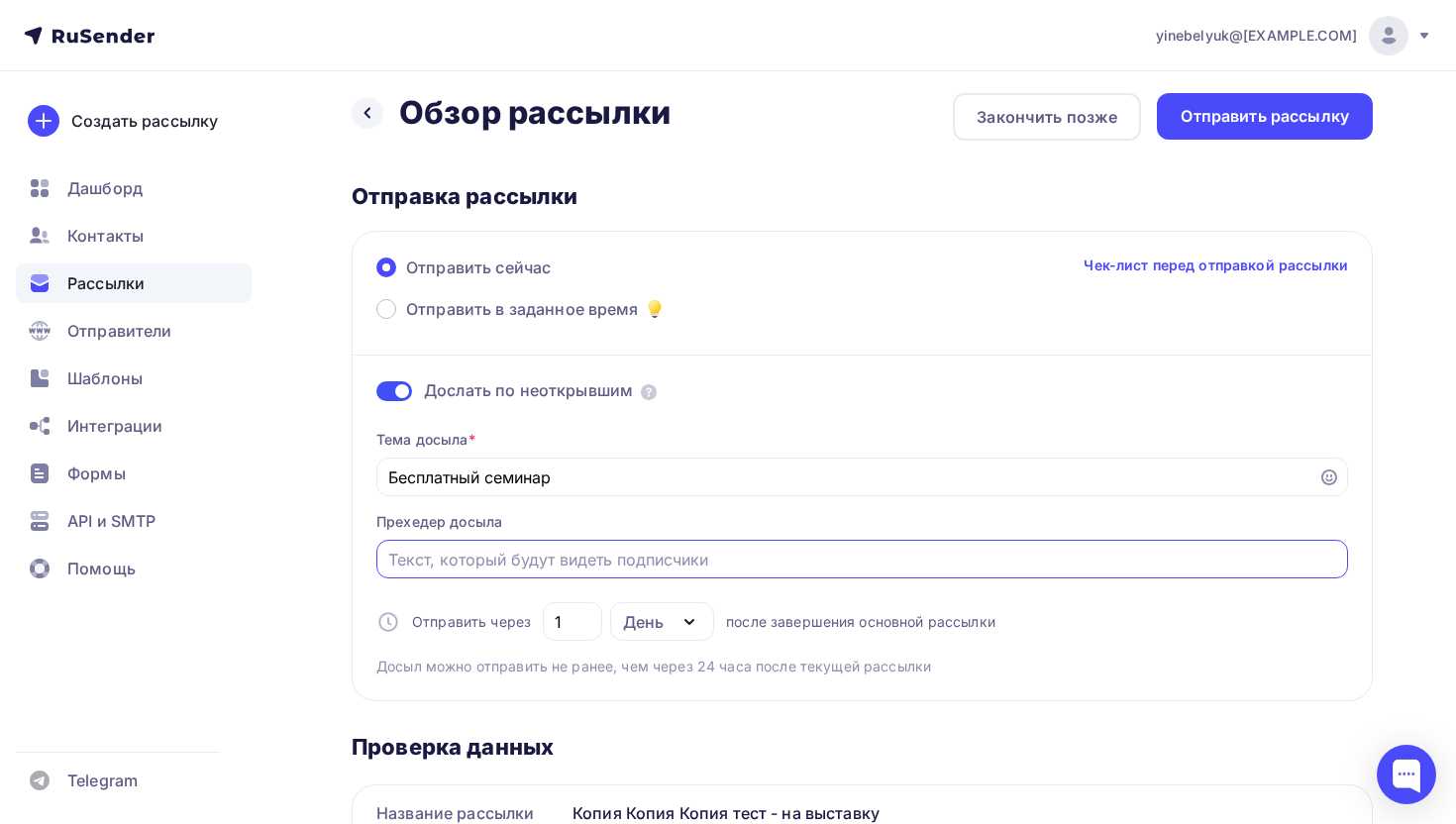 click on "Отправить в заданное время" at bounding box center (863, 560) 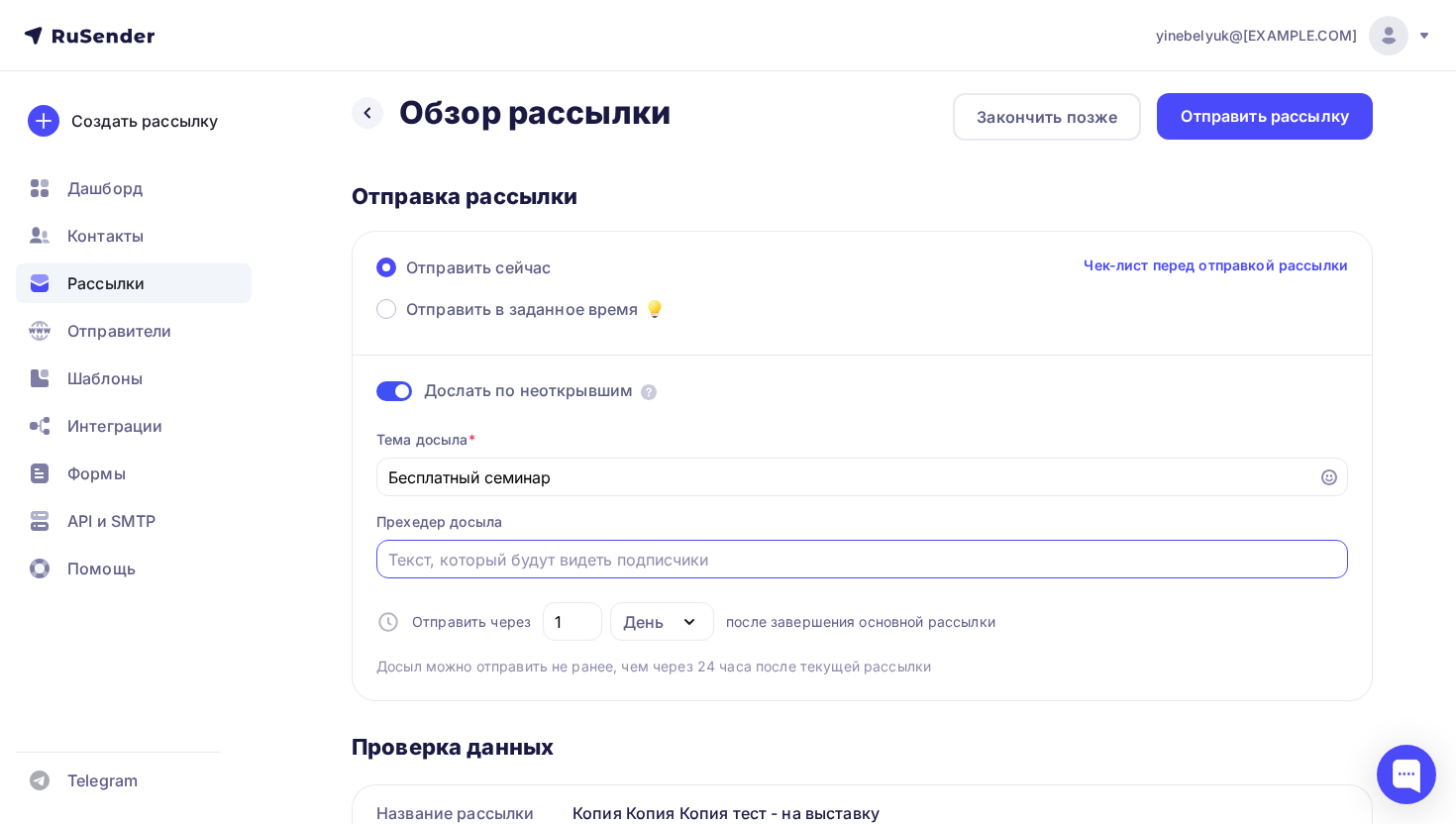 click on "Тема досыла  *     Бесплатный семинар           Прехедер досыла                 Отправить через     1
День
День           Часы             после завершения основной рассылки   Досыл можно отправить не ранее, чем через 24 часа после текущей
рассылки" at bounding box center [862, 545] 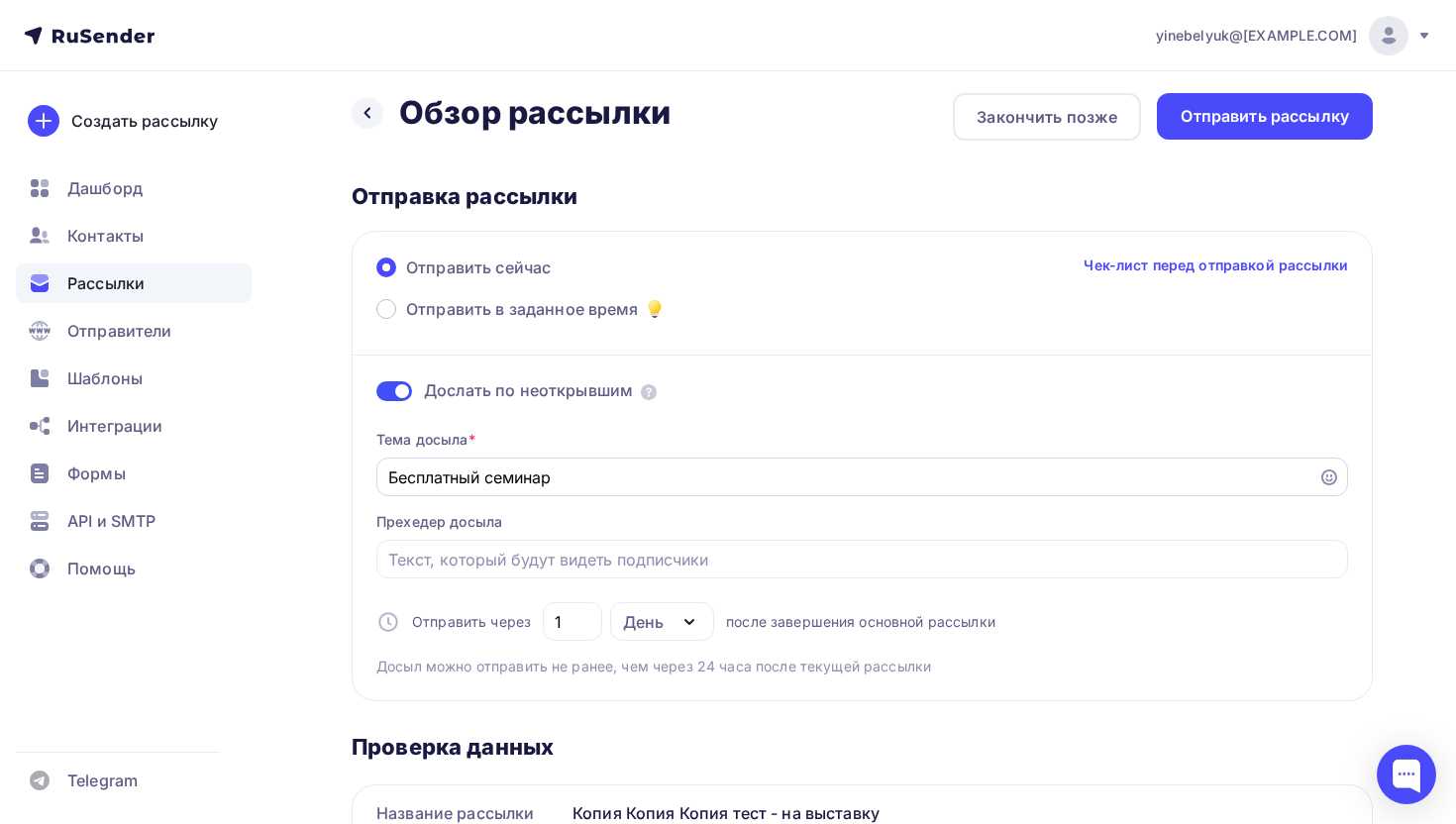 click on "Бесплатный семинар" at bounding box center [848, 477] 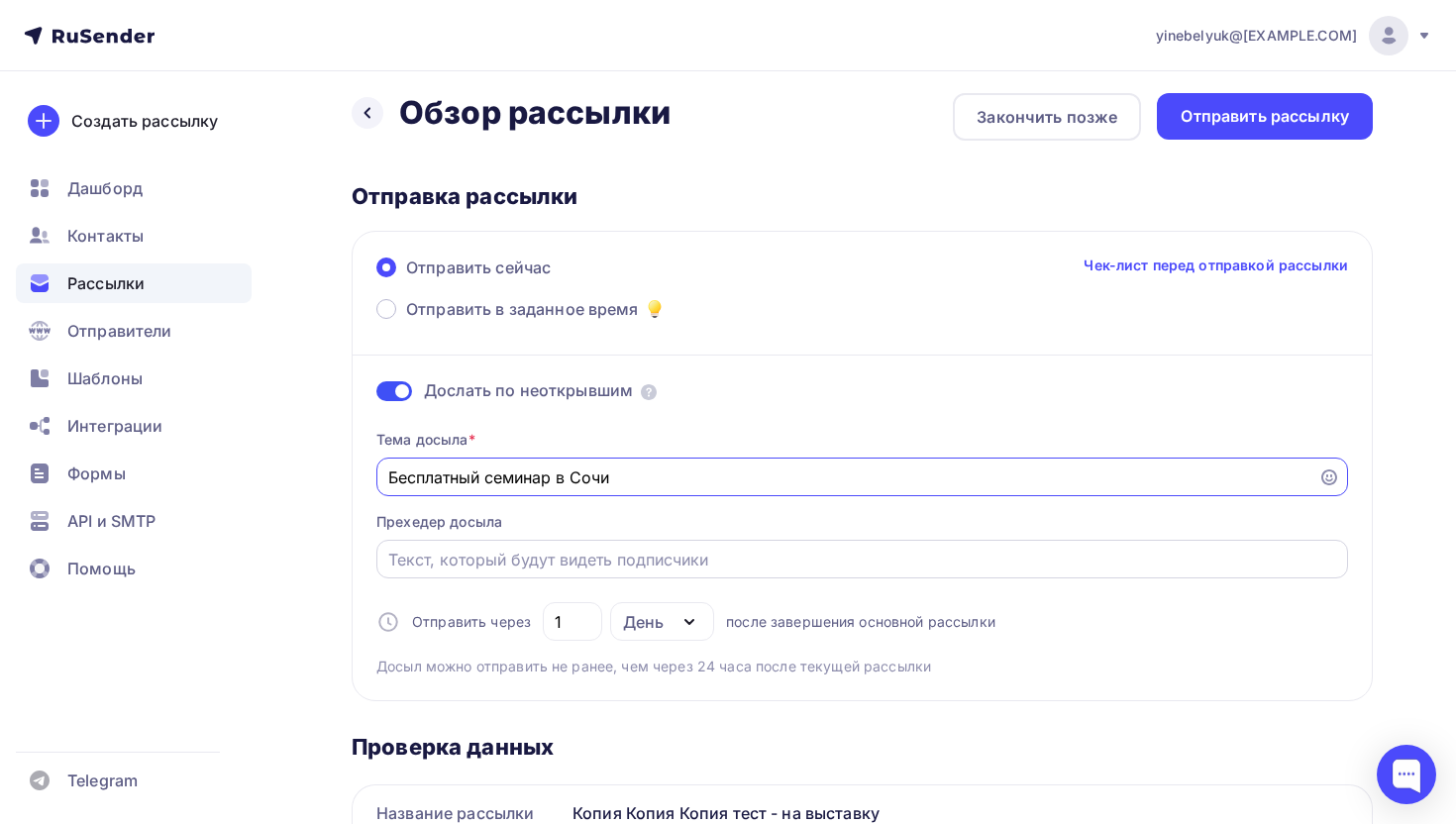 type on "Бесплатный семинар в Сочи" 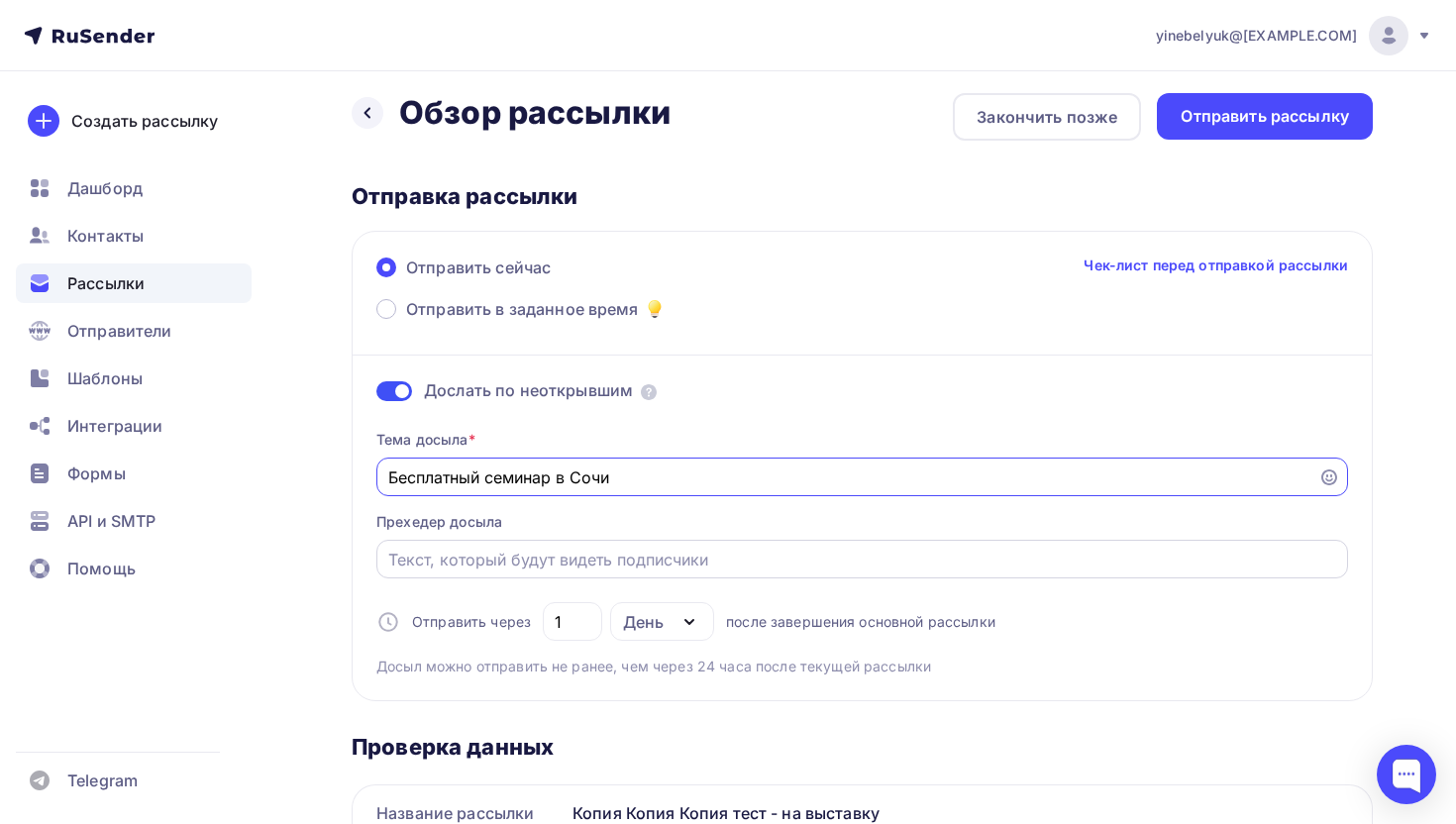 click at bounding box center (862, 559) 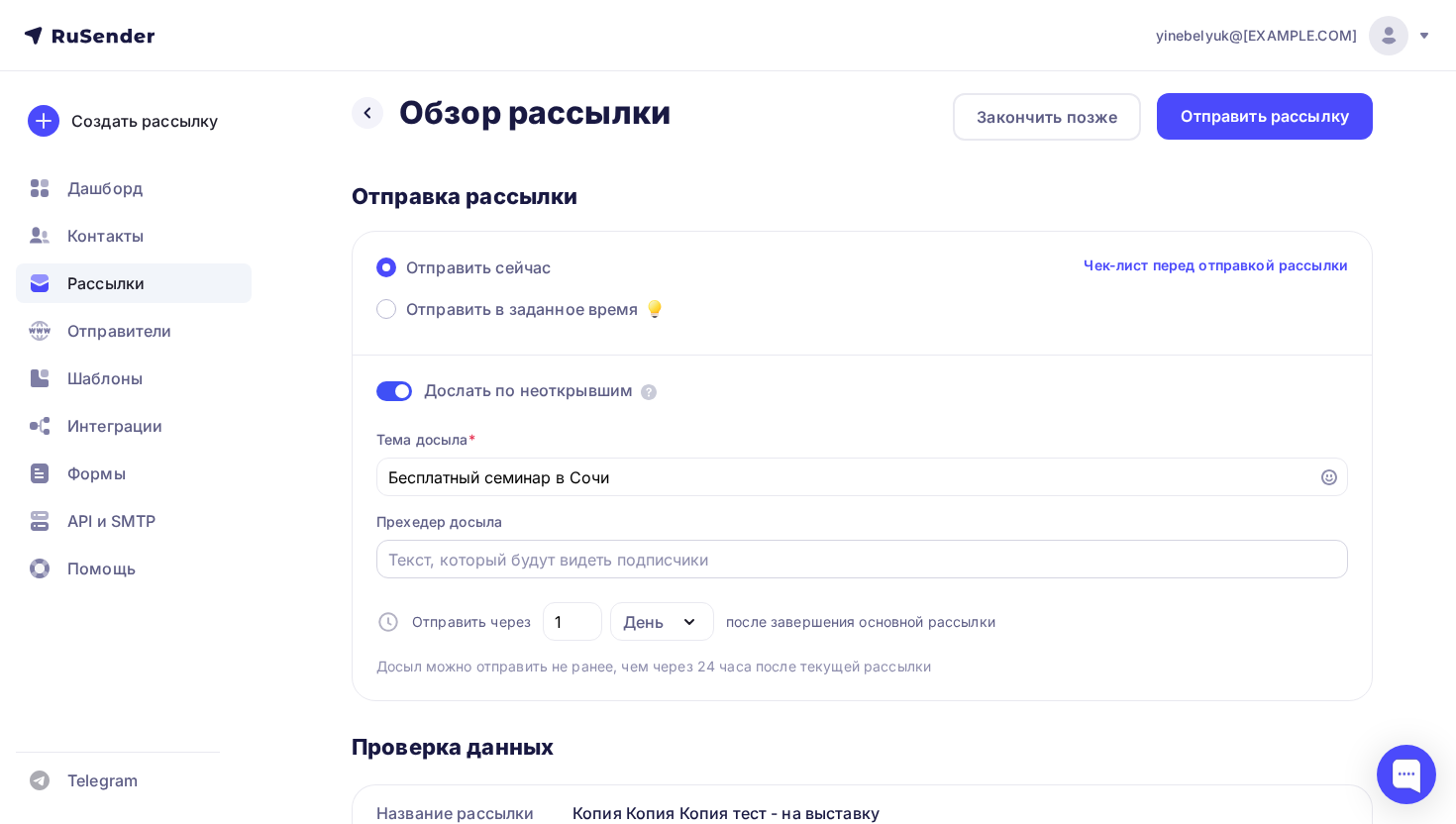 click on "Отправить в заданное время" at bounding box center [863, 560] 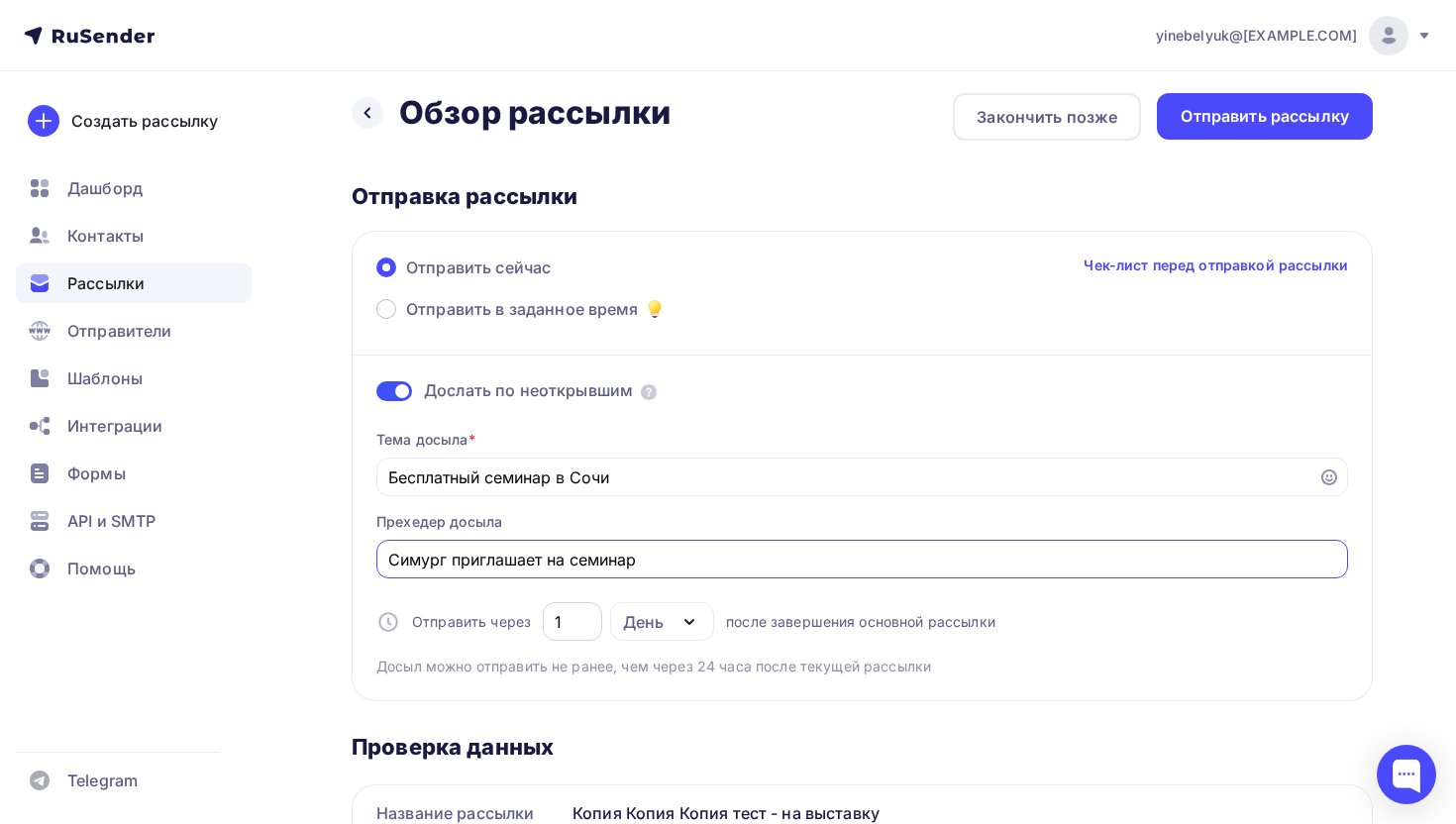 type on "Симург приглашает на семинар" 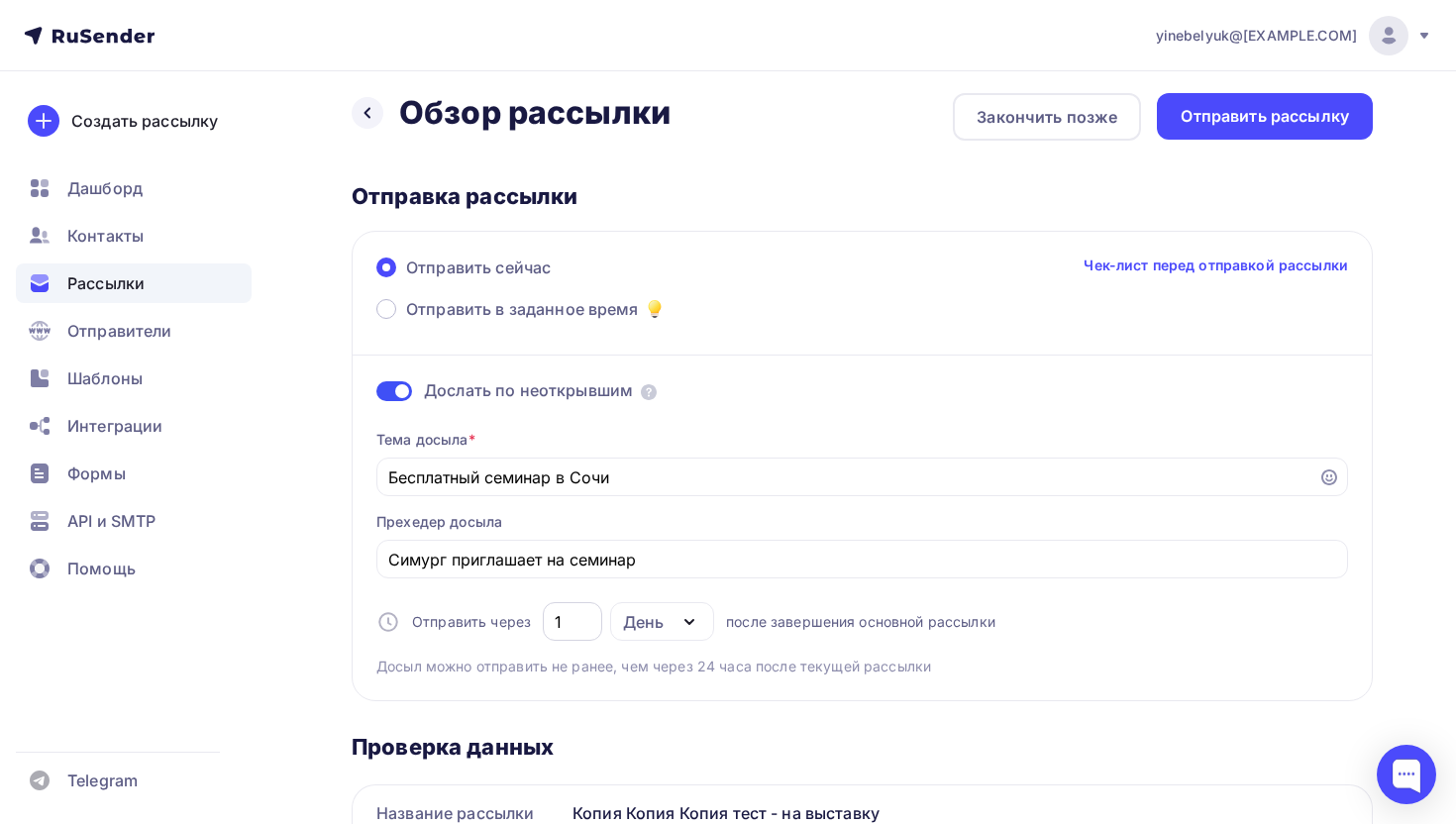 click on "1" at bounding box center [572, 622] 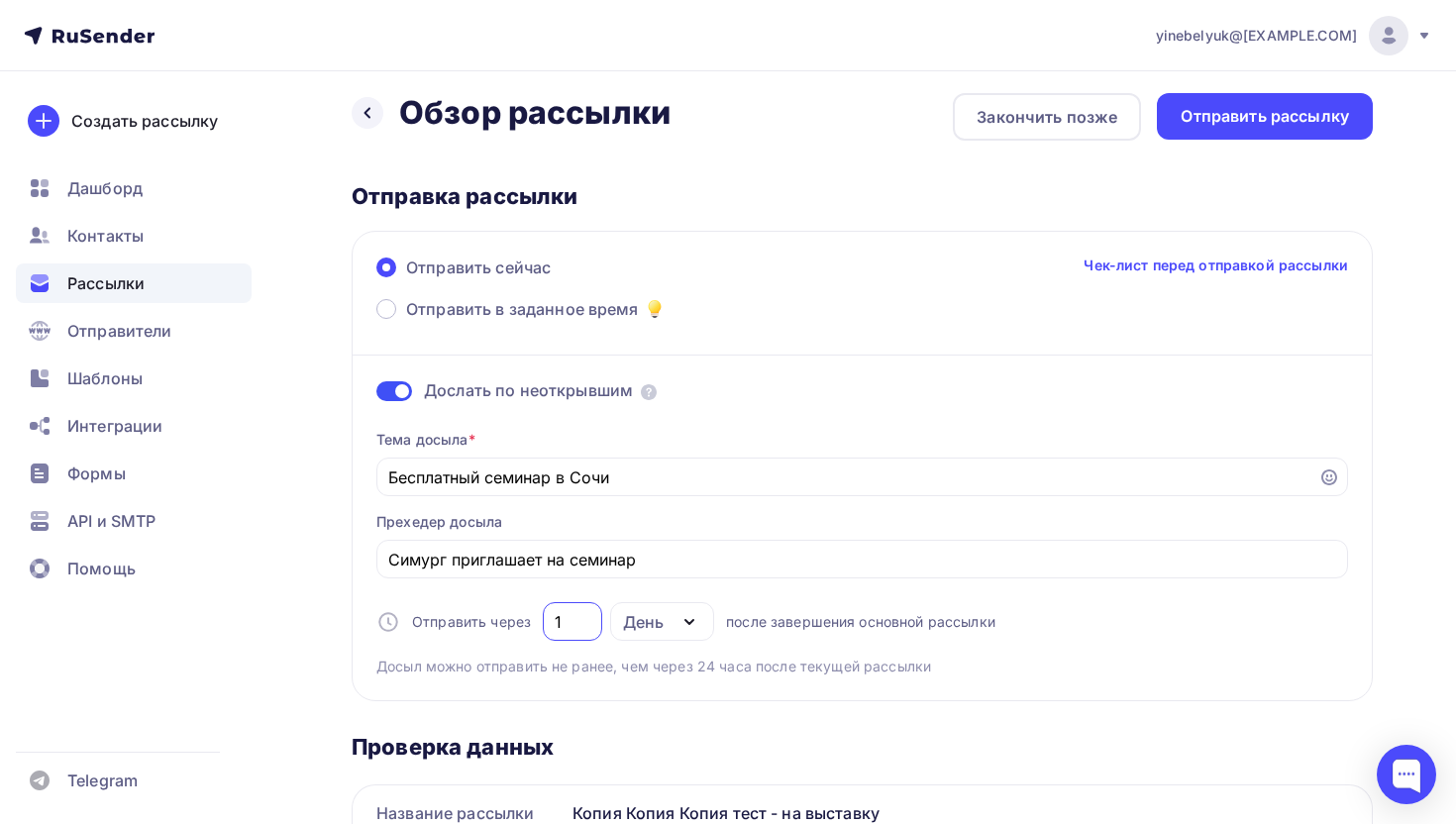 click on "1" at bounding box center [572, 622] 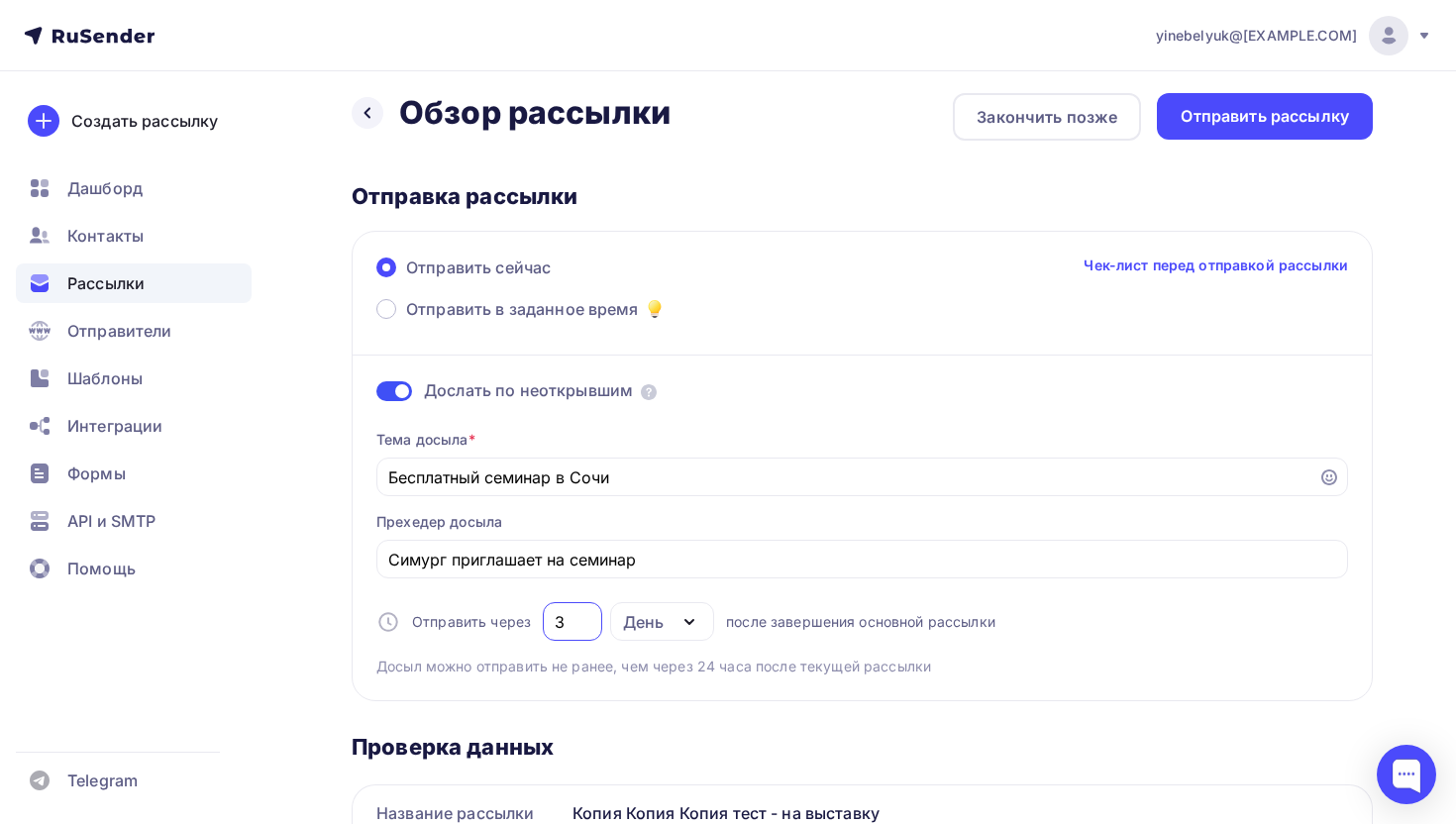 type on "3" 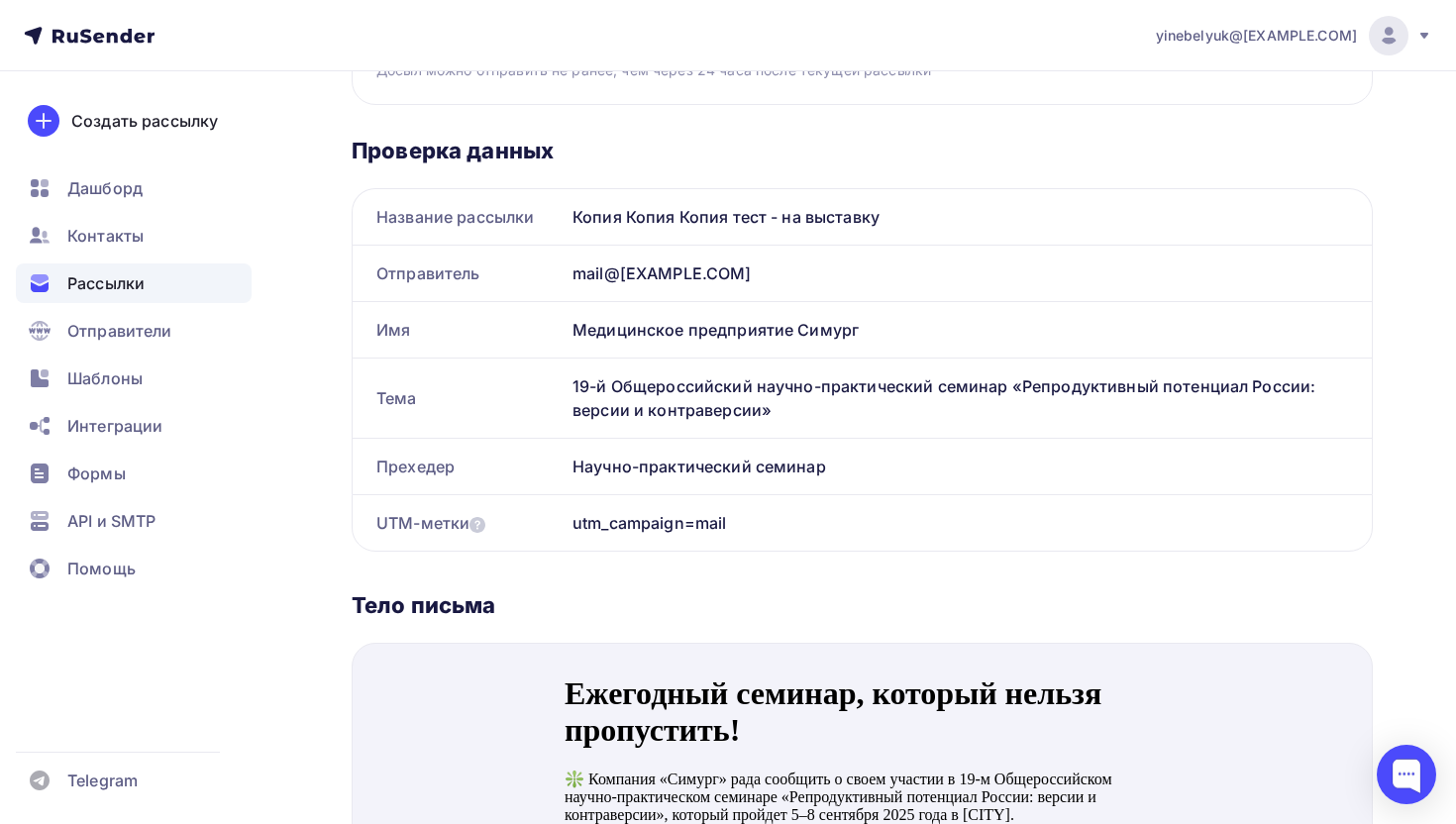 scroll, scrollTop: 844, scrollLeft: 0, axis: vertical 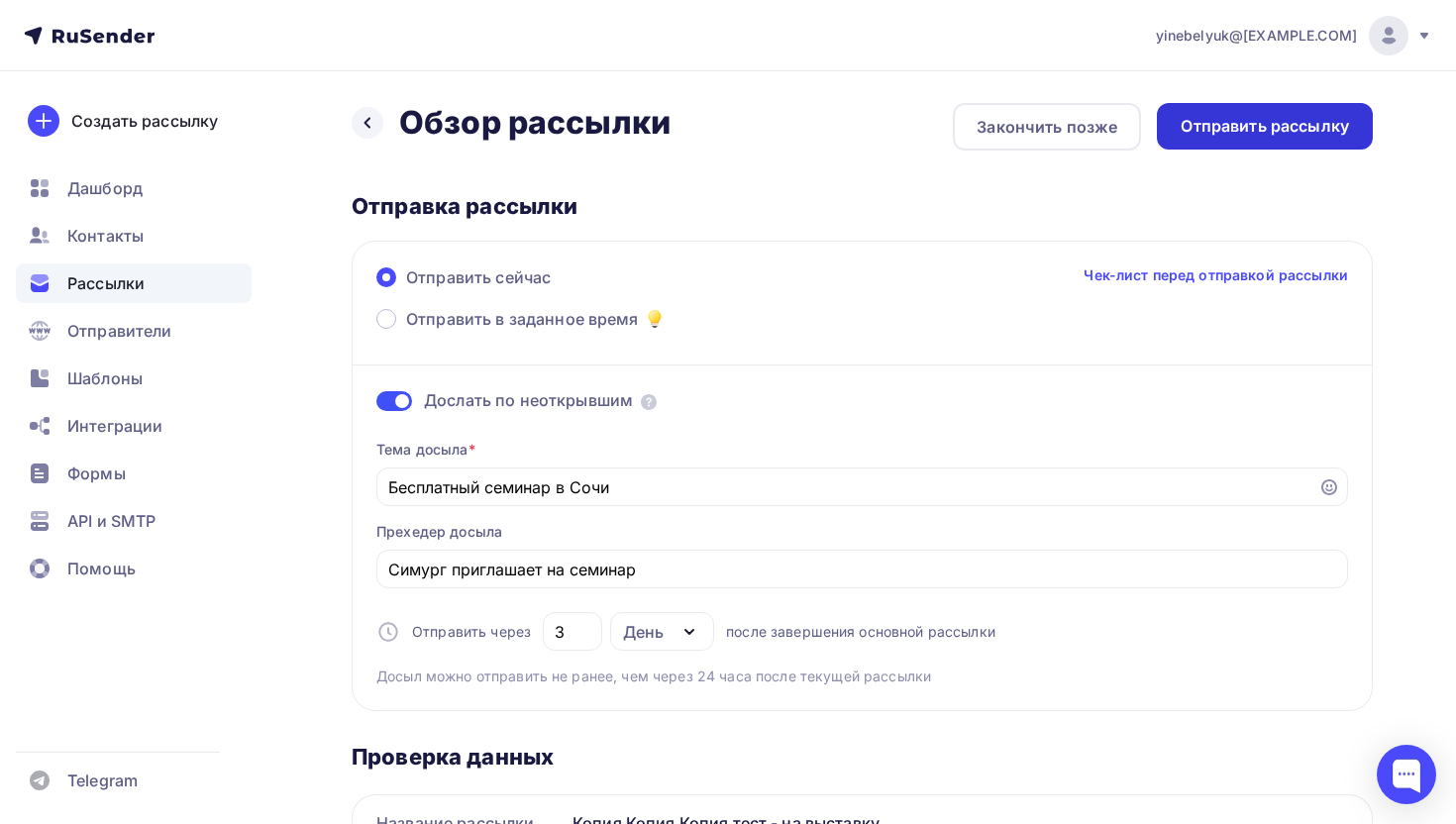 click on "Отправить рассылку" at bounding box center [1265, 126] 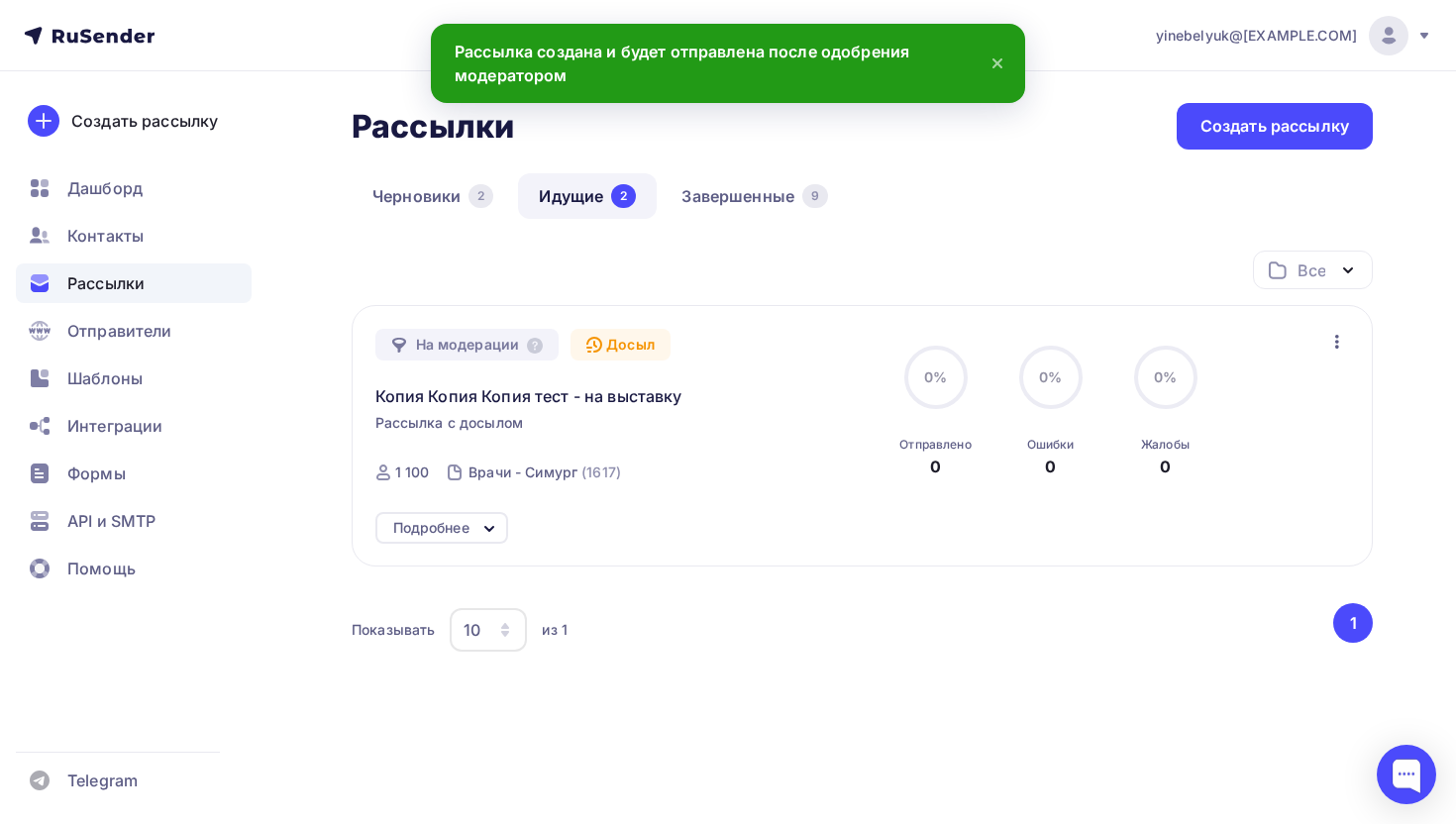 click 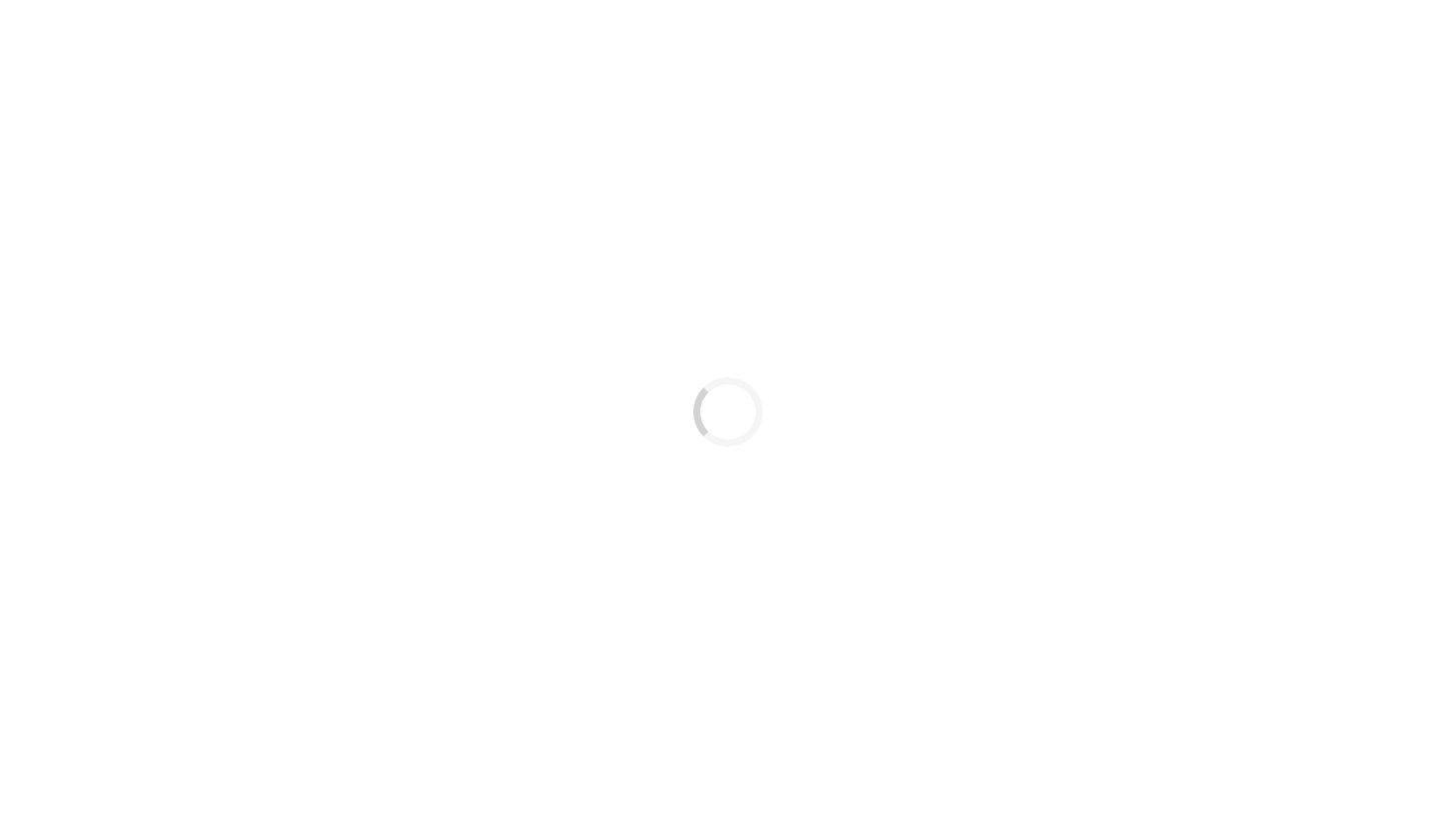 scroll, scrollTop: 0, scrollLeft: 0, axis: both 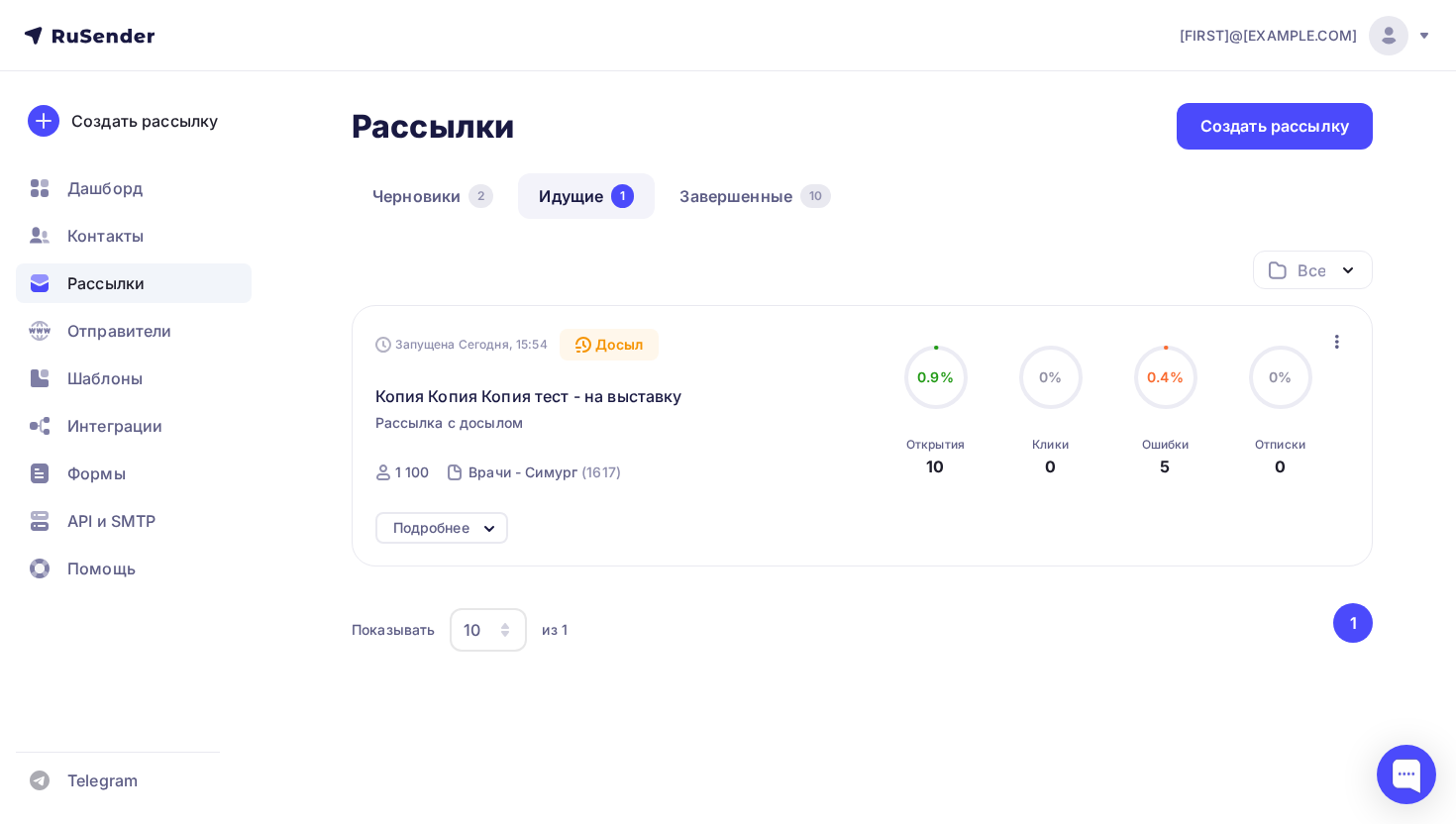click on "0.4%" at bounding box center (1165, 376) 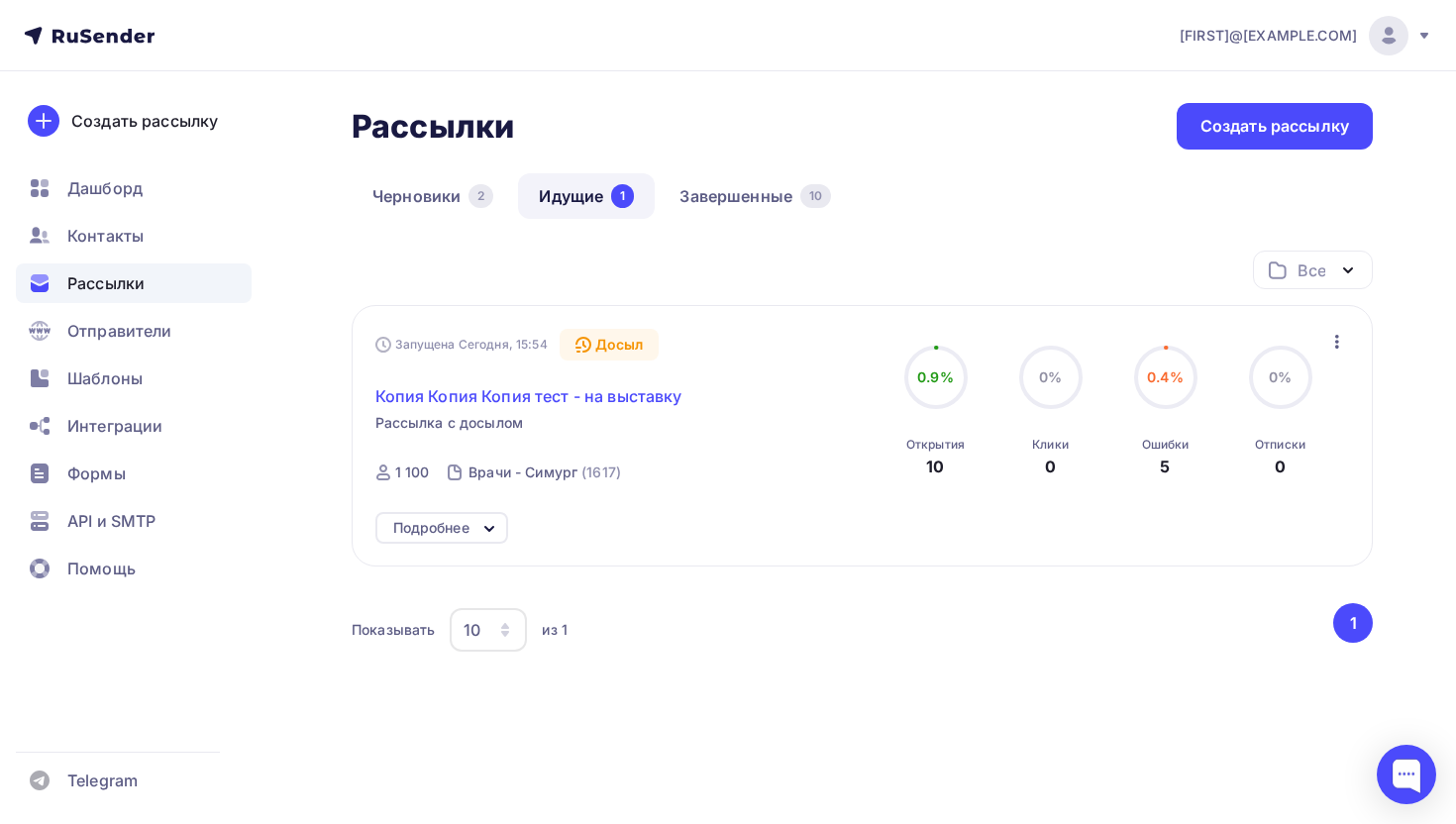 click on "Копия Копия Копия тест - на выставку" at bounding box center (529, 396) 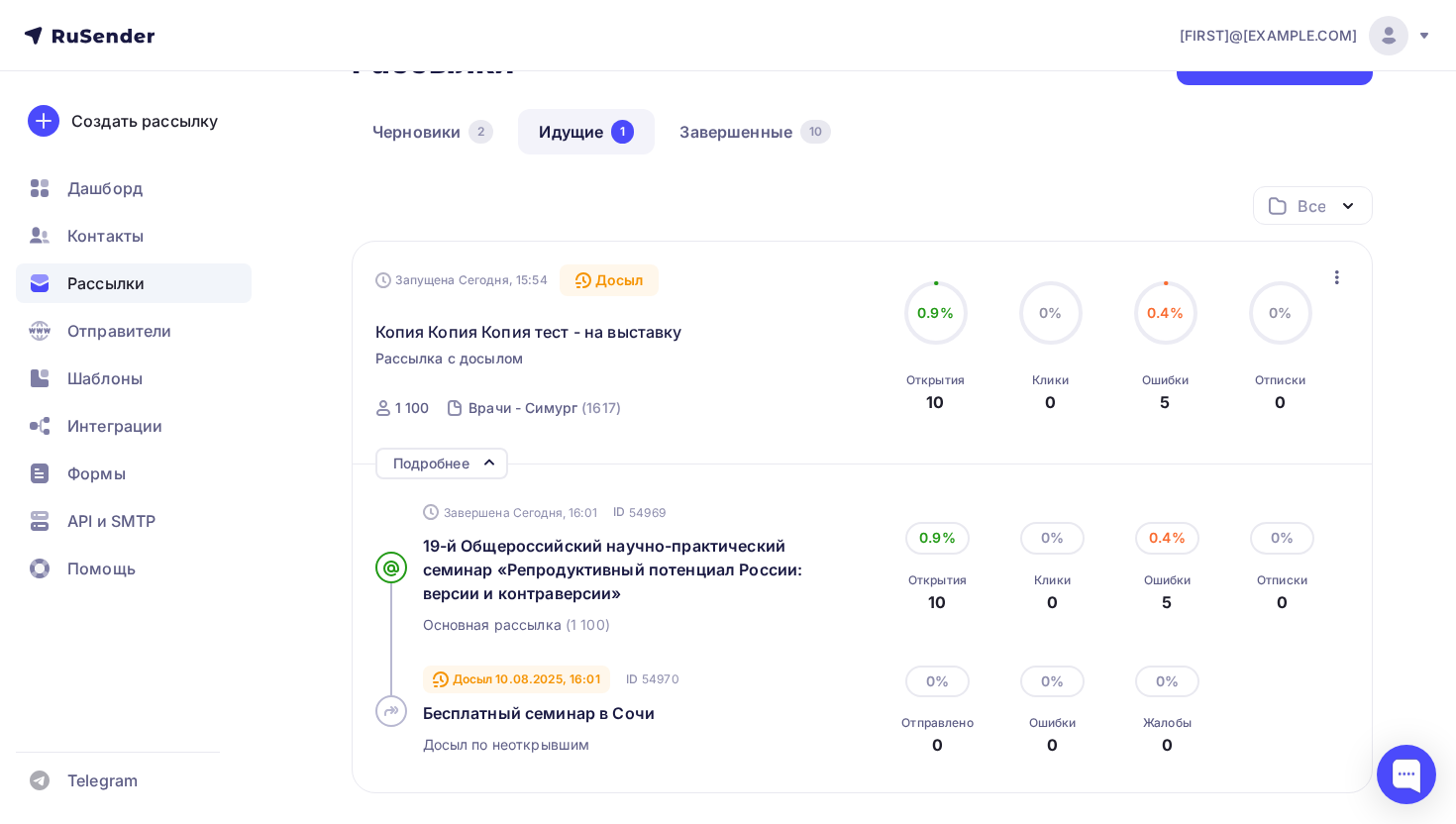 scroll, scrollTop: 211, scrollLeft: 0, axis: vertical 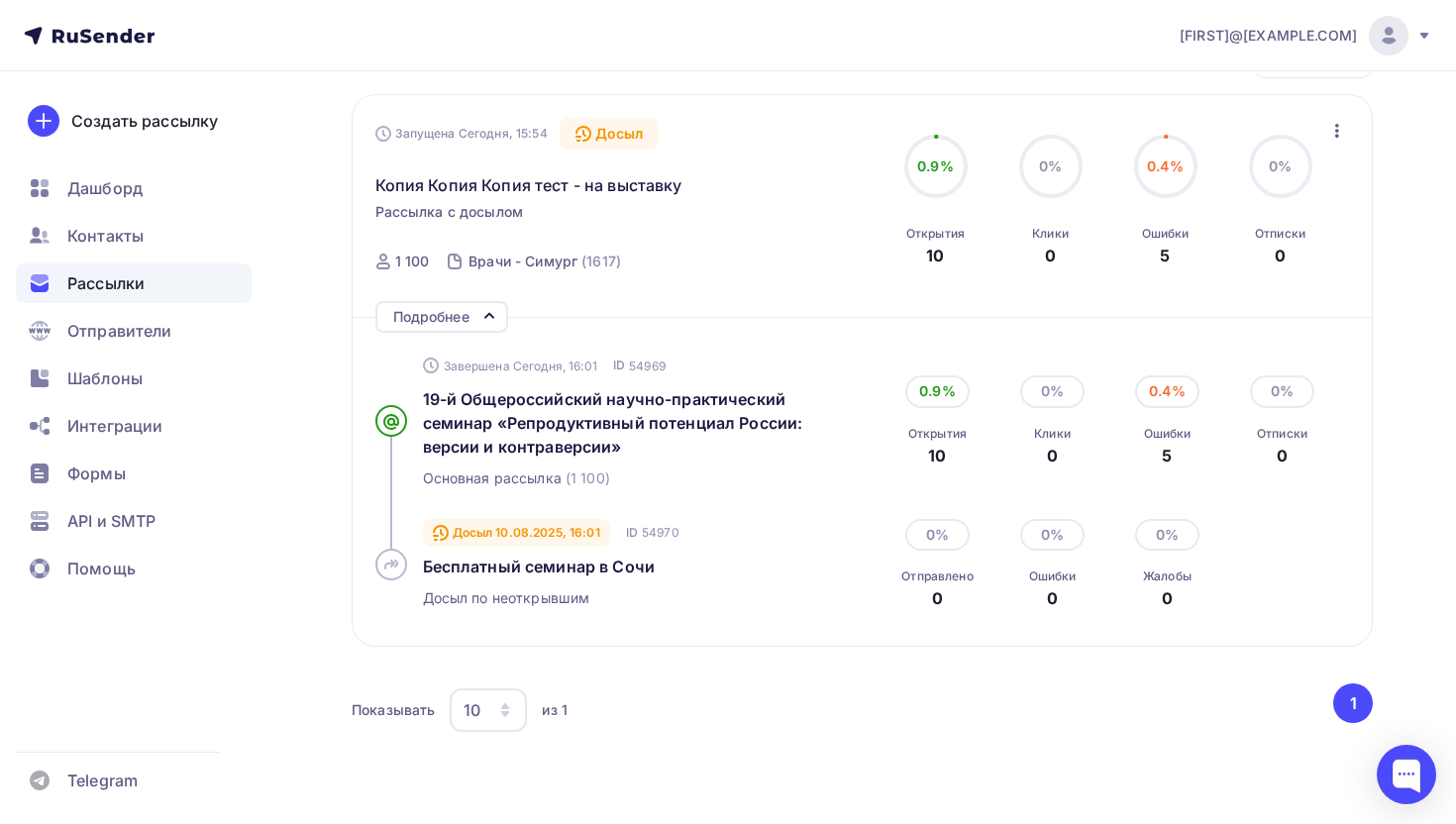 click on "0.4%" at bounding box center (1167, 391) 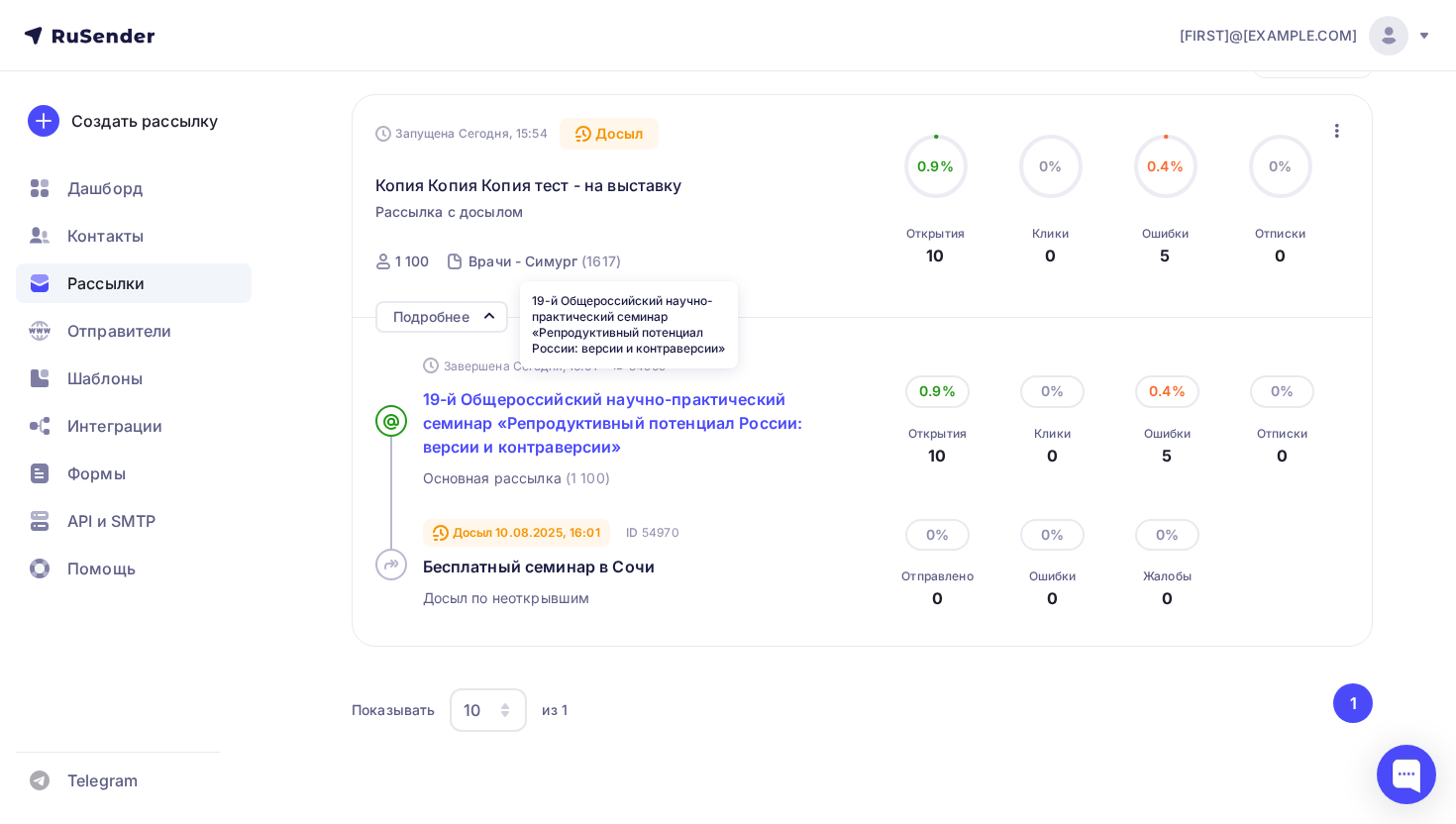 click on "19-й Общероссийский научно-практический семинар «Репродуктивный потенциал России: версии и контраверсии»" at bounding box center [613, 423] 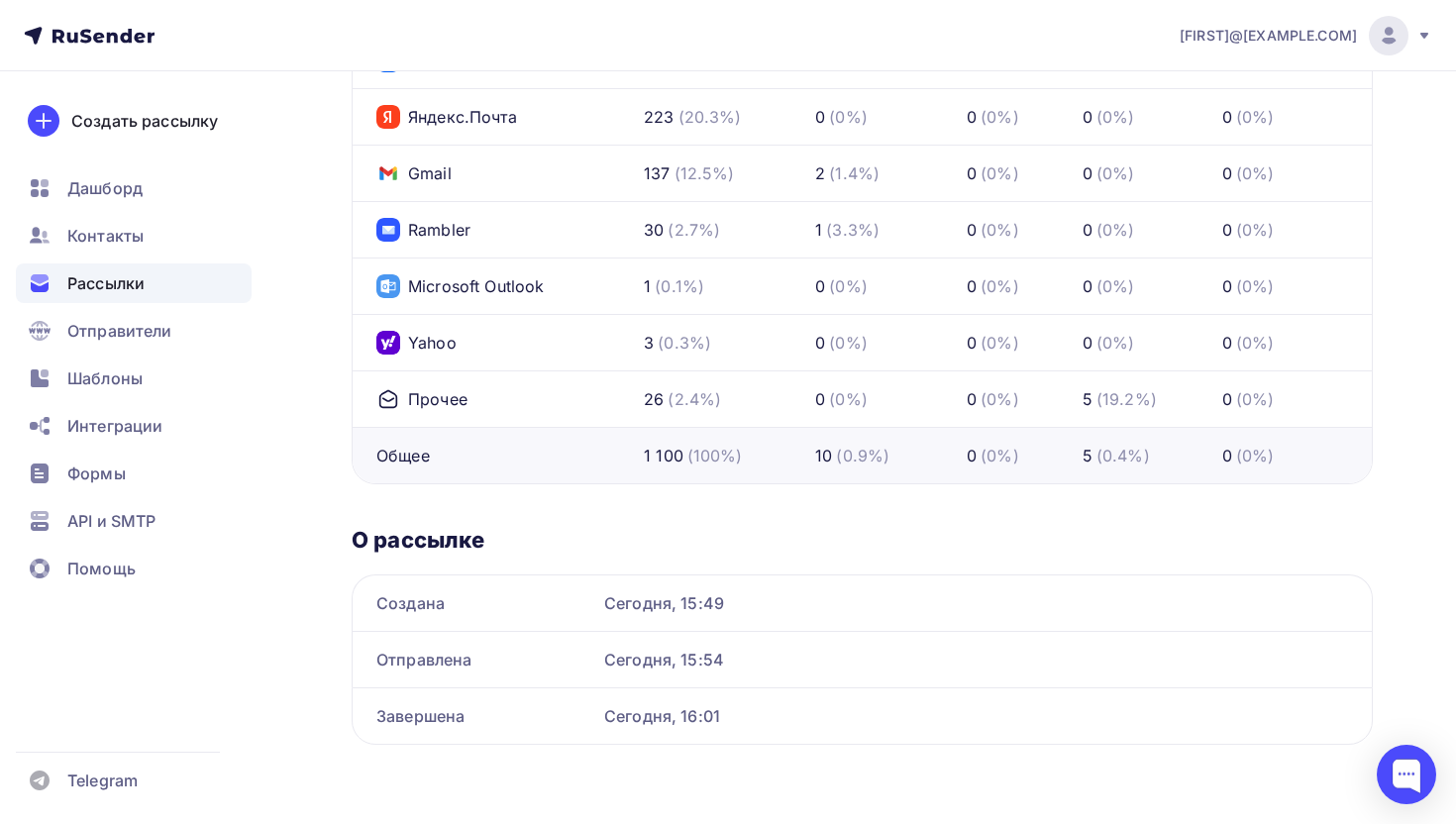 scroll, scrollTop: 0, scrollLeft: 0, axis: both 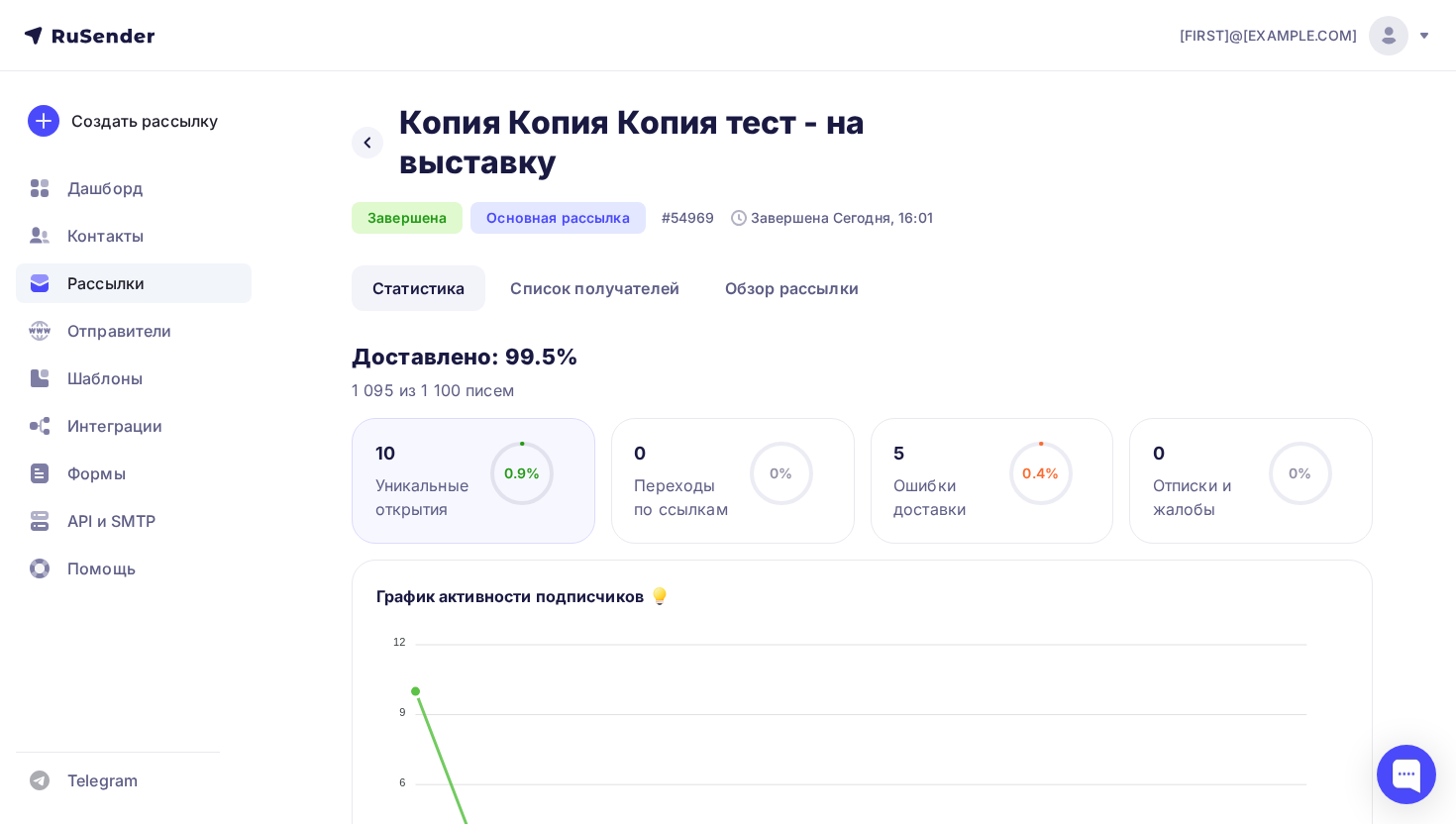 click 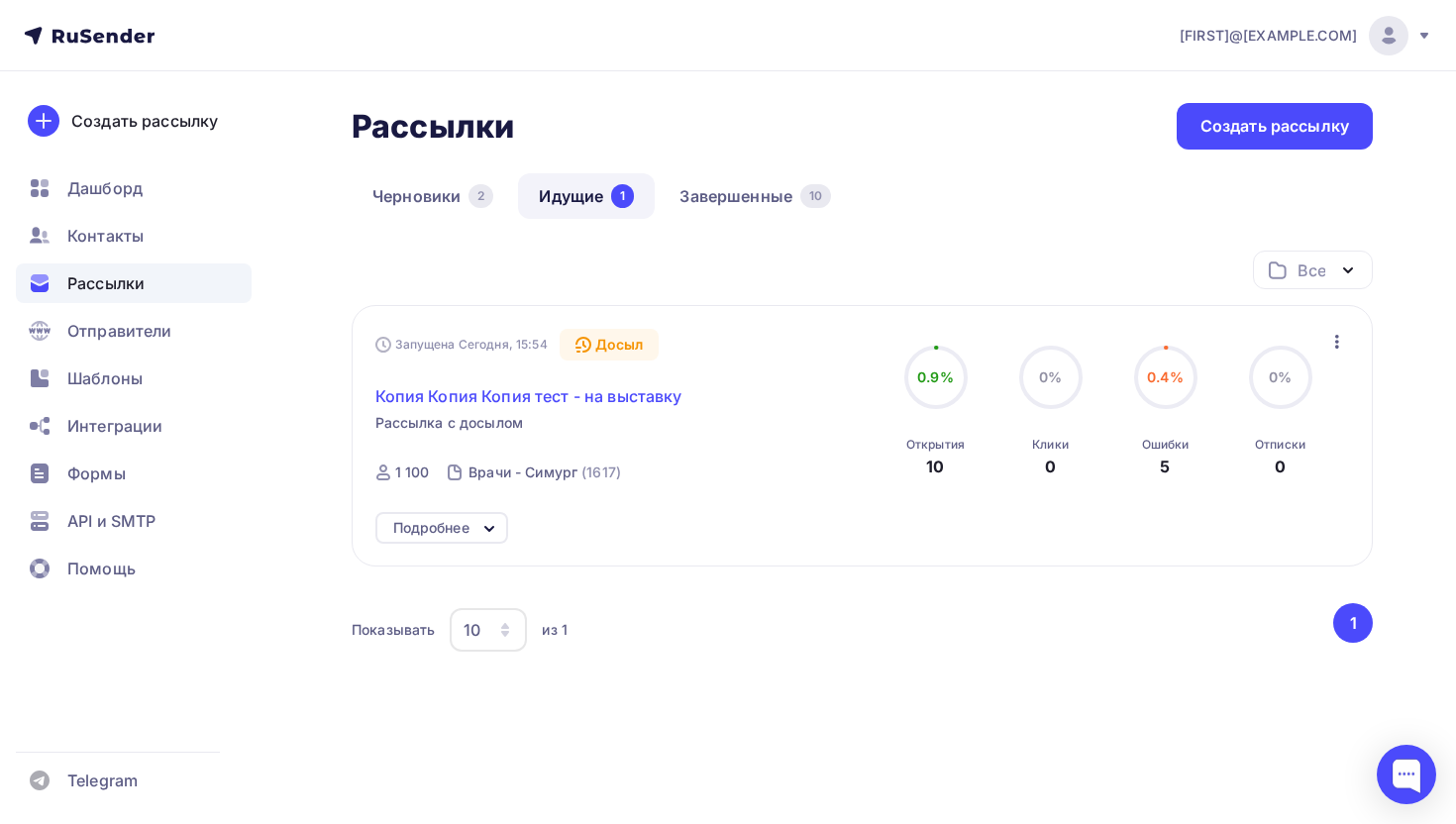 click on "Копия Копия Копия тест - на выставку" at bounding box center [529, 396] 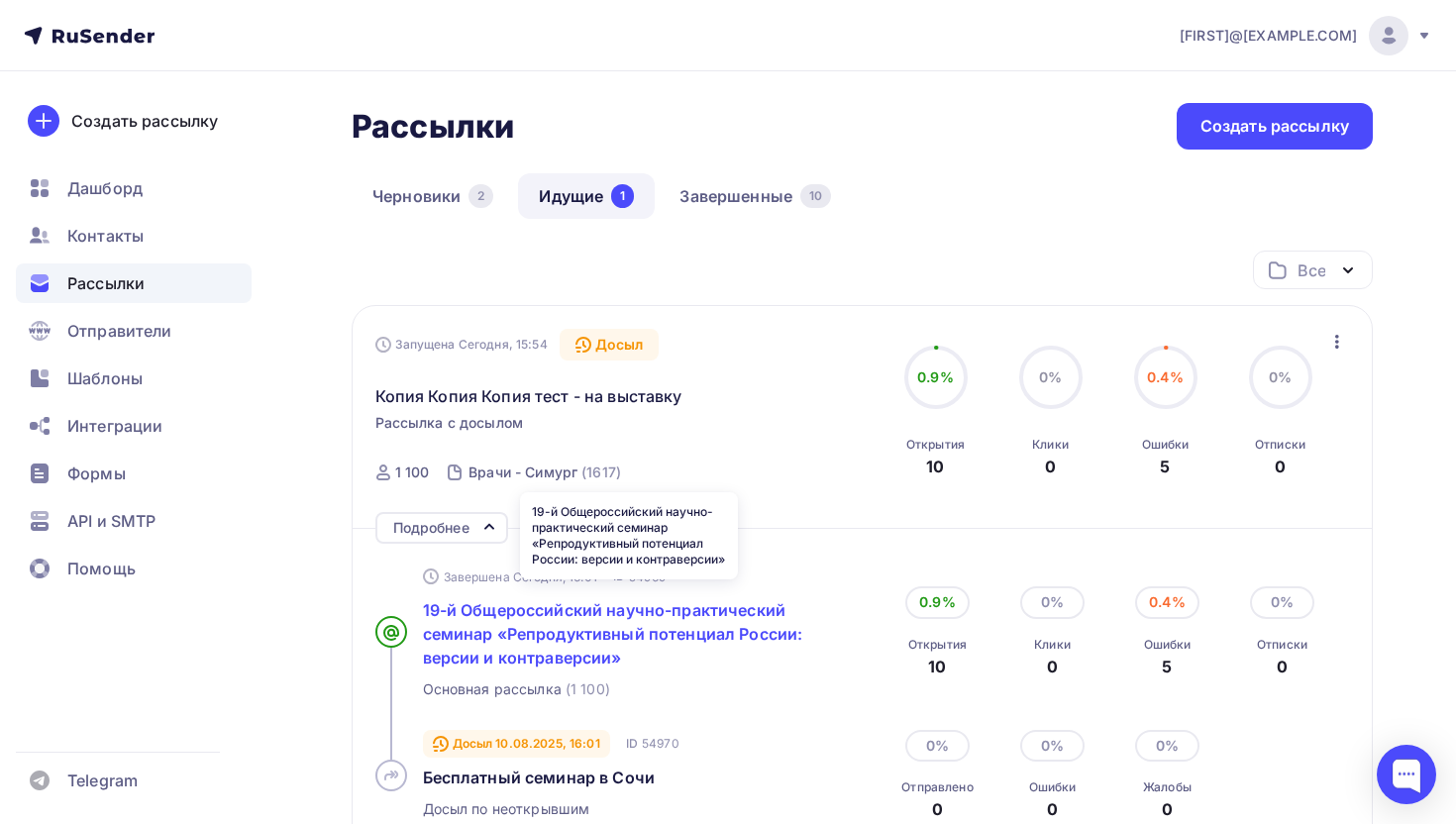 click on "19-й Общероссийский научно-практический семинар «Репродуктивный потенциал России: версии и контраверсии»" at bounding box center [613, 634] 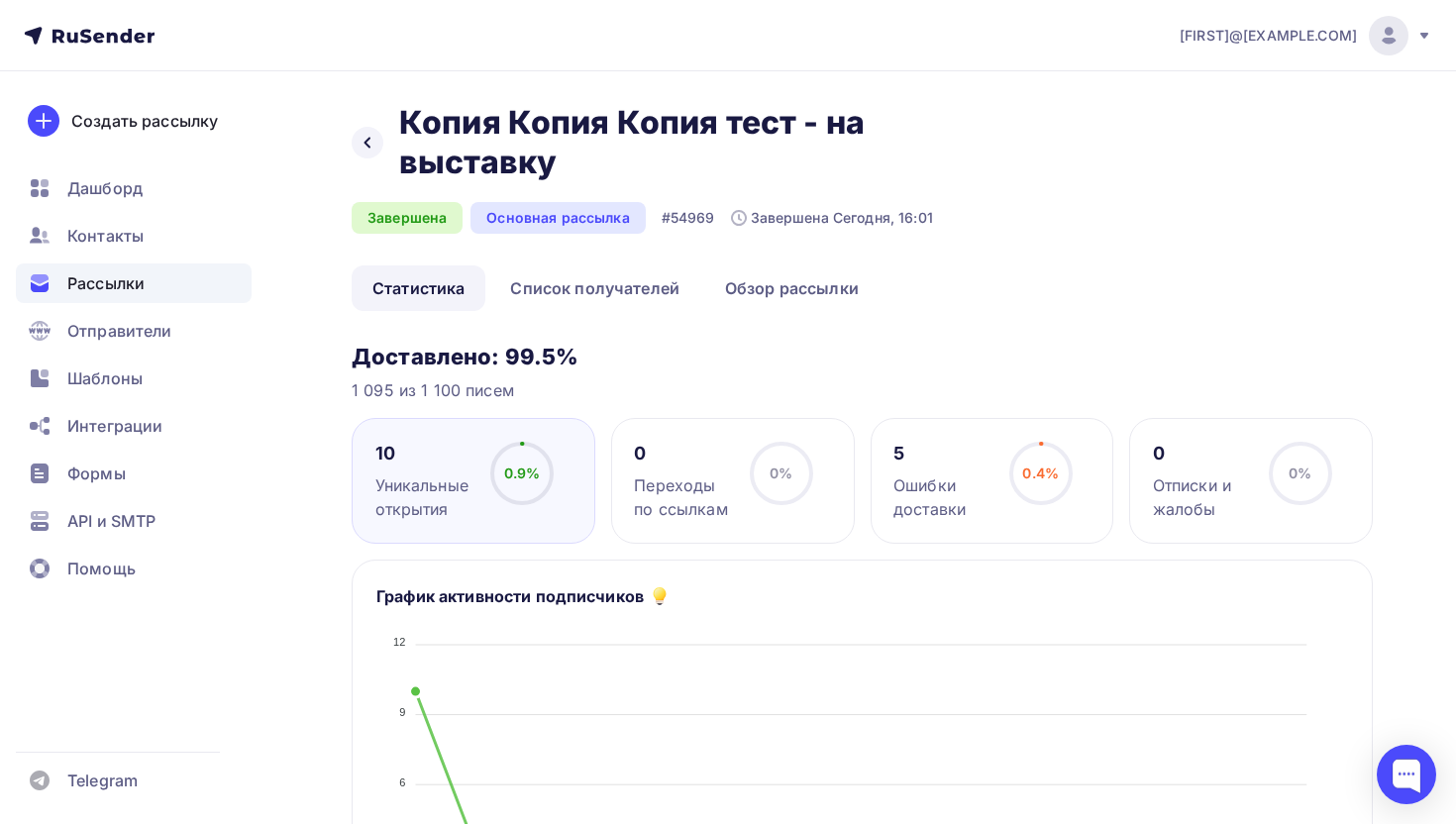 click 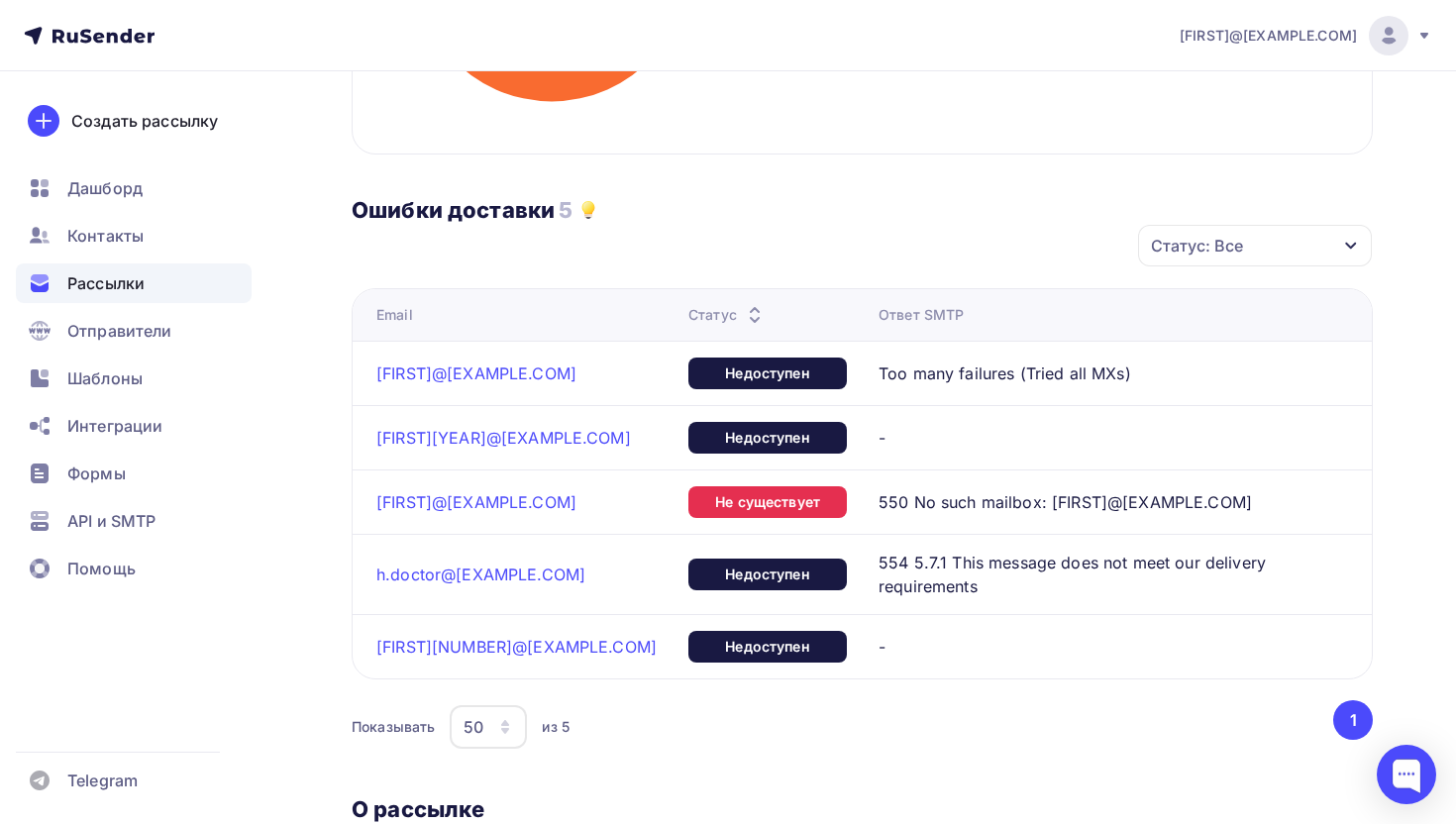scroll, scrollTop: 785, scrollLeft: 0, axis: vertical 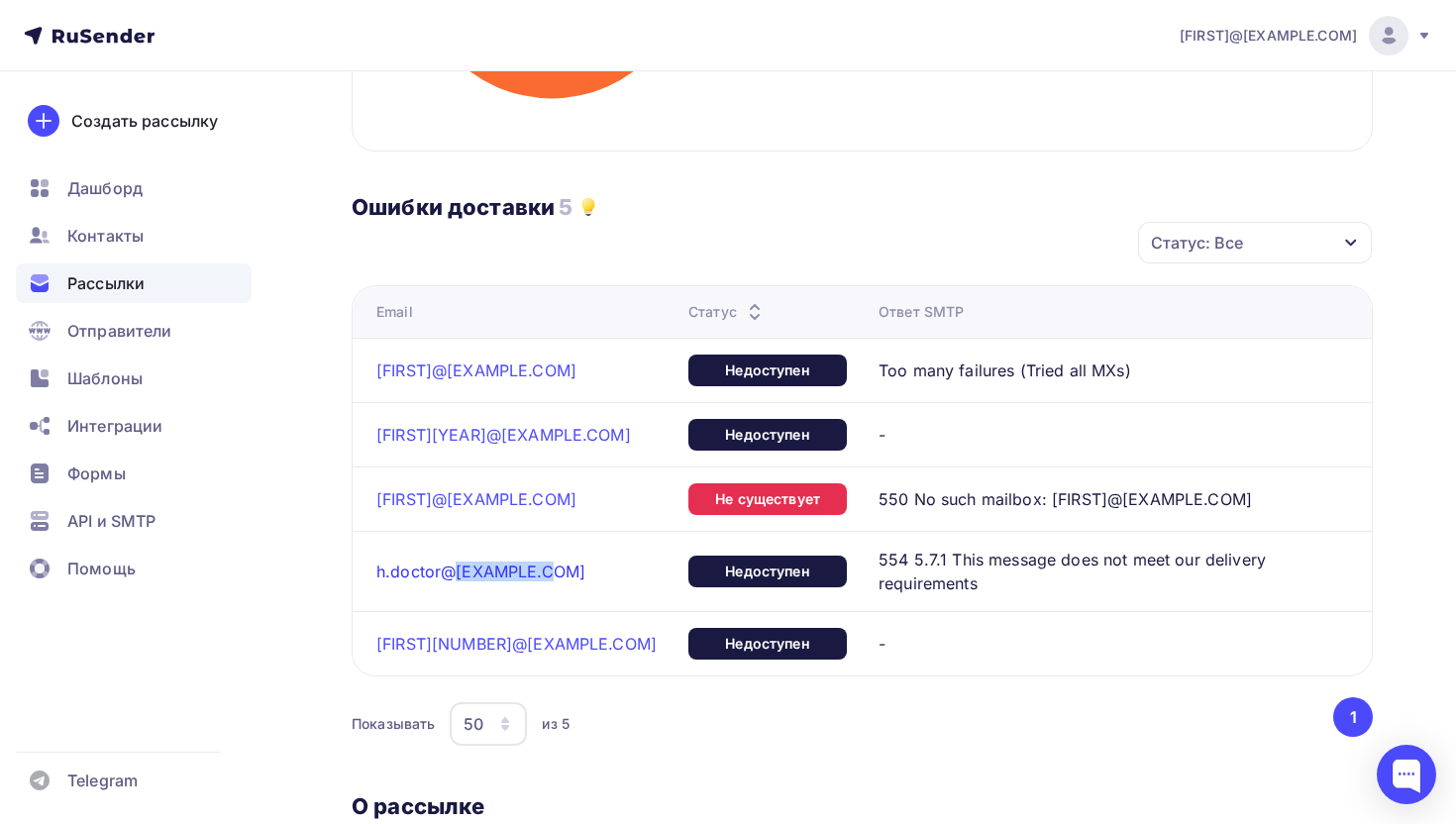 drag, startPoint x: 555, startPoint y: 575, endPoint x: 460, endPoint y: 578, distance: 95.04736 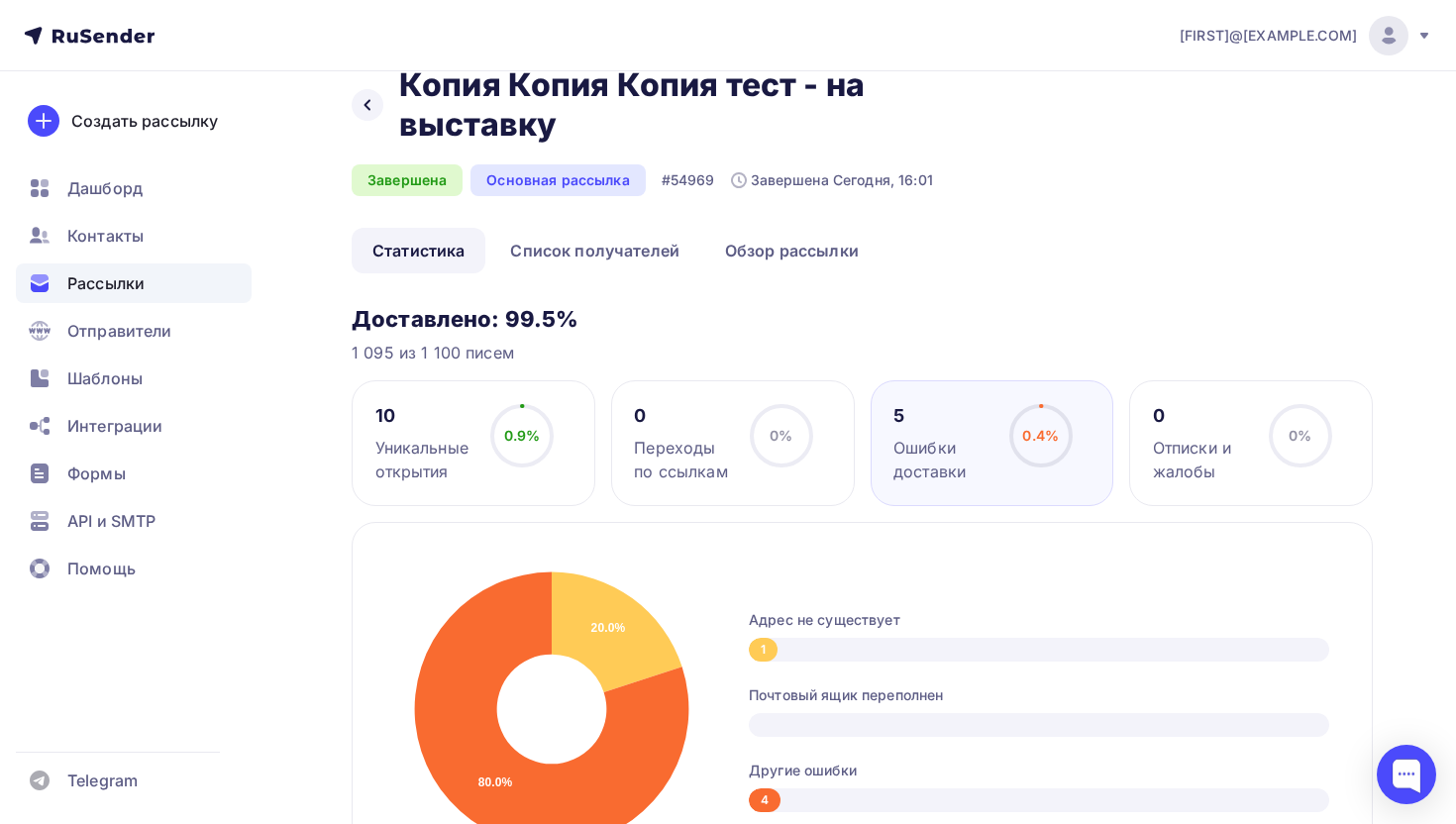 scroll, scrollTop: 0, scrollLeft: 0, axis: both 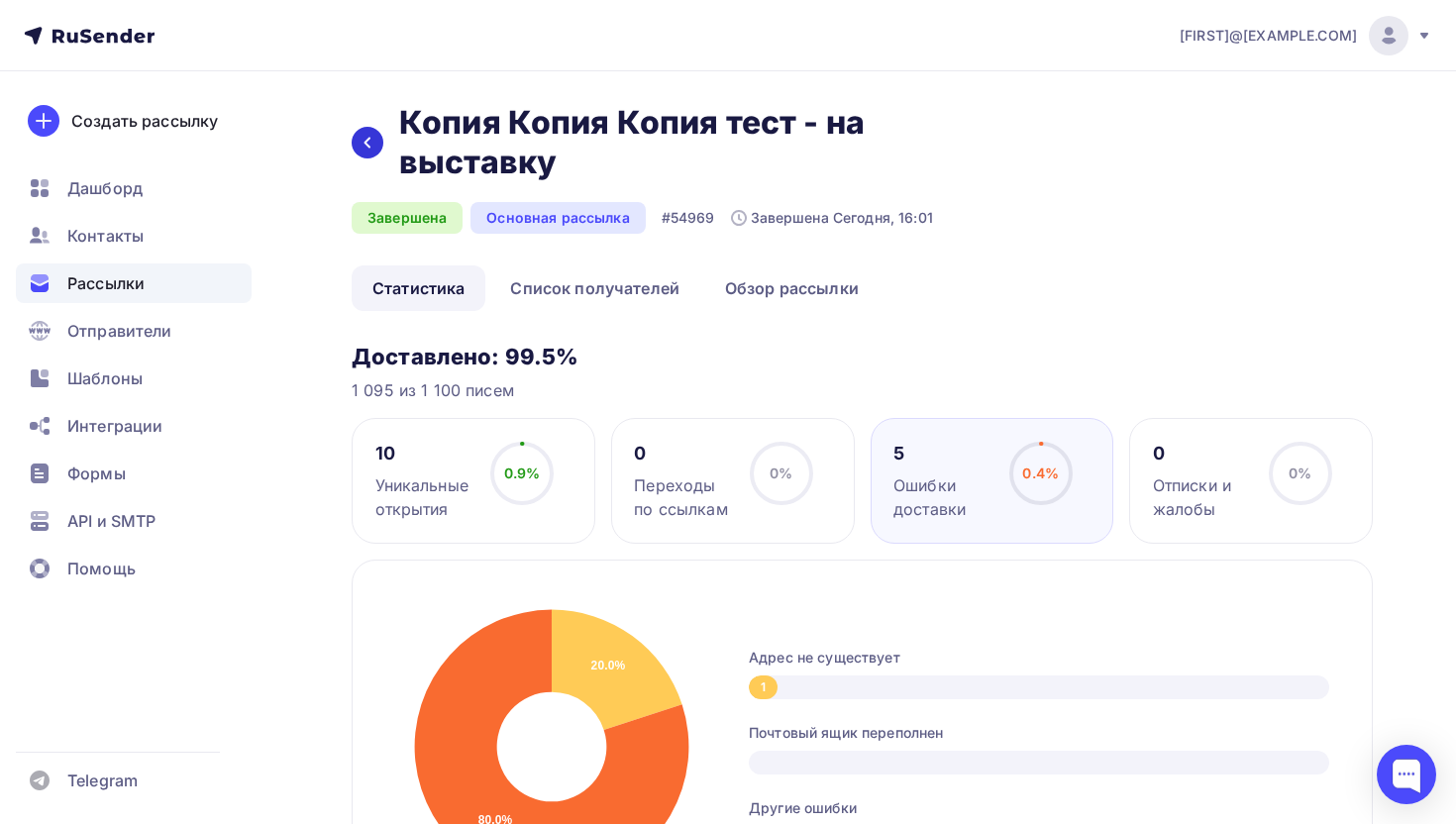 click at bounding box center [367, 143] 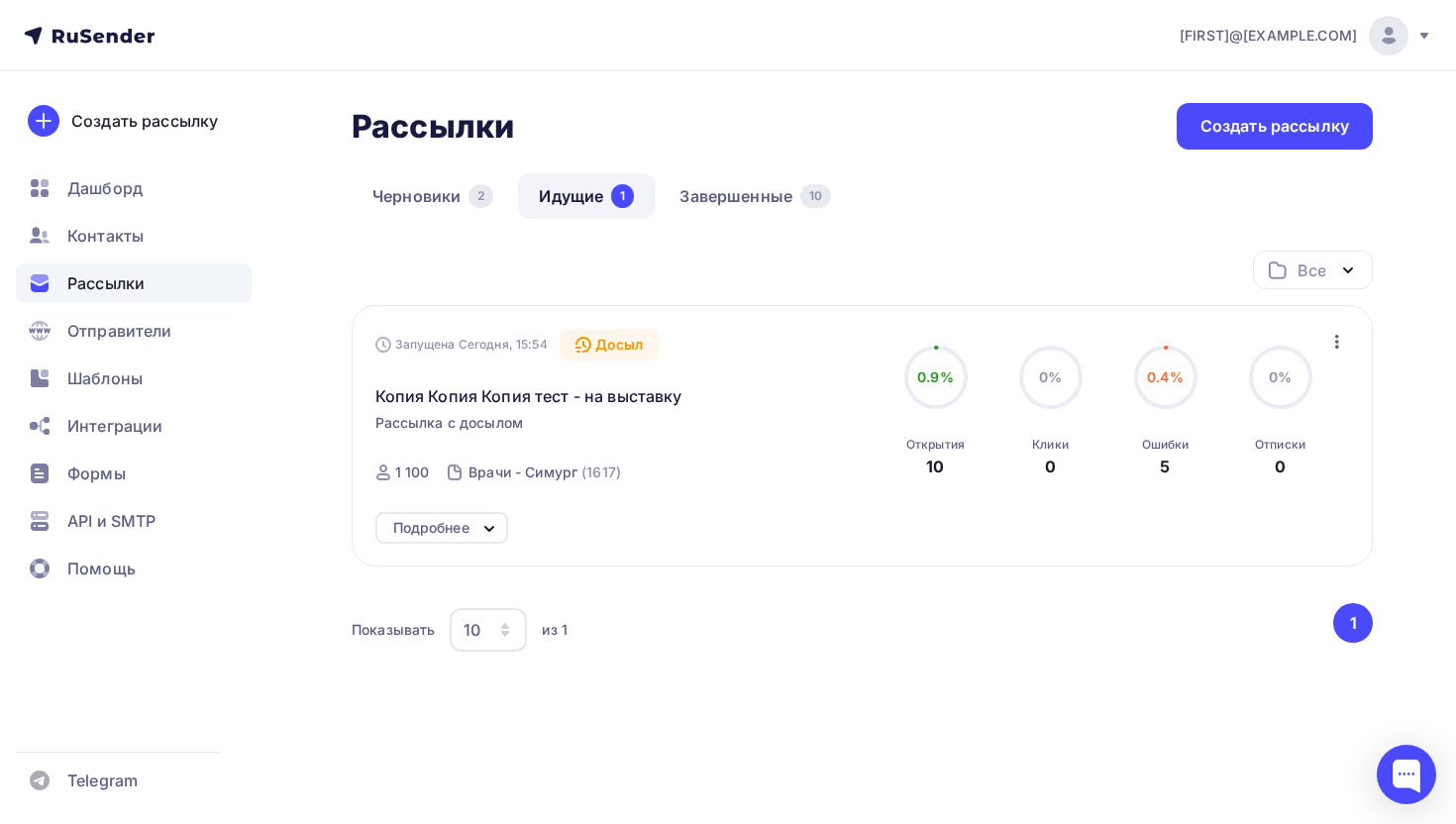 click on "Рассылка с досылом" at bounding box center (450, 423) 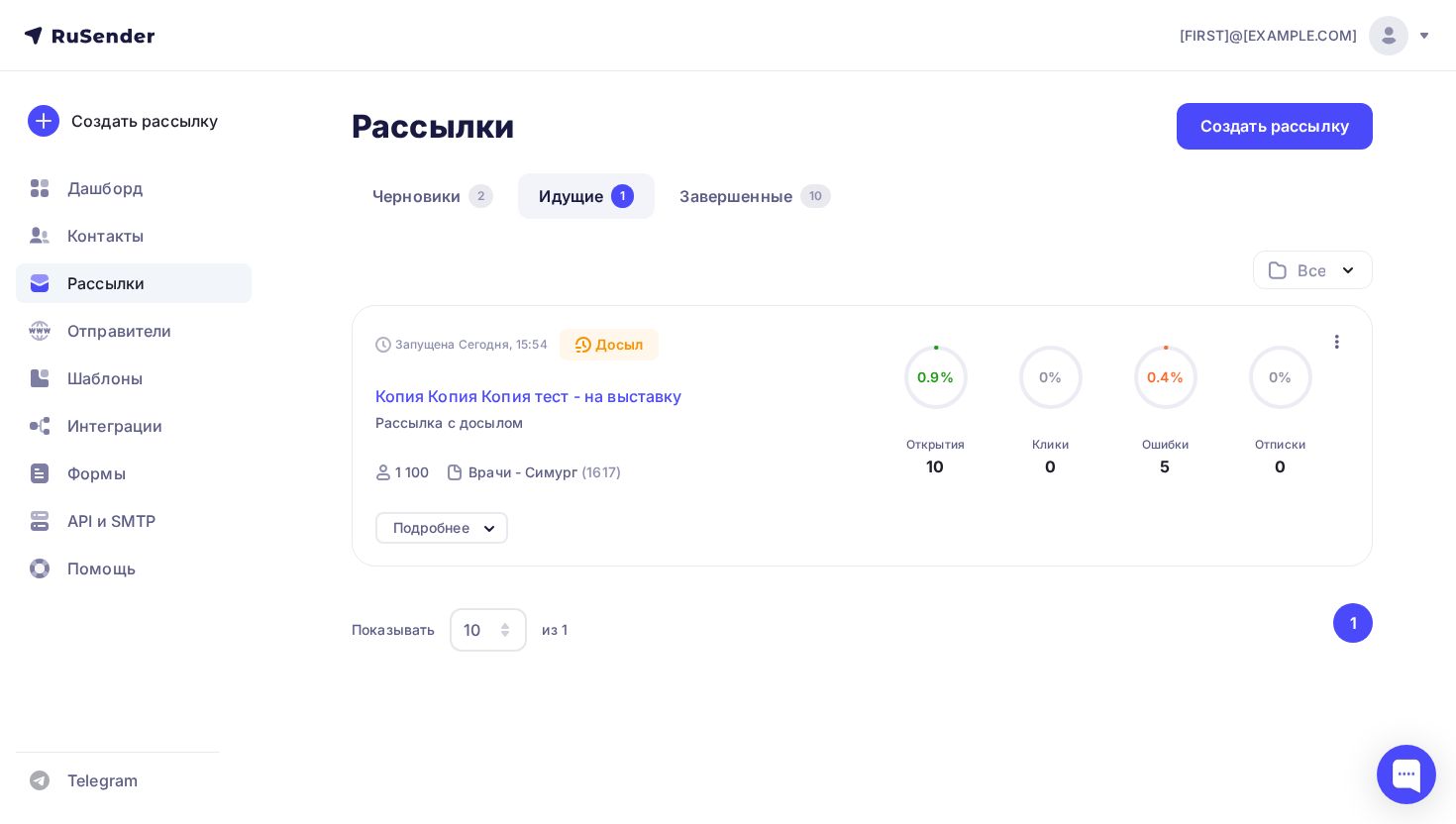 click on "Копия Копия Копия тест - на выставку" at bounding box center (529, 396) 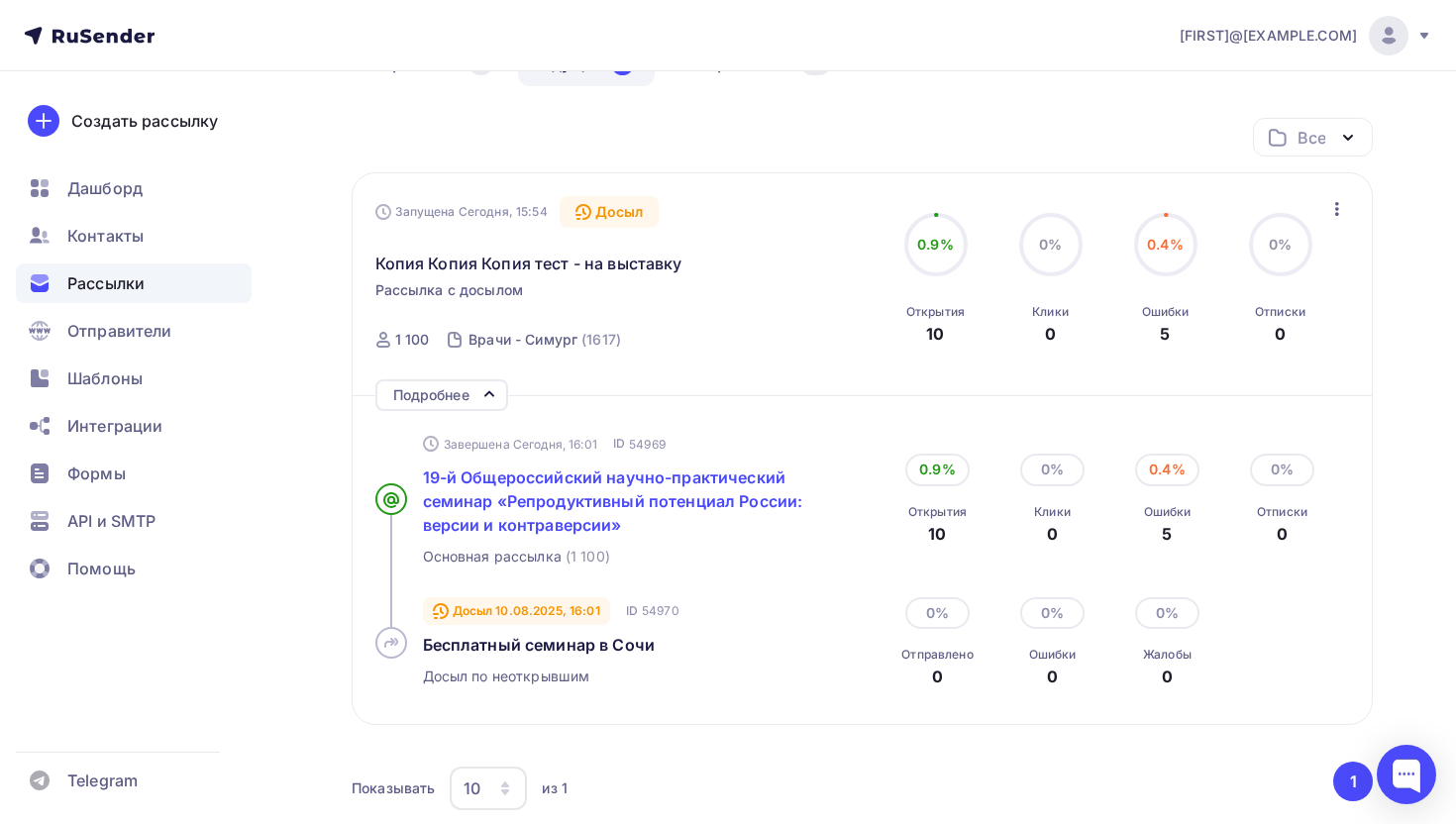scroll, scrollTop: 190, scrollLeft: 0, axis: vertical 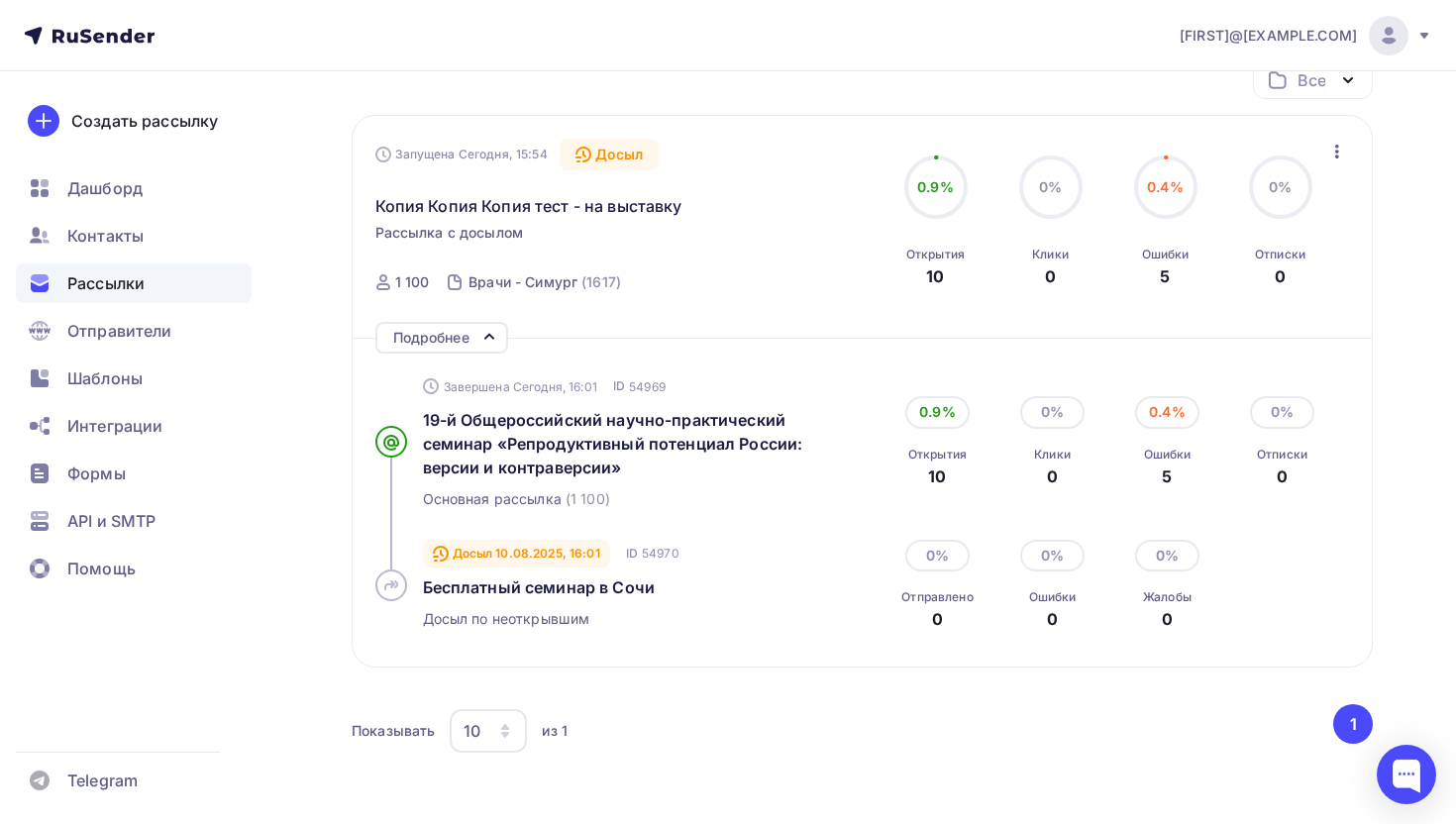 click on "0.9%" at bounding box center [937, 412] 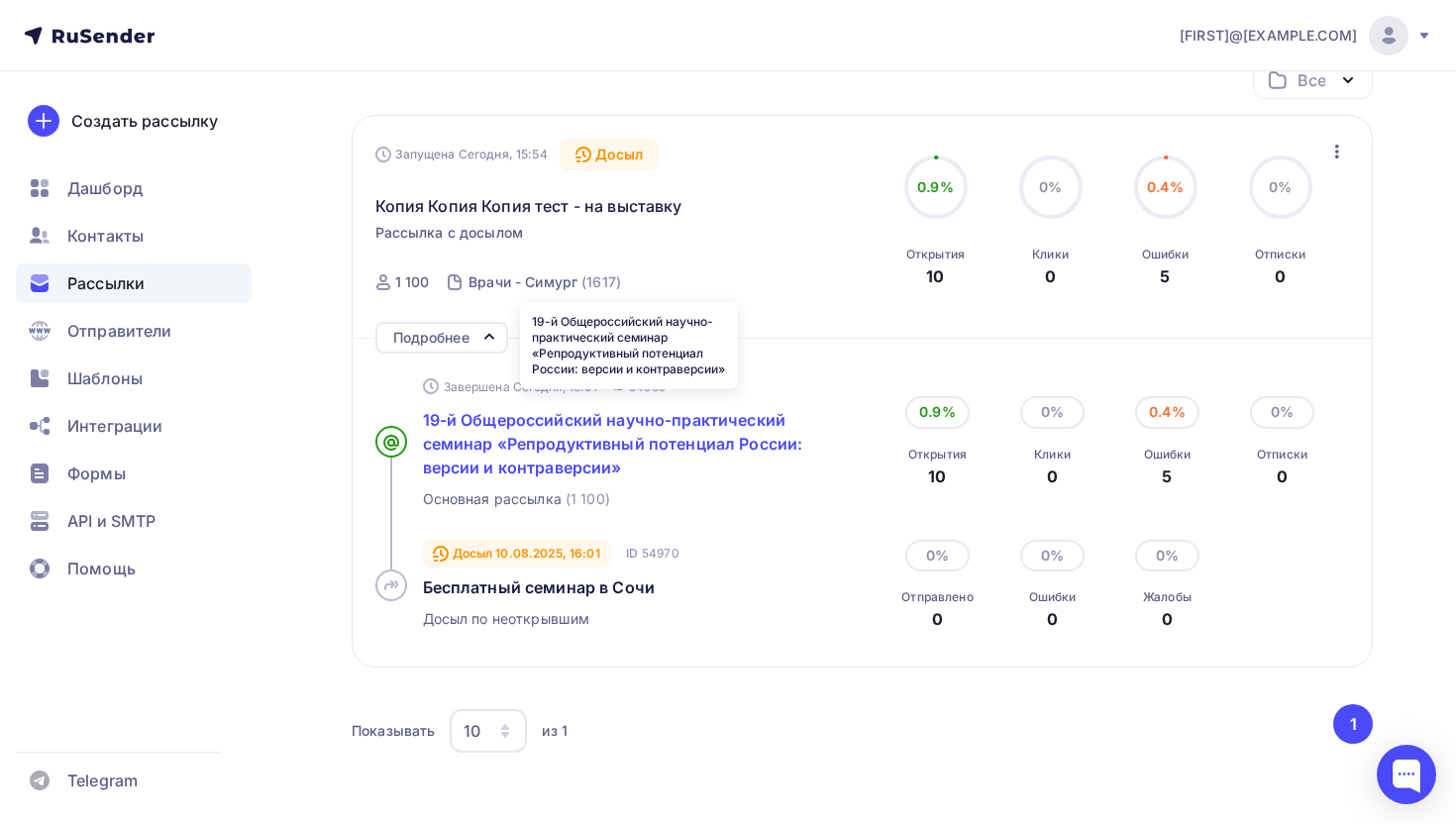 click on "19-й Общероссийский научно-практический семинар «Репродуктивный потенциал России: версии и контраверсии»" at bounding box center (613, 444) 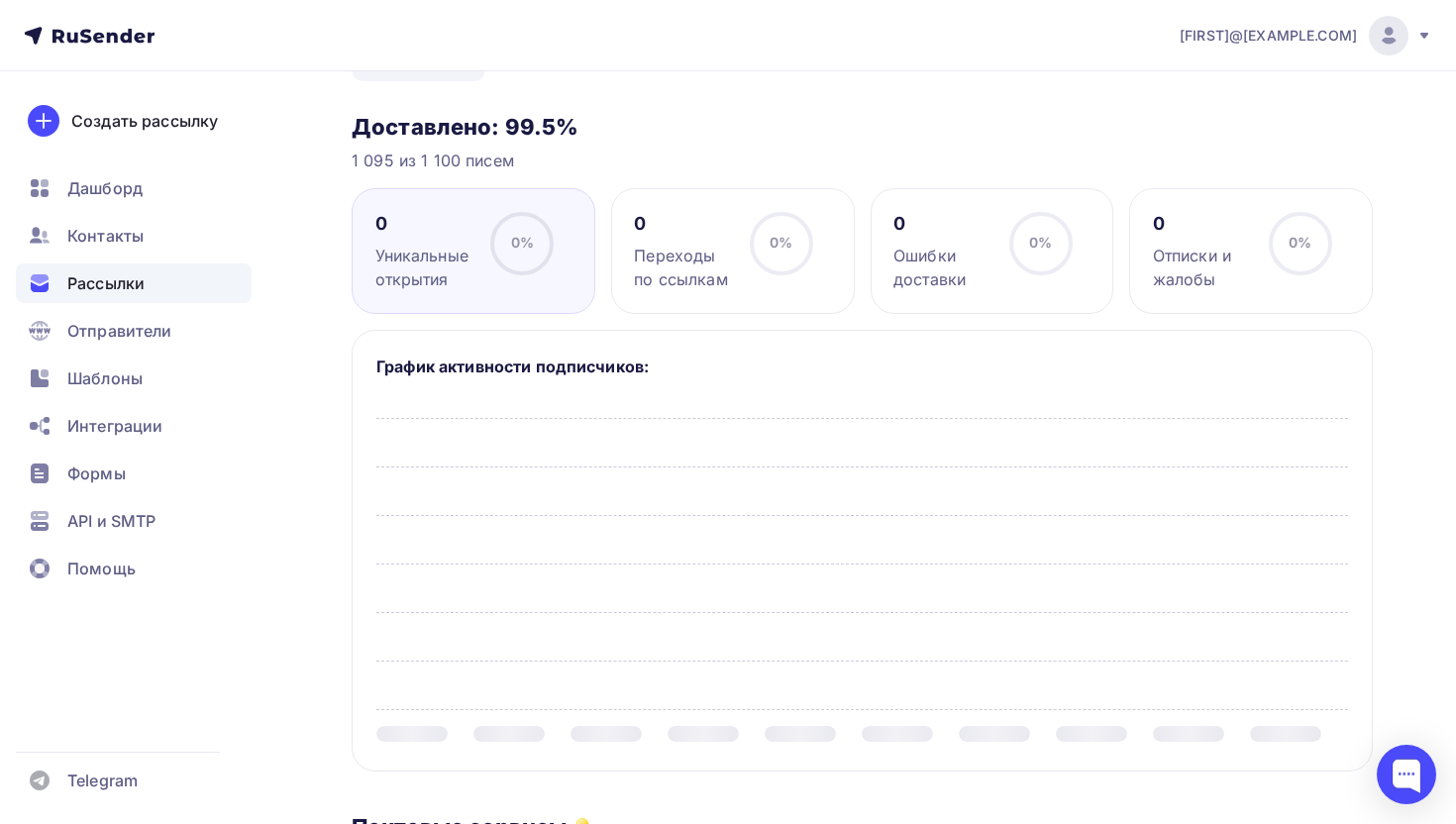 scroll, scrollTop: 0, scrollLeft: 0, axis: both 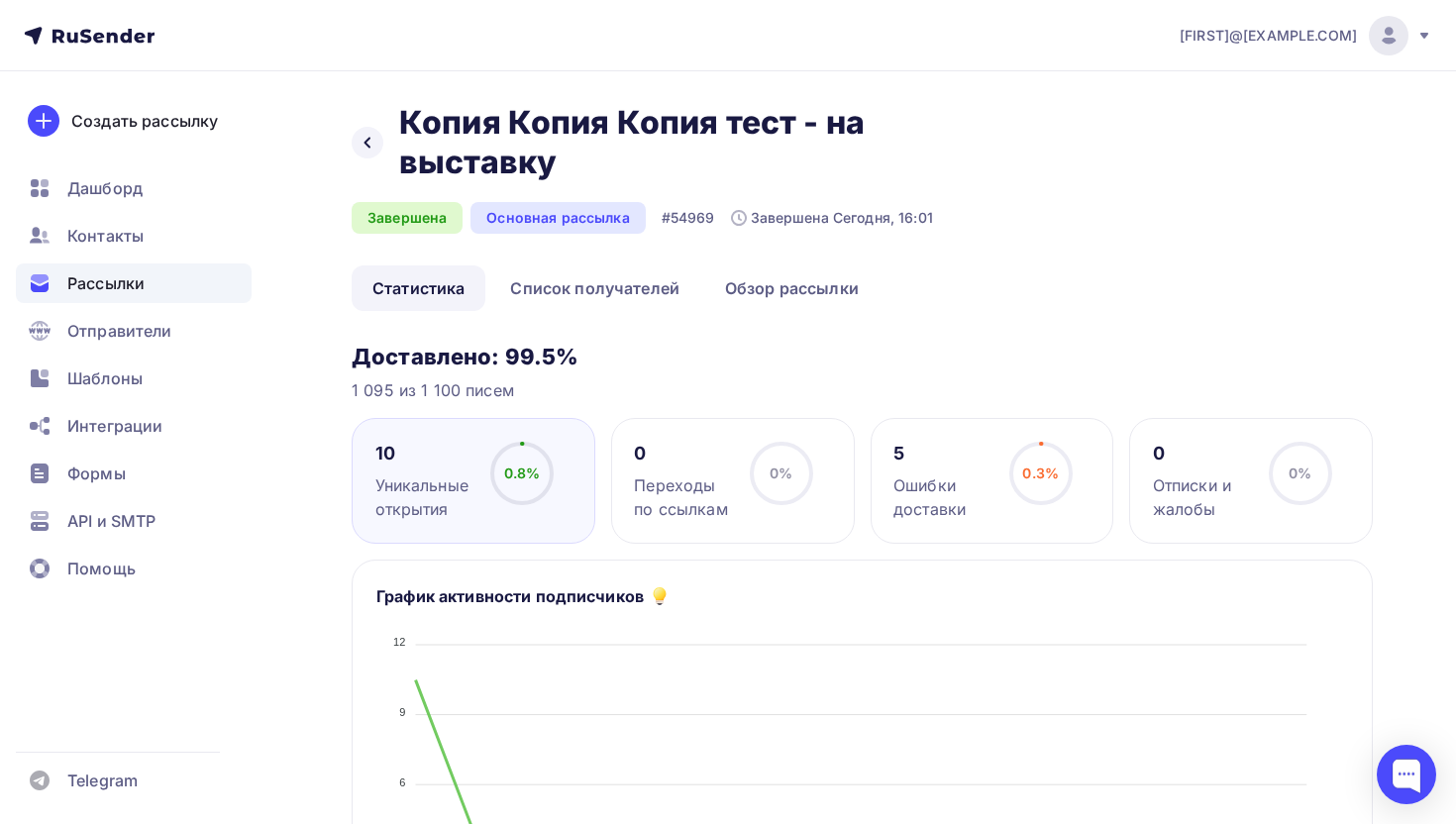 click on "0.8%   0.8%" at bounding box center (522, 481) 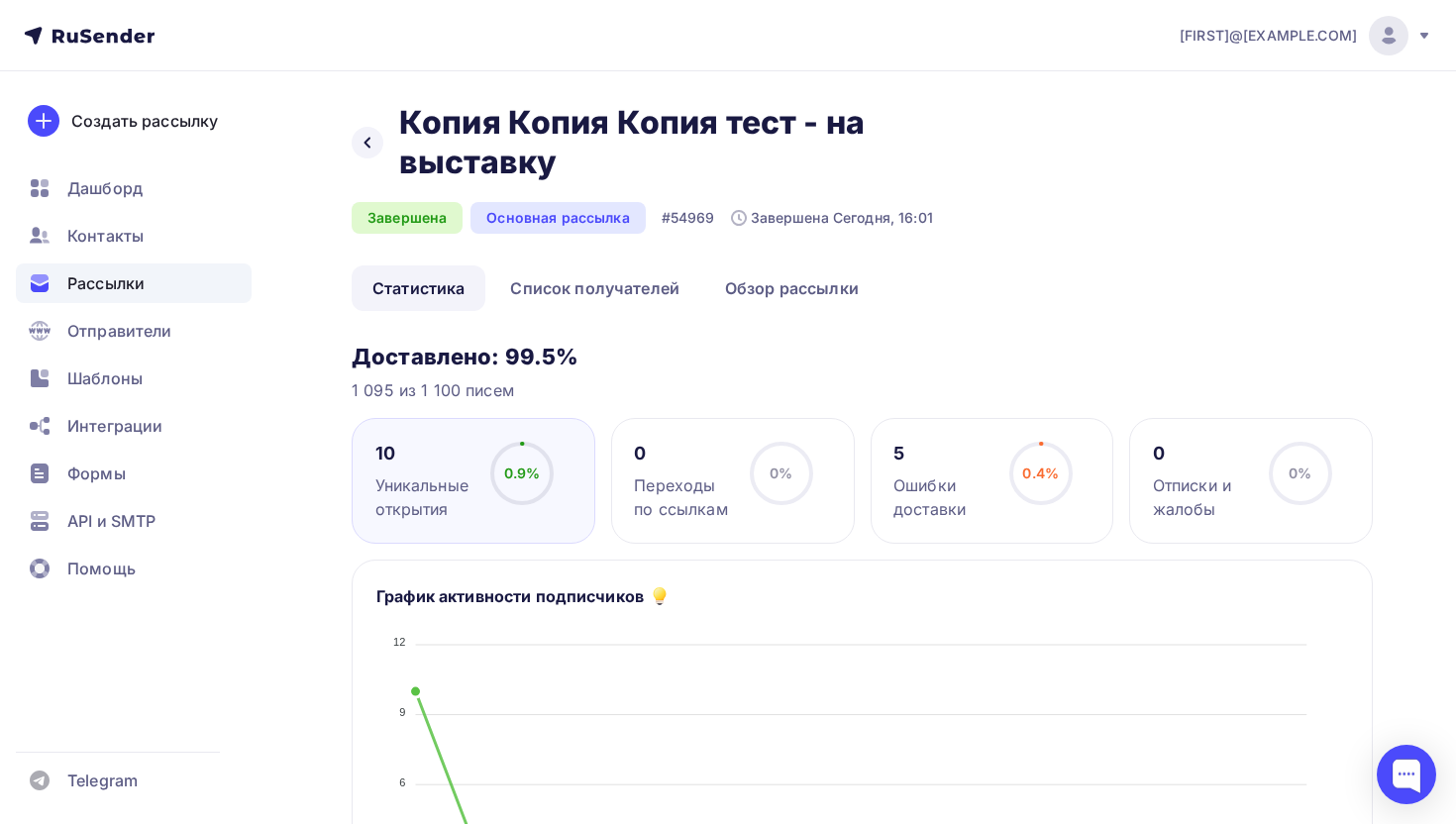 click on "Уникальные открытия" at bounding box center (424, 497) 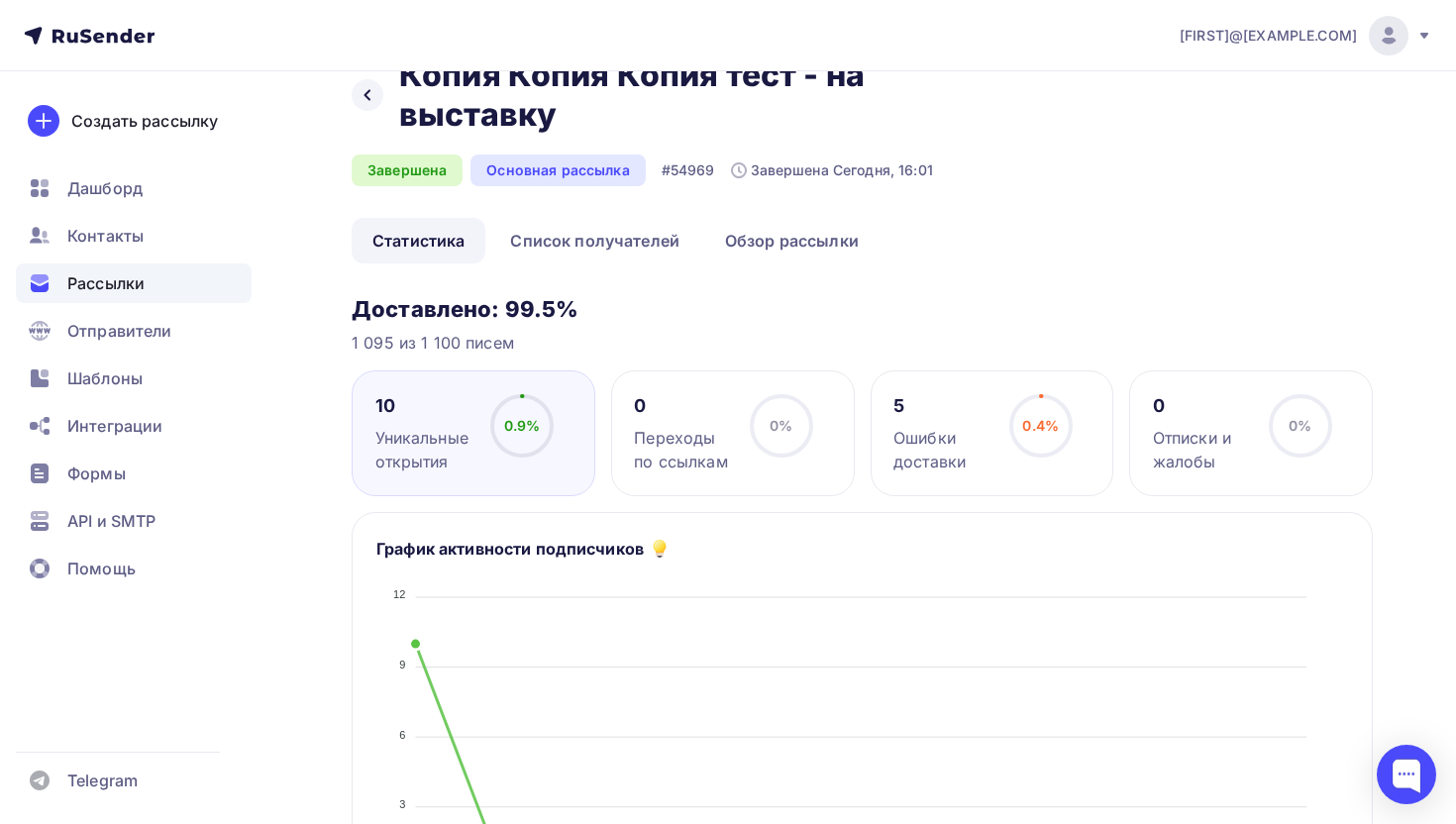scroll, scrollTop: 12, scrollLeft: 0, axis: vertical 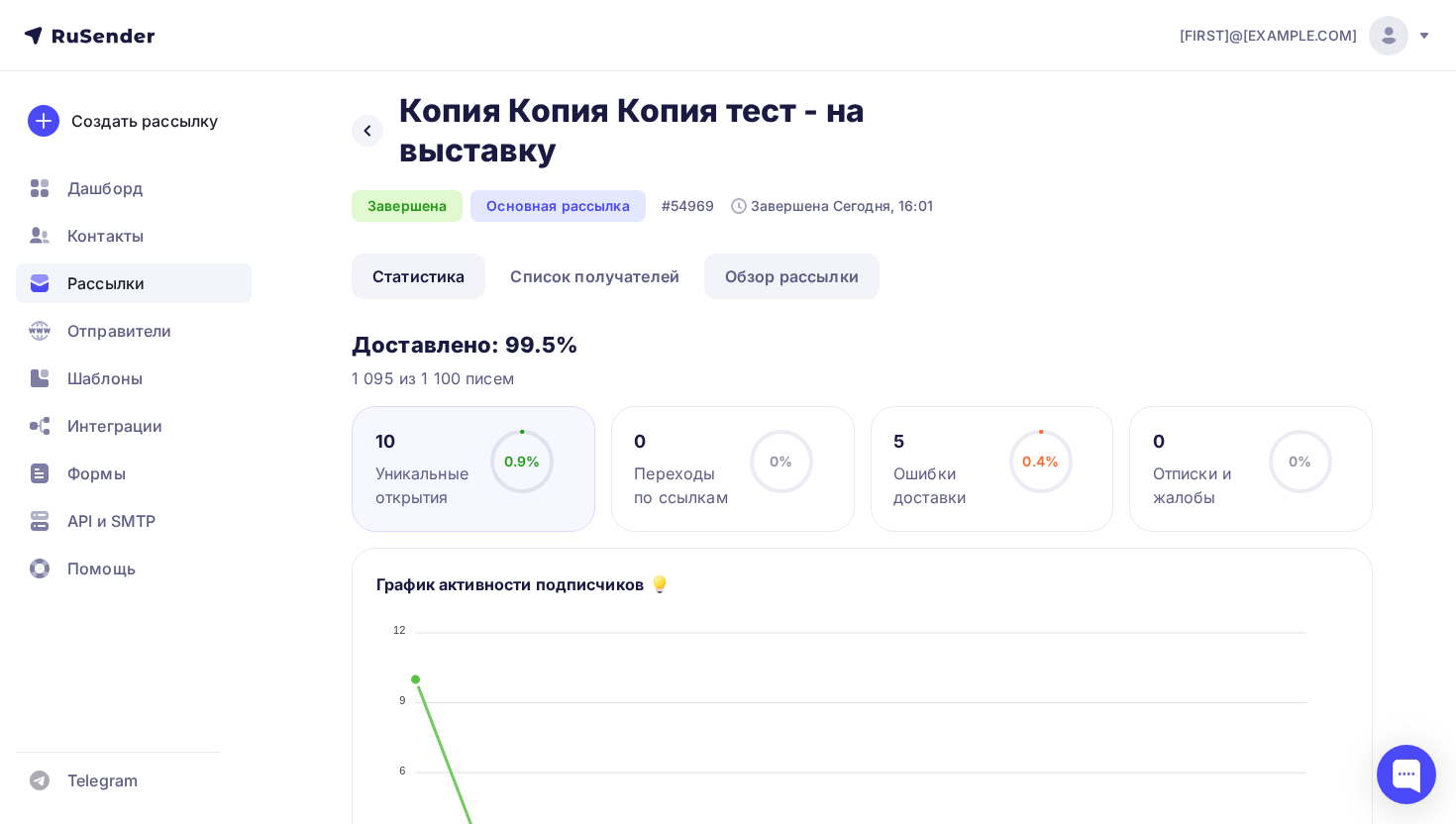 click on "Обзор рассылки" at bounding box center [791, 276] 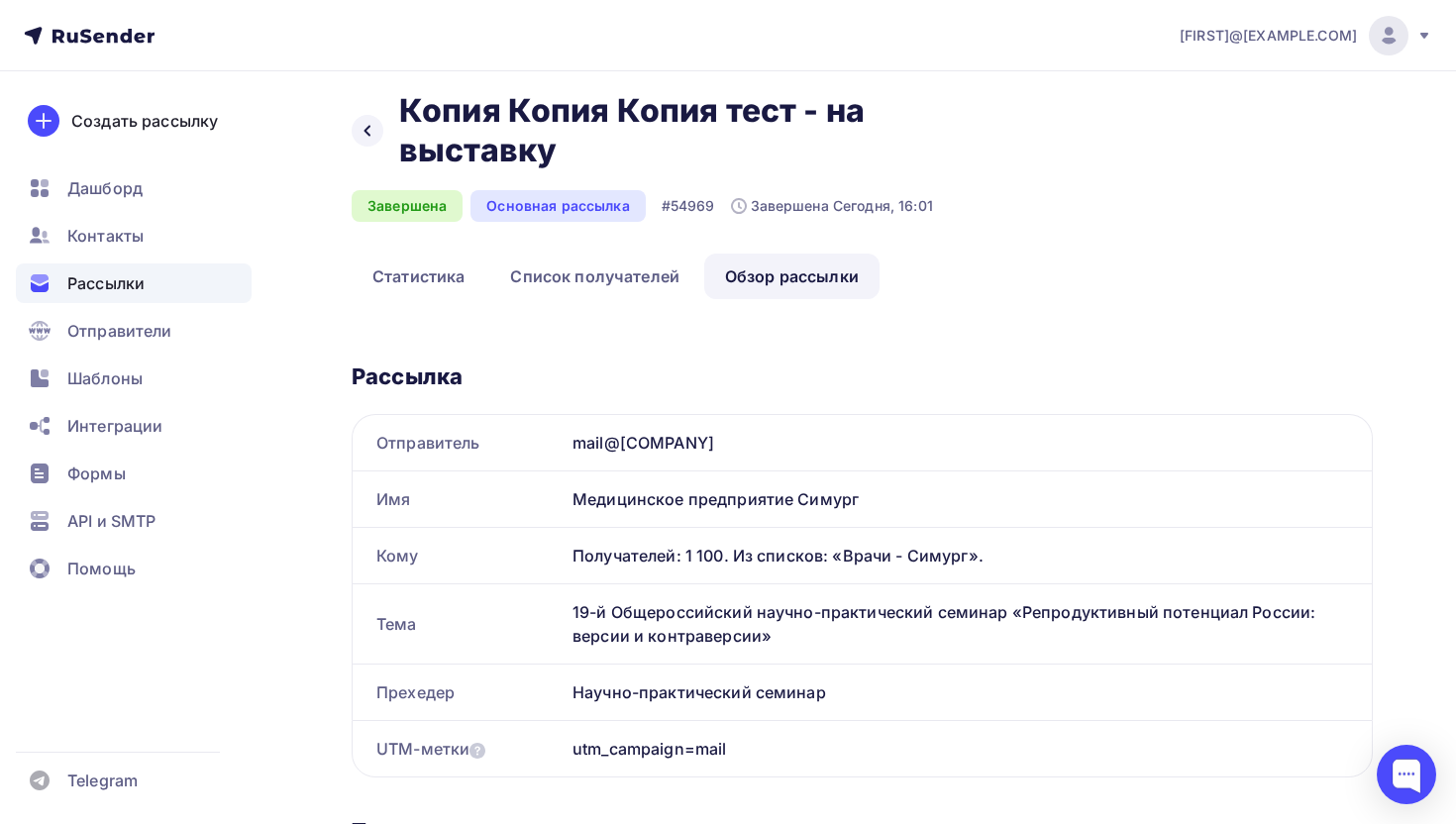 scroll, scrollTop: 0, scrollLeft: 0, axis: both 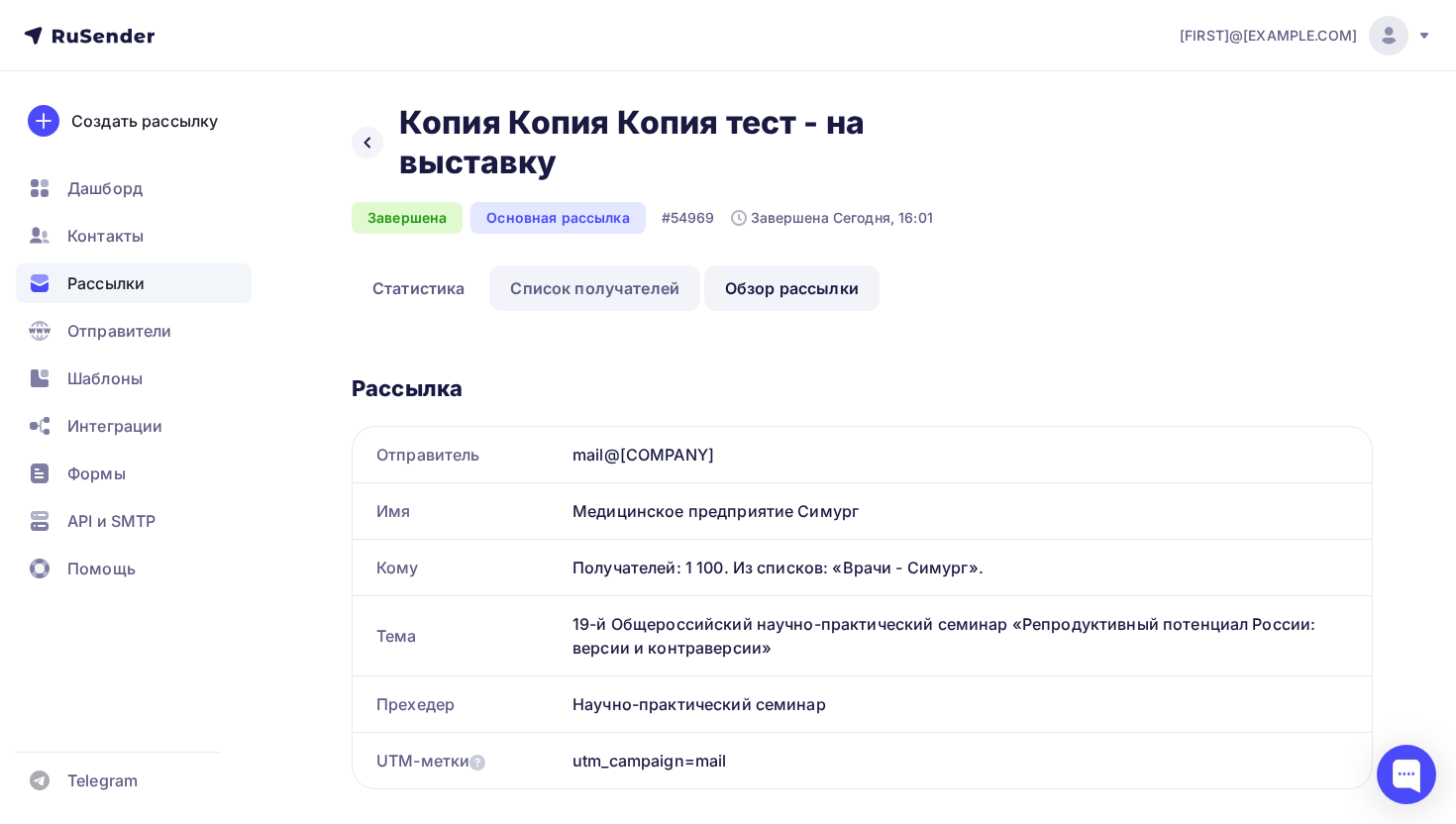 click on "Список получателей" at bounding box center (594, 288) 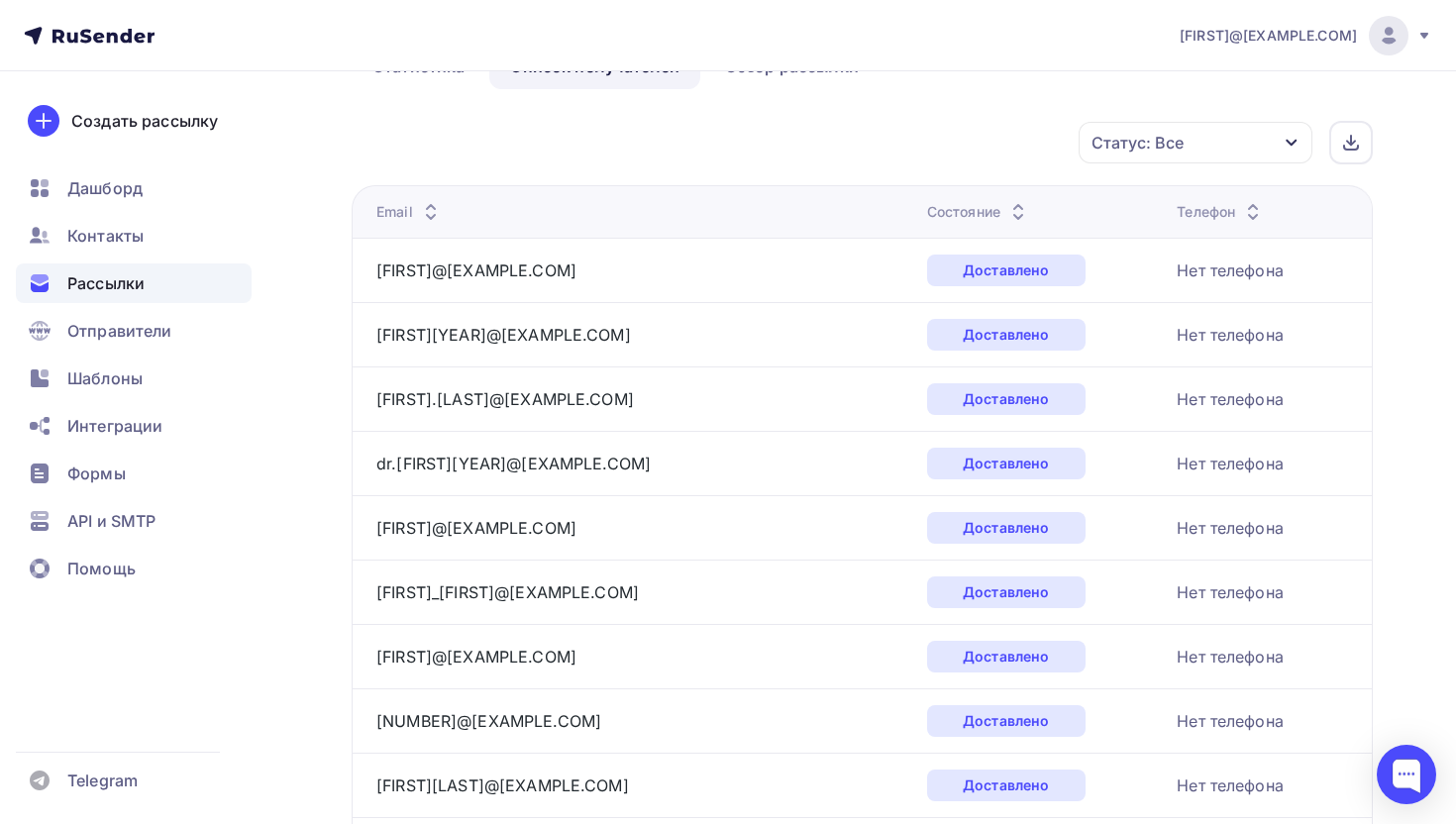 scroll, scrollTop: 0, scrollLeft: 0, axis: both 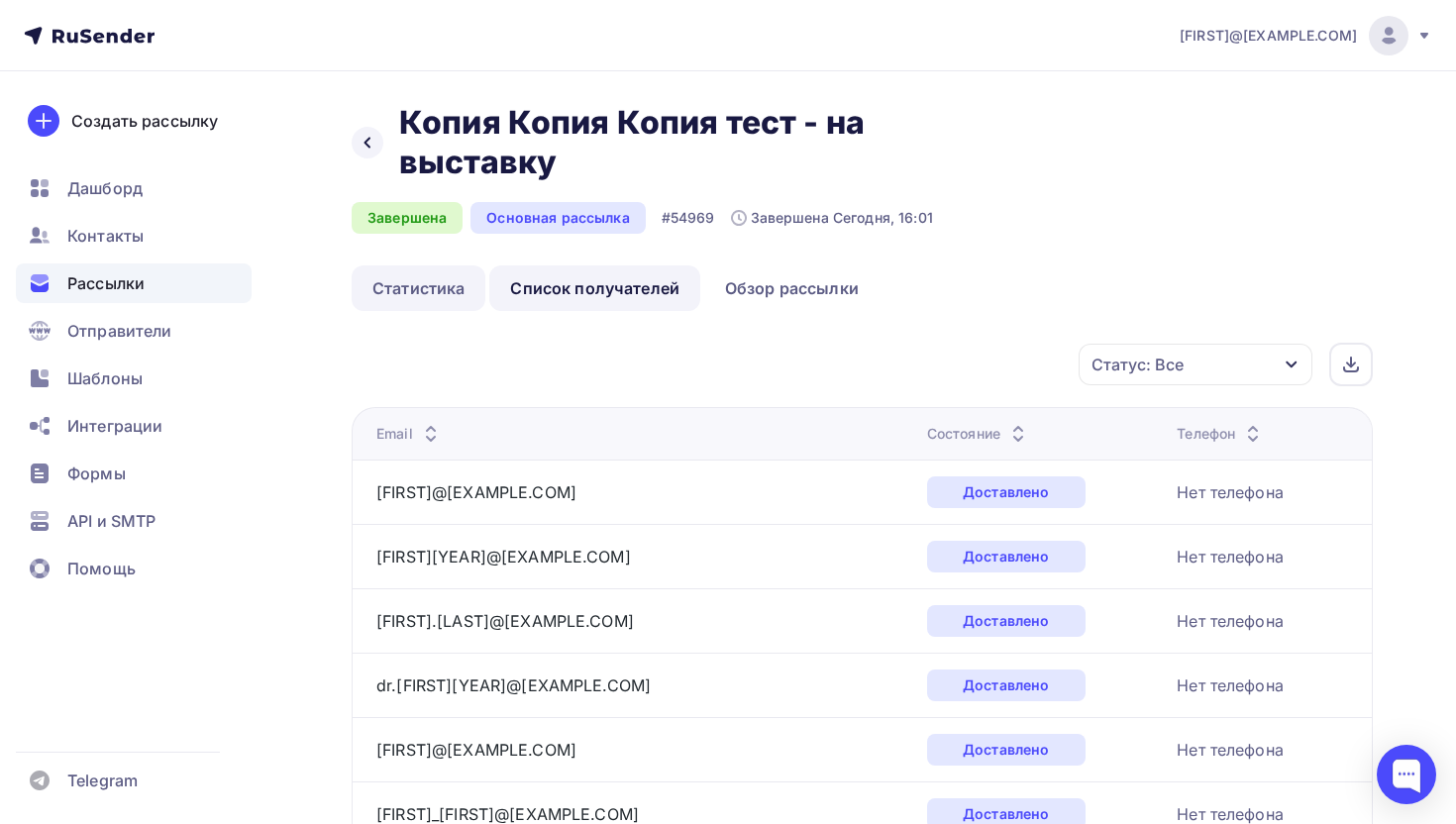 click on "Статистика" at bounding box center [418, 288] 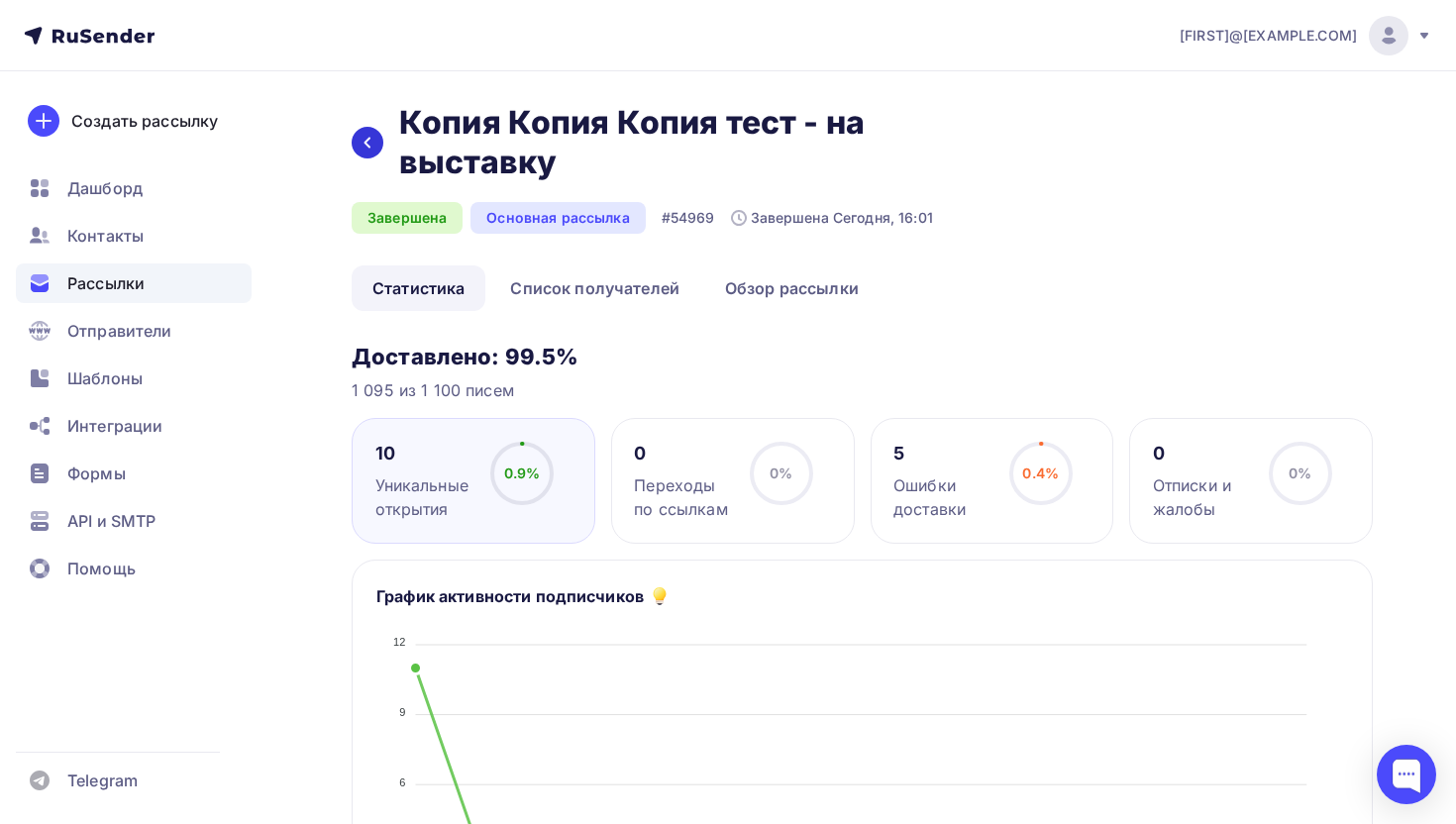 click 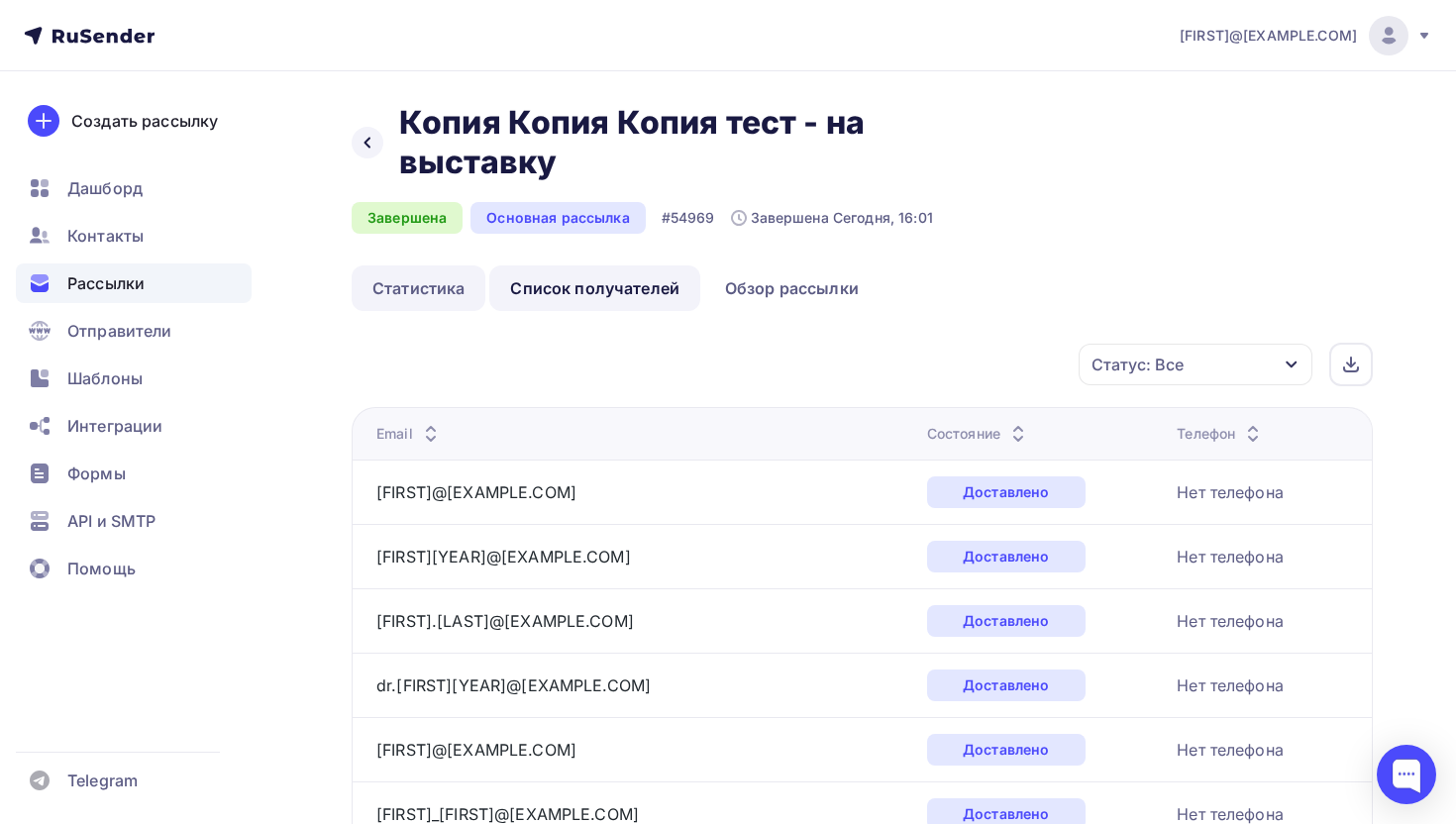 click on "Статистика" at bounding box center (418, 288) 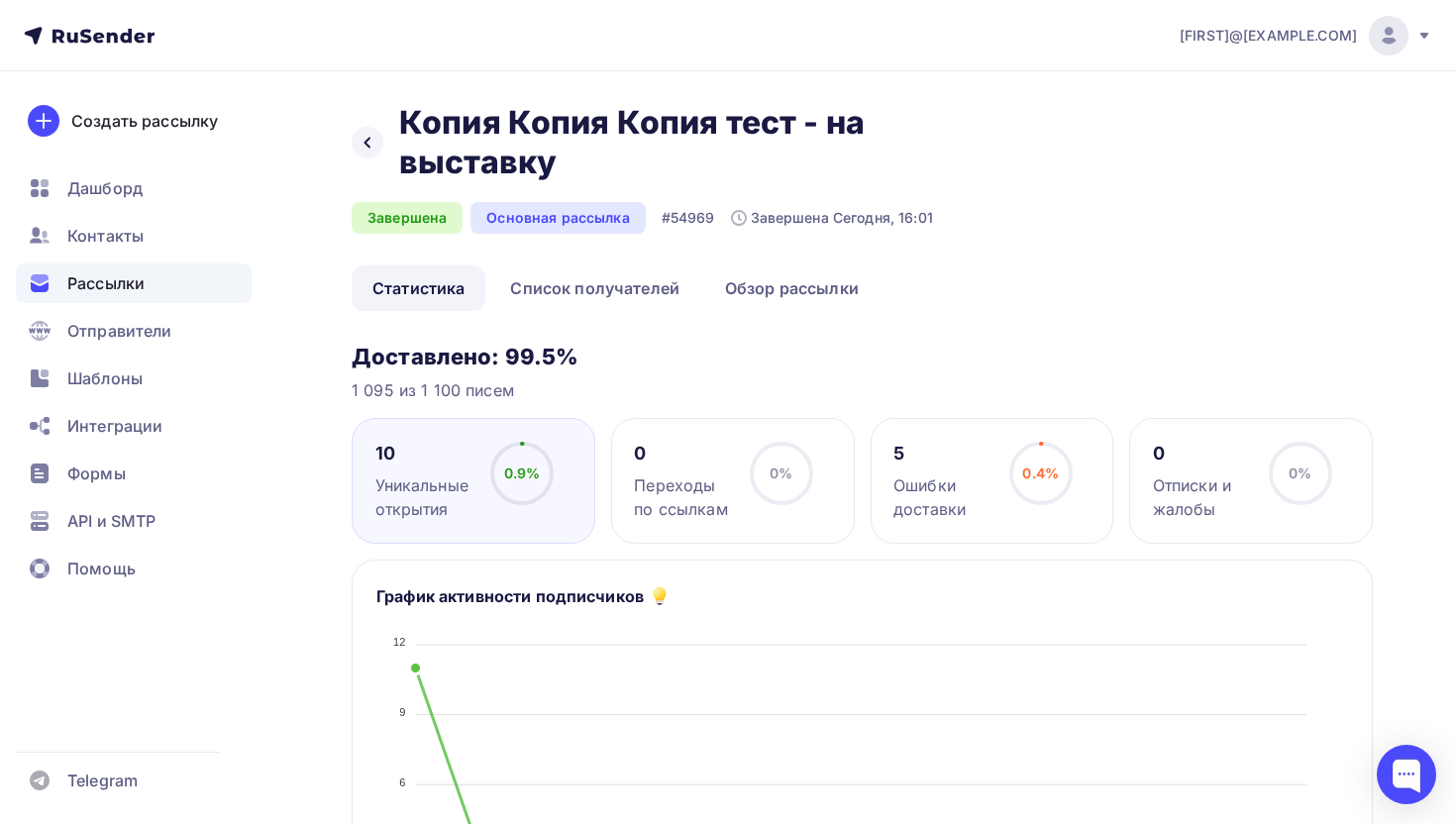 click on "1 095 из
1 100 писем" at bounding box center [862, 390] 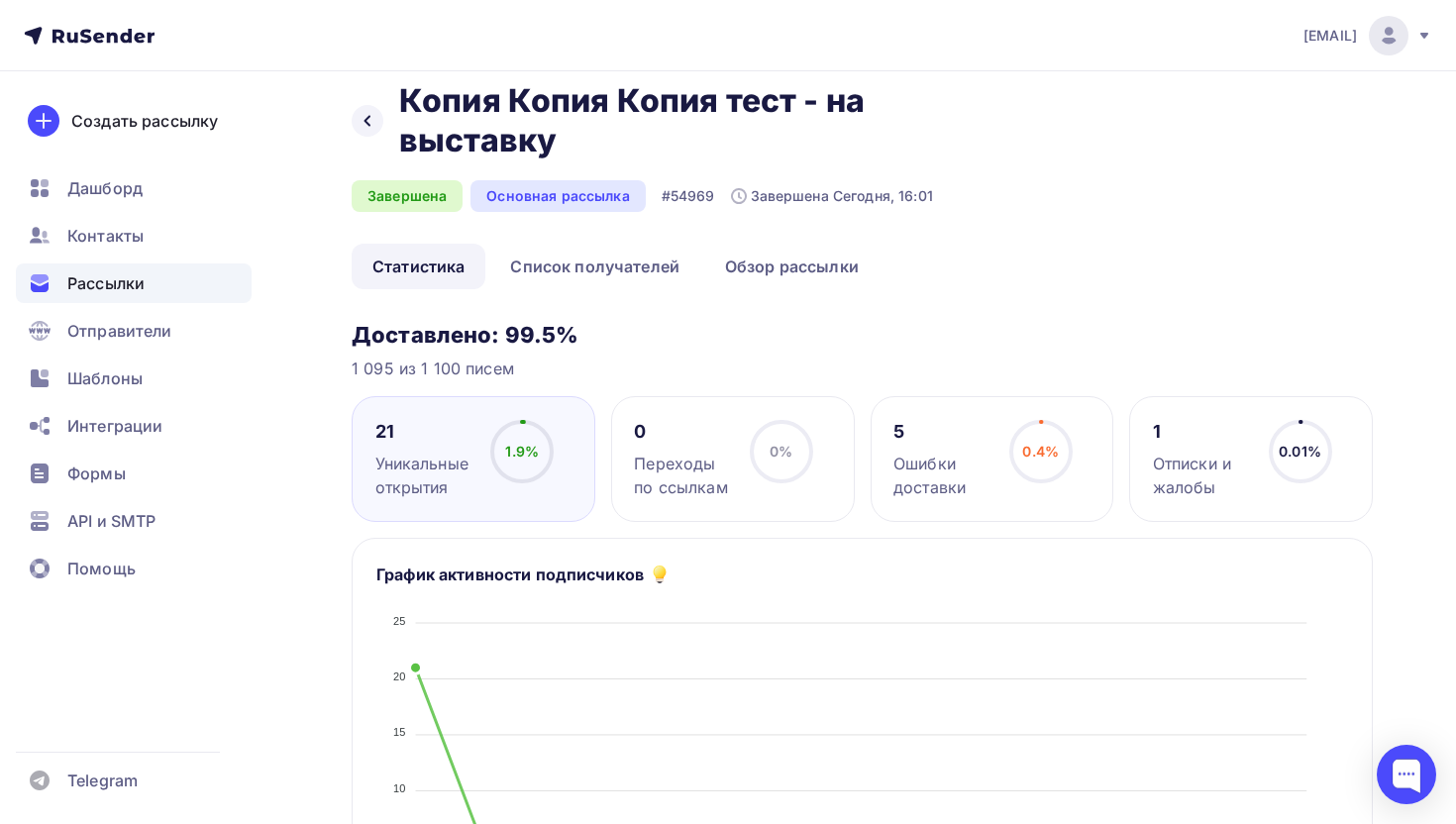 scroll, scrollTop: 26, scrollLeft: 0, axis: vertical 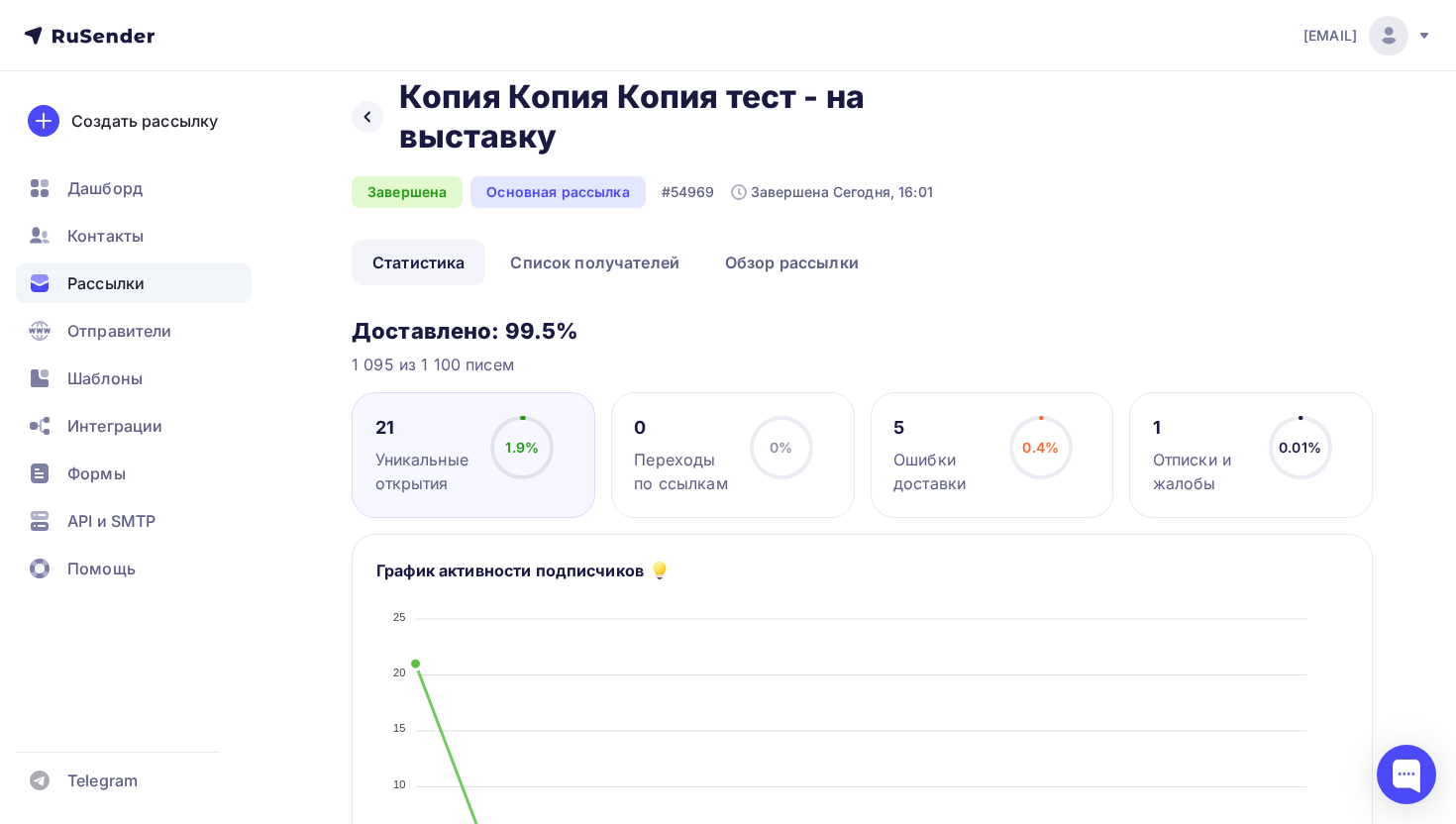 click on "1
Отписки и жалобы
0.01%   0.01%" at bounding box center (1251, 455) 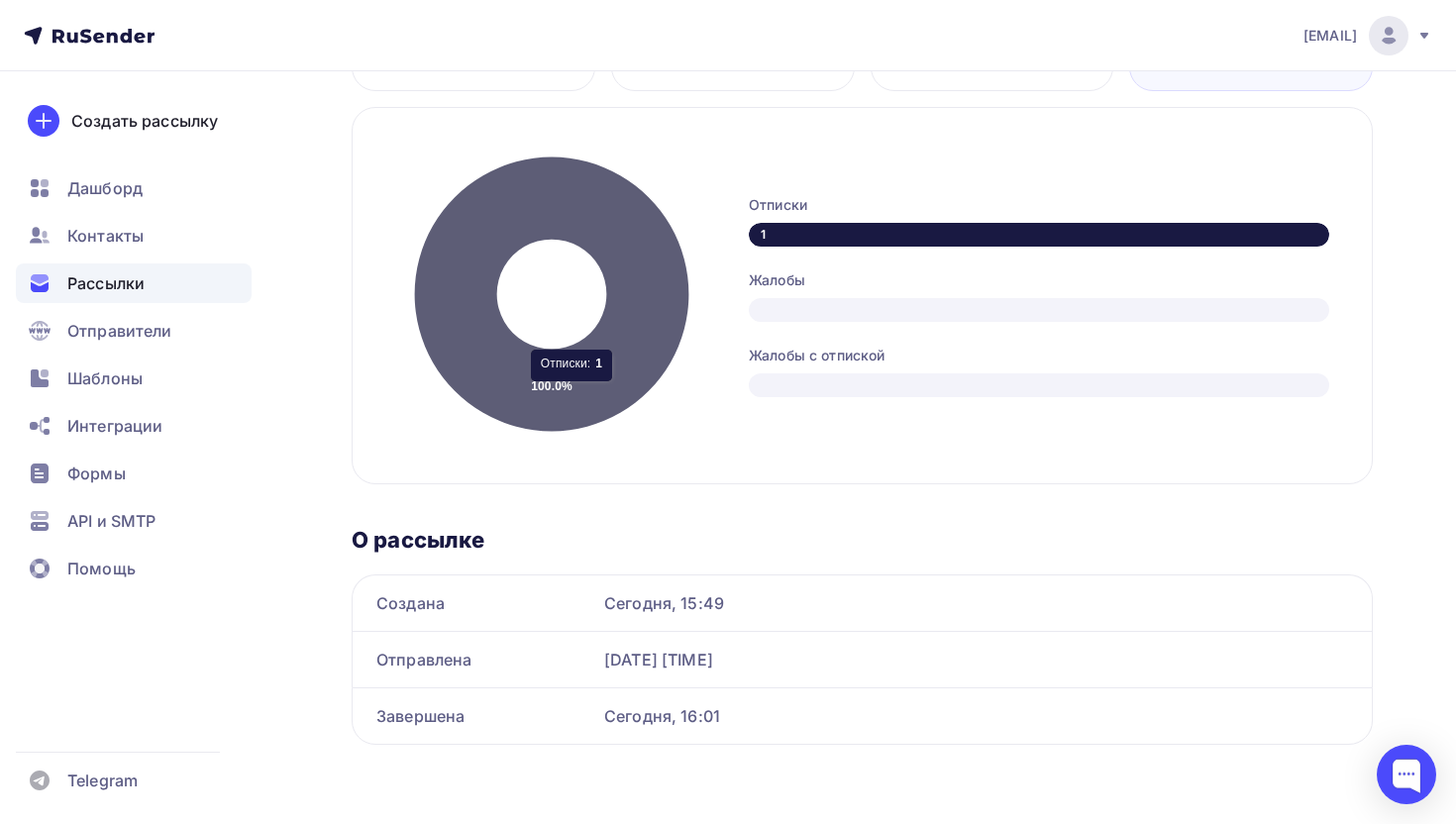 scroll, scrollTop: 0, scrollLeft: 0, axis: both 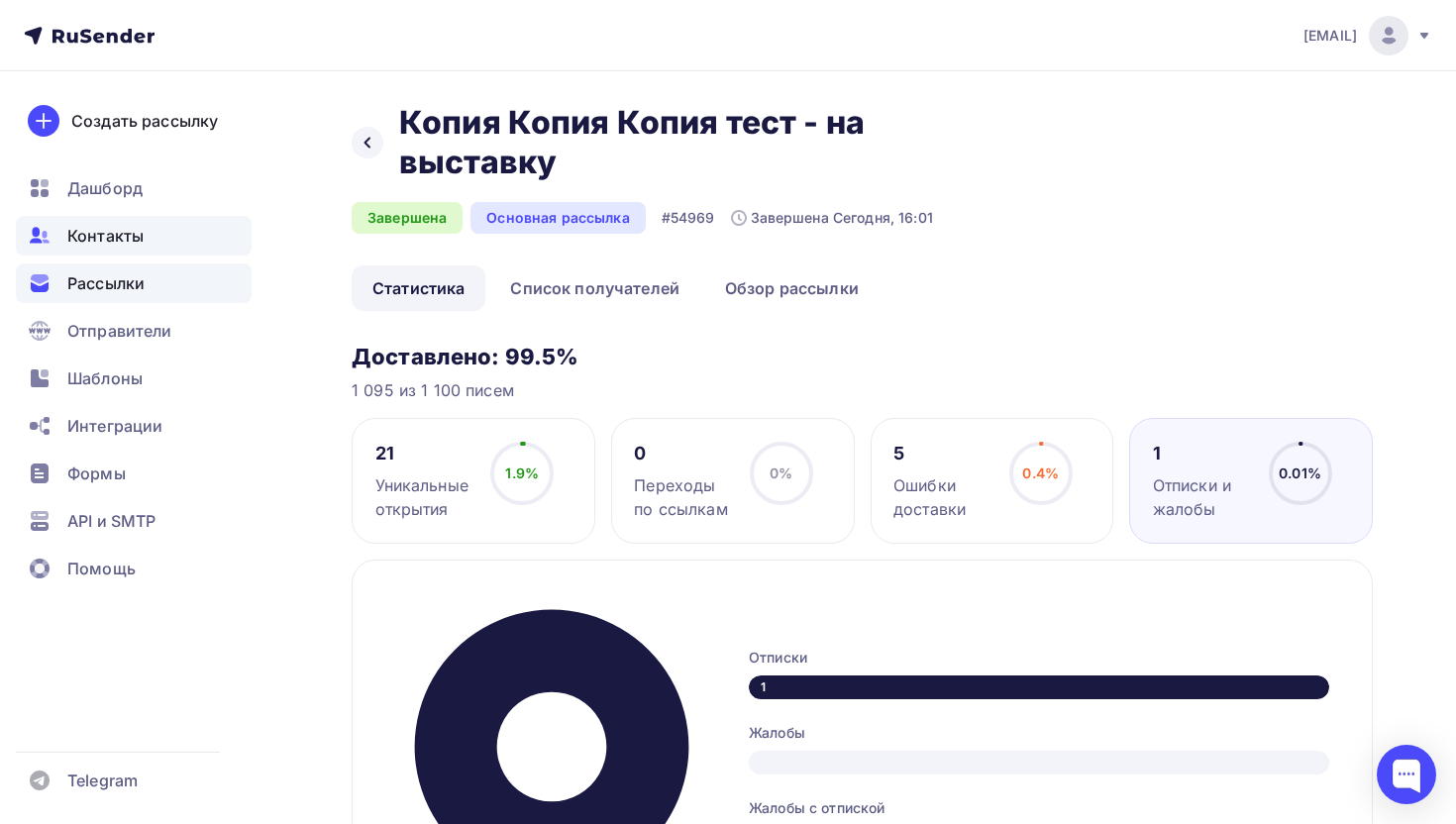 click on "Контакты" at bounding box center [105, 236] 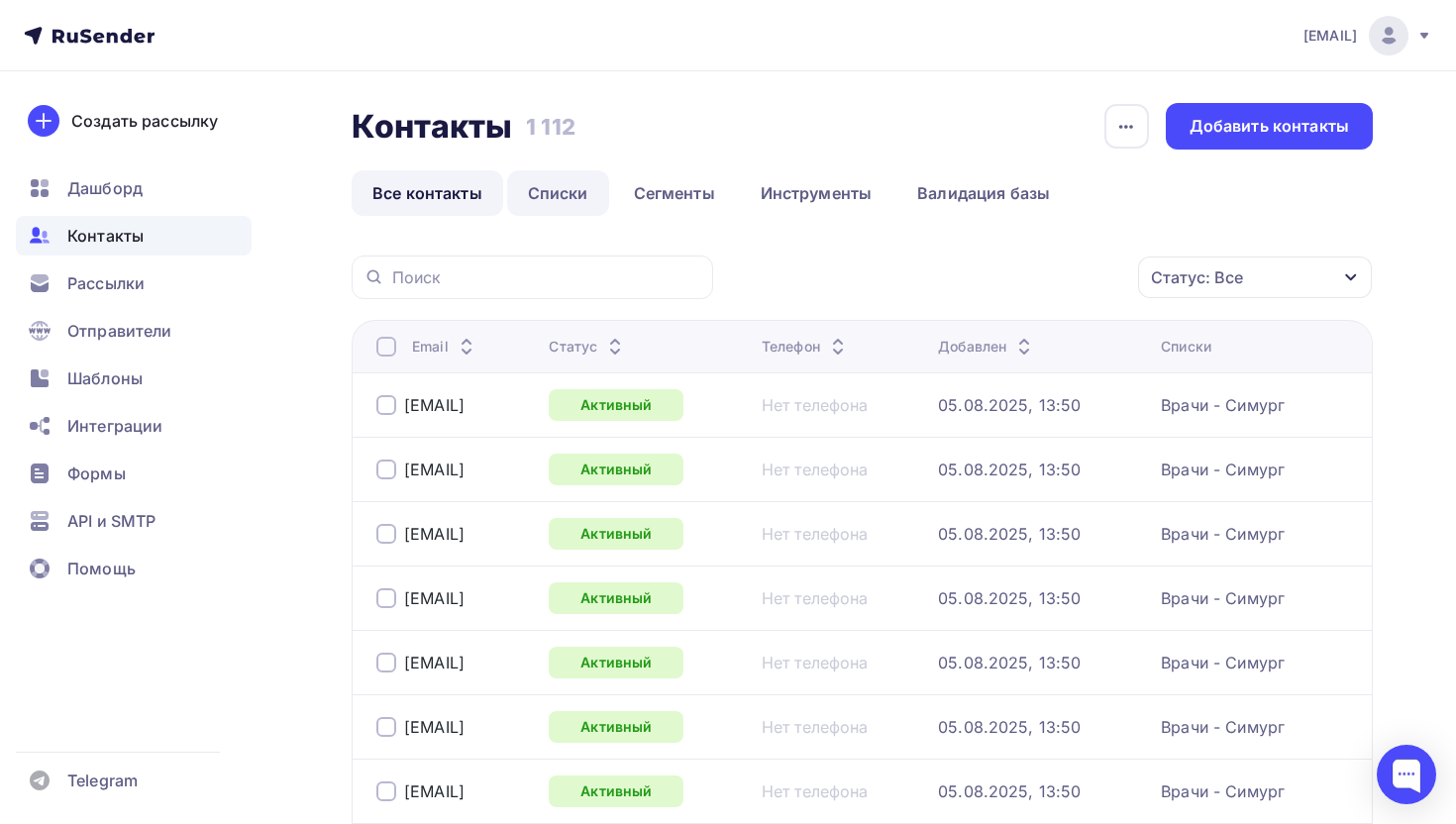 click on "Списки" at bounding box center (558, 193) 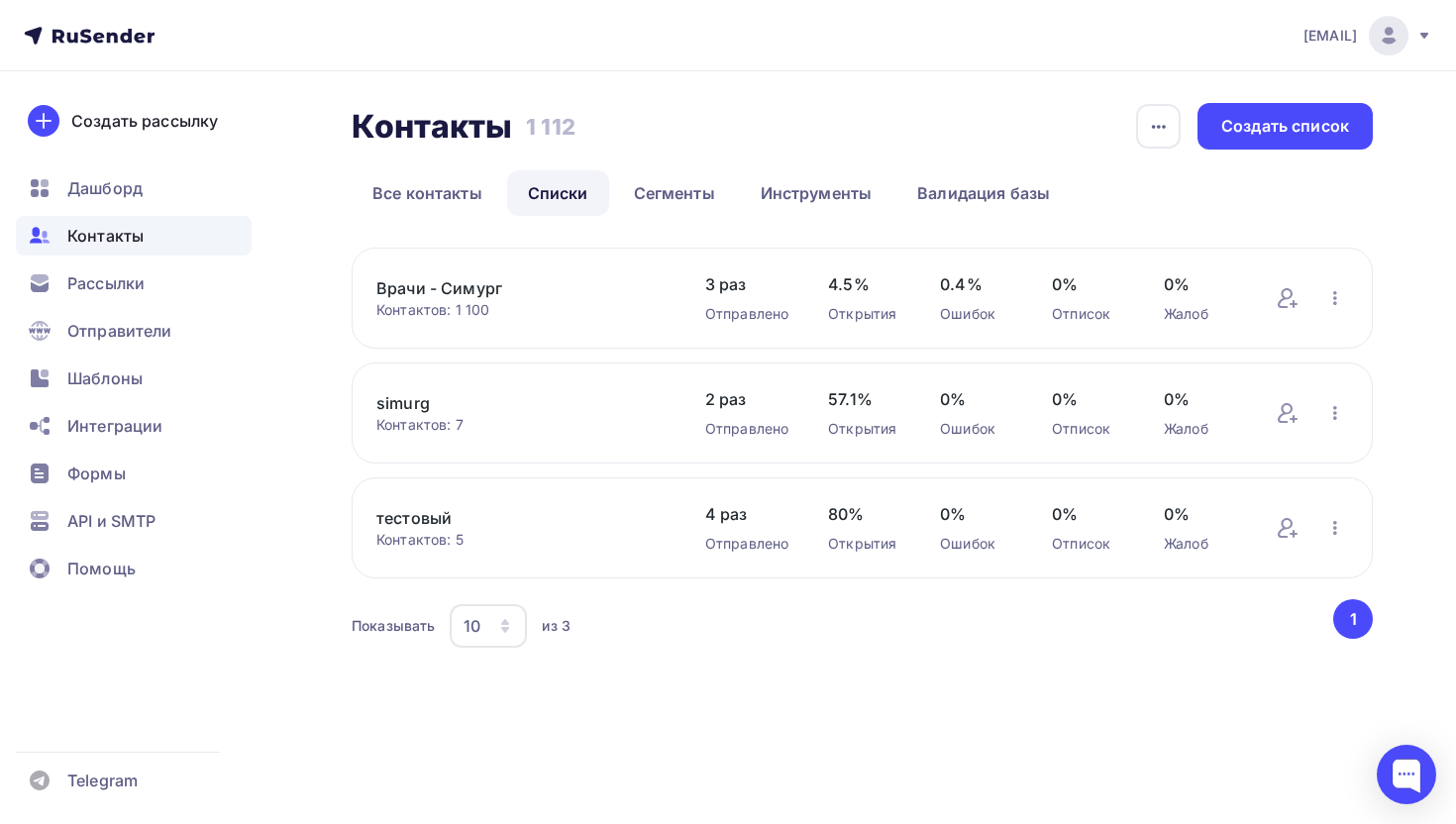 click on "0%" at bounding box center [1199, 284] 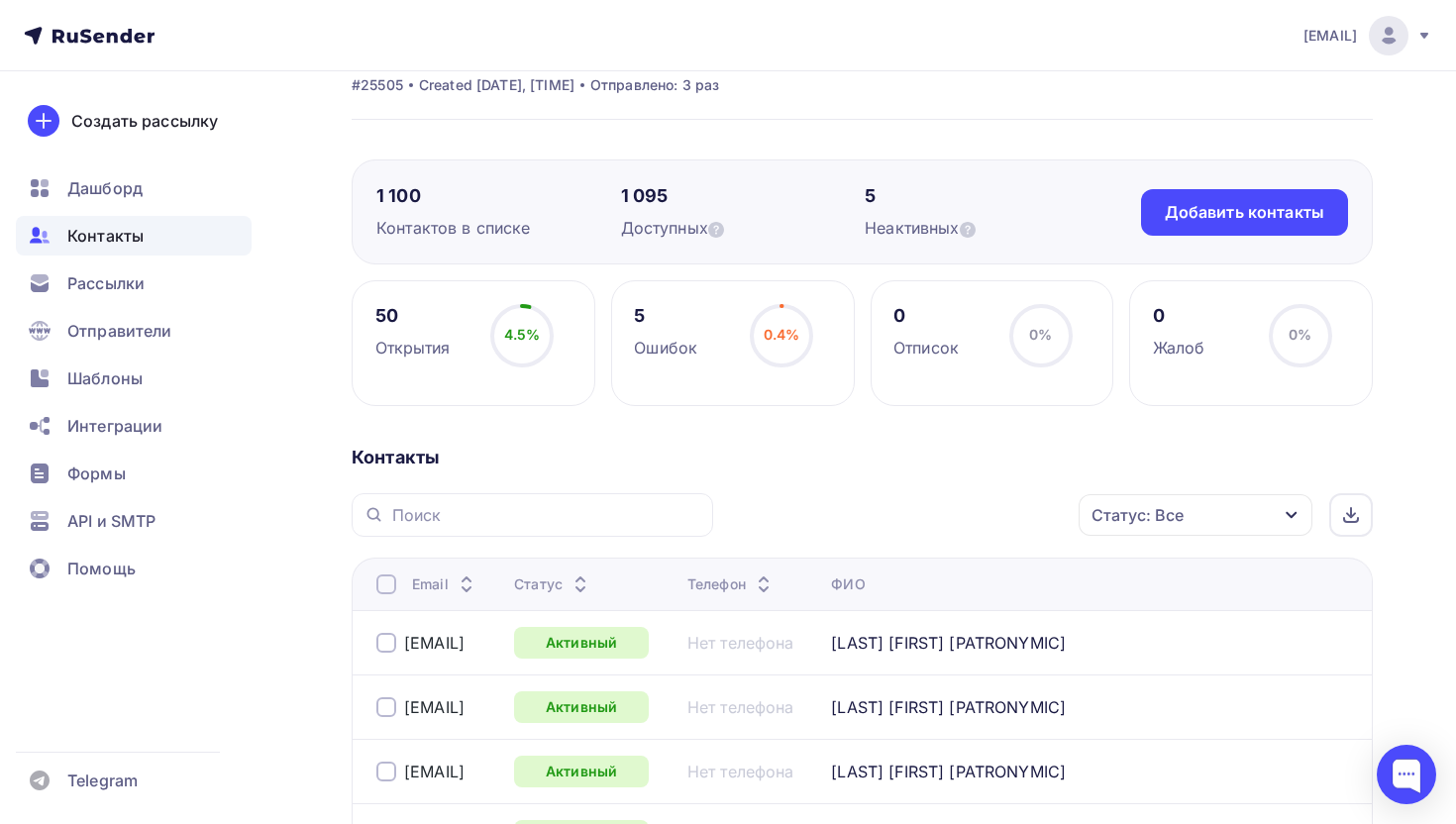 scroll, scrollTop: 0, scrollLeft: 0, axis: both 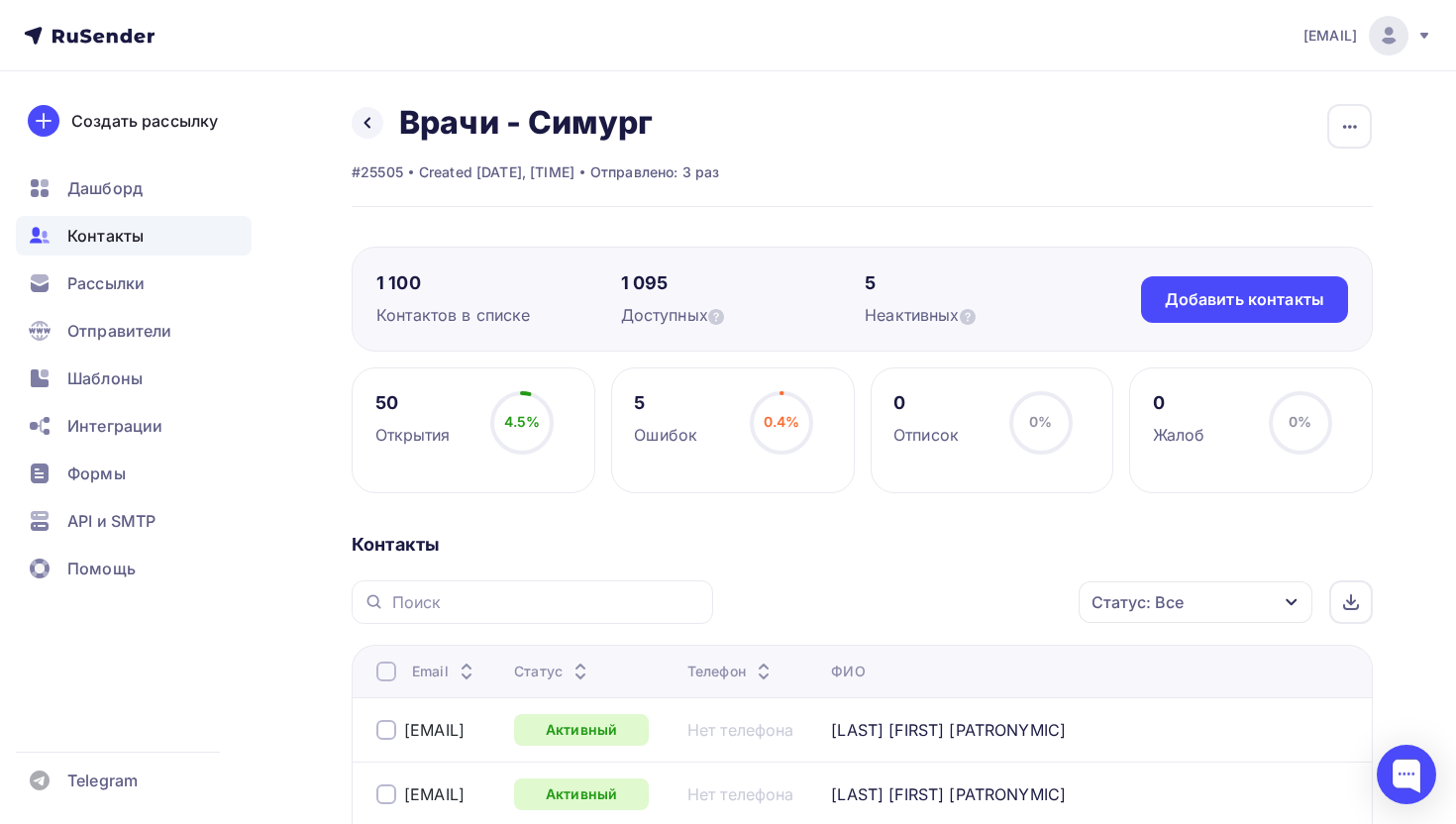 click on "Статус: Все" at bounding box center (1137, 602) 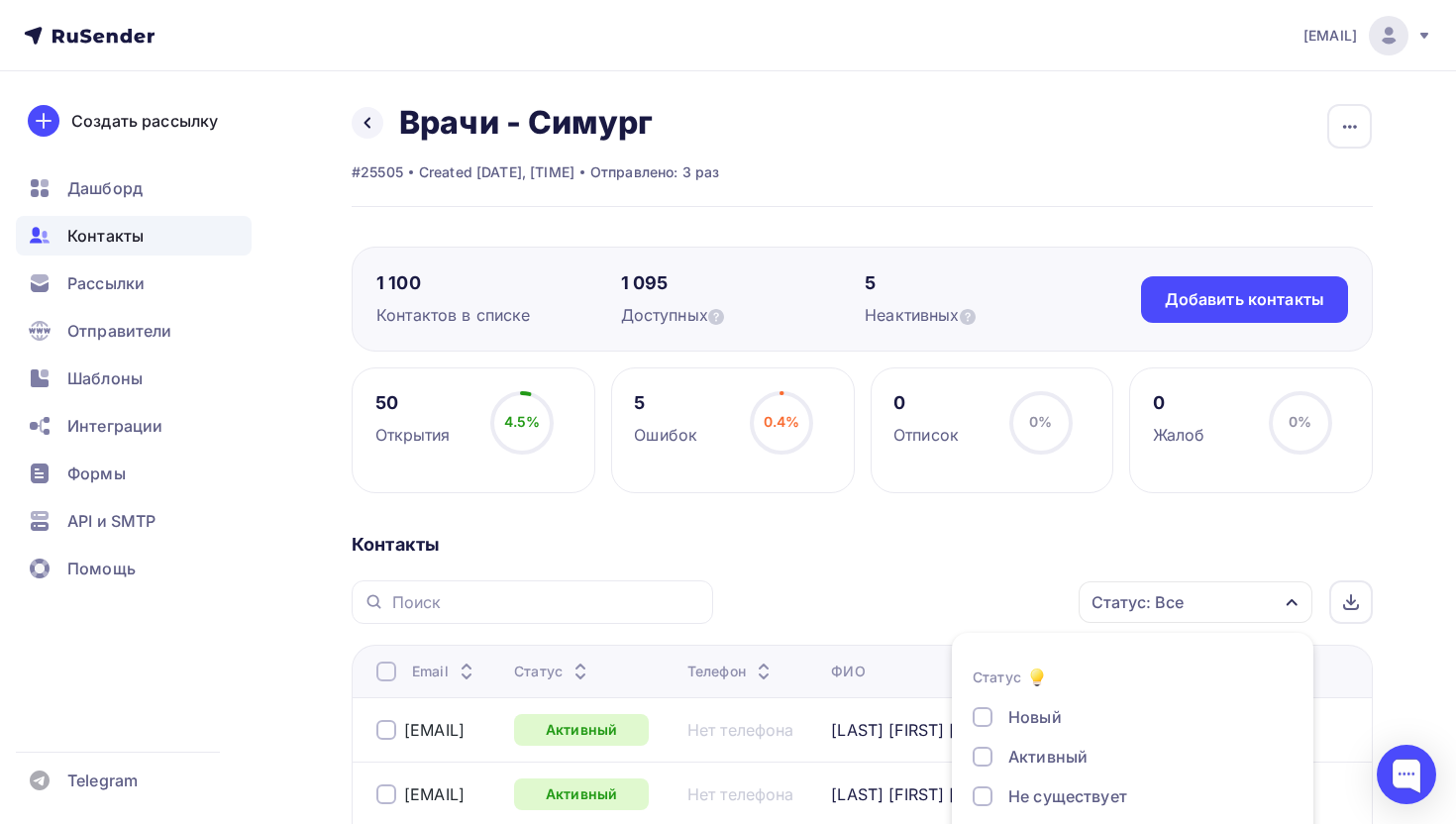 scroll, scrollTop: 155, scrollLeft: 0, axis: vertical 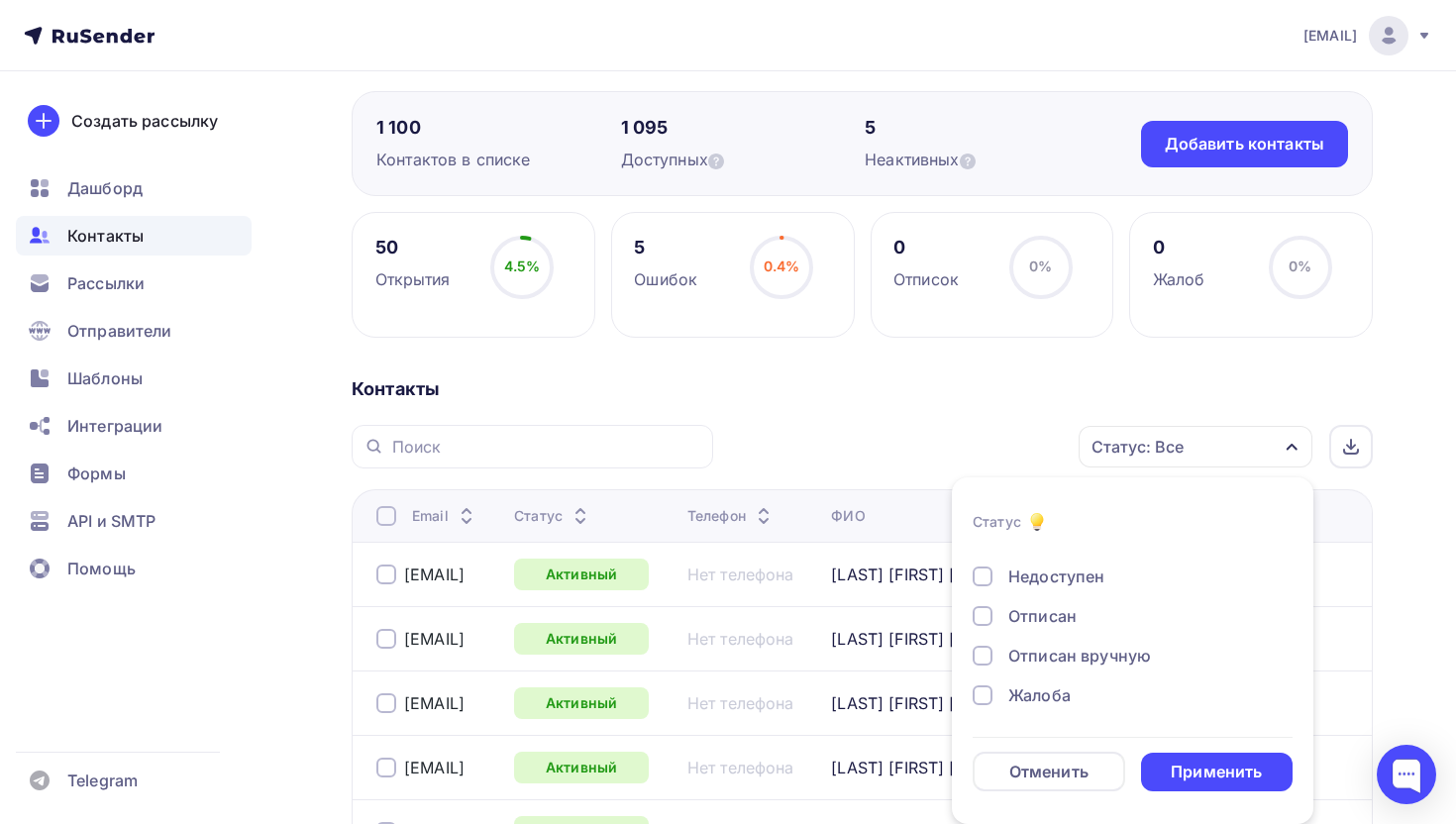 click on "Отписан" at bounding box center (1042, 616) 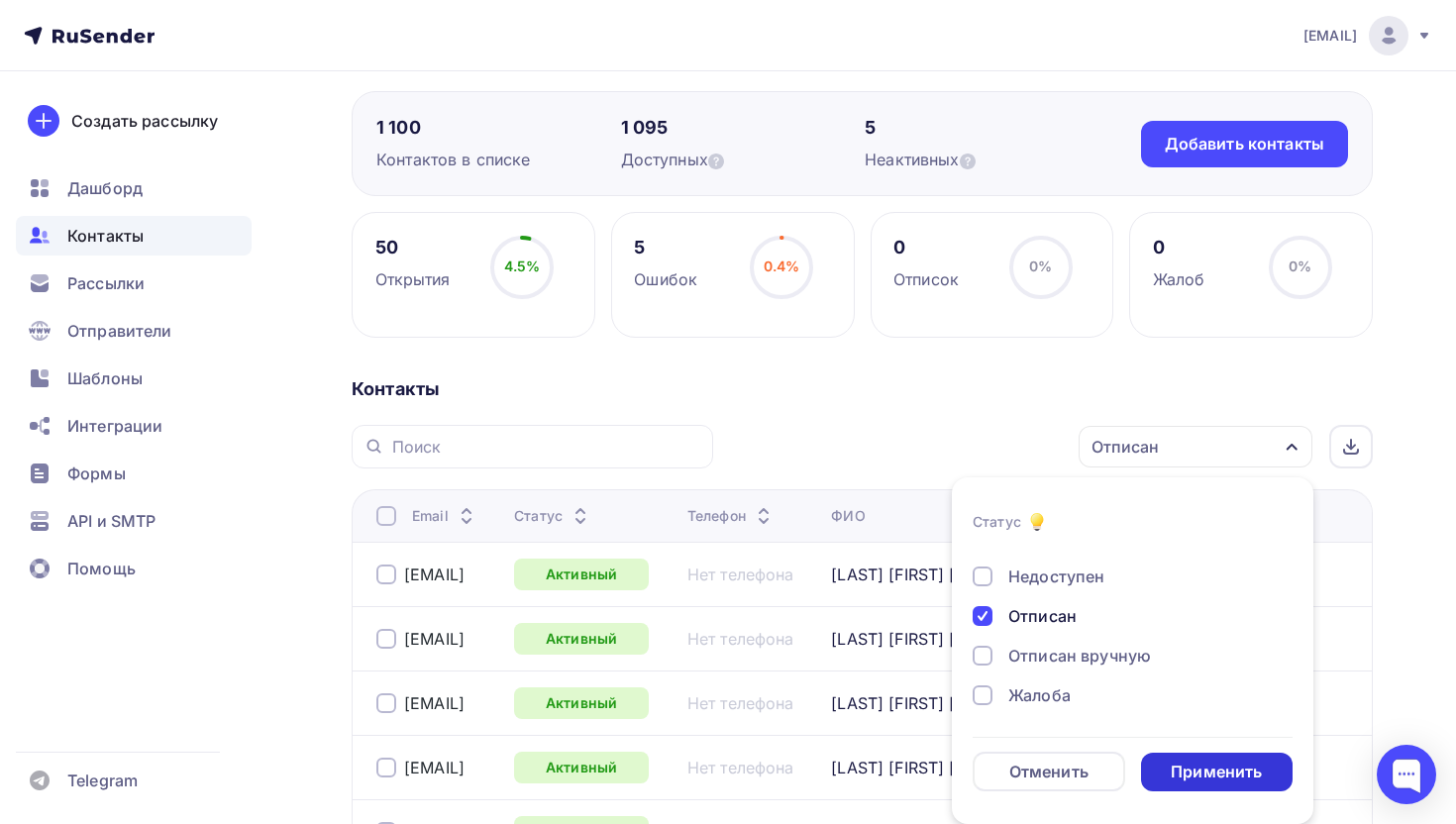 click on "Применить" at bounding box center (1216, 772) 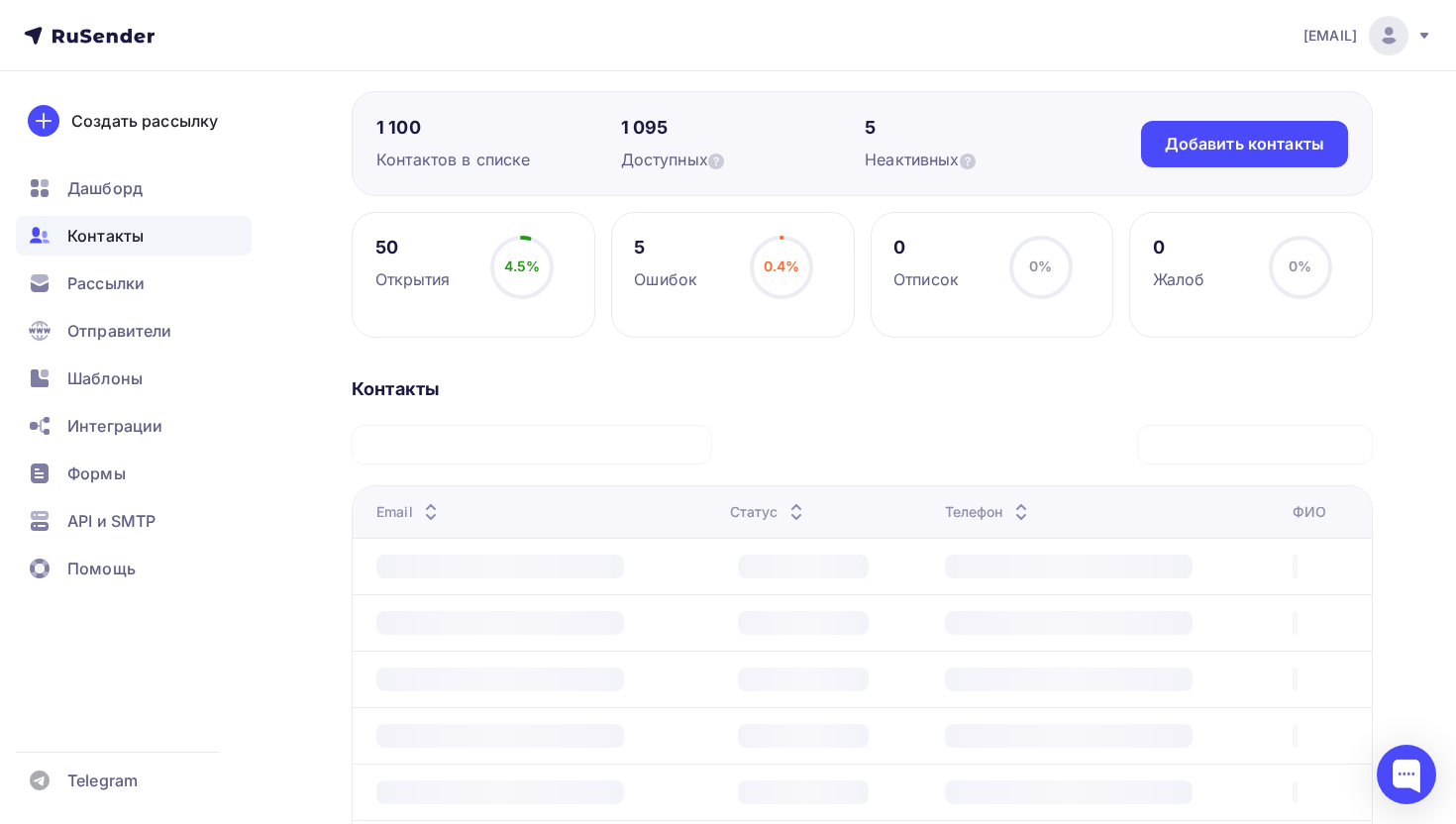 scroll, scrollTop: 143, scrollLeft: 0, axis: vertical 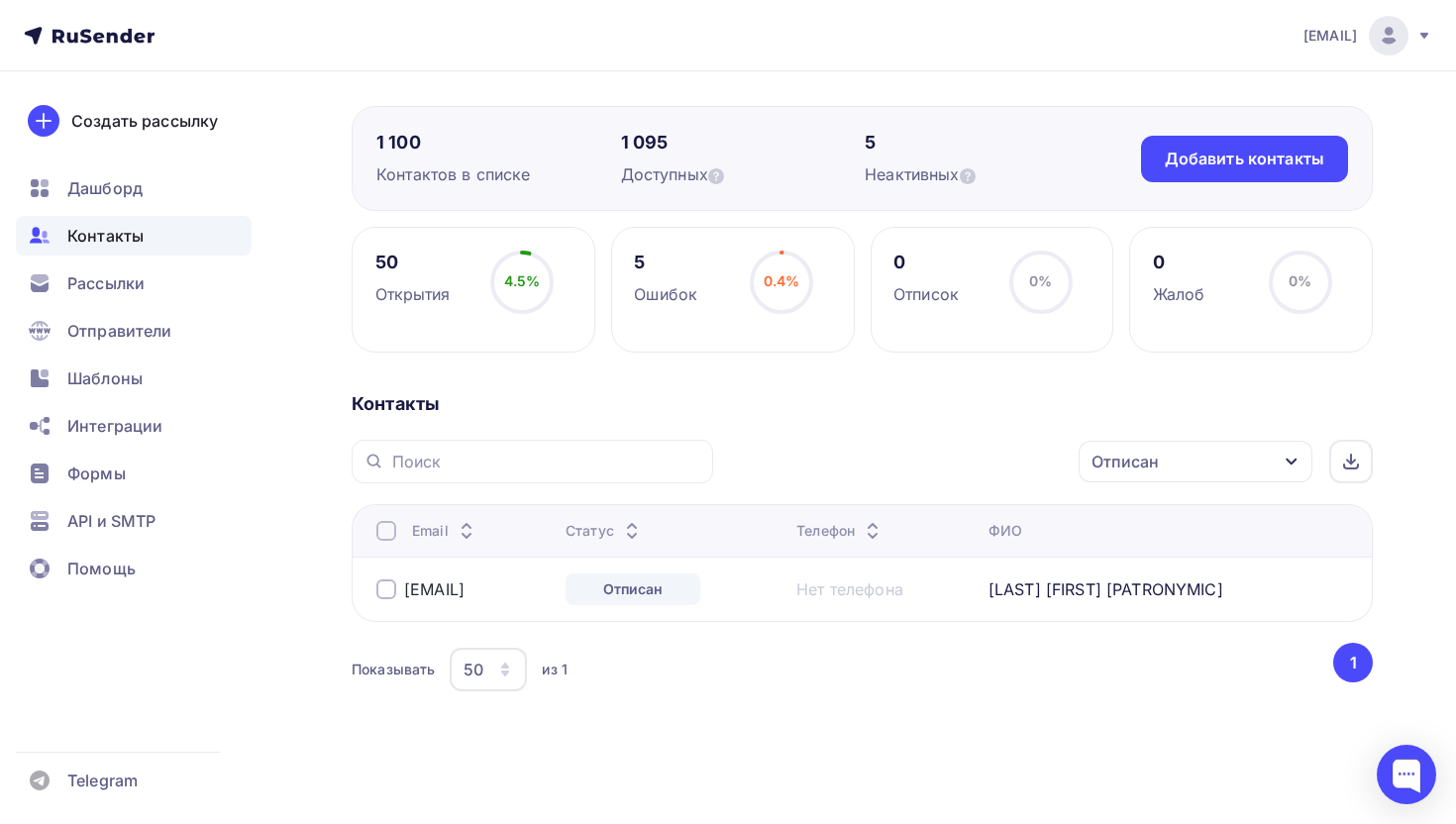 drag, startPoint x: 586, startPoint y: 583, endPoint x: 407, endPoint y: 577, distance: 179.10053 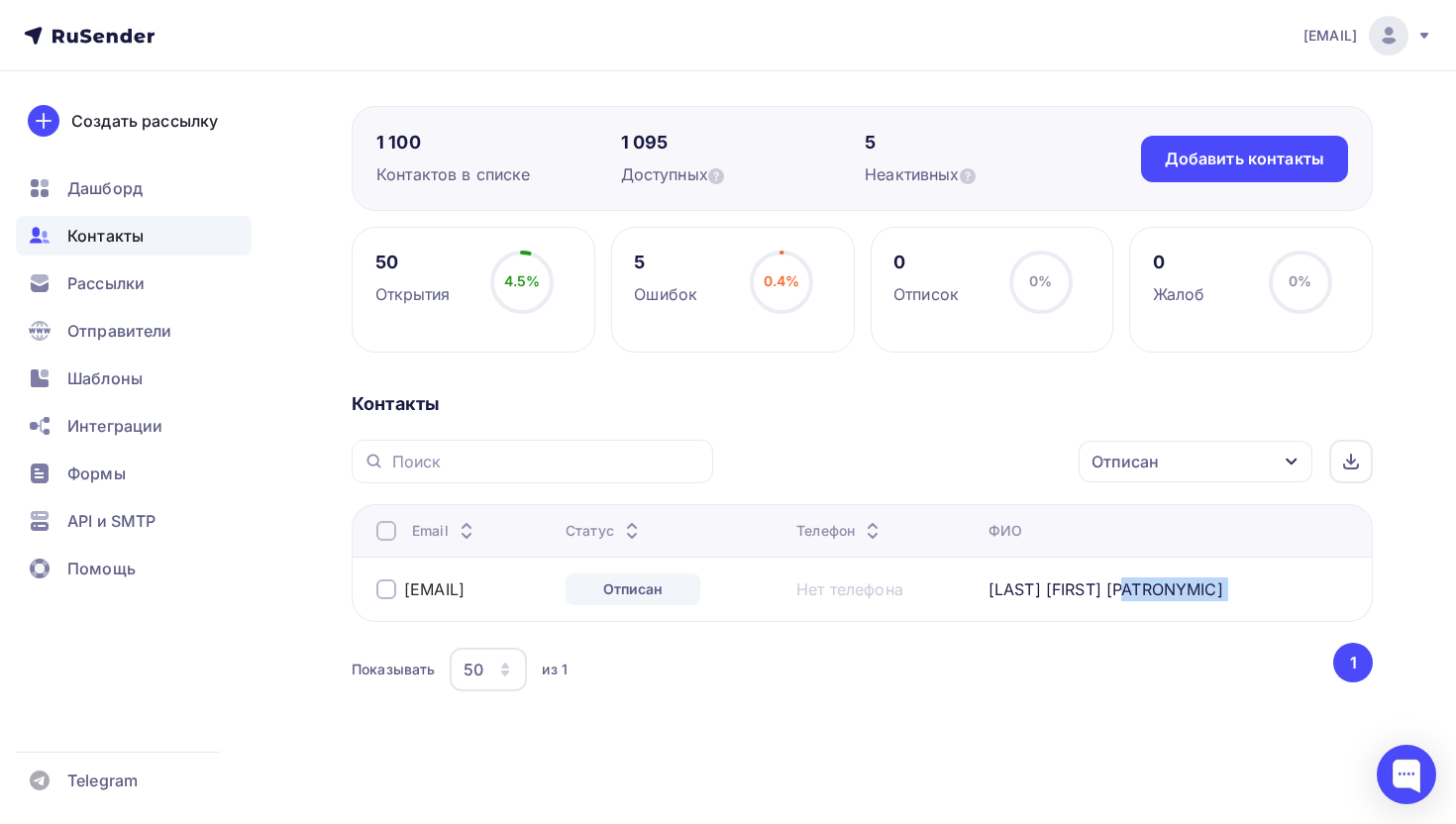 click on "Наврузалиева Арзу Сиражутдинов" at bounding box center (1105, 589) 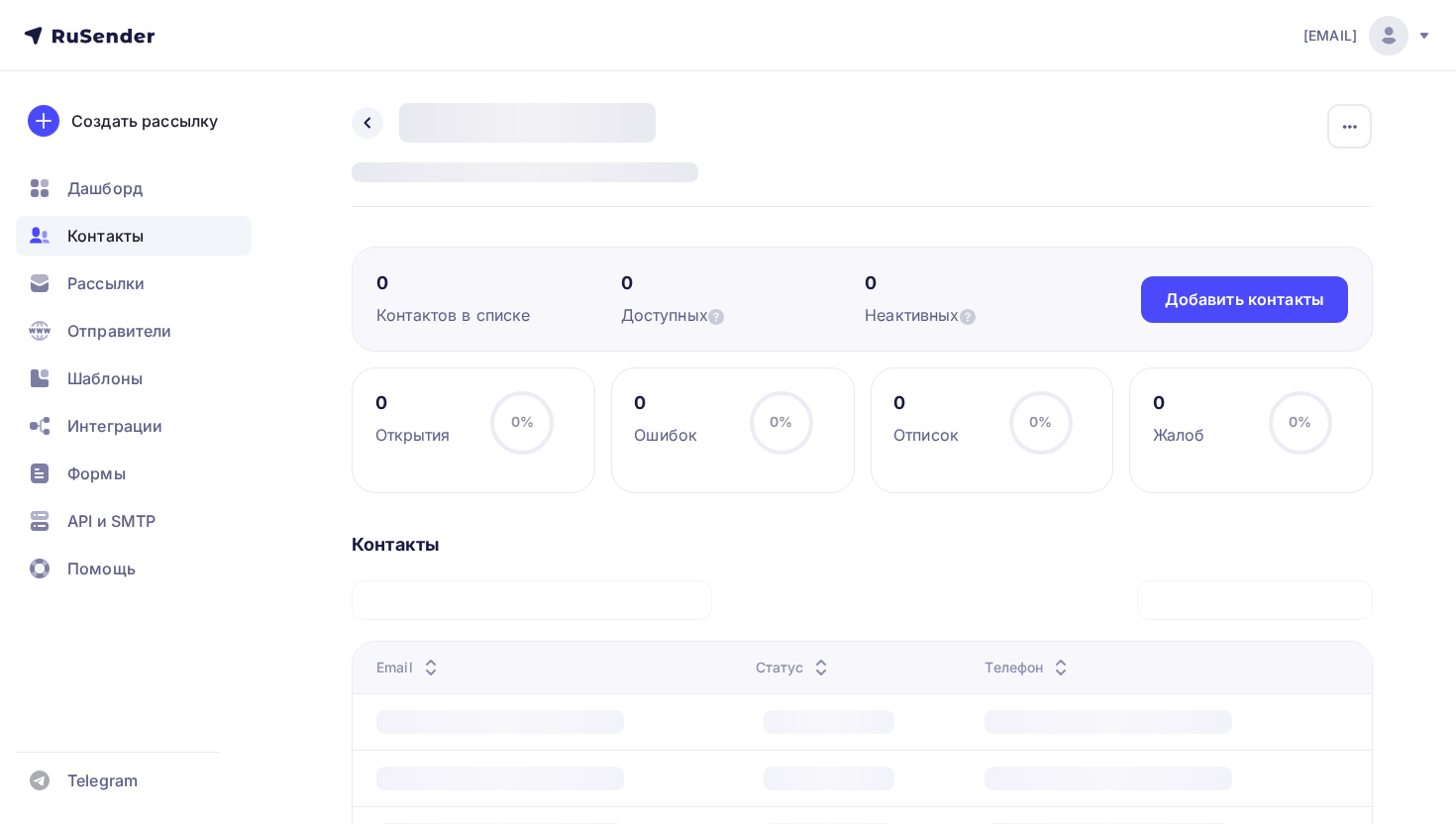 scroll, scrollTop: 0, scrollLeft: 0, axis: both 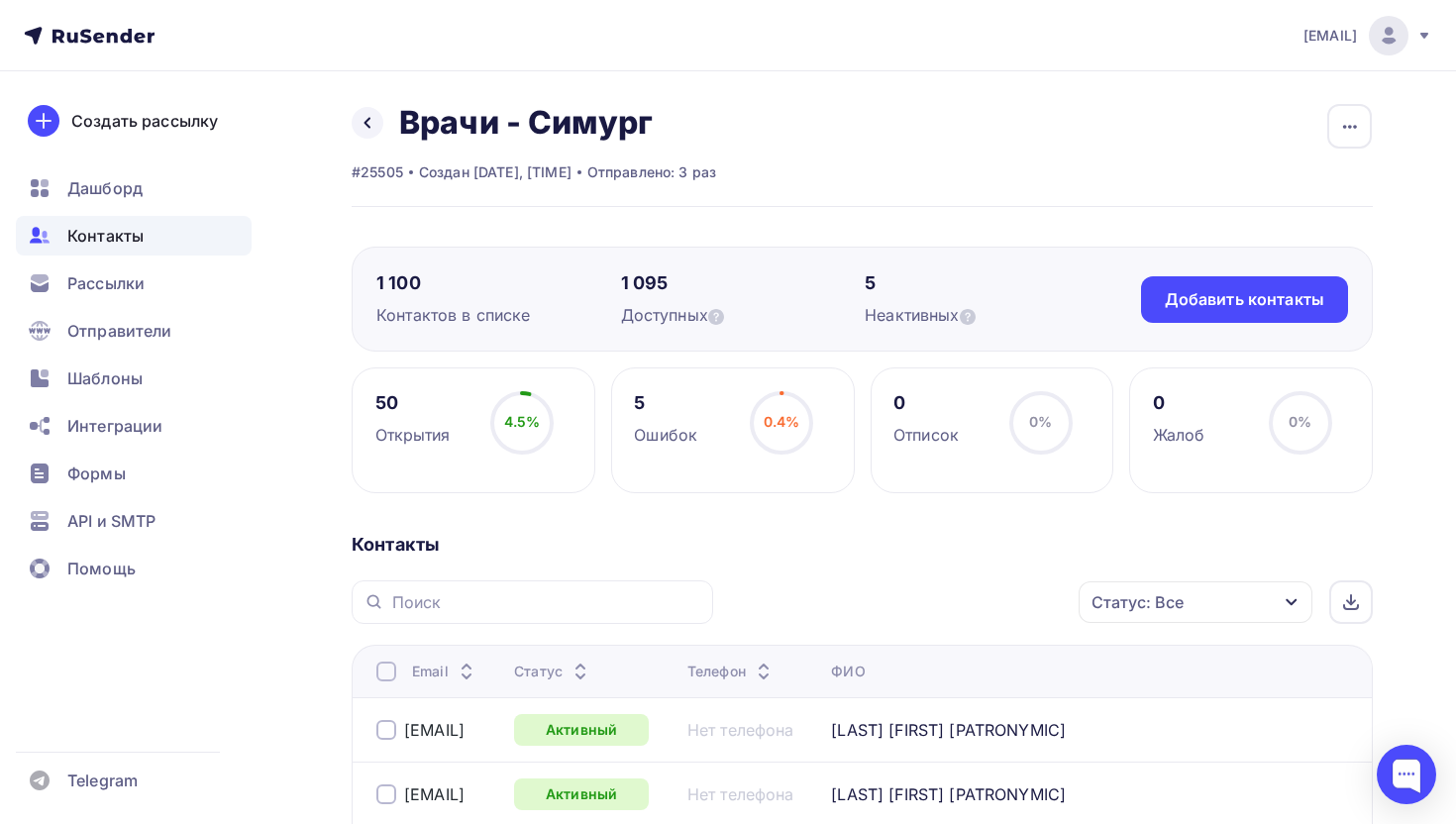 click on "Контакты" at bounding box center [105, 236] 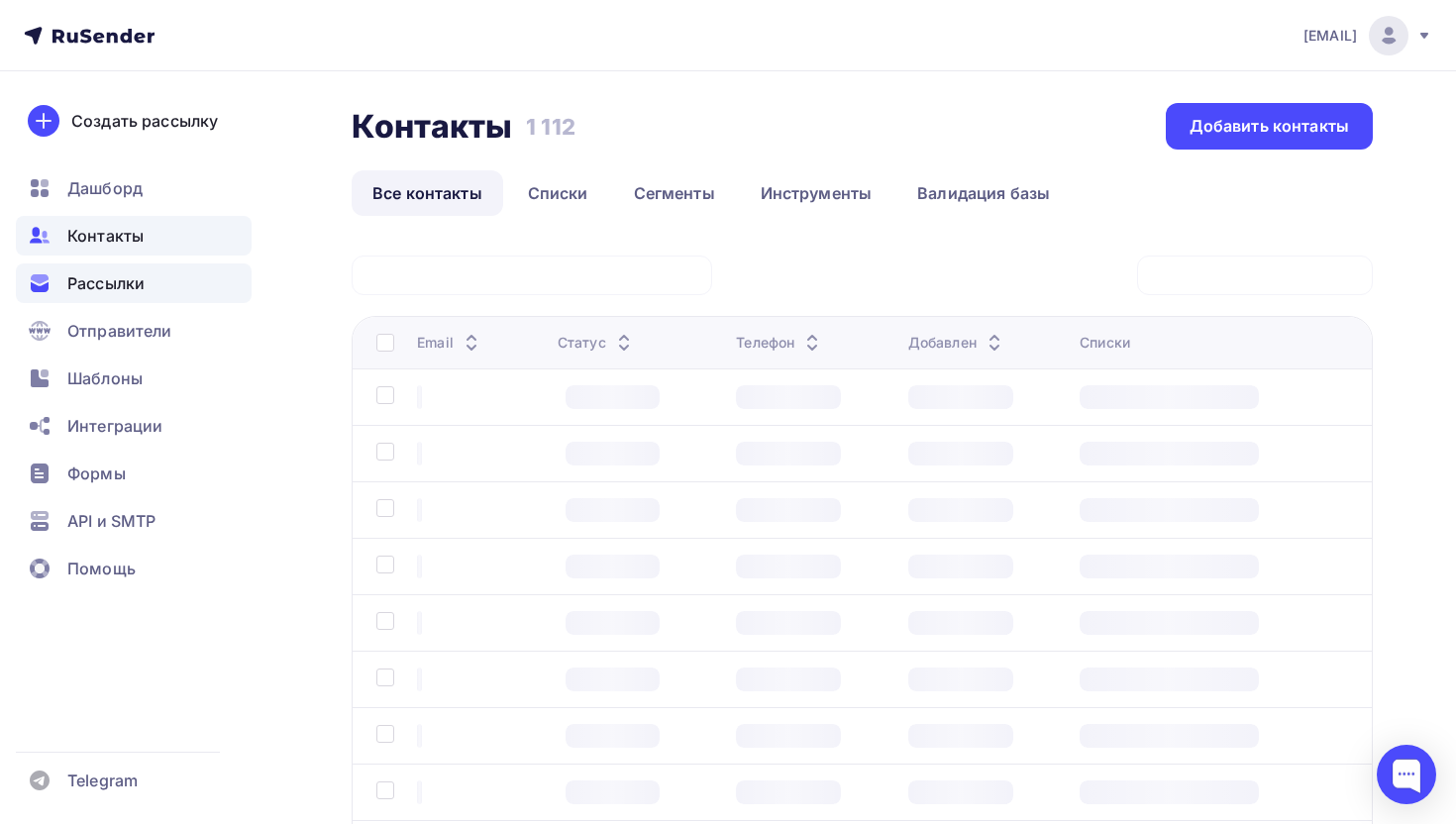 click on "Рассылки" at bounding box center (106, 283) 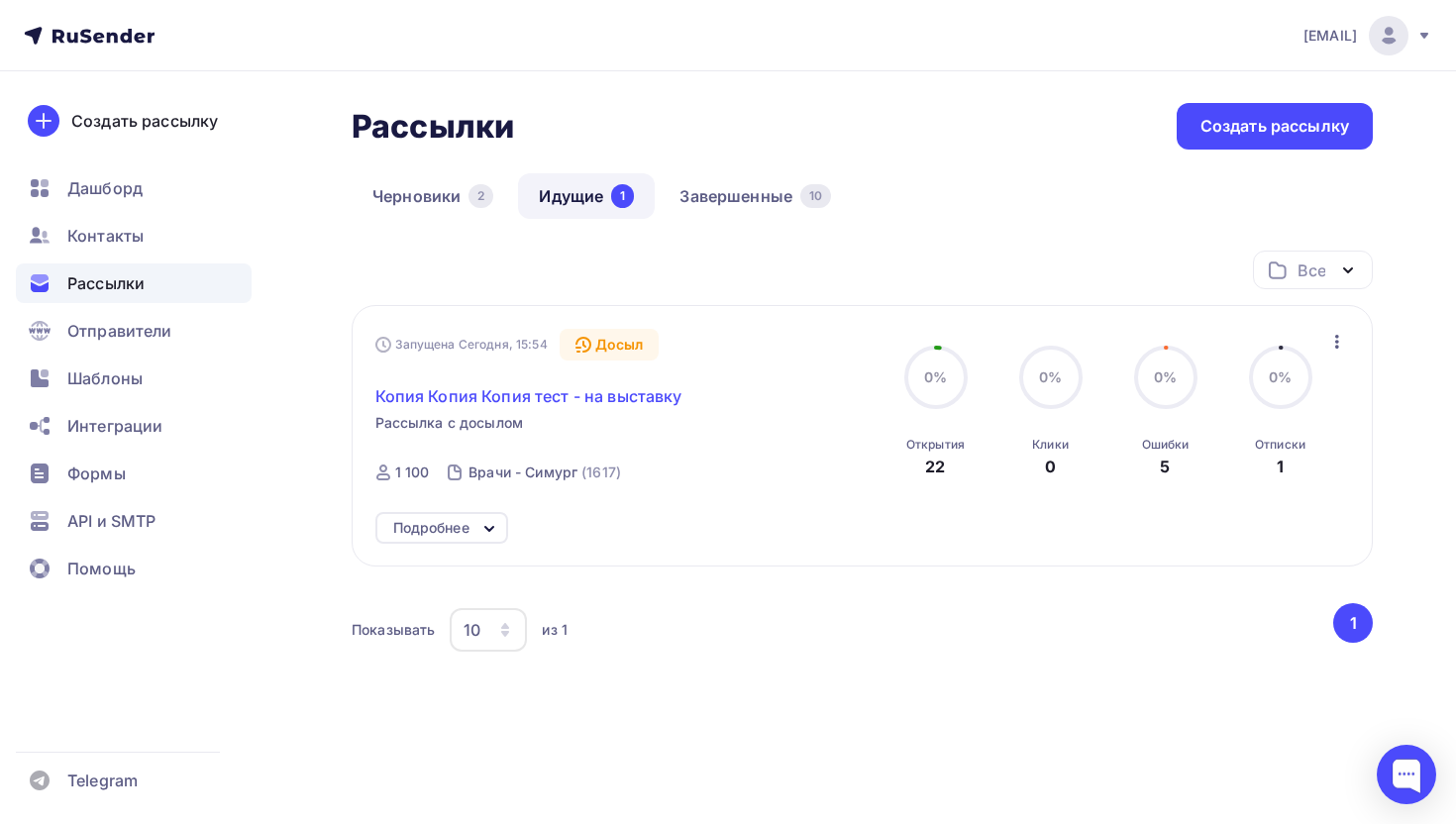 click on "Копия Копия Копия тест - на выставку" at bounding box center [529, 396] 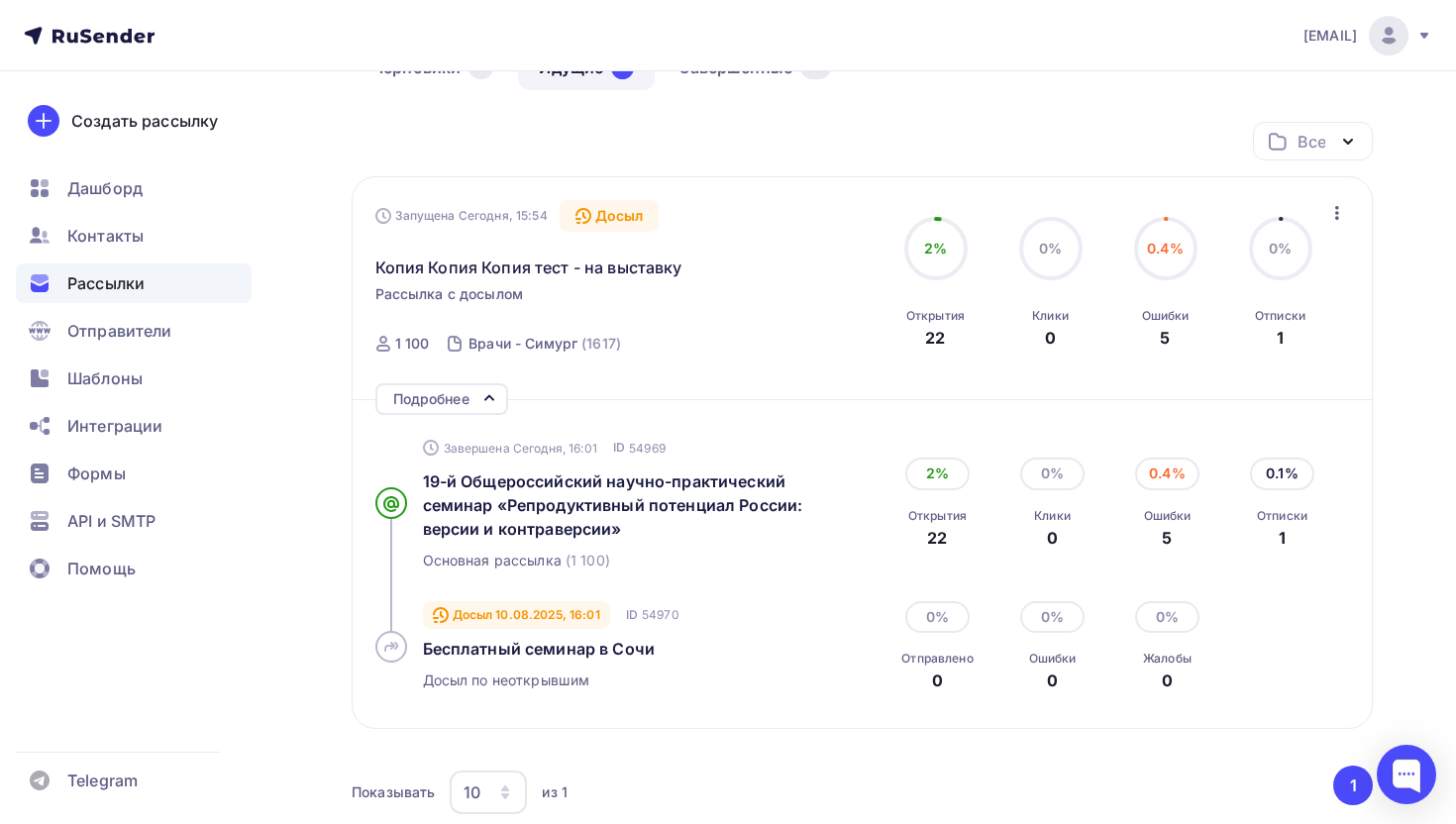 scroll, scrollTop: 166, scrollLeft: 0, axis: vertical 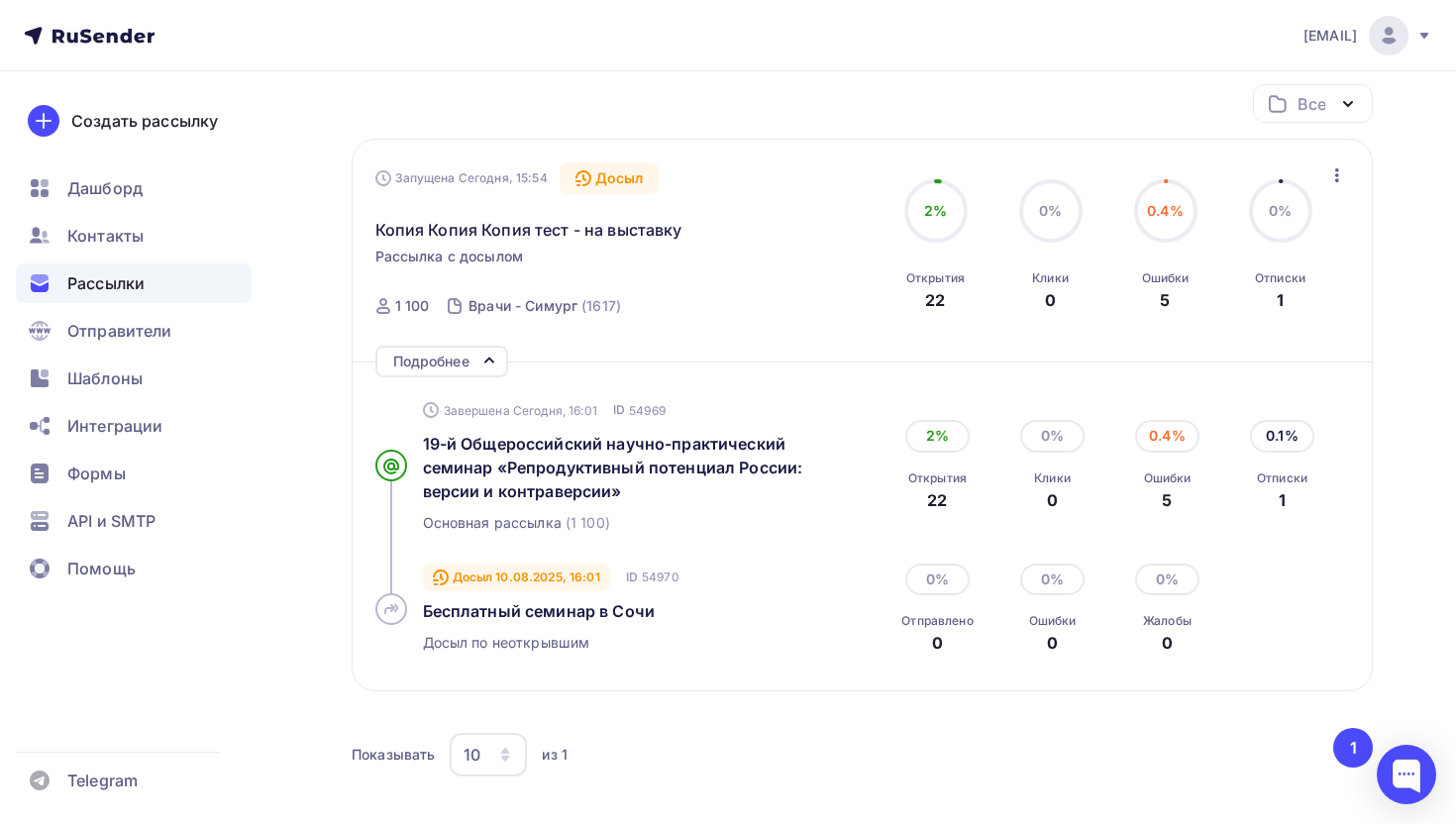 click on "0.1%" at bounding box center [1282, 436] 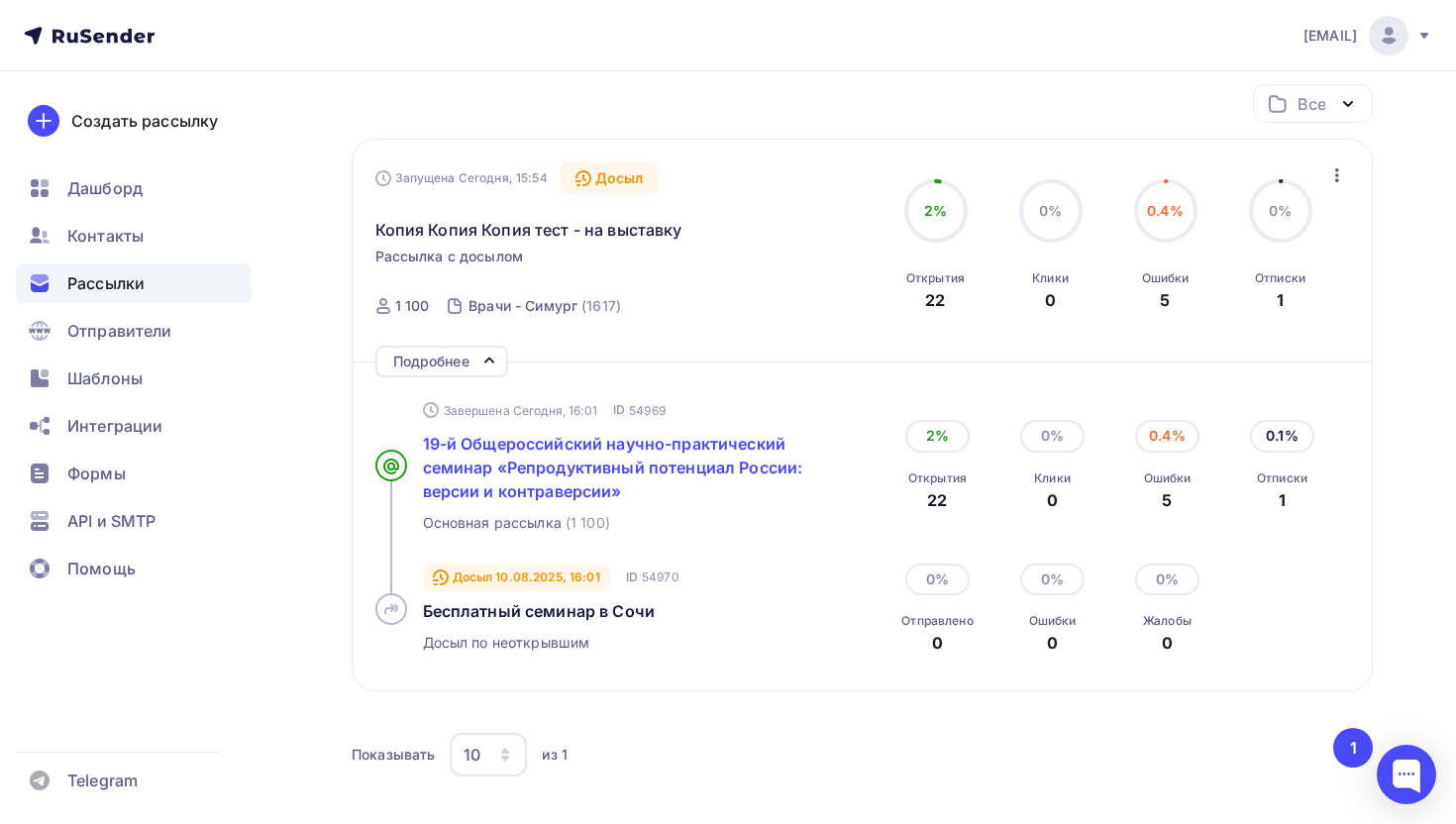 click on "19-й Общероссийский научно-практический семинар «Репродуктивный потенциал России: версии и контраверсии»" at bounding box center [613, 467] 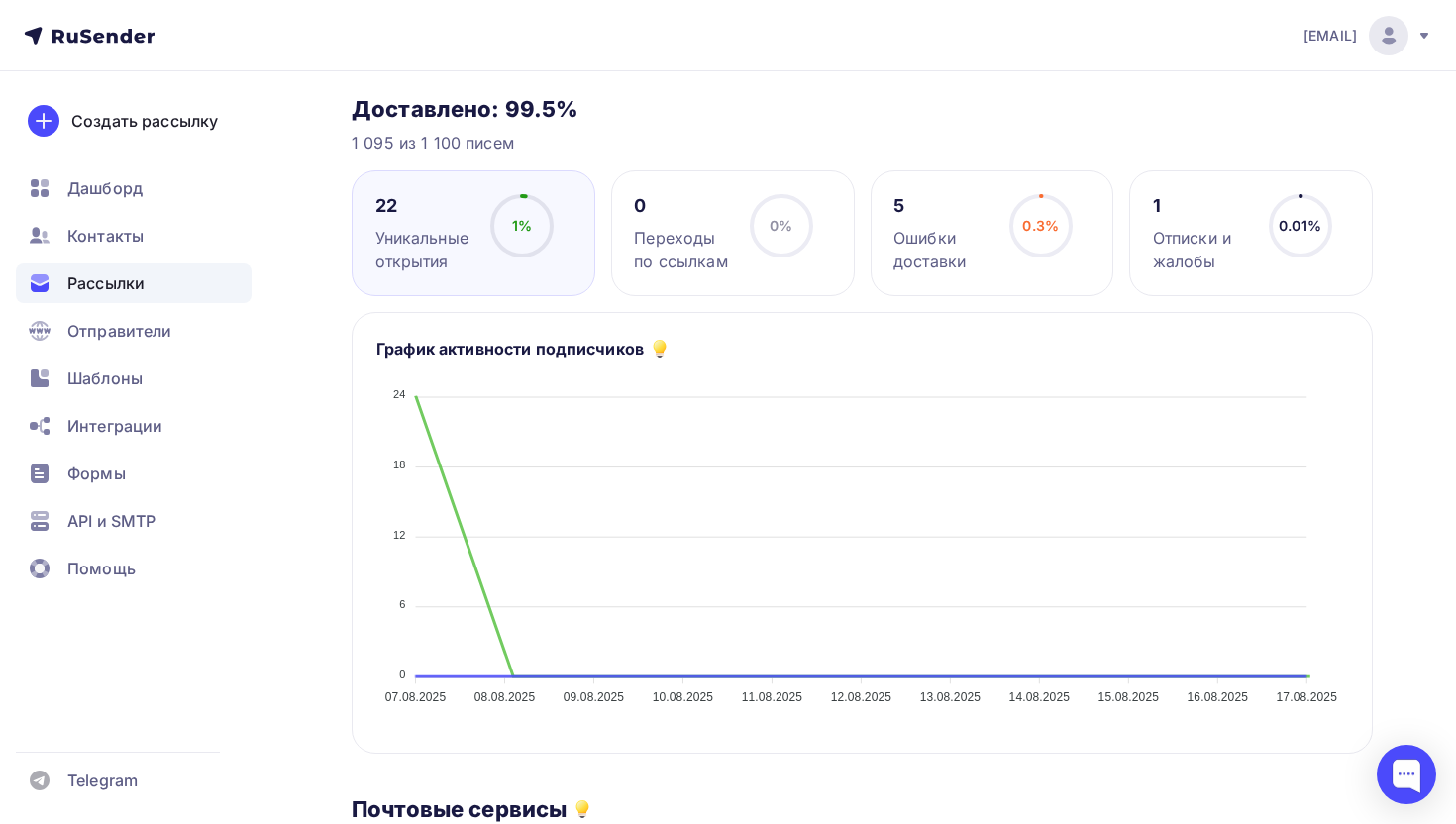 scroll, scrollTop: 263, scrollLeft: 0, axis: vertical 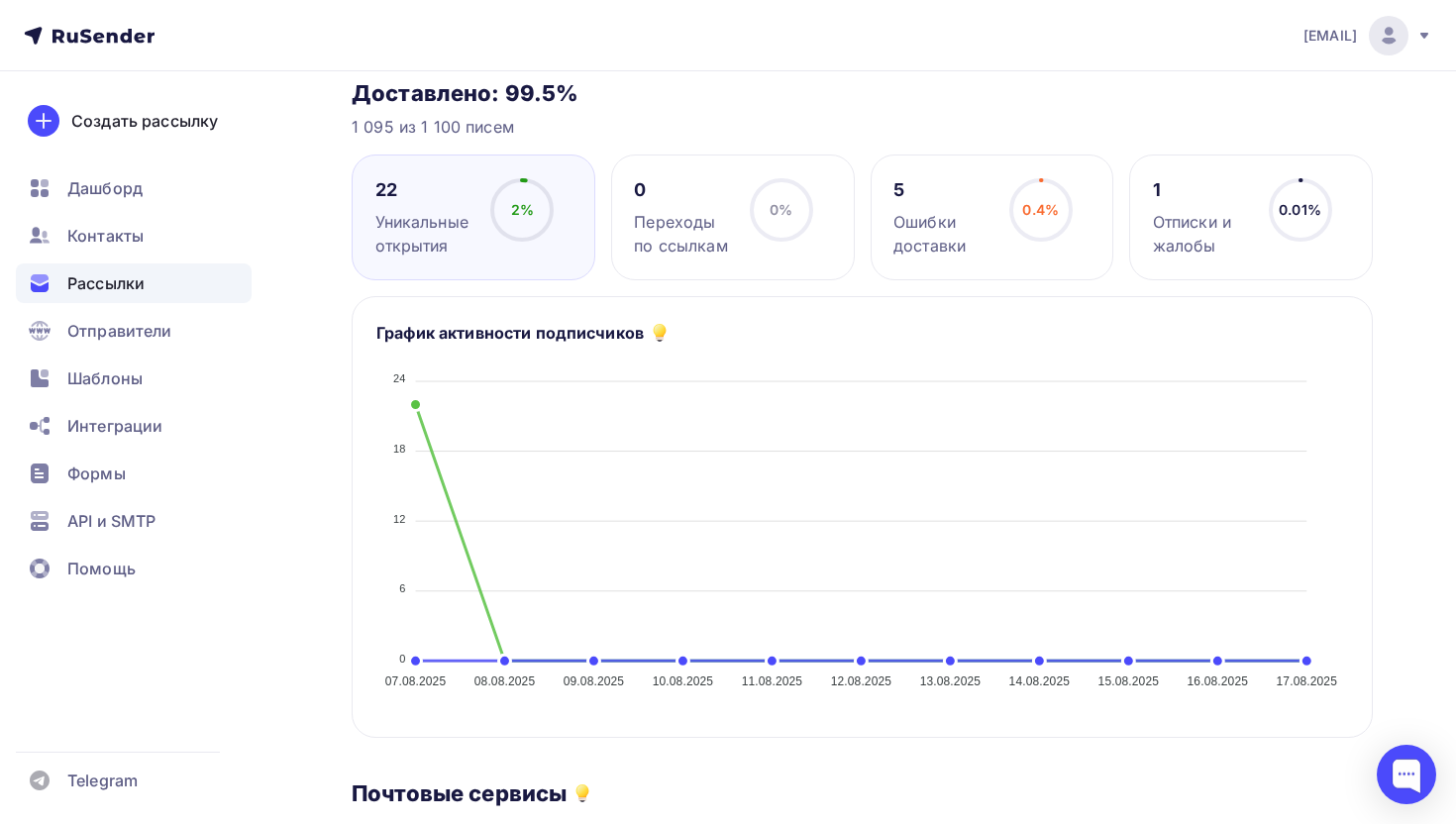 click on "Отписки и жалобы" at bounding box center [1201, 234] 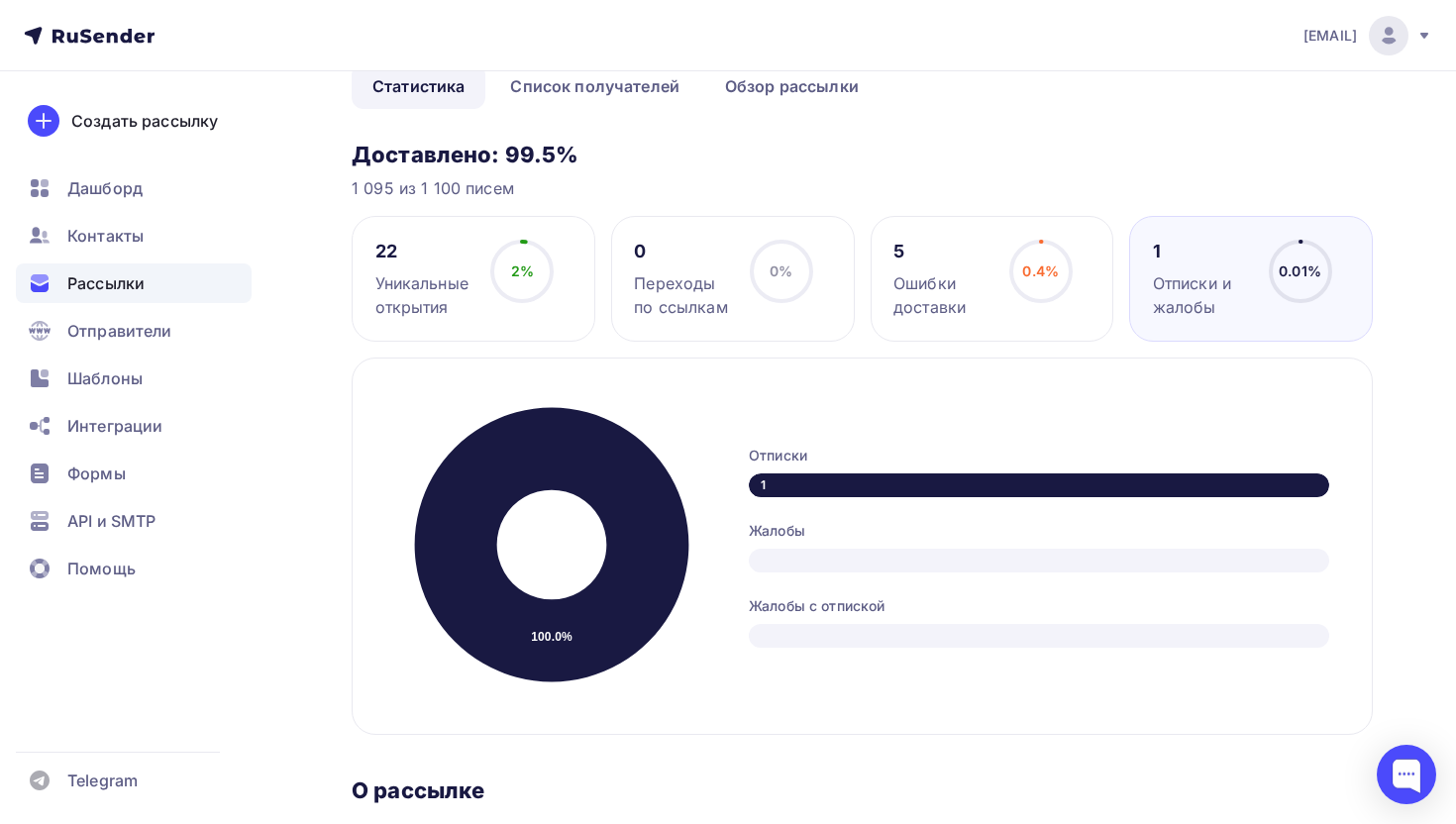 scroll, scrollTop: 0, scrollLeft: 0, axis: both 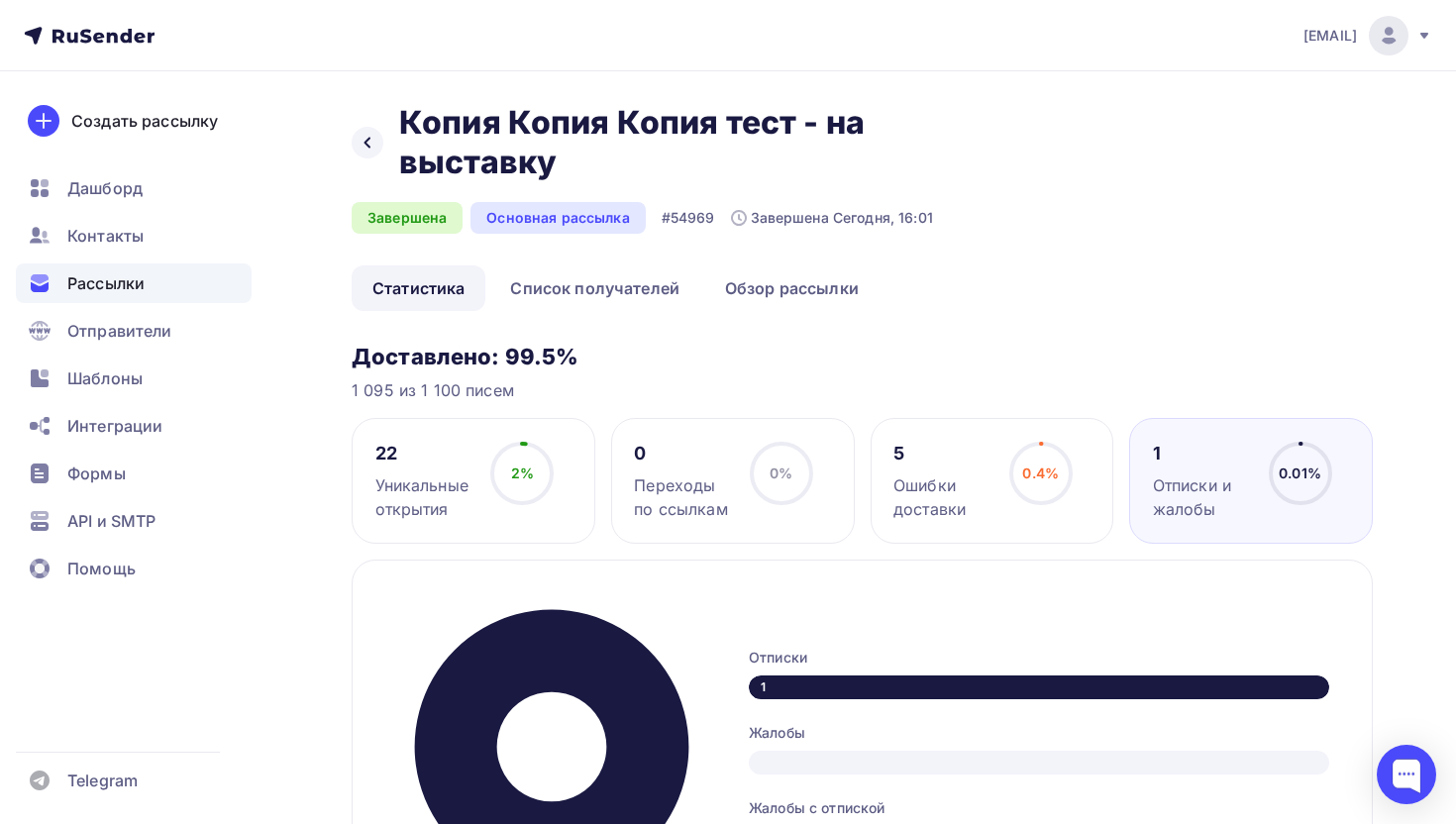 click on "5
Ошибки доставки" at bounding box center [942, 481] 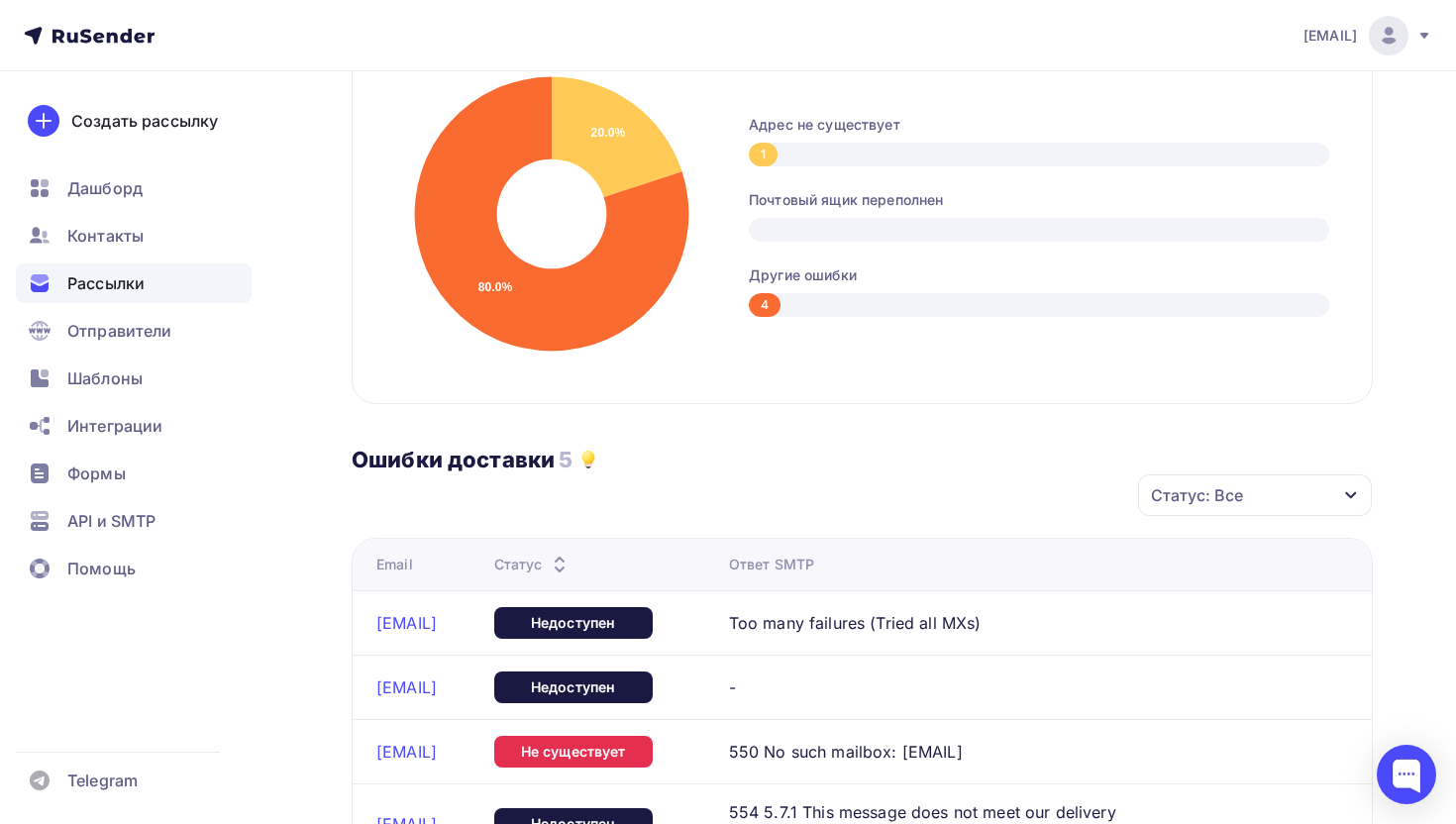 scroll, scrollTop: 744, scrollLeft: 0, axis: vertical 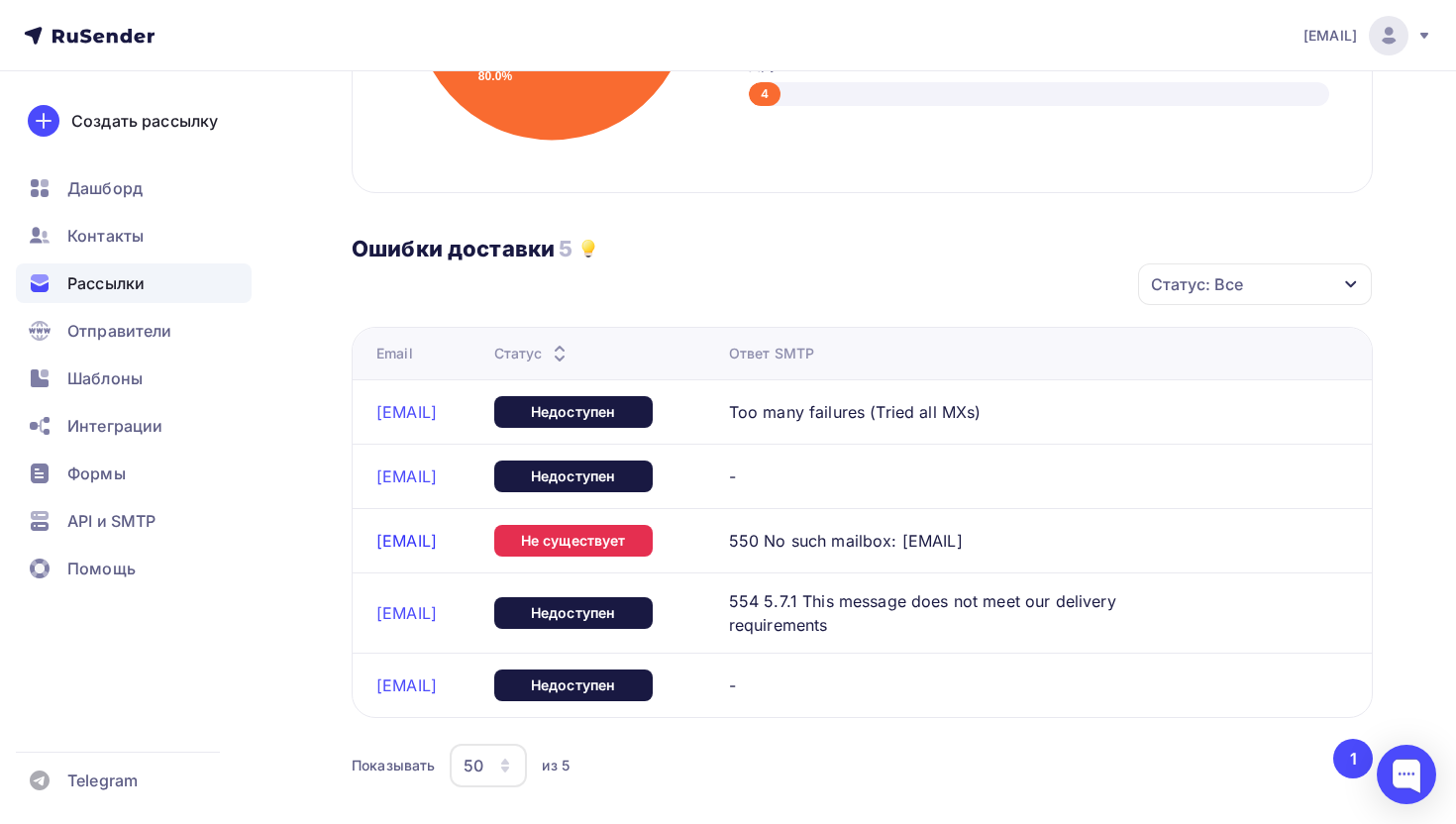 drag, startPoint x: 560, startPoint y: 551, endPoint x: 441, endPoint y: 543, distance: 119.2686 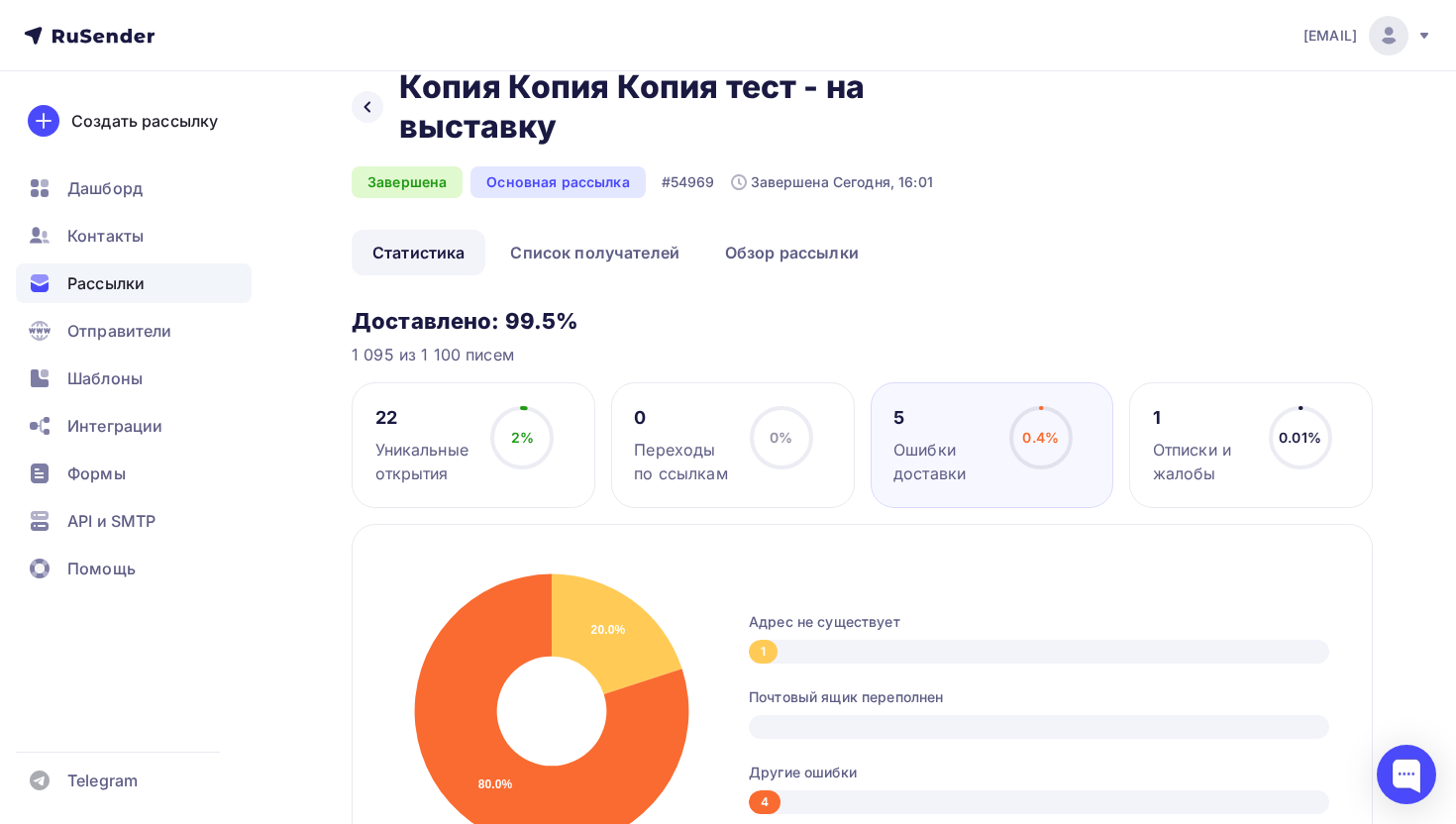 scroll, scrollTop: 0, scrollLeft: 0, axis: both 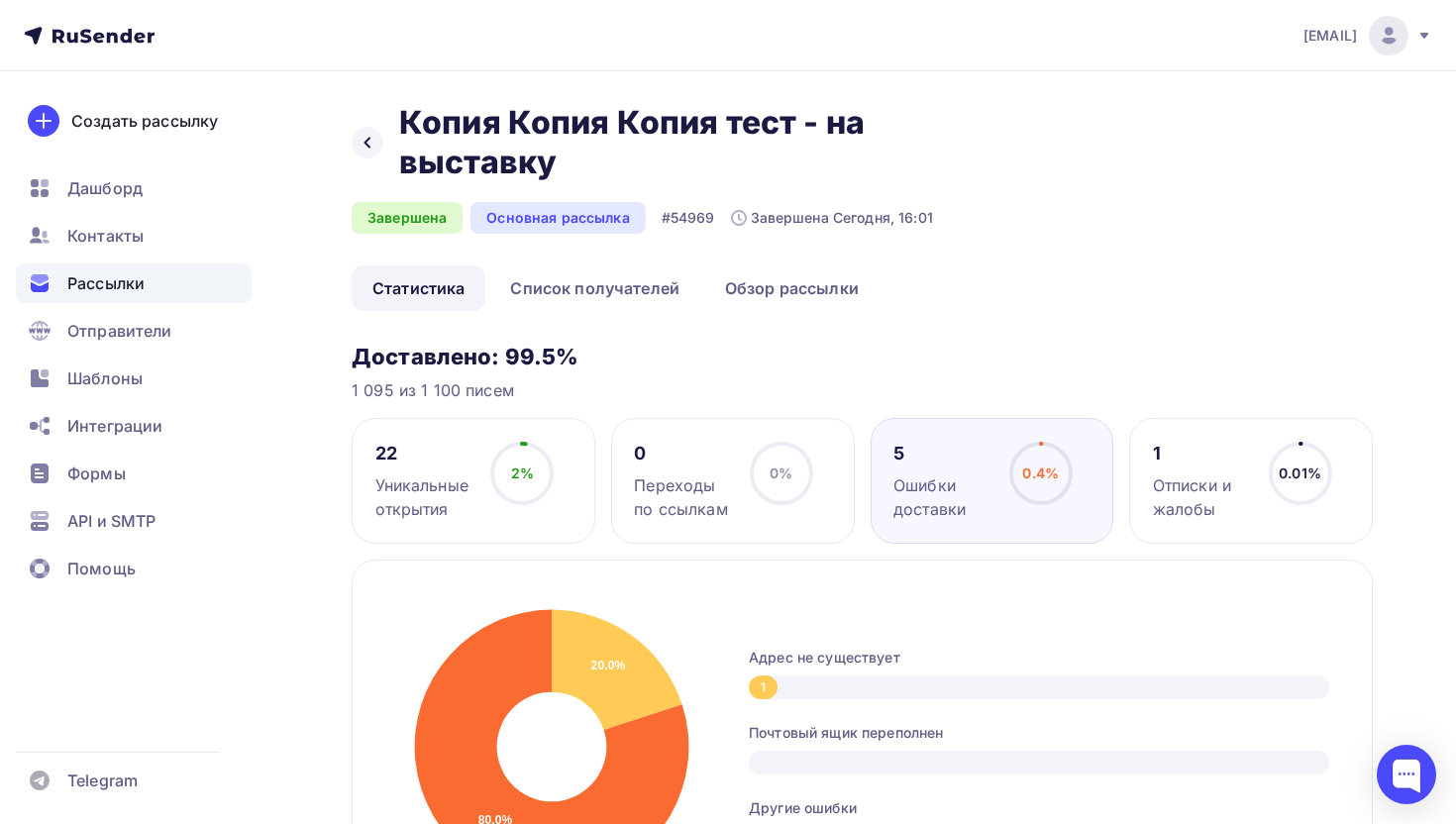 click on "Рассылки" at bounding box center [134, 283] 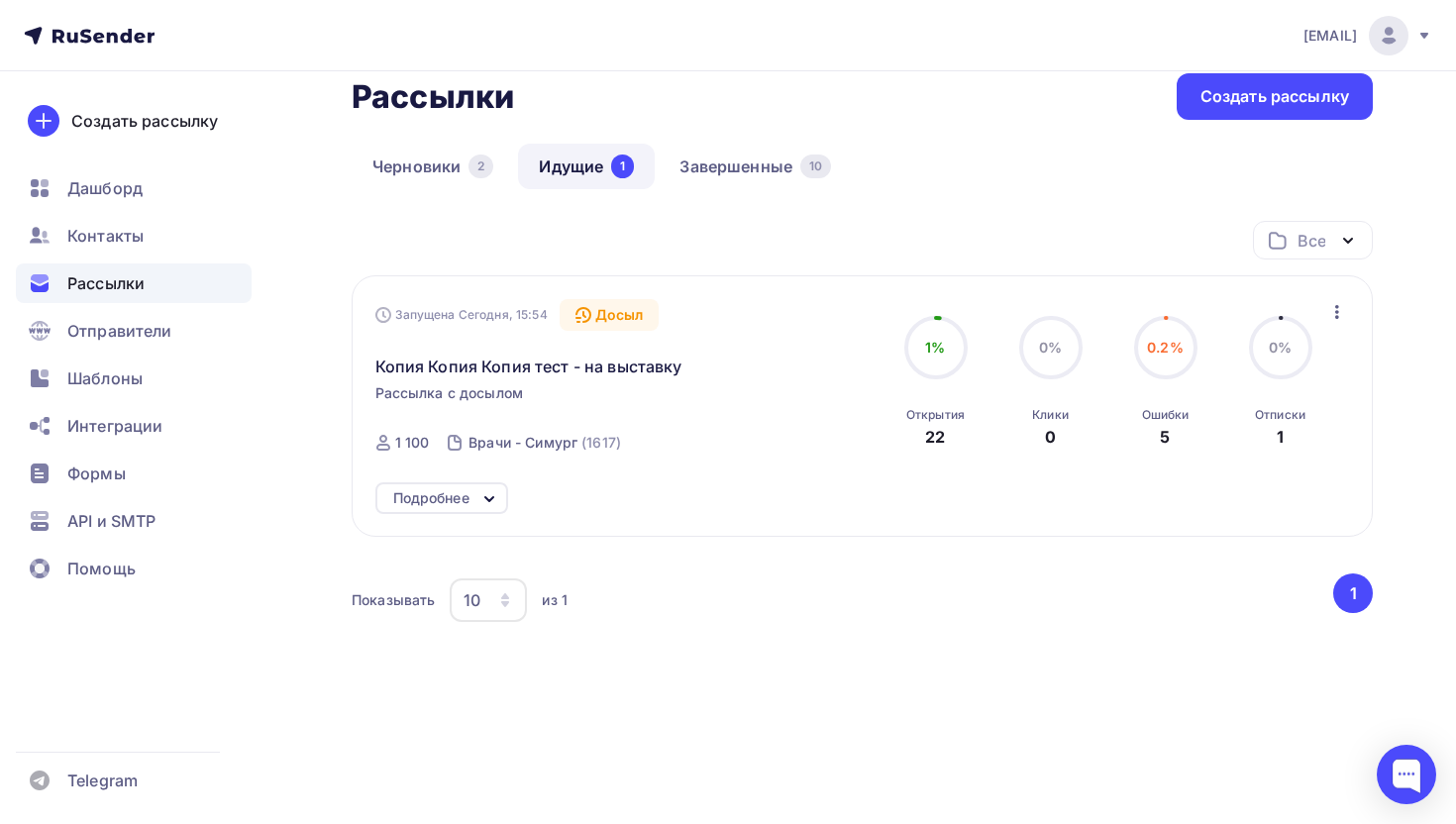 scroll, scrollTop: 32, scrollLeft: 0, axis: vertical 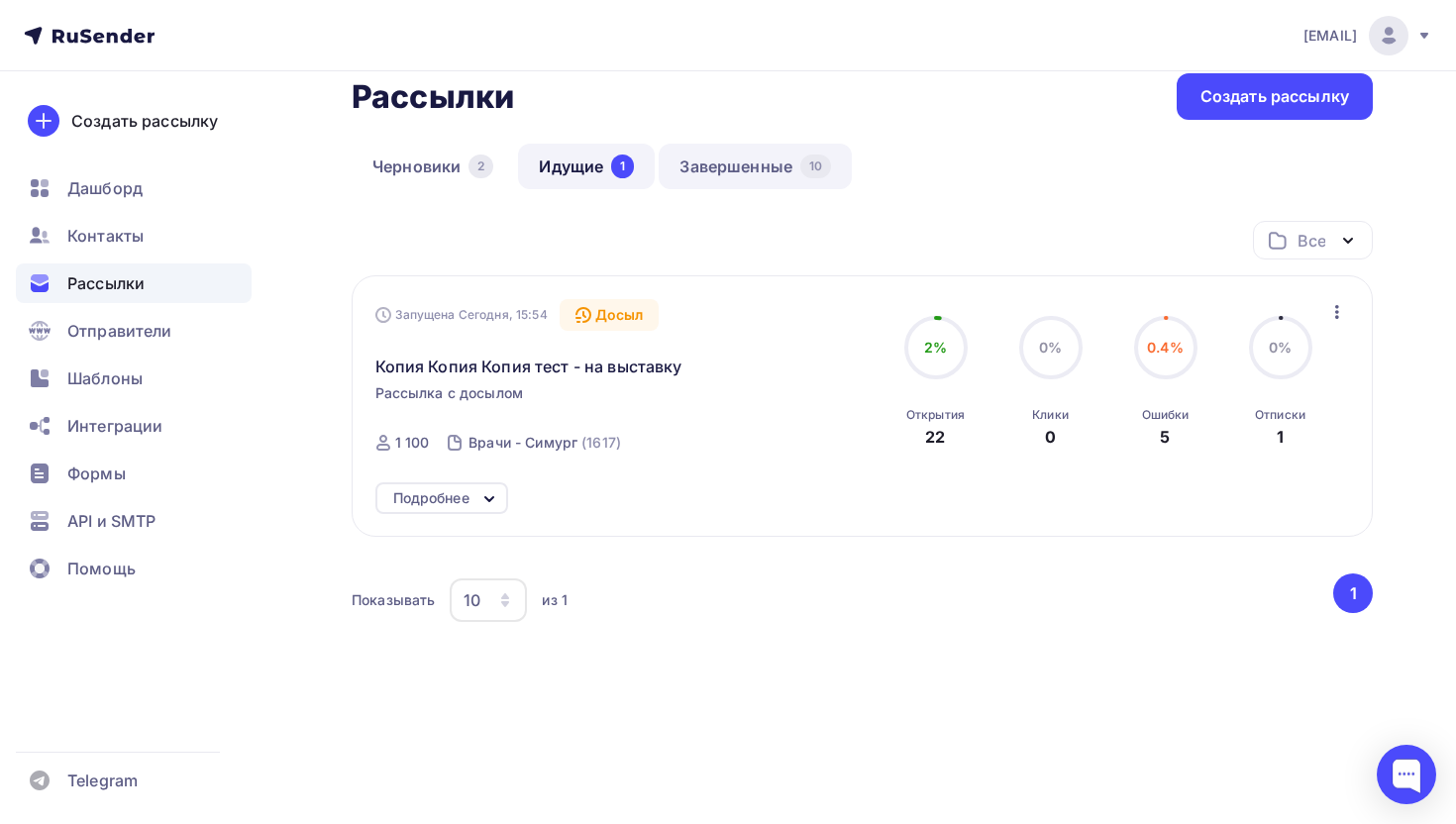 click on "Завершенные
10" at bounding box center (755, 166) 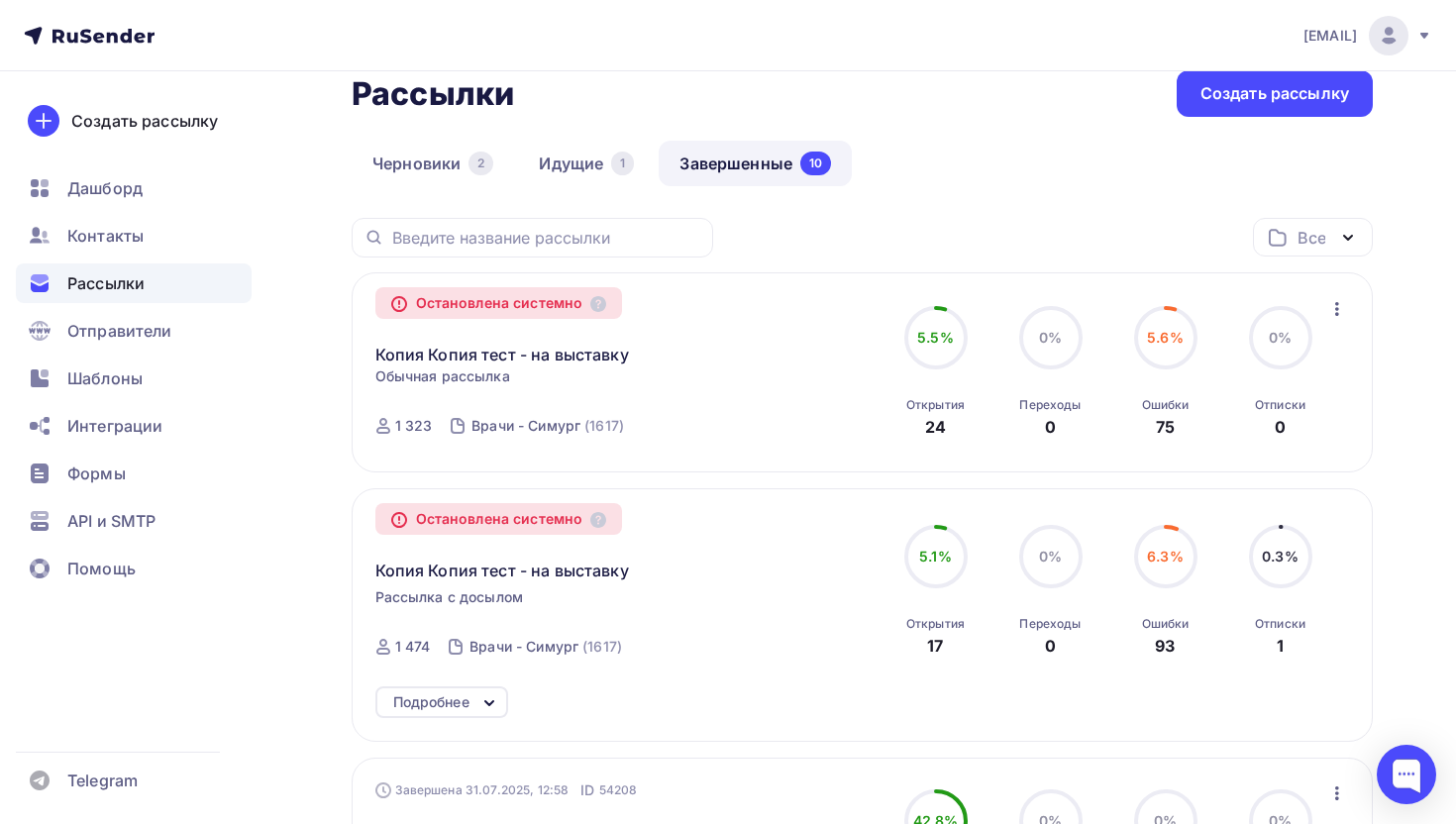 scroll, scrollTop: 0, scrollLeft: 0, axis: both 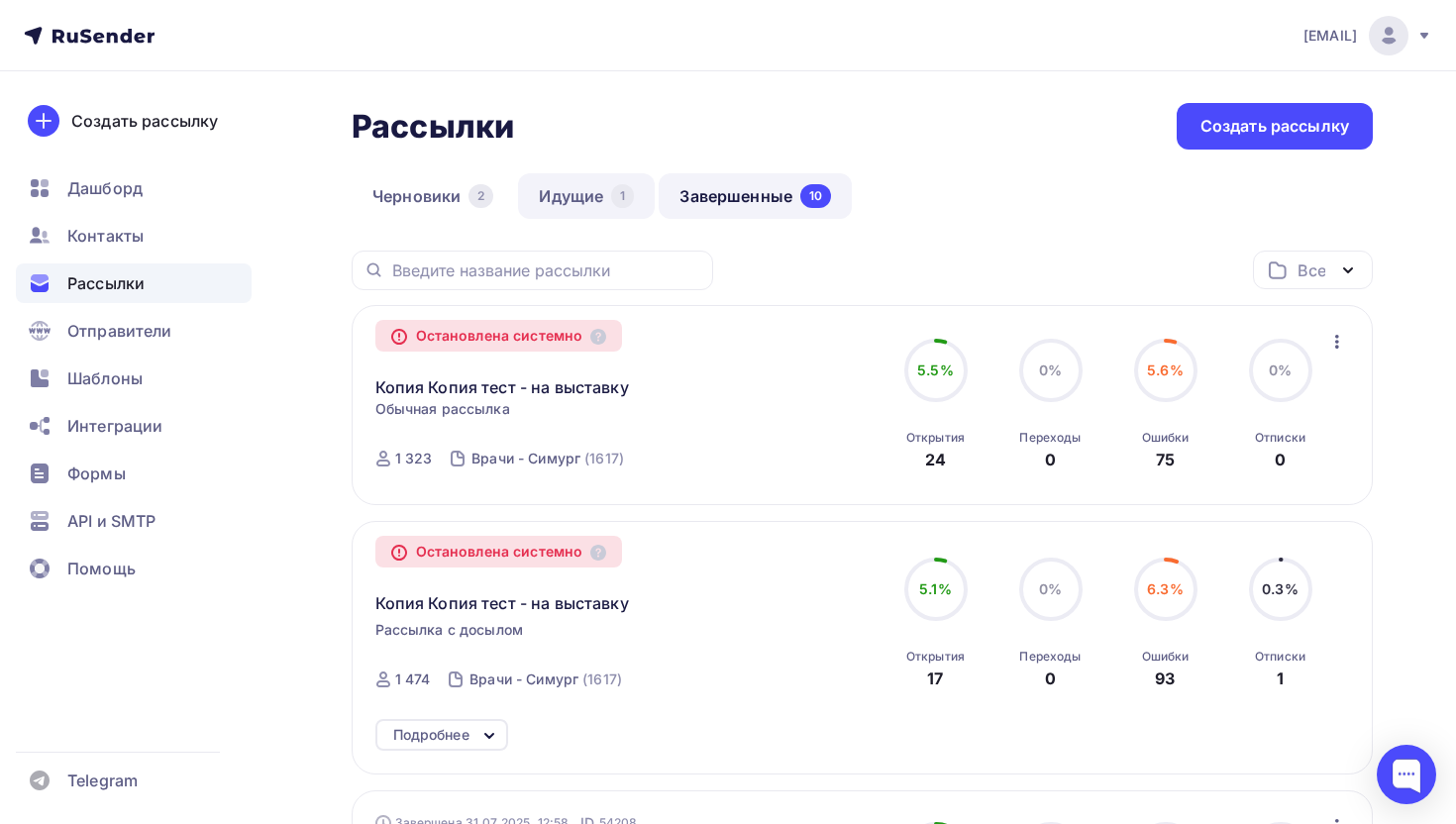 click on "Идущие
1" at bounding box center (586, 196) 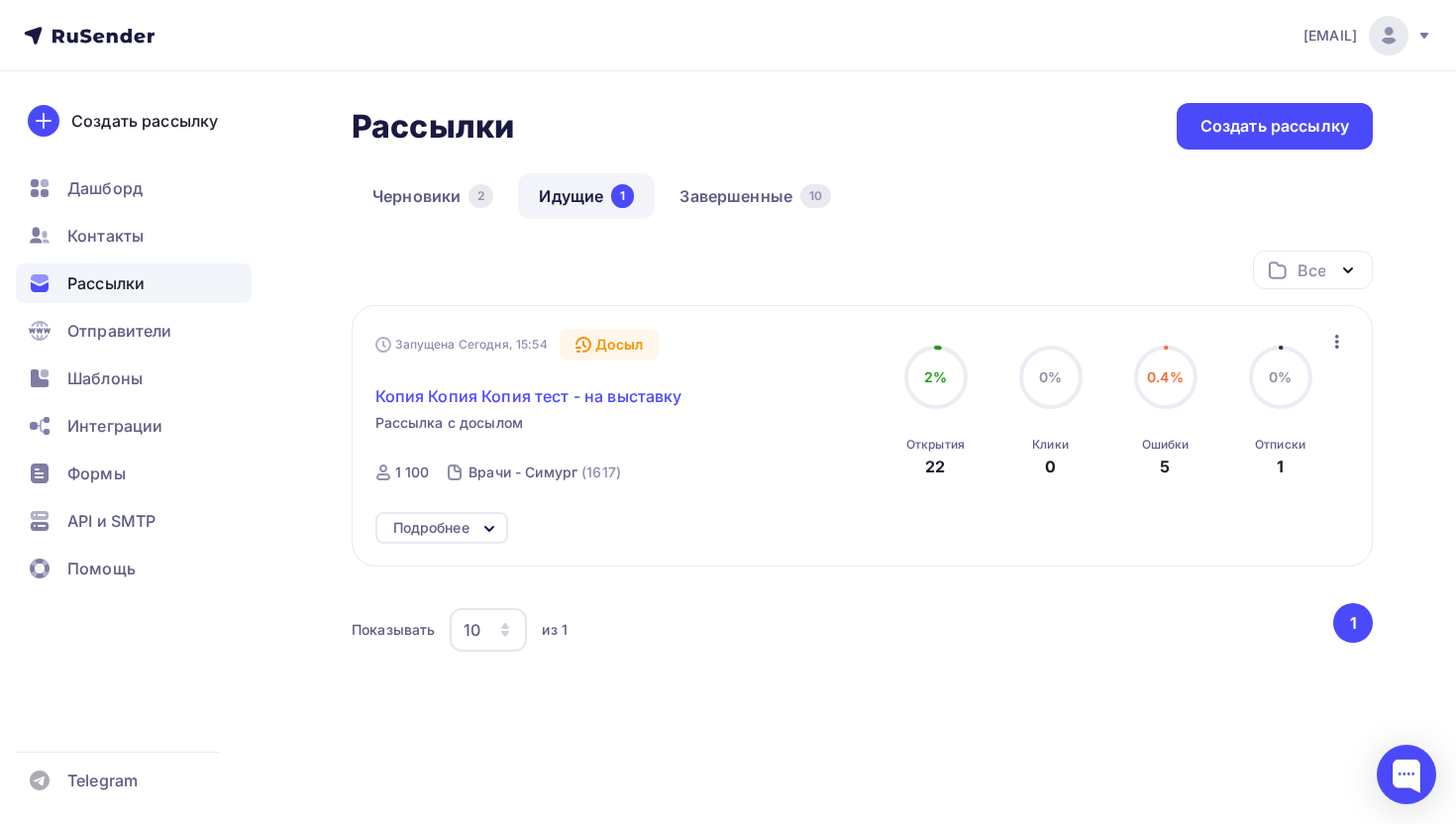 click on "Копия Копия Копия тест - на выставку" at bounding box center (529, 396) 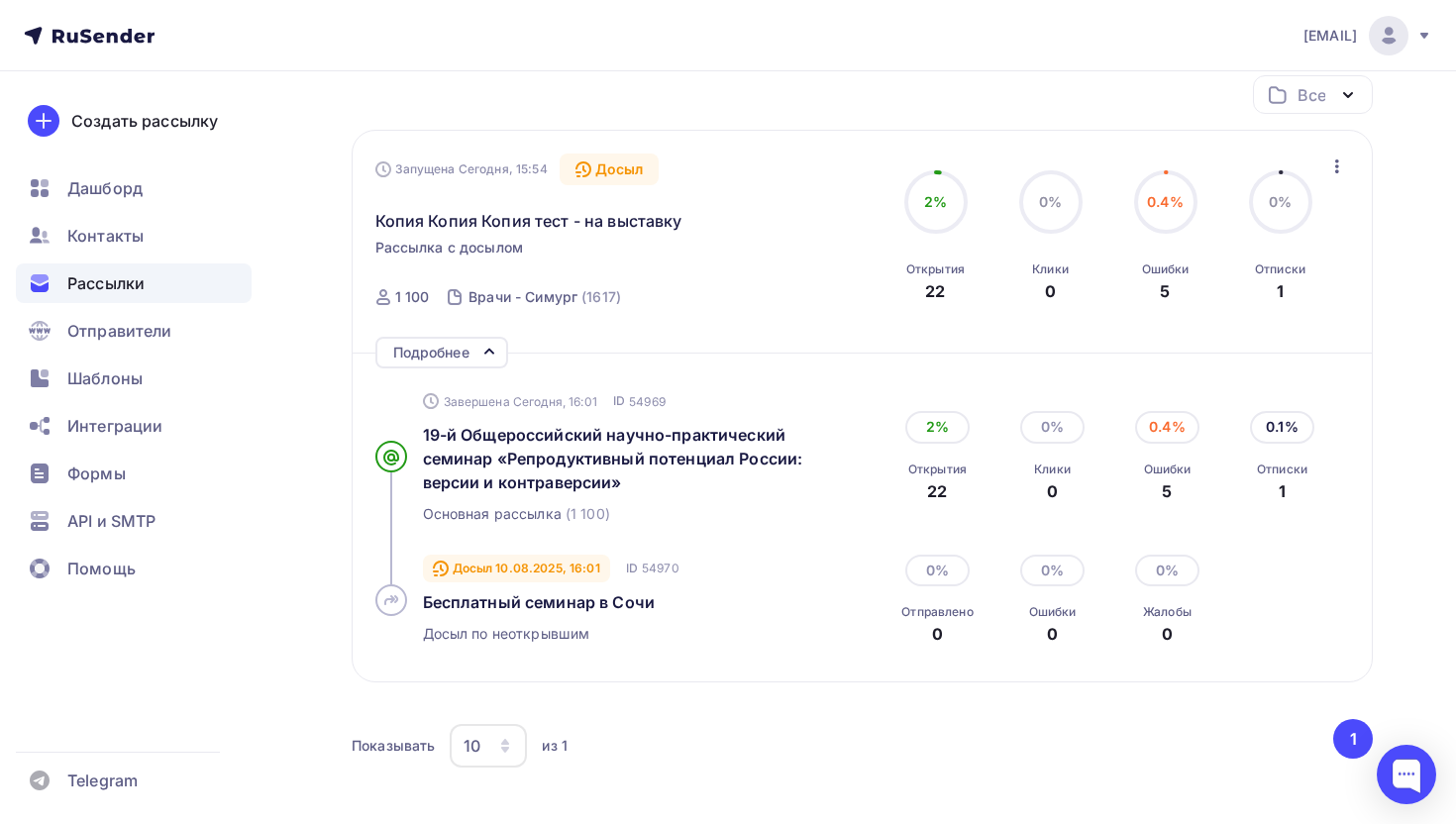 scroll, scrollTop: 193, scrollLeft: 0, axis: vertical 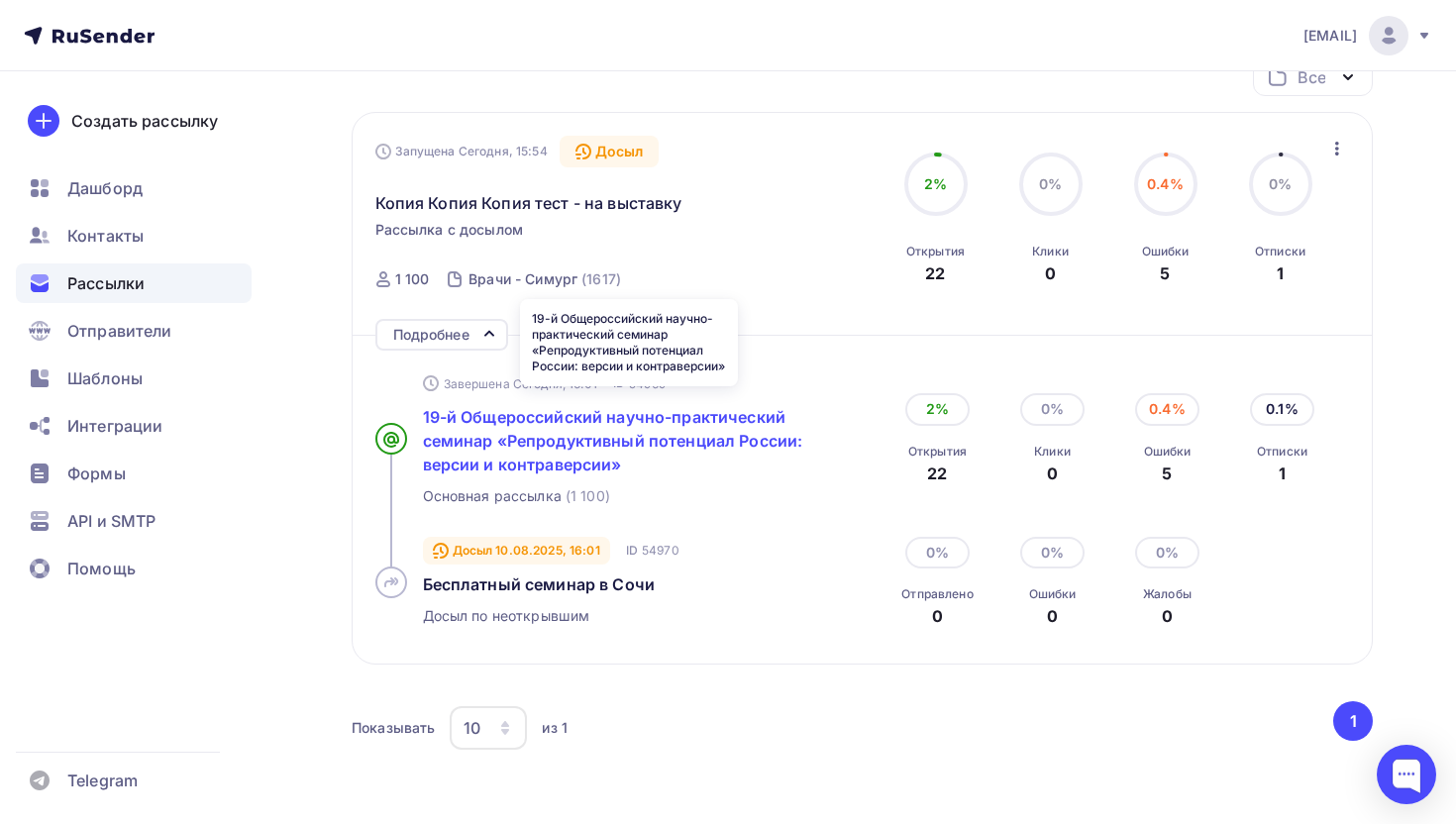 click on "19-й Общероссийский научно-практический семинар «Репродуктивный потенциал России: версии и контраверсии»" at bounding box center [613, 441] 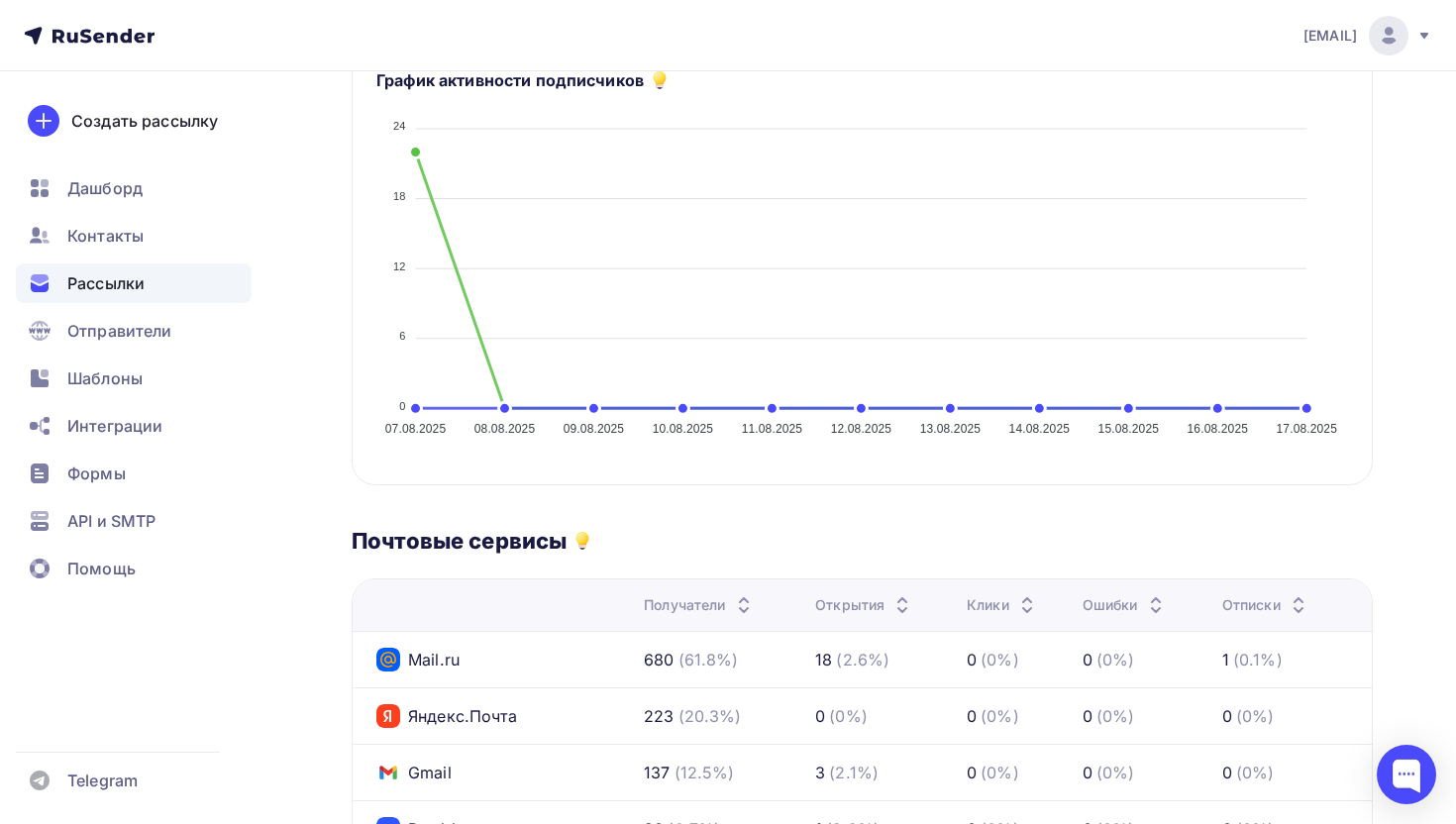 scroll, scrollTop: 279, scrollLeft: 0, axis: vertical 